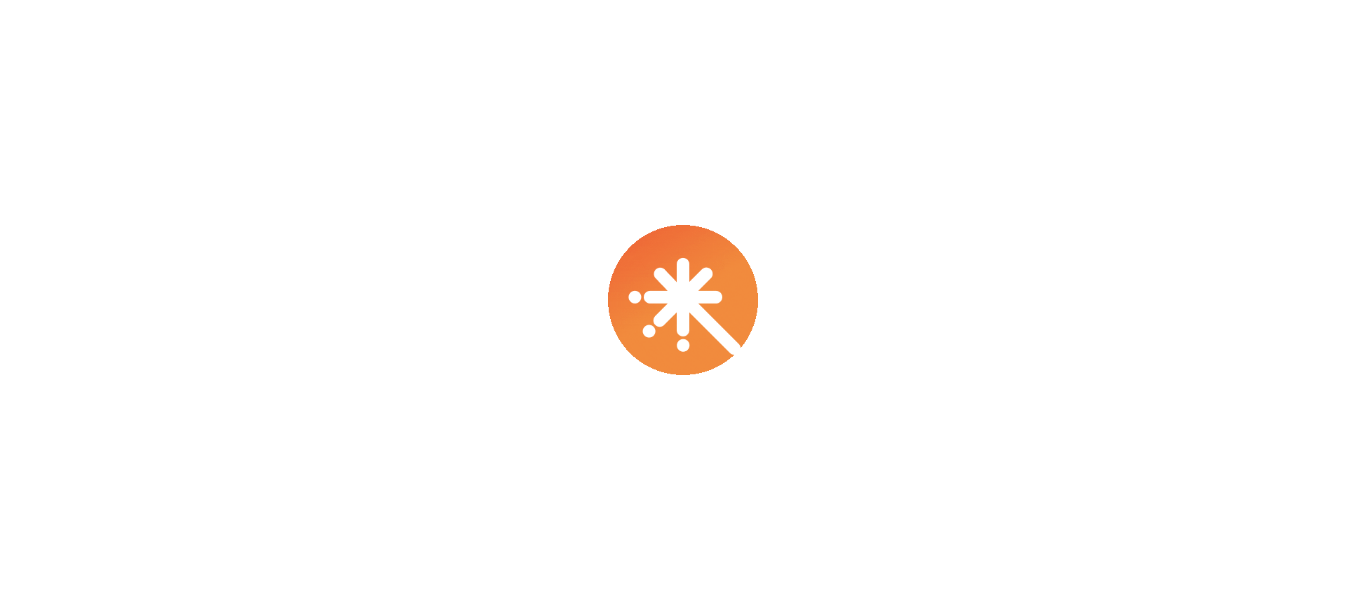 scroll, scrollTop: 0, scrollLeft: 0, axis: both 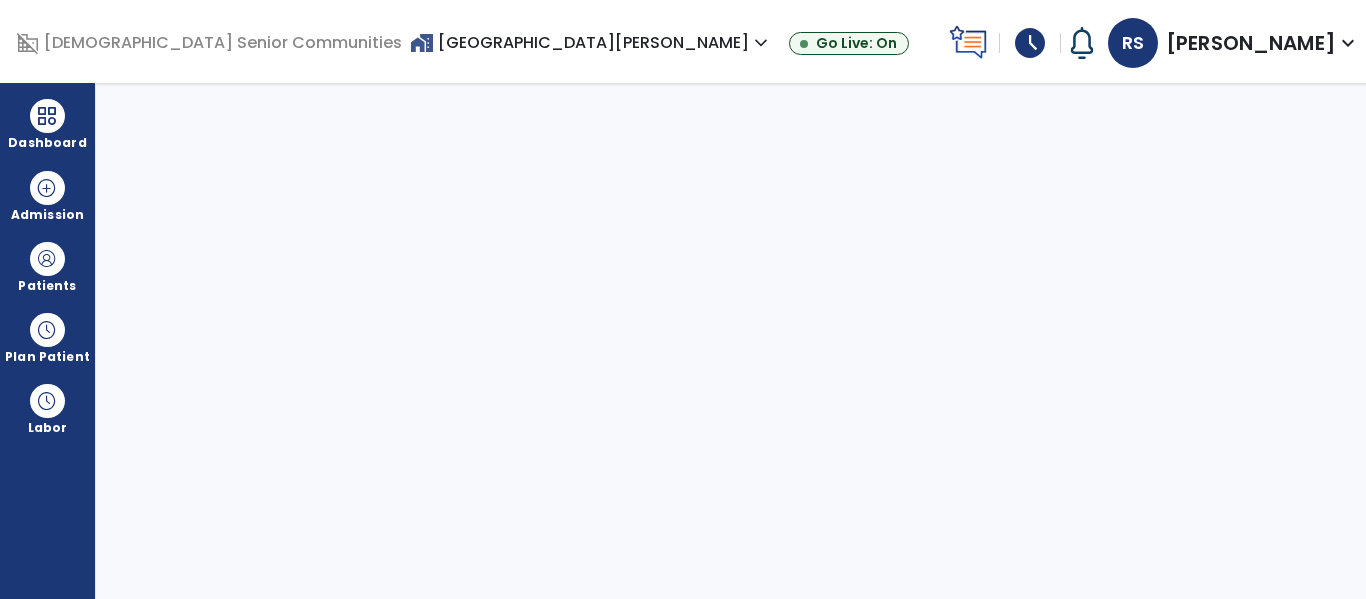 select on "****" 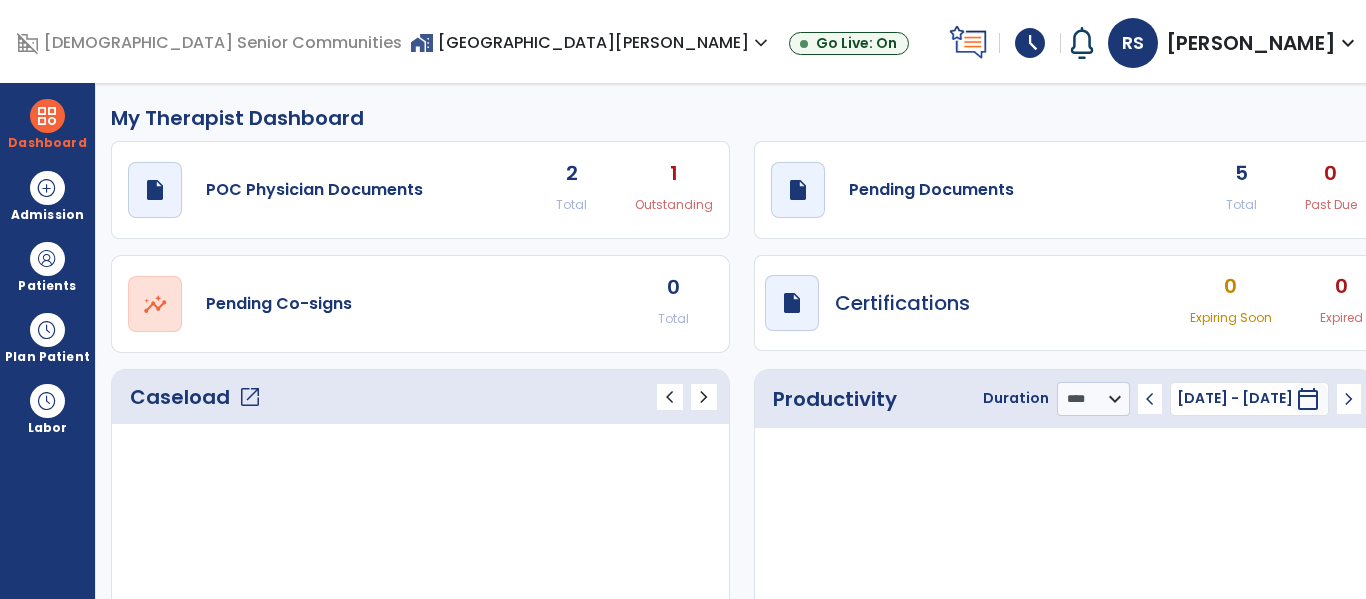 click on "5 Total" 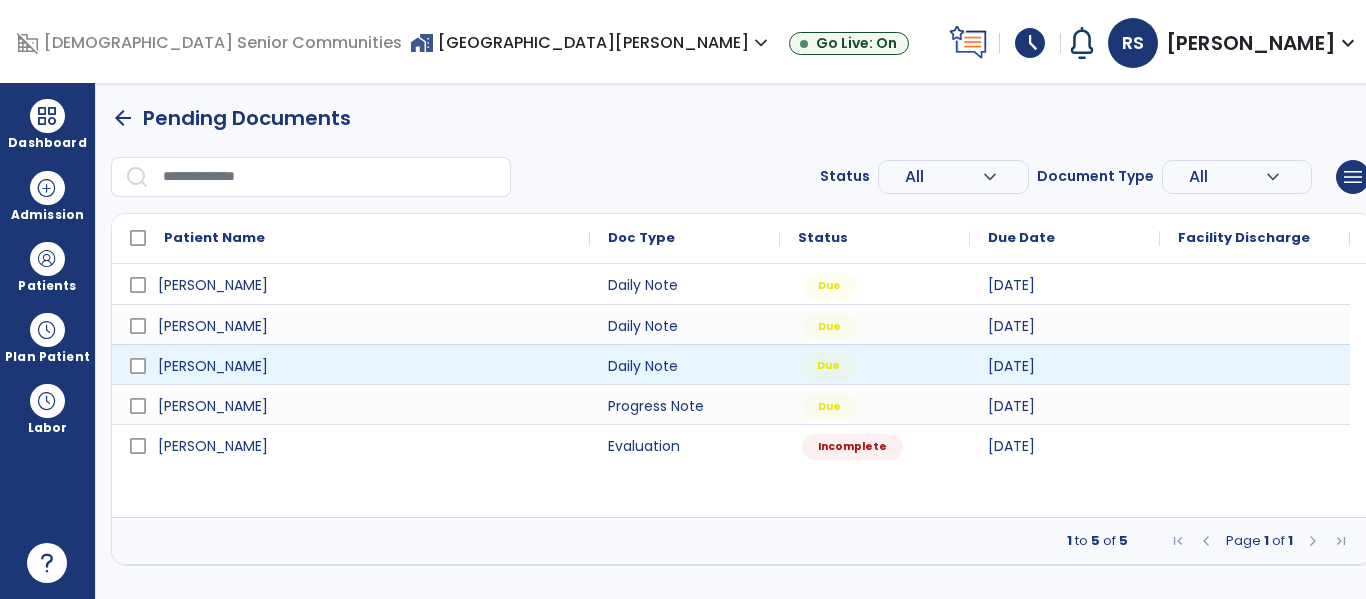click on "Due" at bounding box center (875, 364) 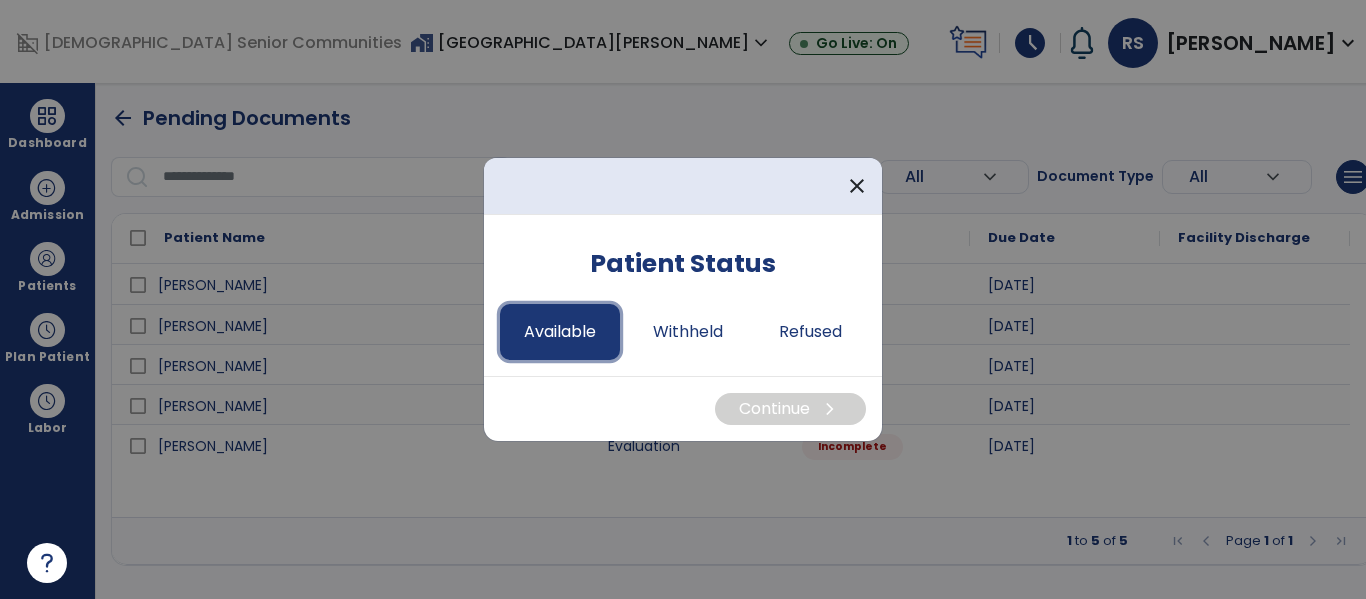 click on "Available" at bounding box center [560, 332] 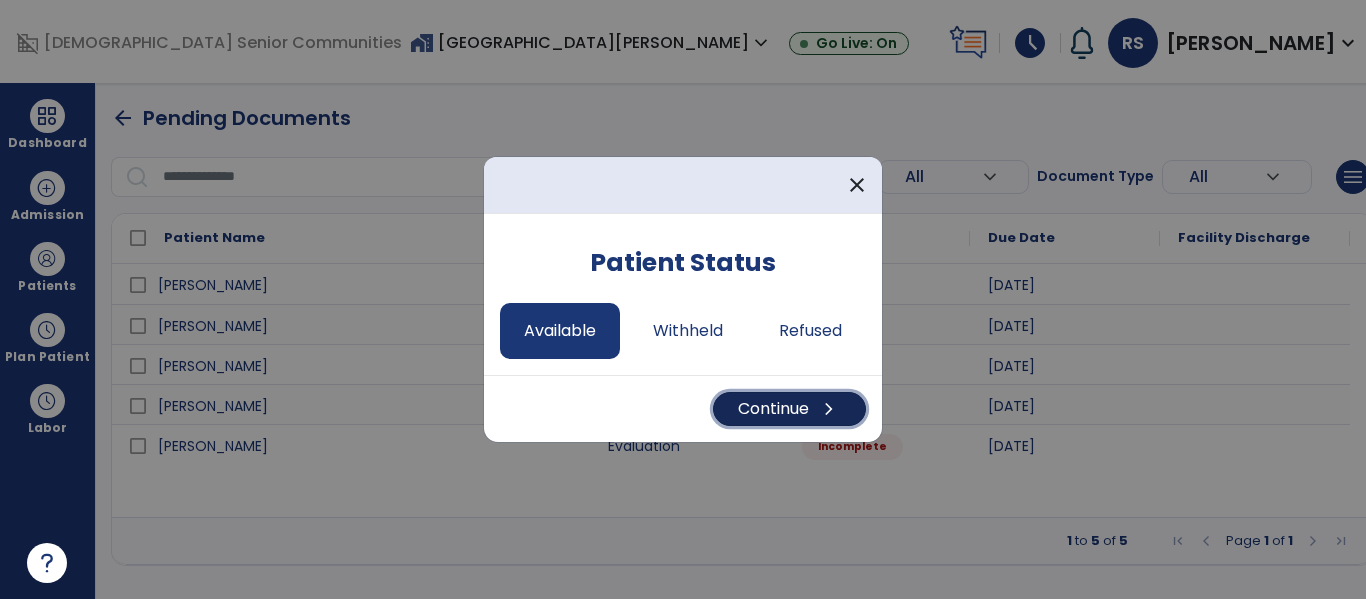 click on "Continue   chevron_right" at bounding box center (789, 409) 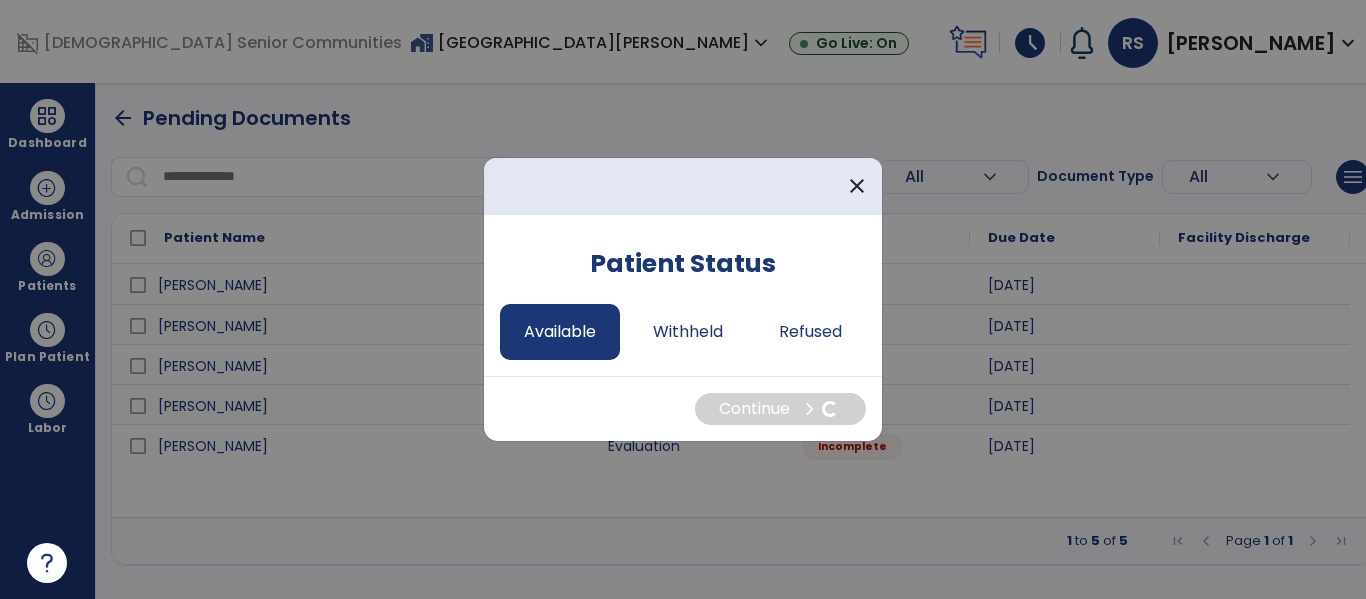 select on "*" 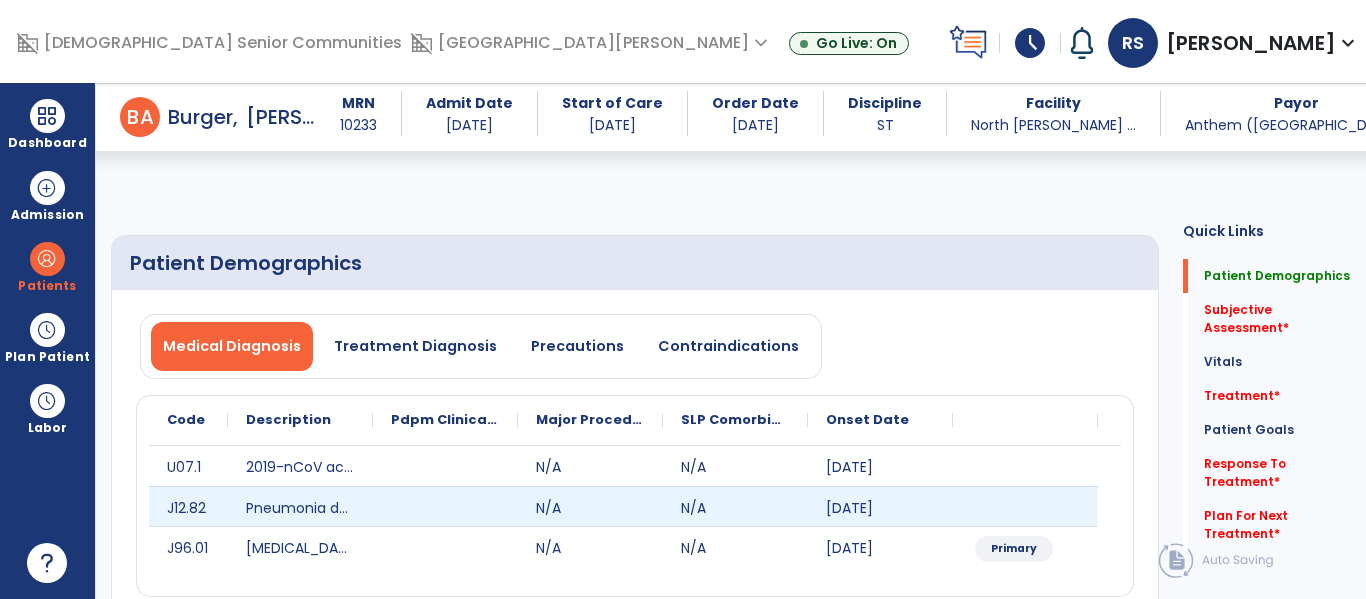 scroll, scrollTop: 245, scrollLeft: 0, axis: vertical 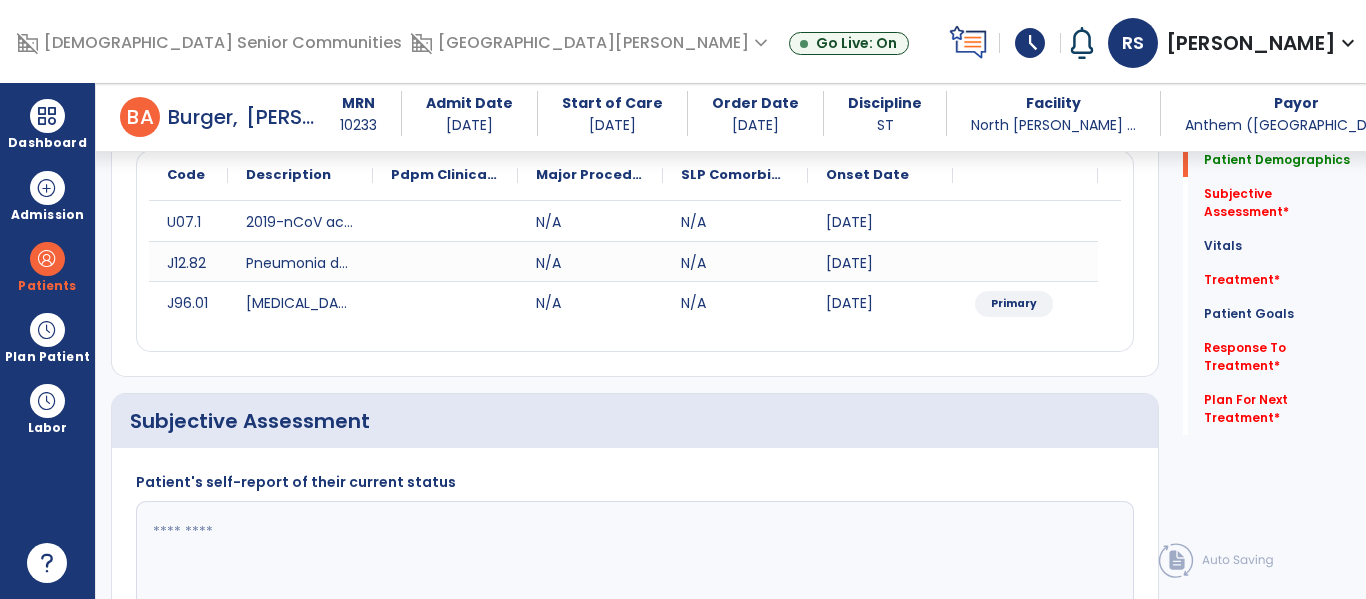 click 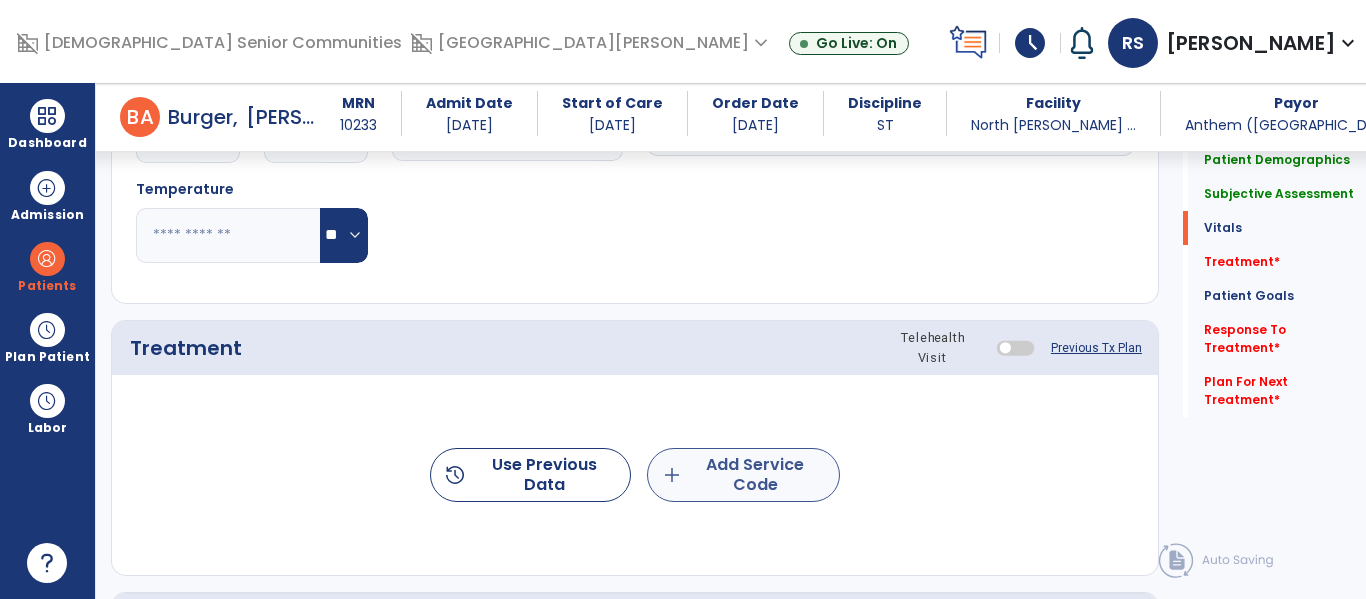 type on "**********" 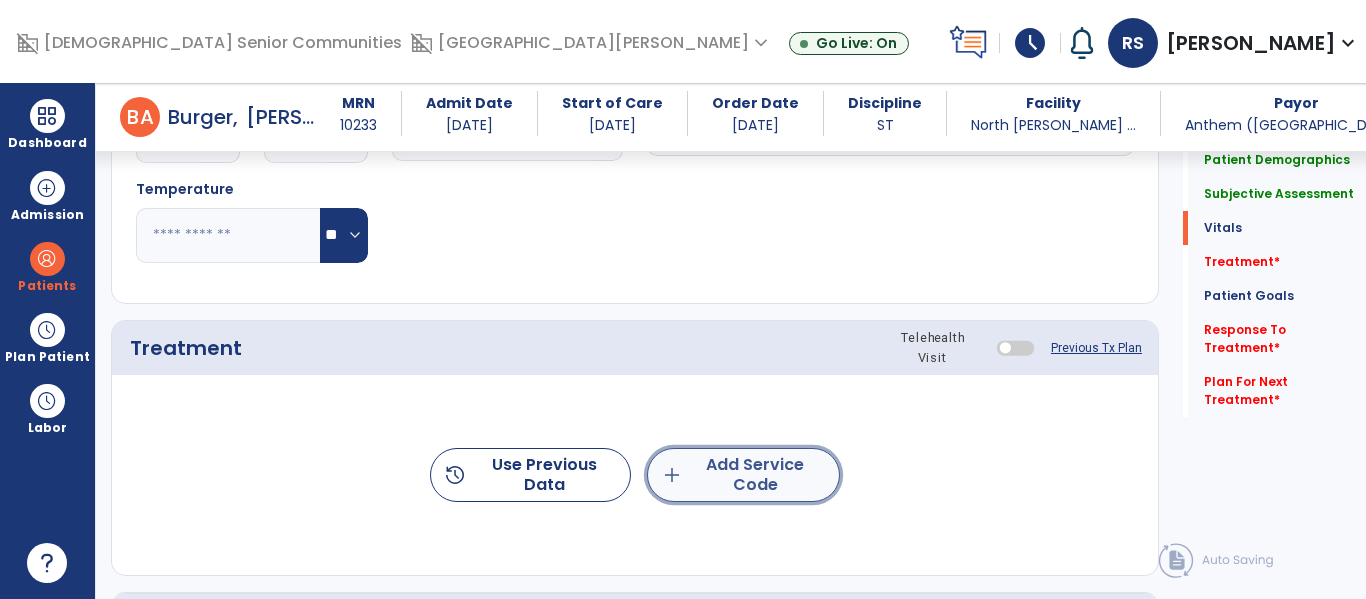 click on "add  Add Service Code" 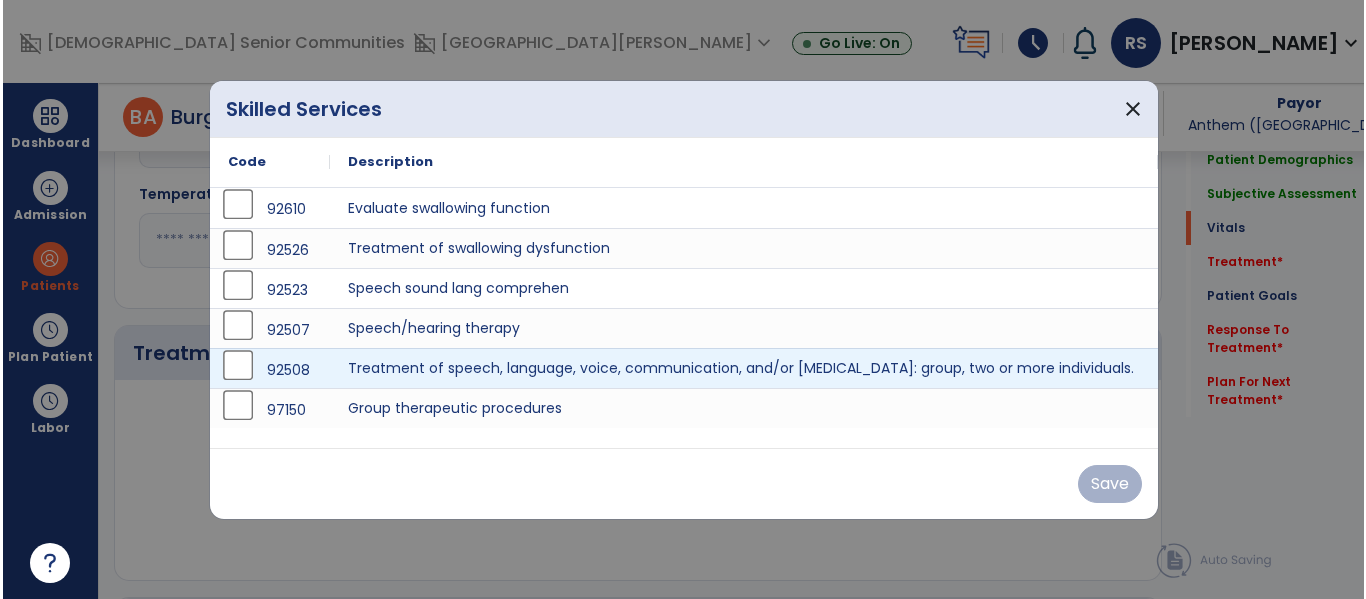 scroll, scrollTop: 1039, scrollLeft: 0, axis: vertical 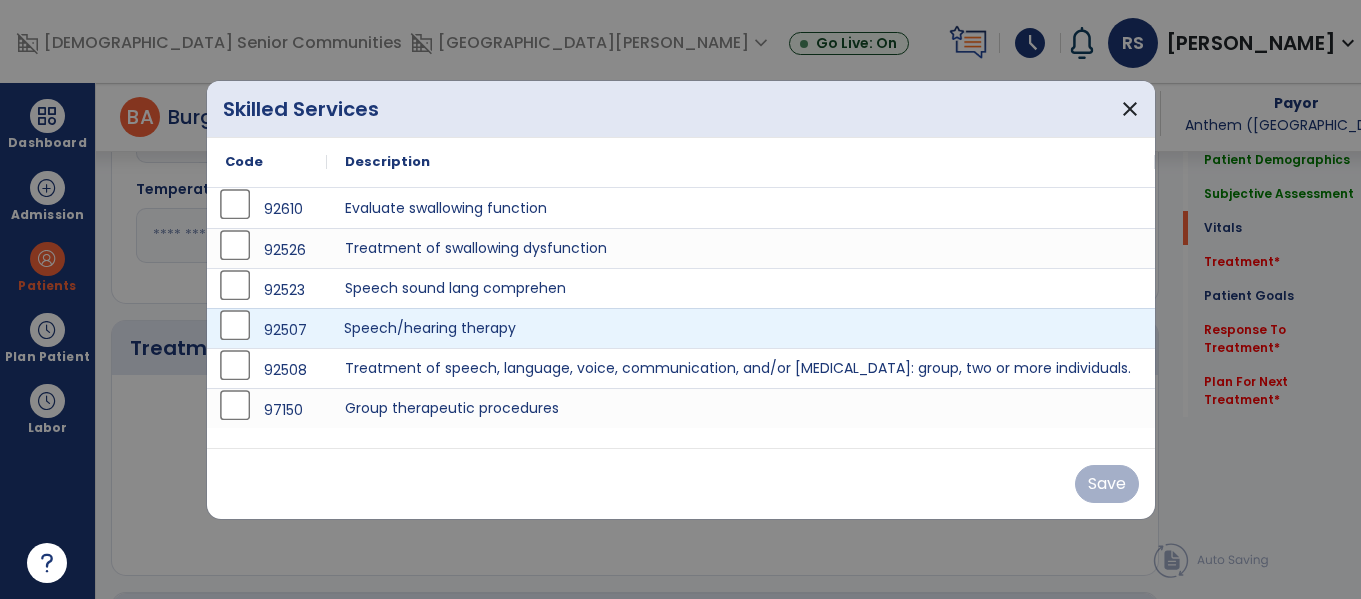 click on "Speech/hearing therapy" at bounding box center (741, 328) 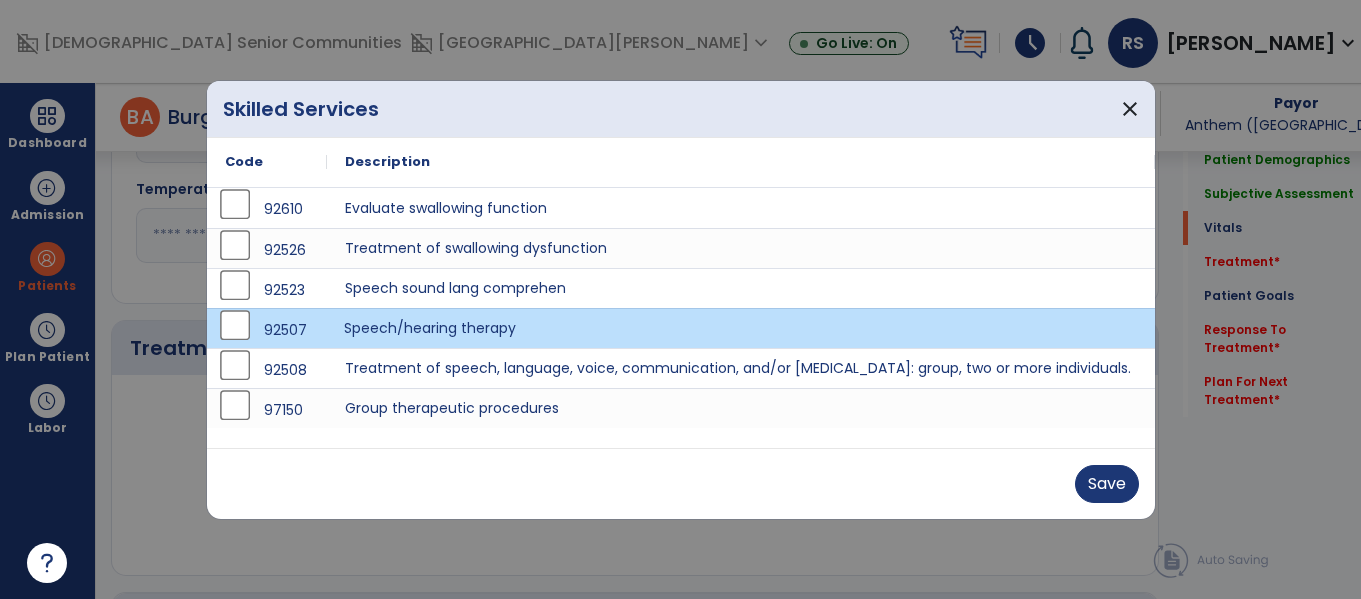 click on "Save" at bounding box center [681, 483] 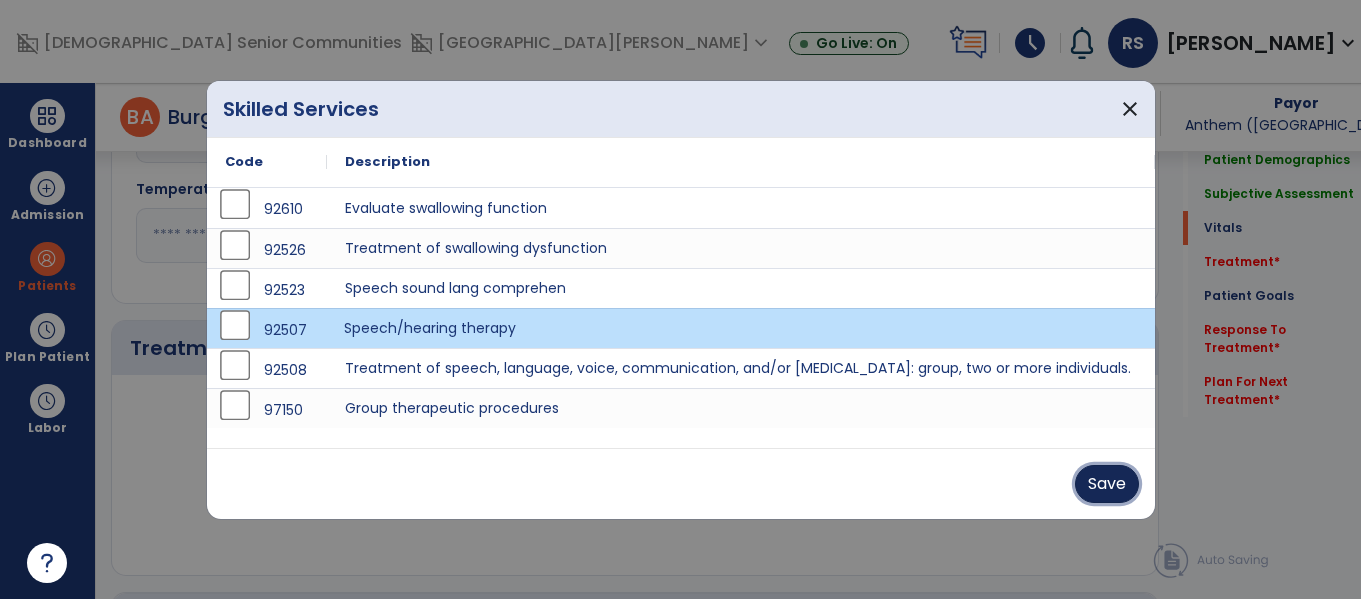 click on "Save" at bounding box center (1107, 484) 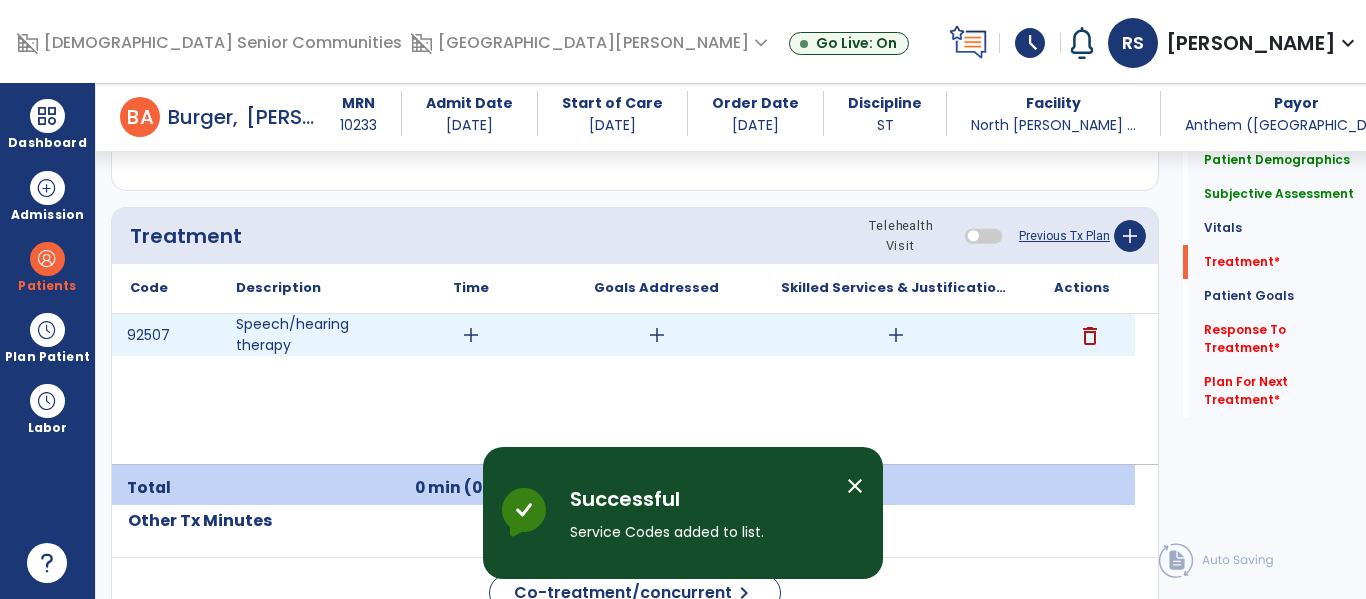 click on "add" at bounding box center [656, 335] 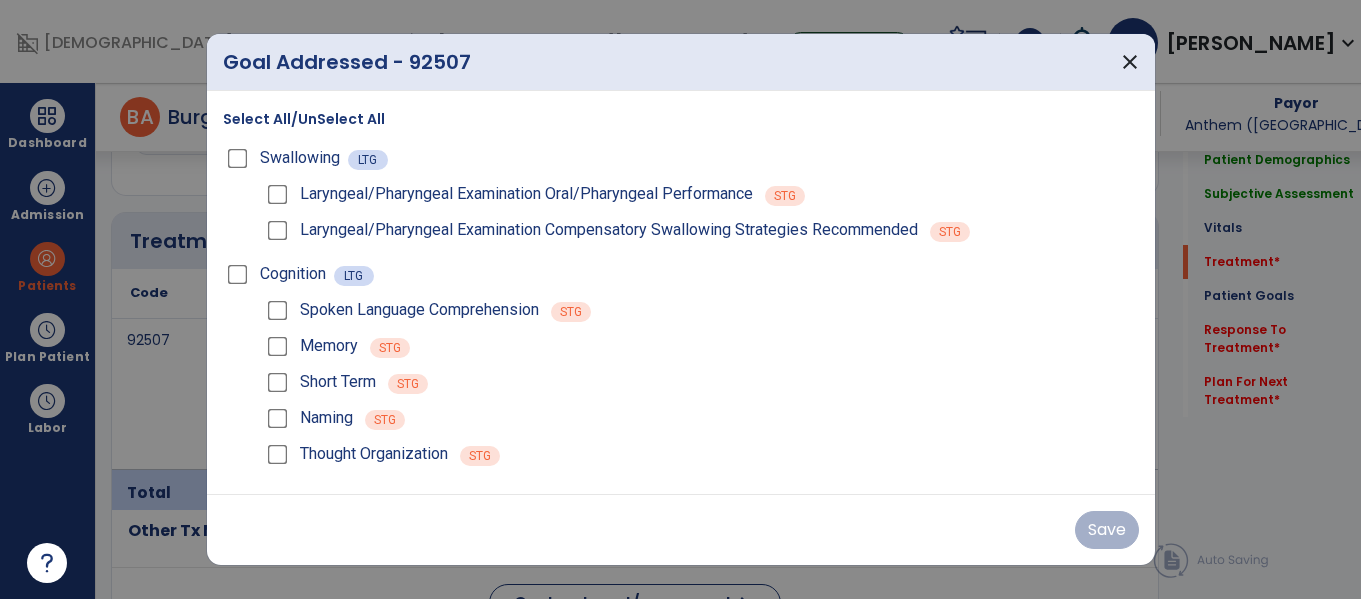 scroll, scrollTop: 1152, scrollLeft: 0, axis: vertical 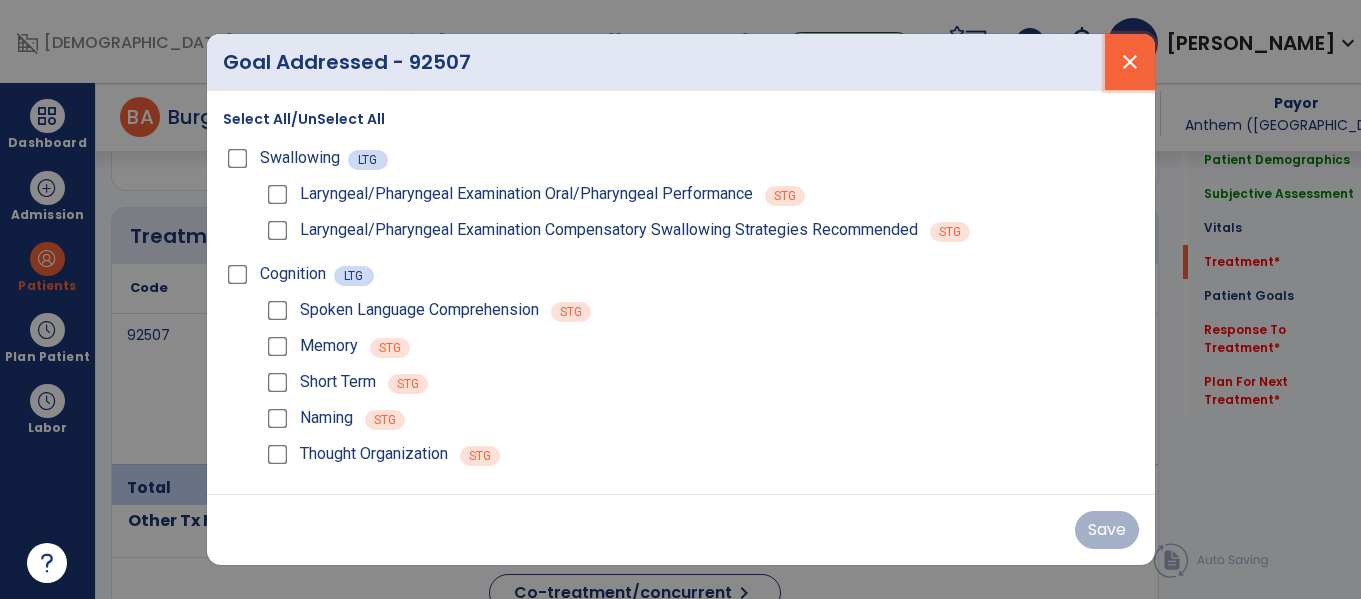 click on "close" at bounding box center (1130, 62) 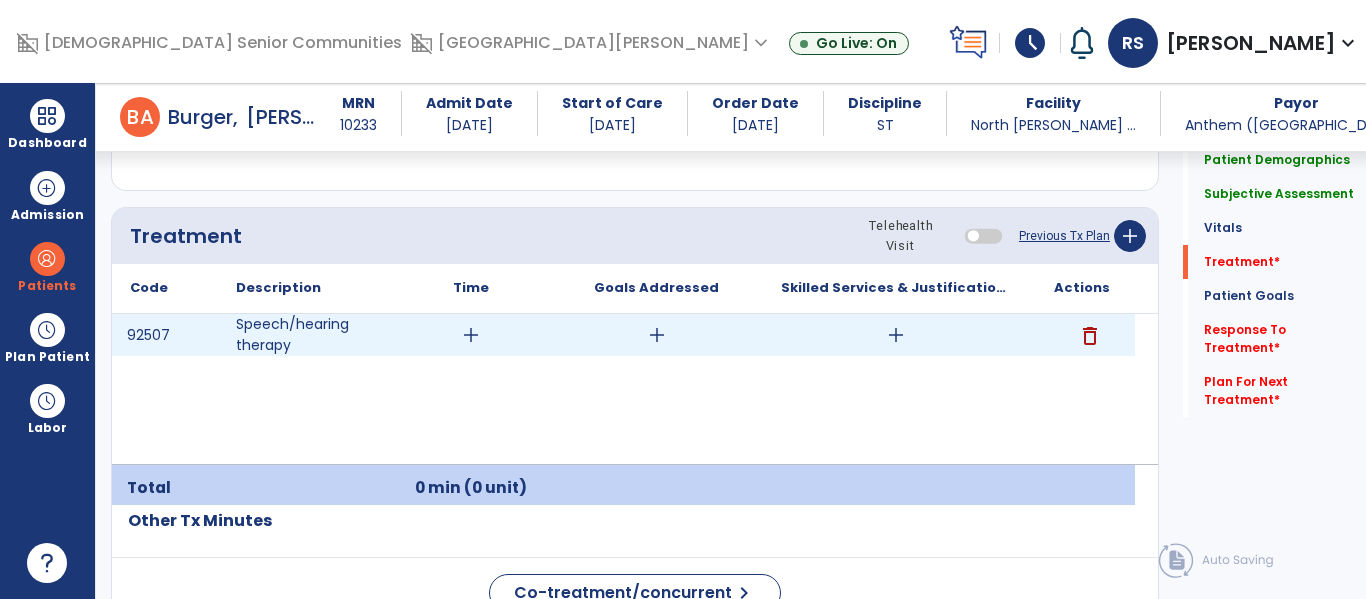 click on "add" at bounding box center [896, 335] 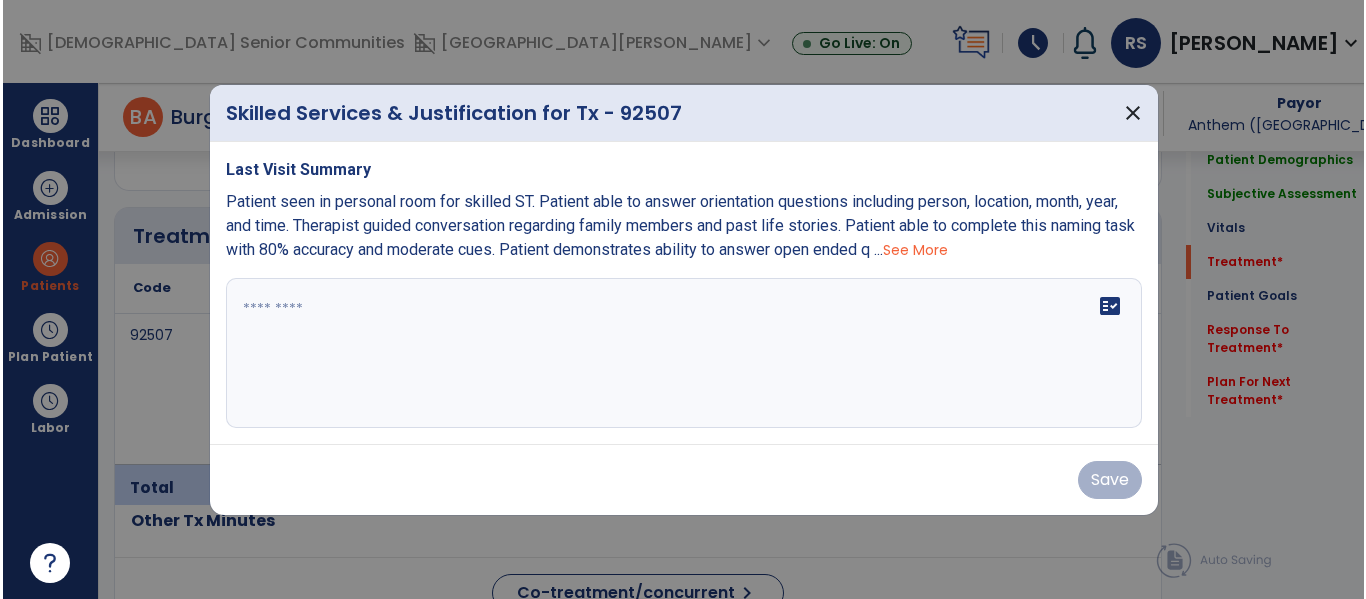scroll, scrollTop: 1152, scrollLeft: 0, axis: vertical 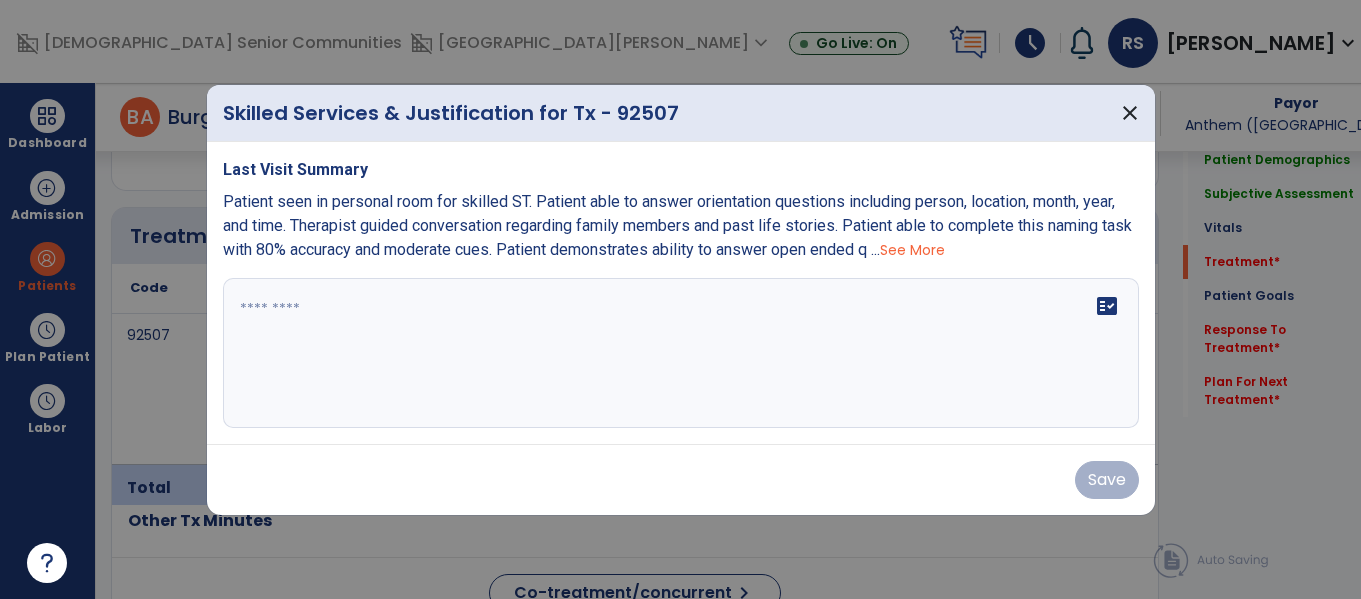 click on "fact_check" at bounding box center [681, 353] 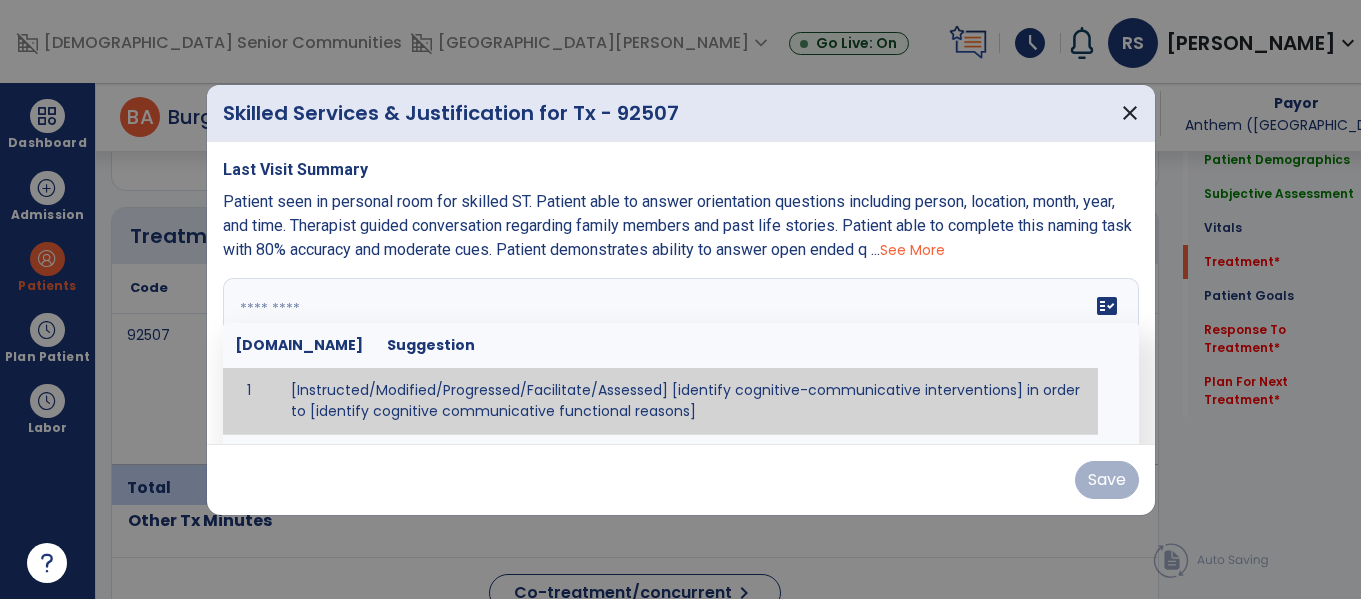 type on "*" 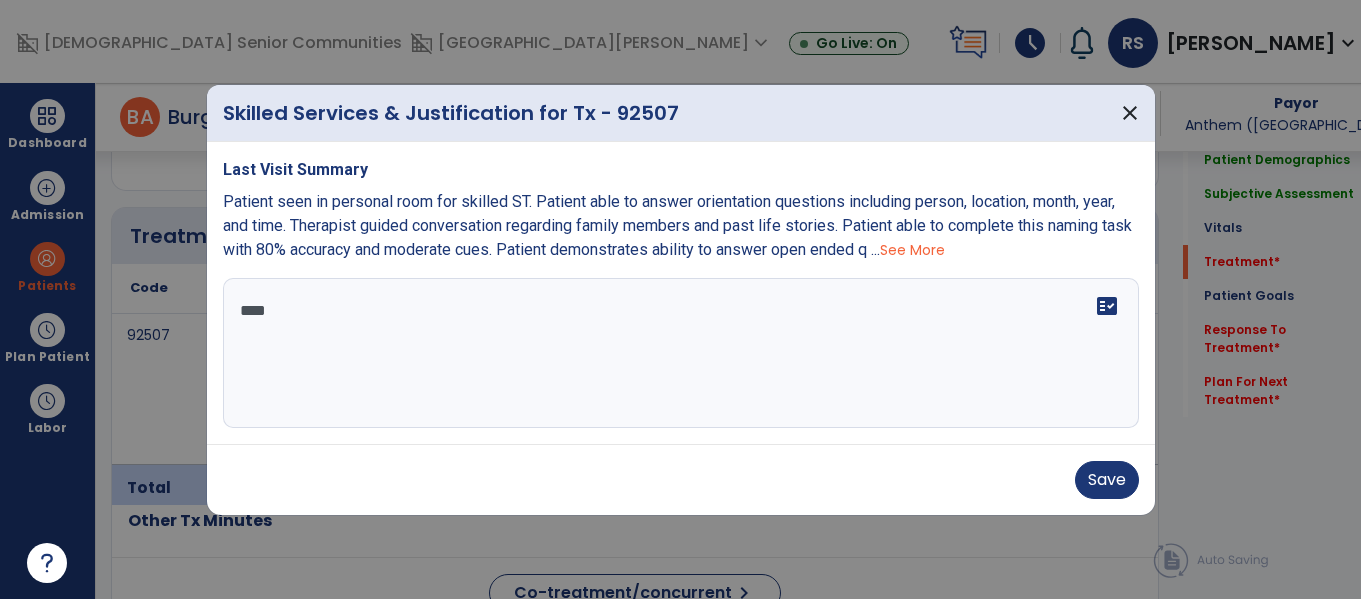 type on "*****" 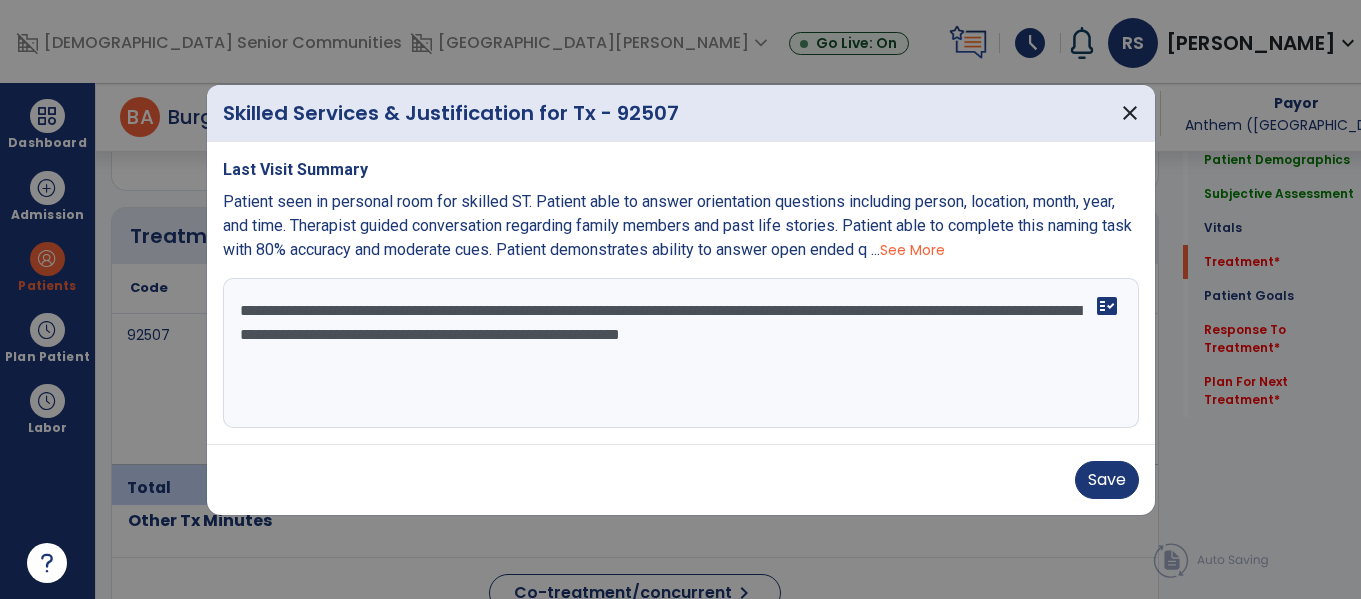 type on "**********" 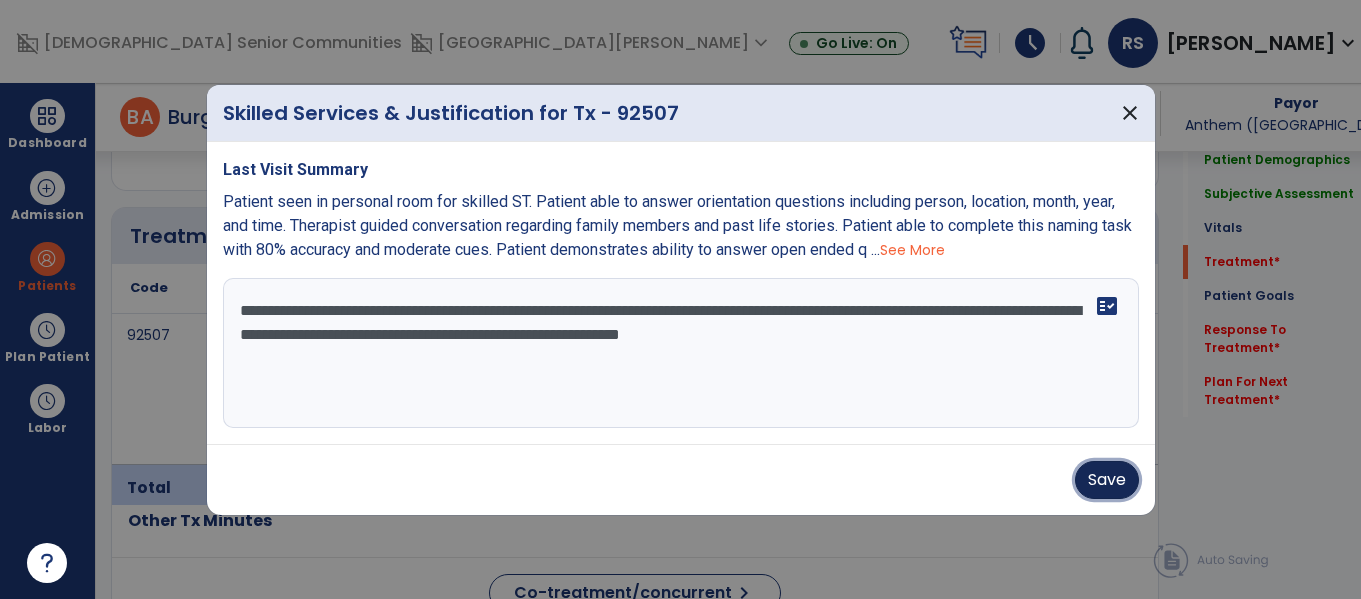 click on "Save" at bounding box center (1107, 480) 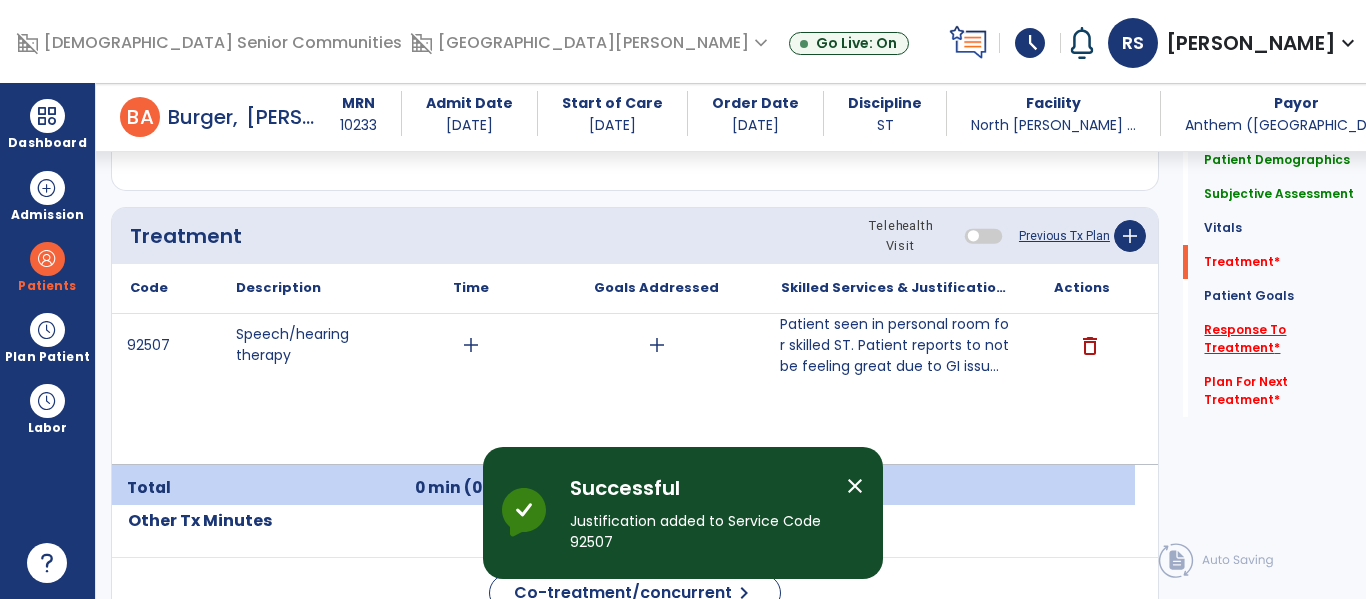 click on "Response To Treatment   *" 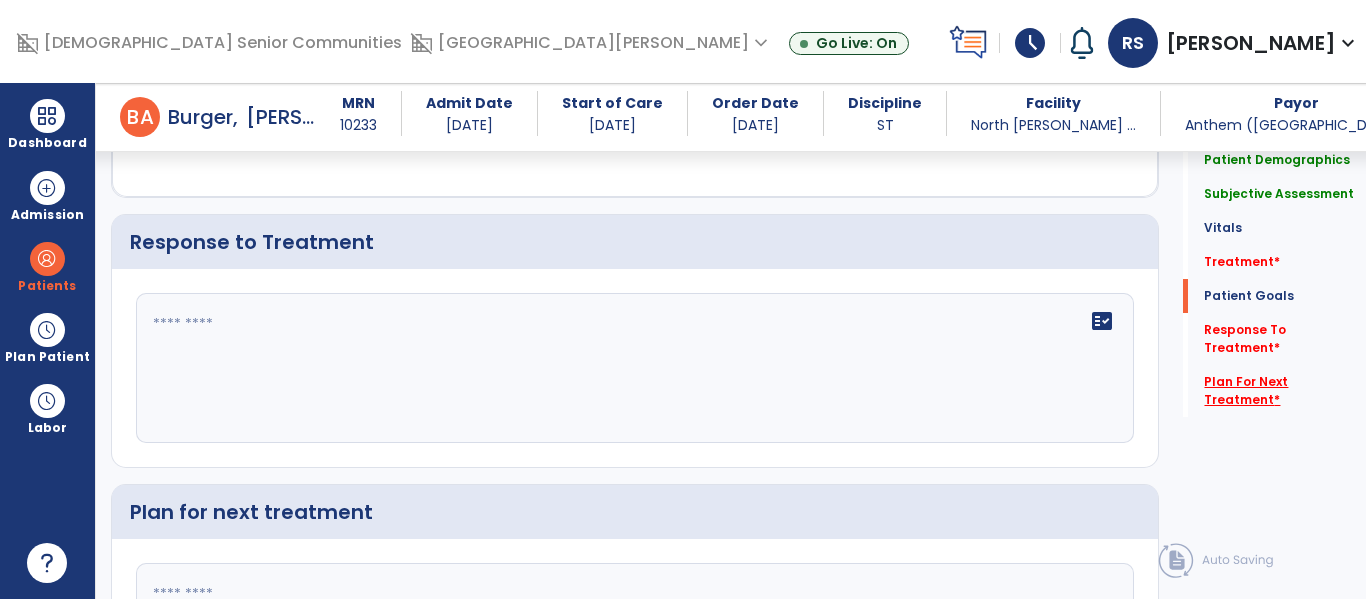 click on "Plan For Next Treatment   *" 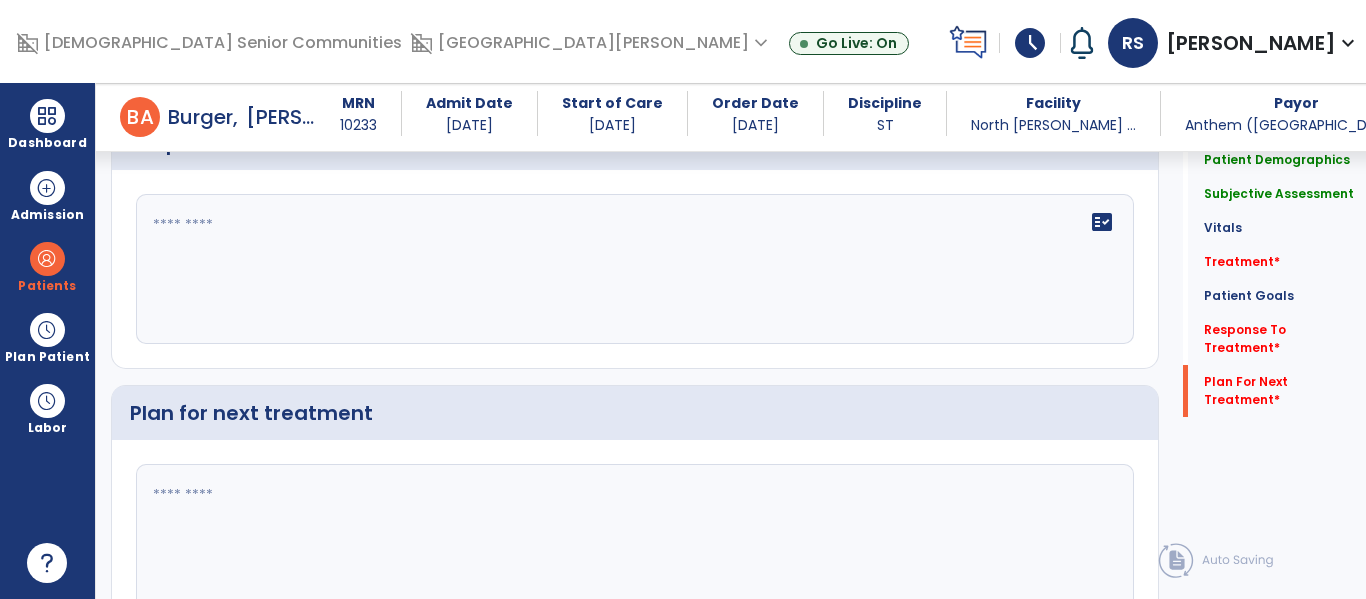 scroll, scrollTop: 3502, scrollLeft: 0, axis: vertical 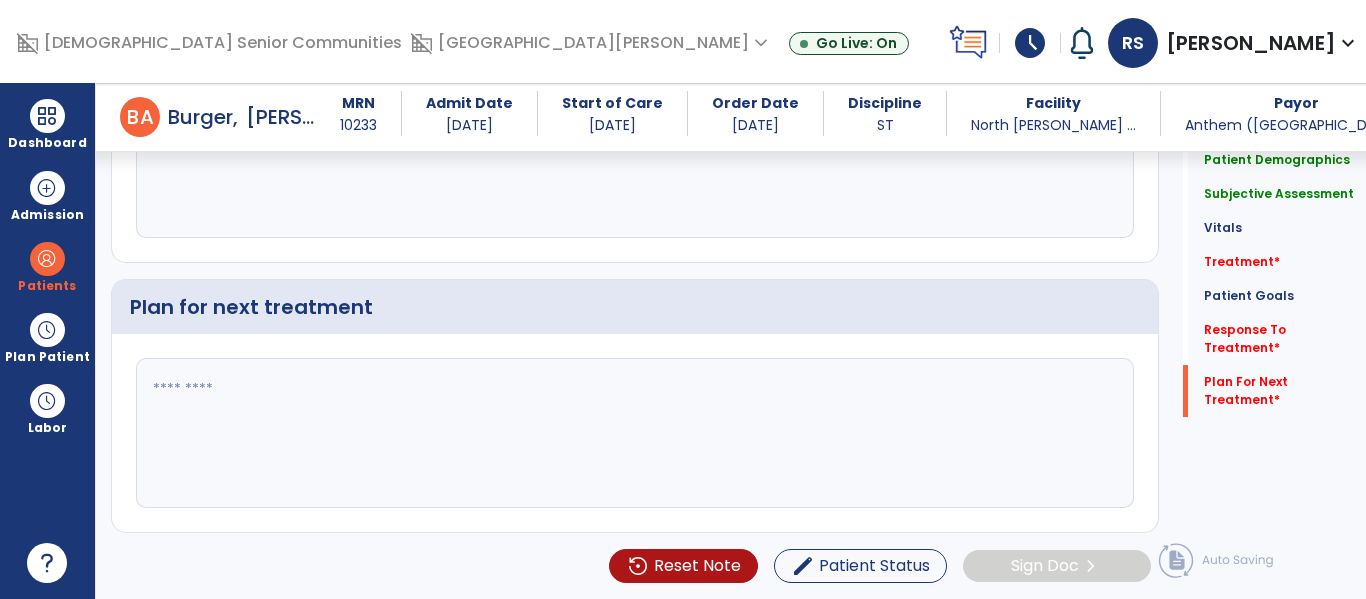 click 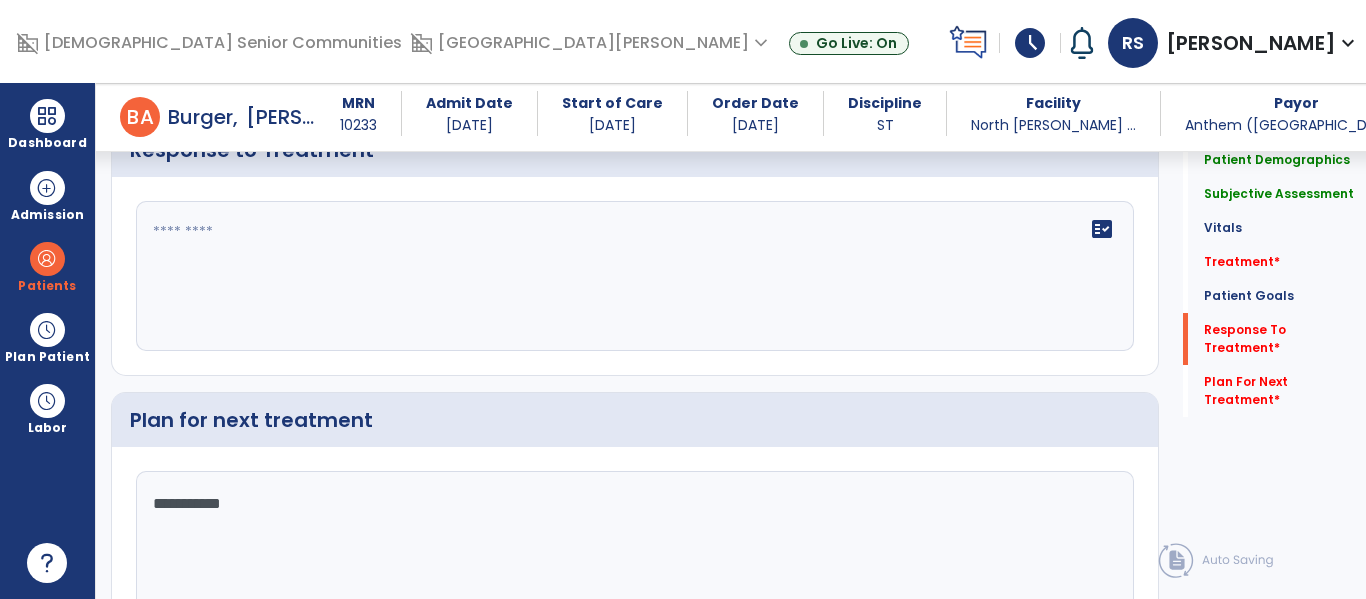 scroll, scrollTop: 3382, scrollLeft: 0, axis: vertical 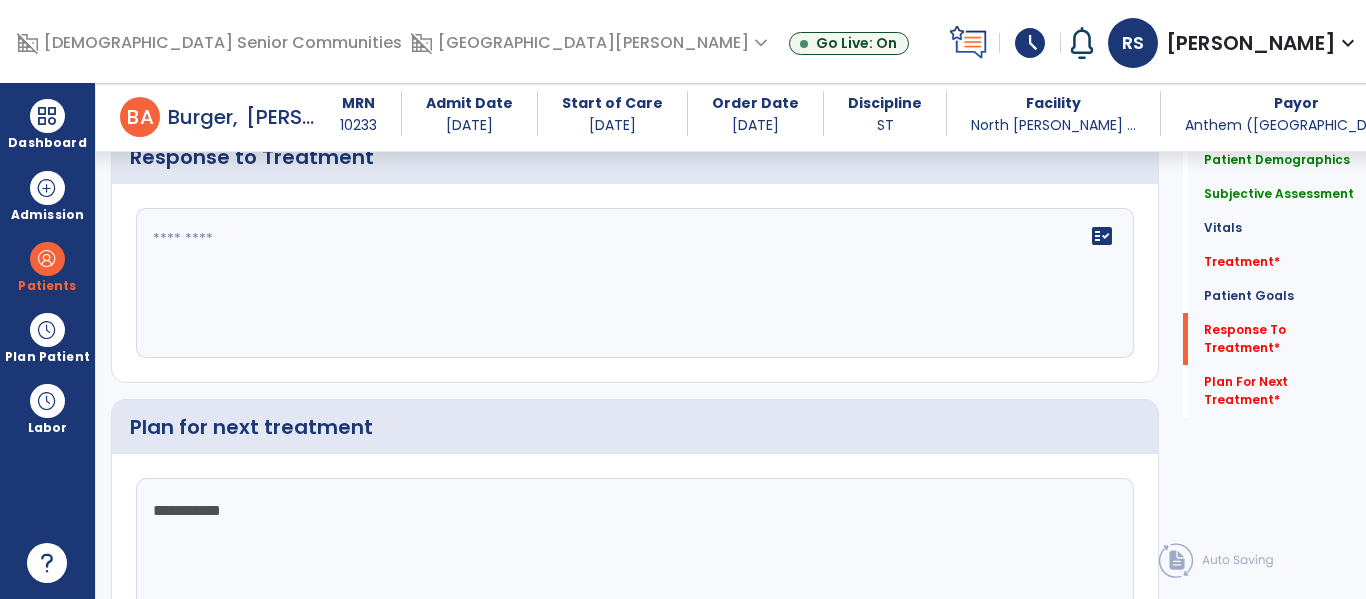 type on "**********" 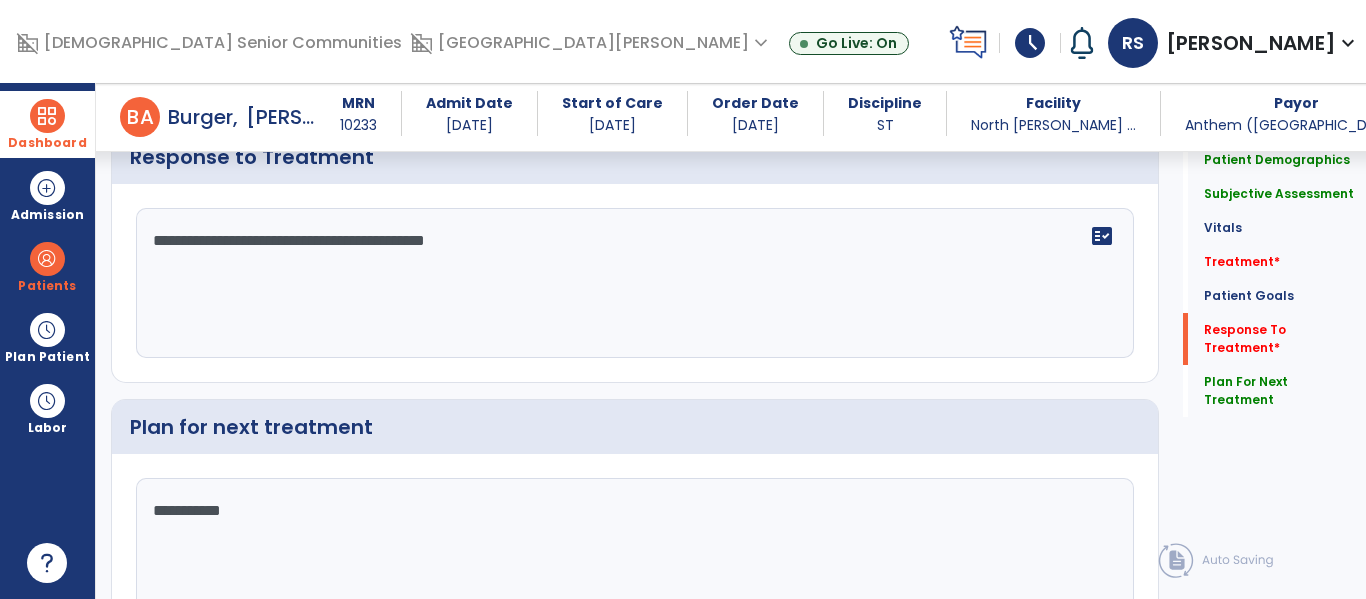 type on "**********" 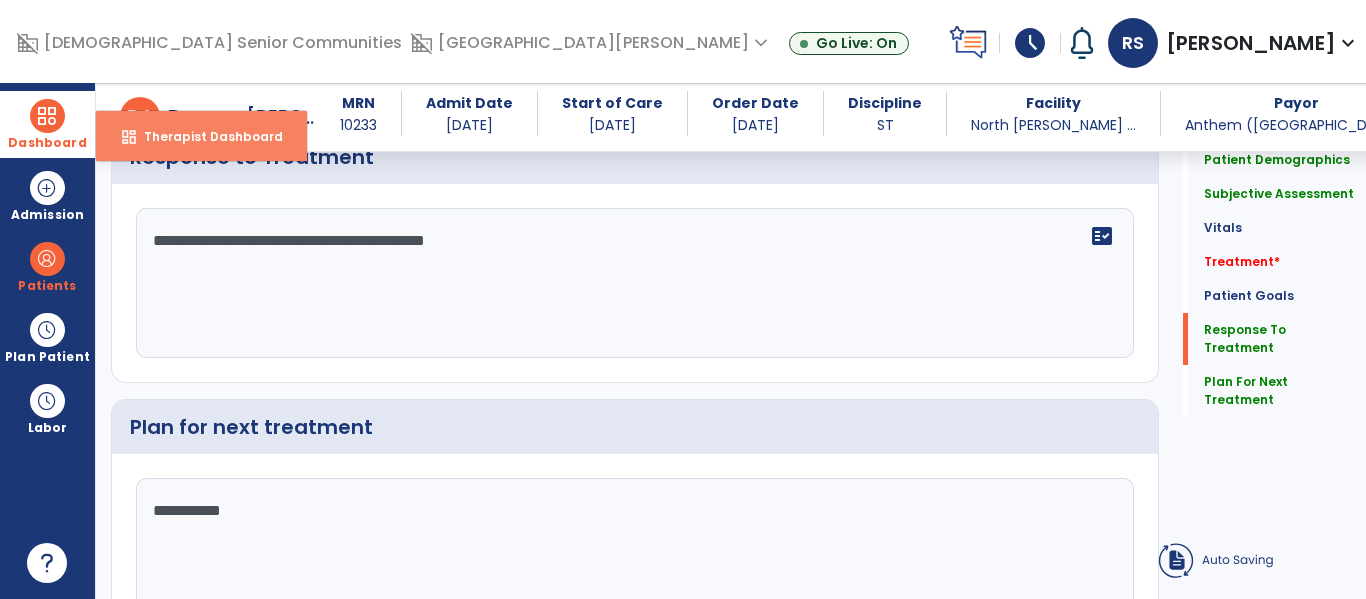 click on "dashboard  Therapist Dashboard" at bounding box center (201, 136) 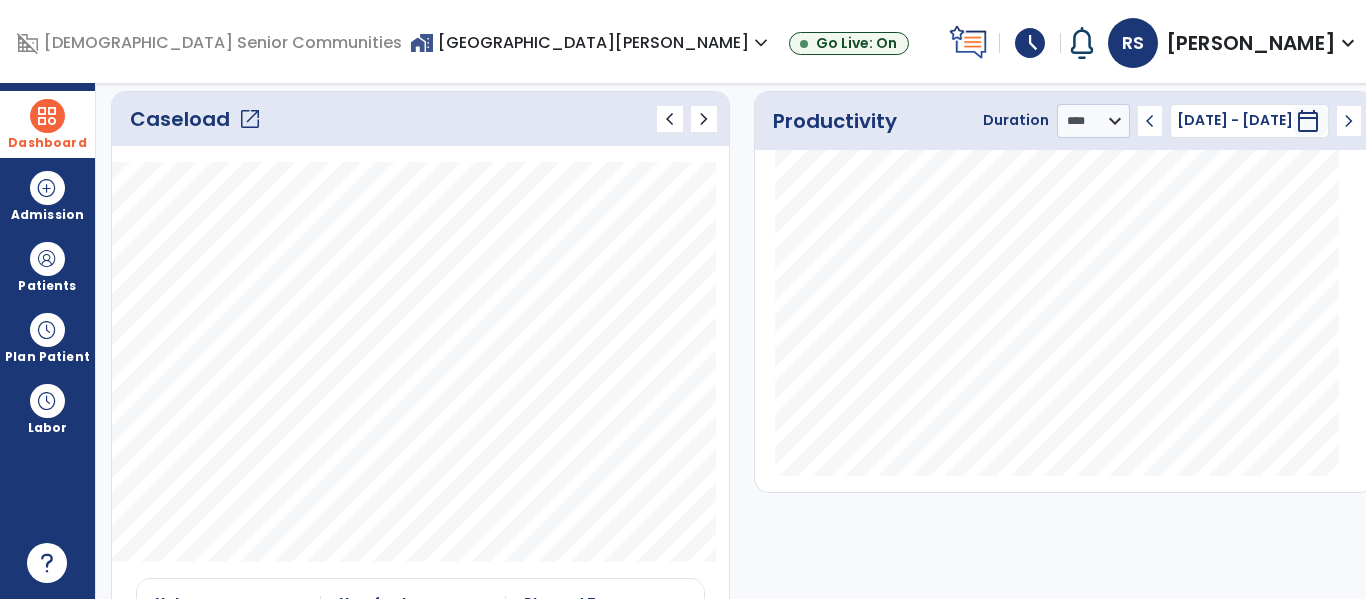 scroll, scrollTop: 0, scrollLeft: 0, axis: both 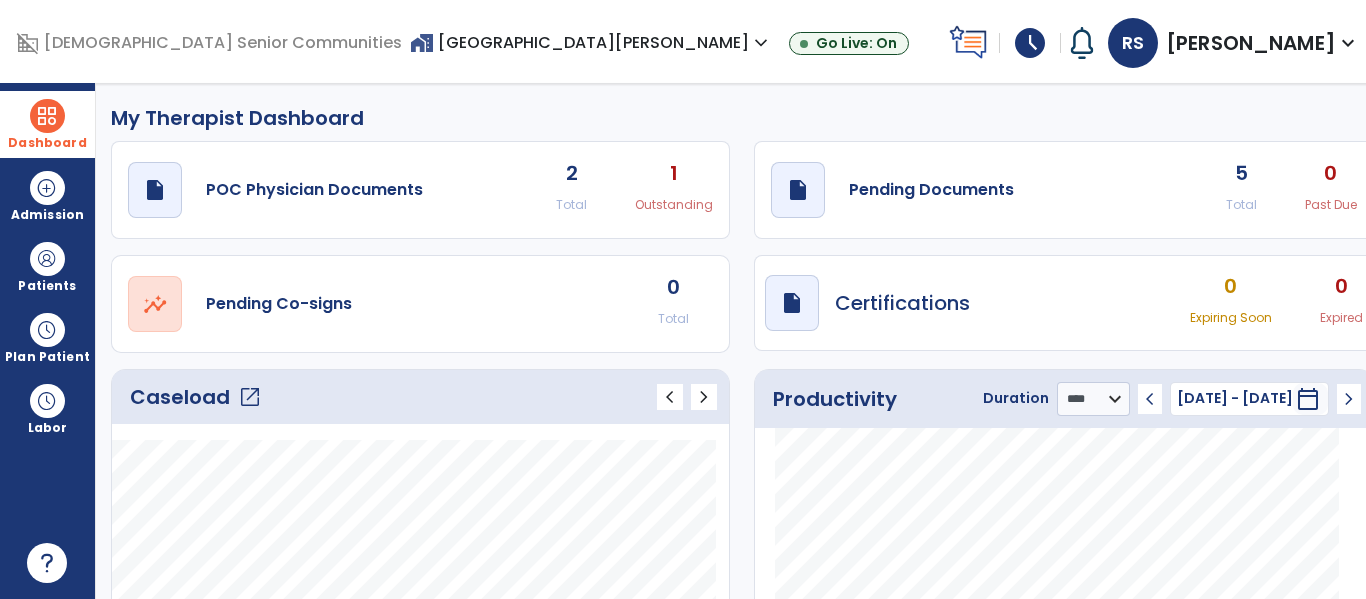 click on "5" 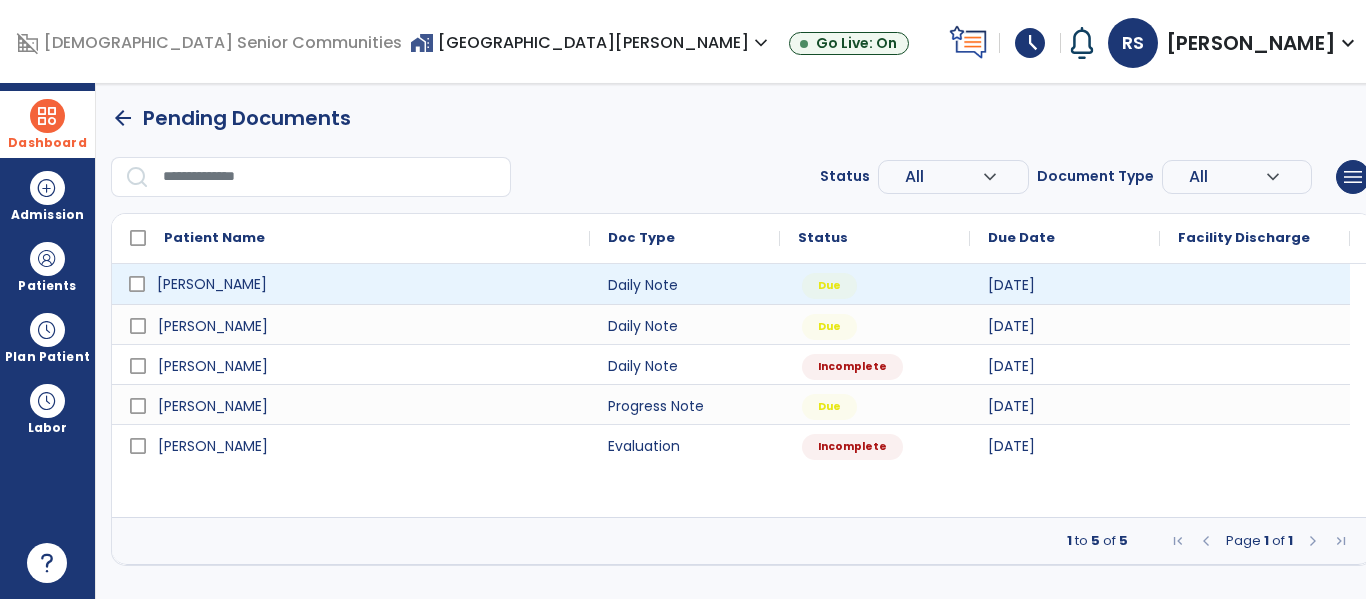 click on "[PERSON_NAME]" at bounding box center [365, 284] 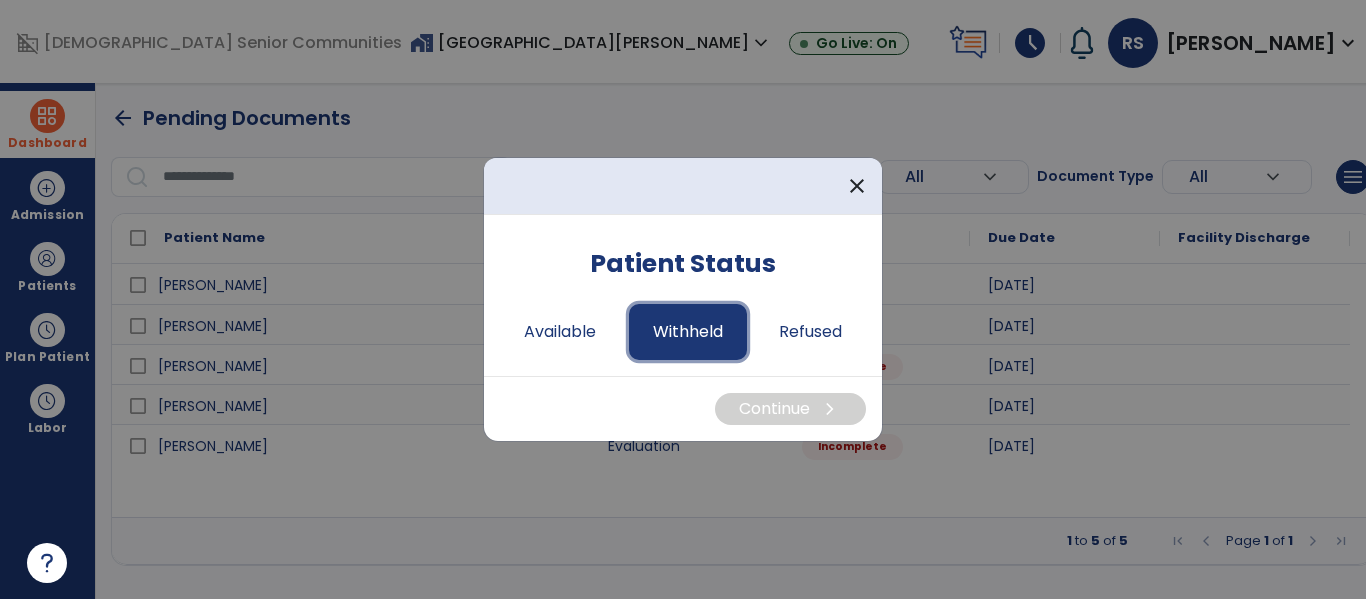 click on "Withheld" at bounding box center [688, 332] 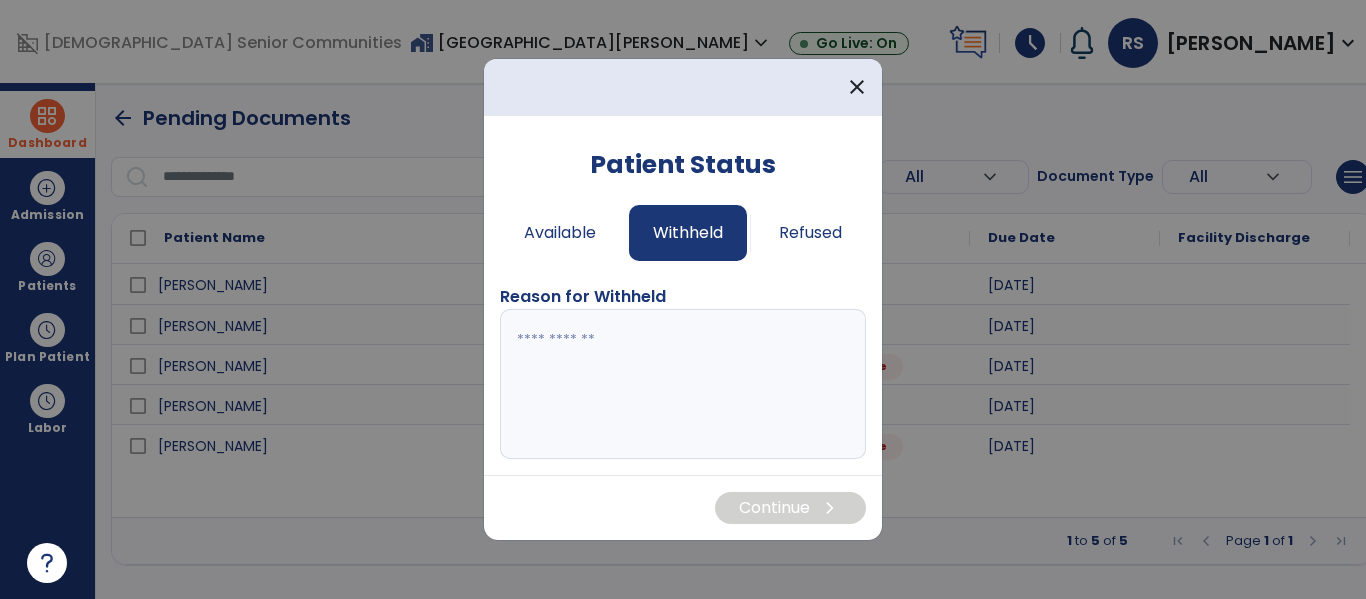 click at bounding box center [683, 384] 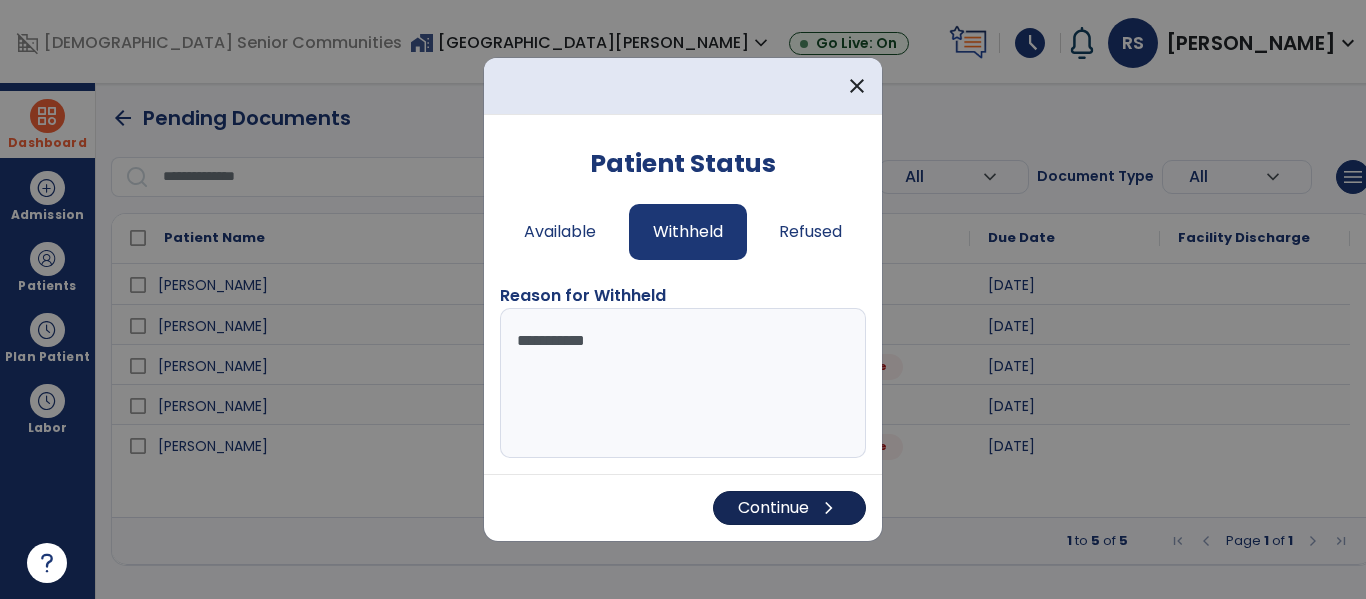 type on "**********" 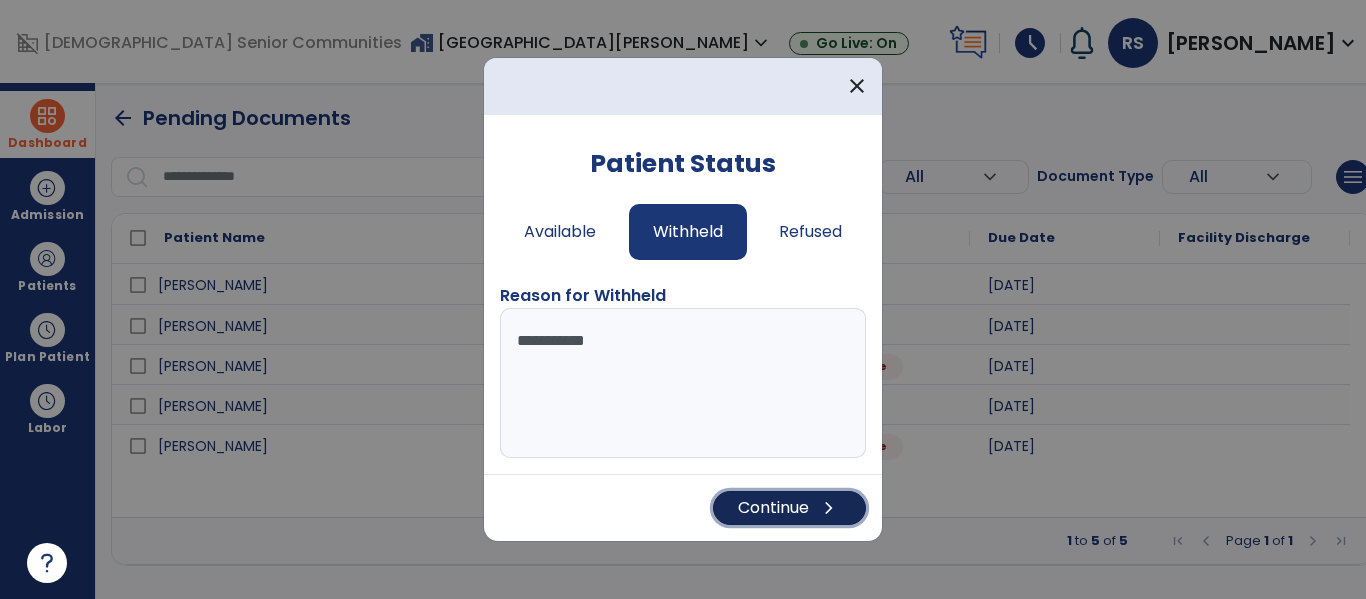 click on "Continue   chevron_right" at bounding box center (789, 508) 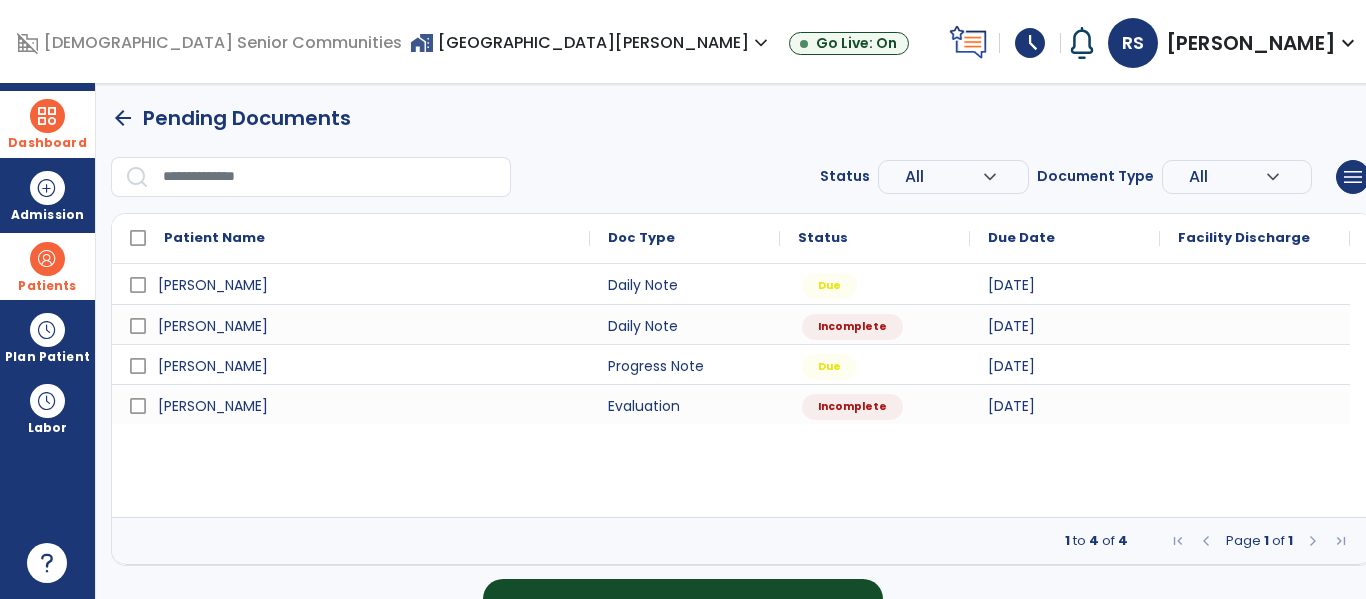 click on "Patients" at bounding box center (47, 286) 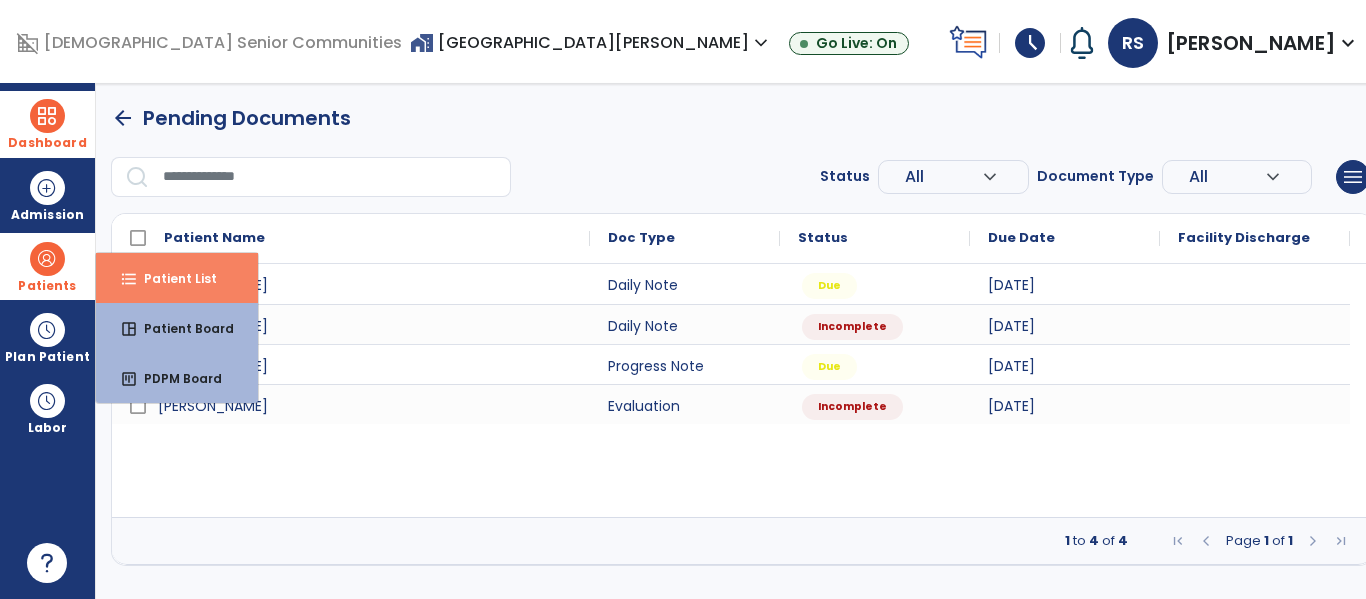 click on "format_list_bulleted  Patient List" at bounding box center (177, 278) 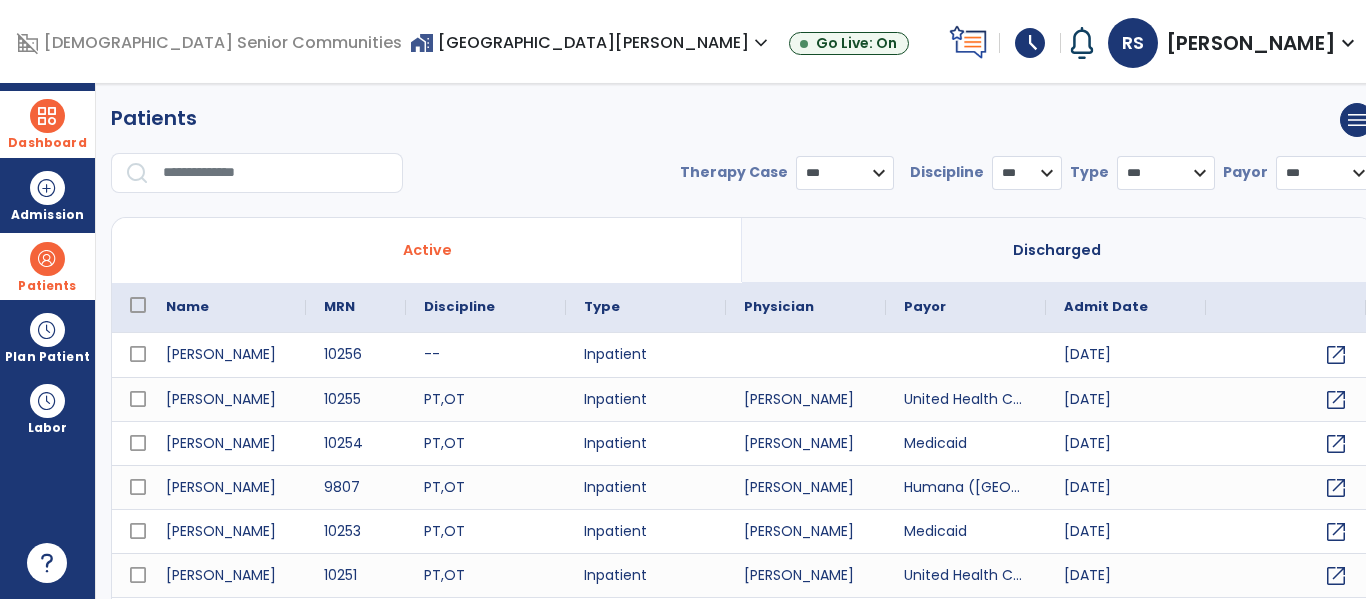 select on "***" 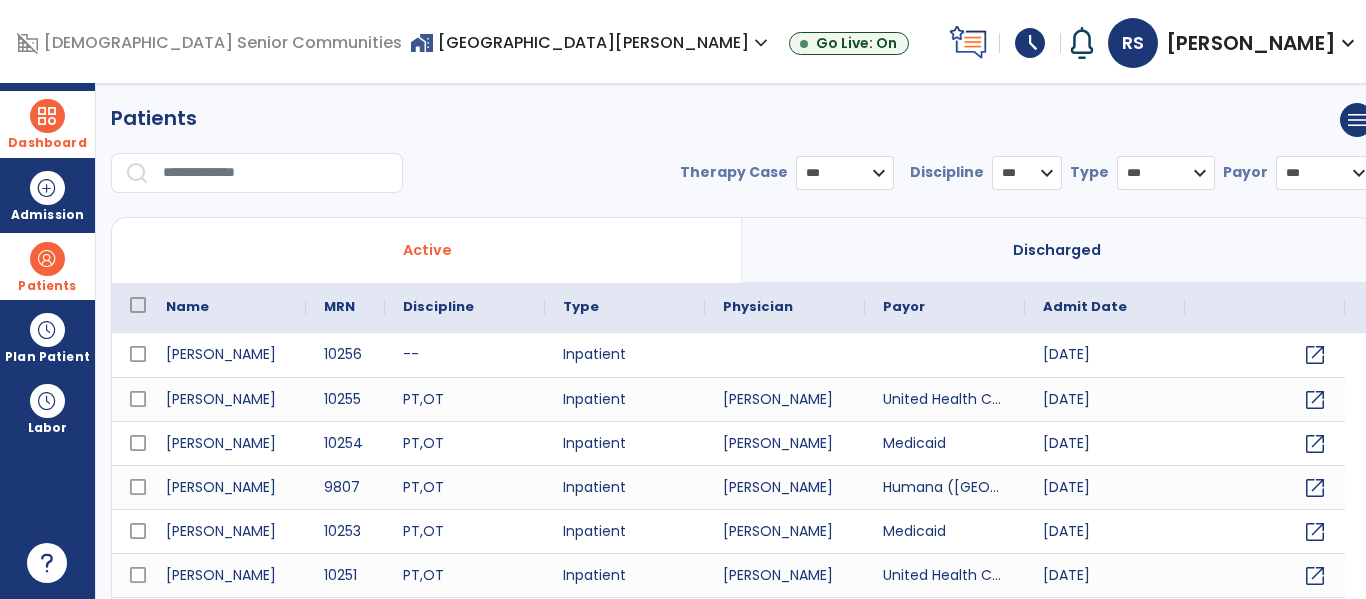 click at bounding box center [276, 173] 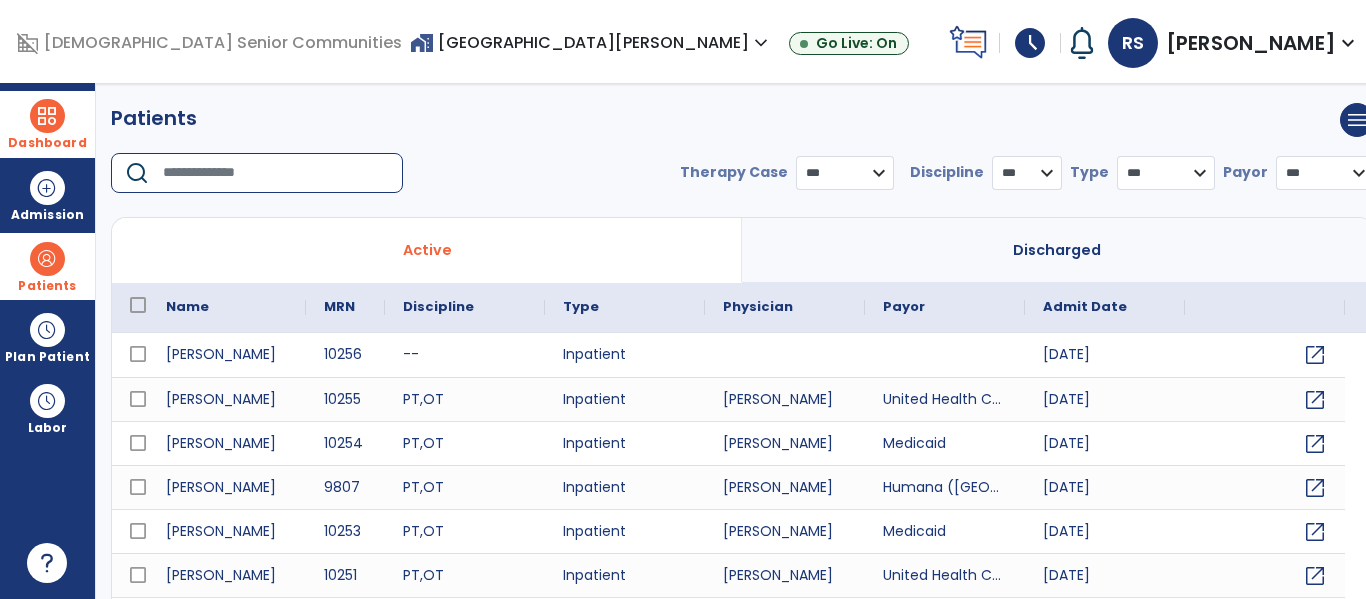 type on "*" 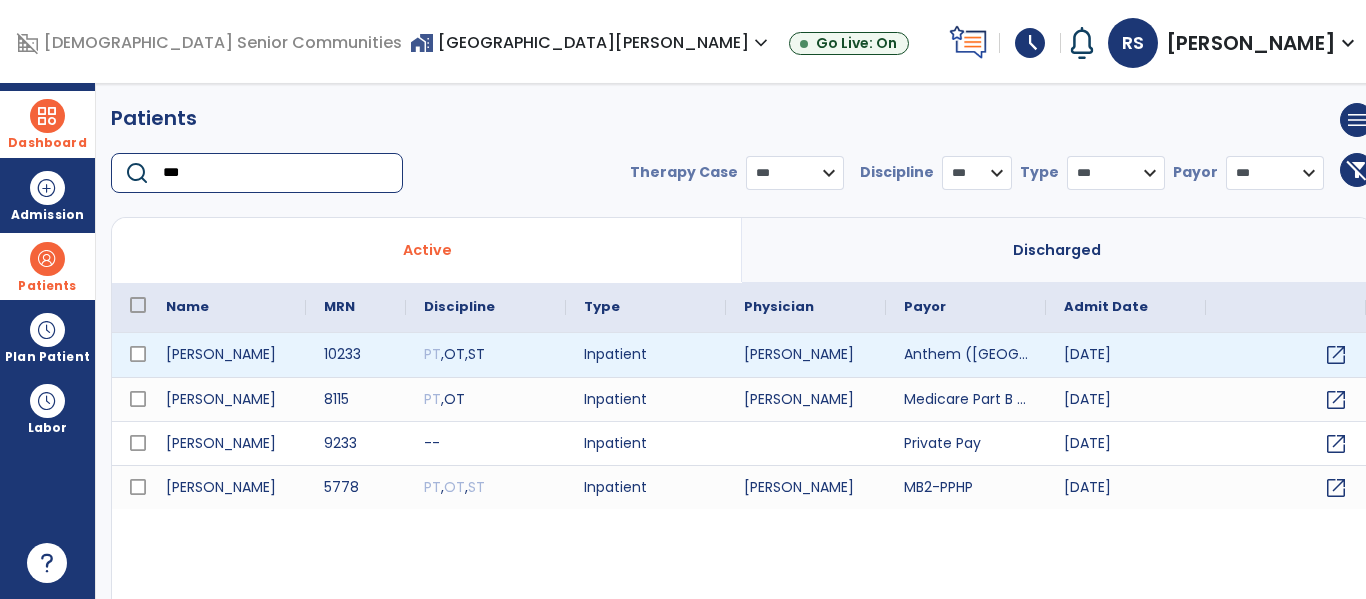 type on "***" 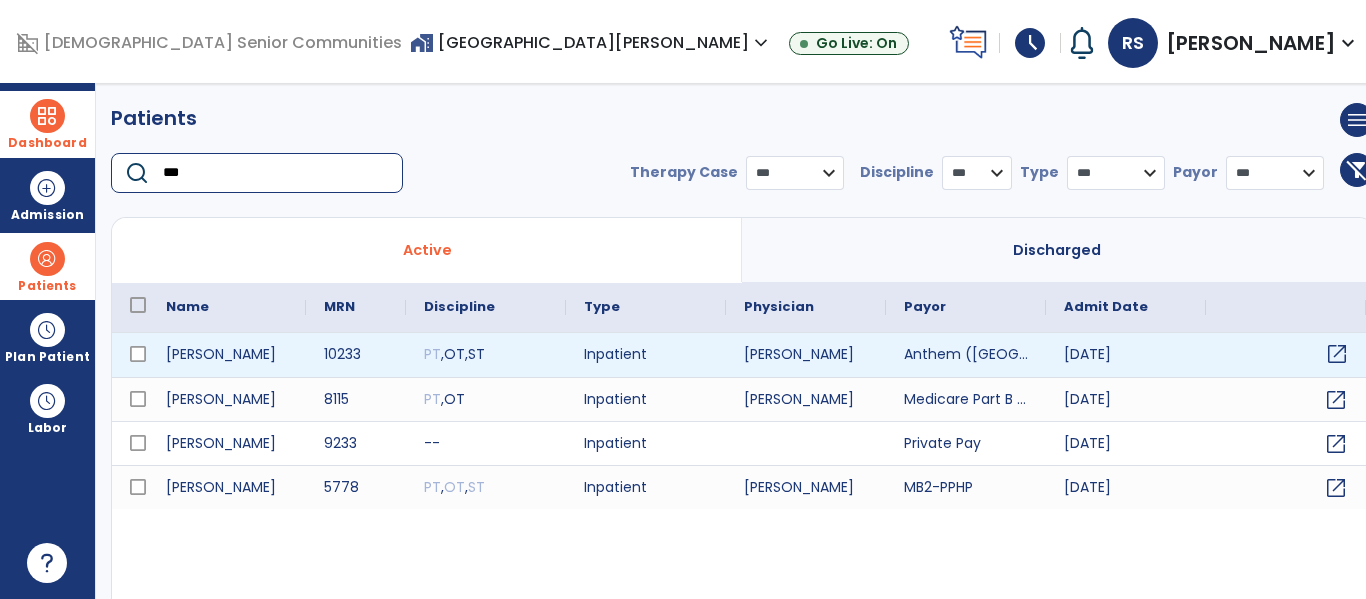 click on "open_in_new" at bounding box center (1337, 354) 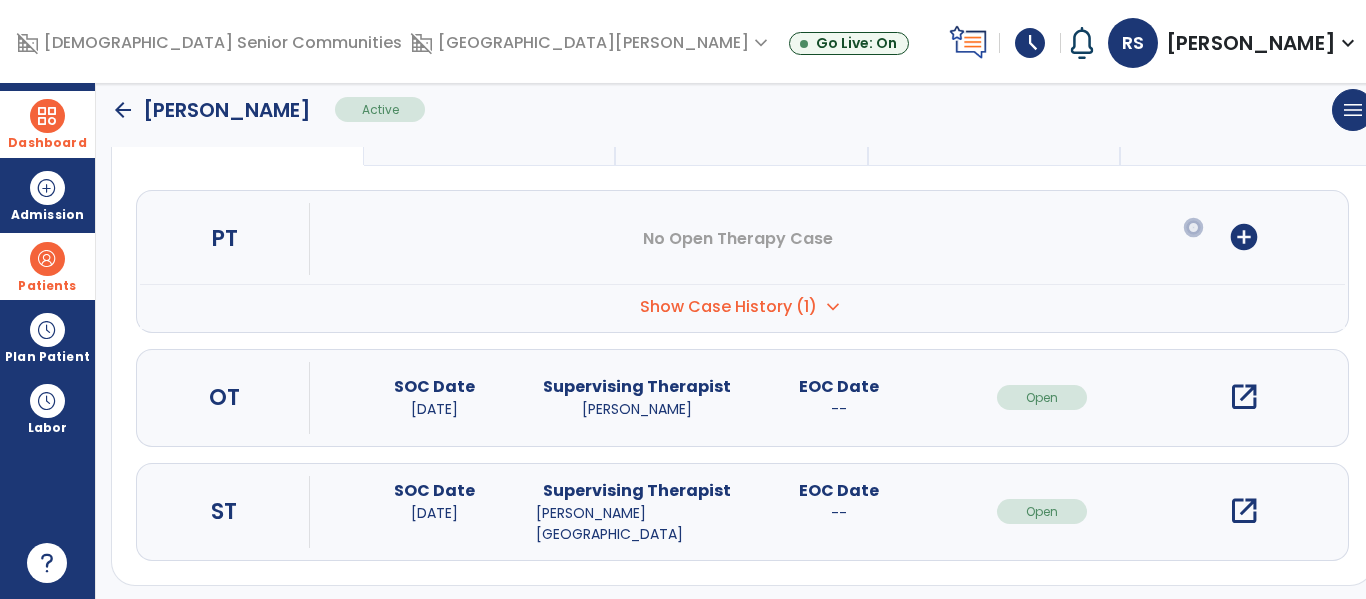scroll, scrollTop: 207, scrollLeft: 0, axis: vertical 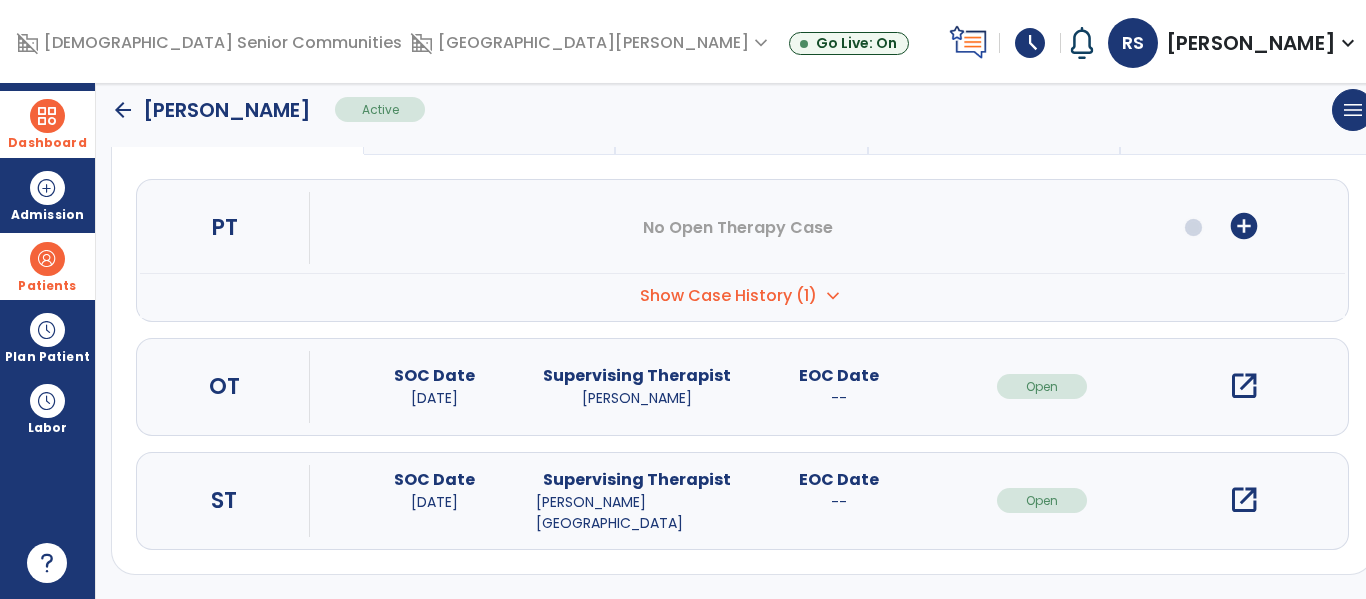 click on "open_in_new" at bounding box center [1244, 500] 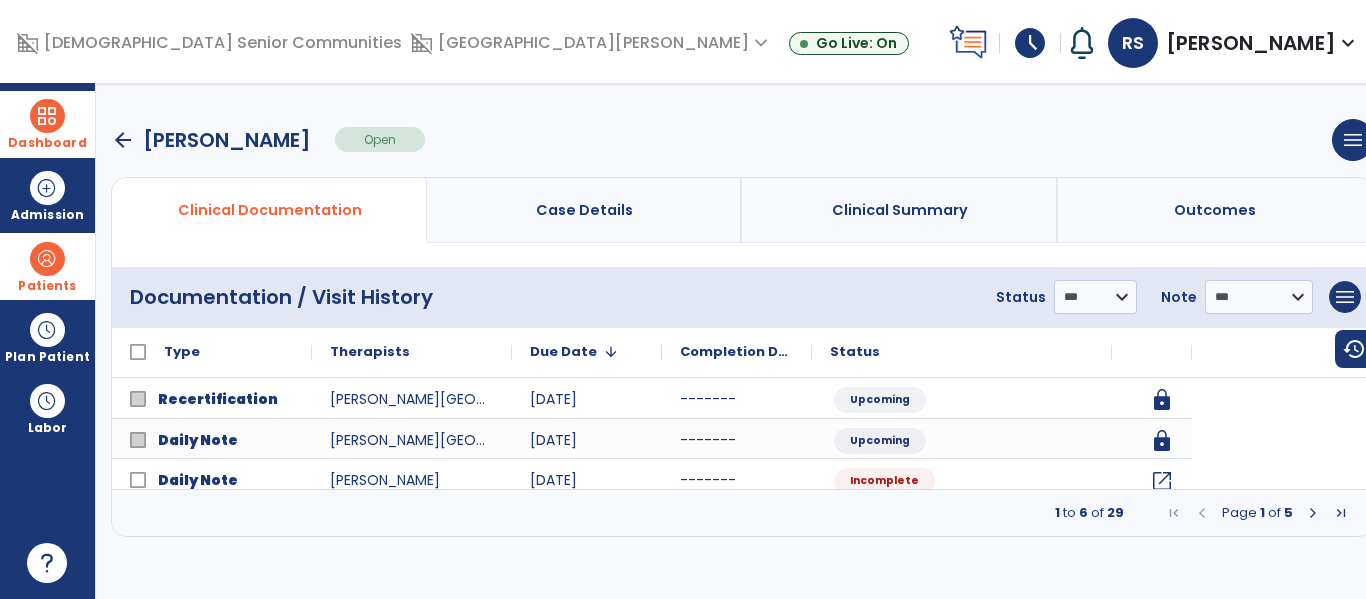 scroll, scrollTop: 0, scrollLeft: 0, axis: both 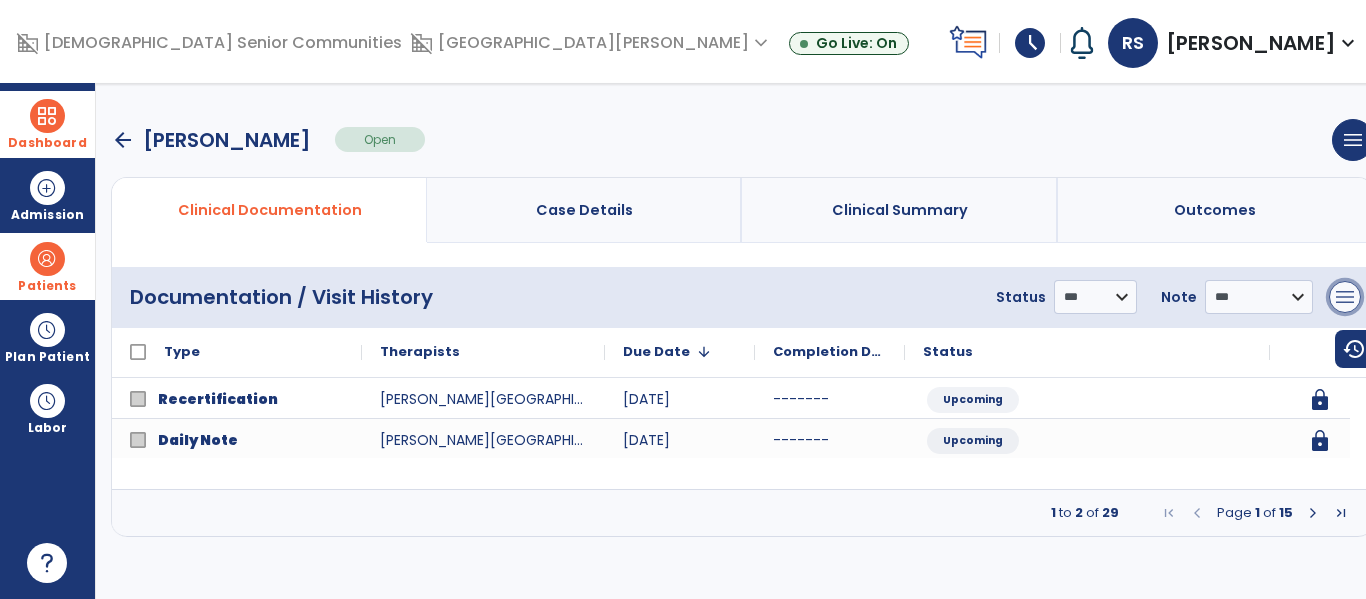 click on "menu" at bounding box center [1345, 297] 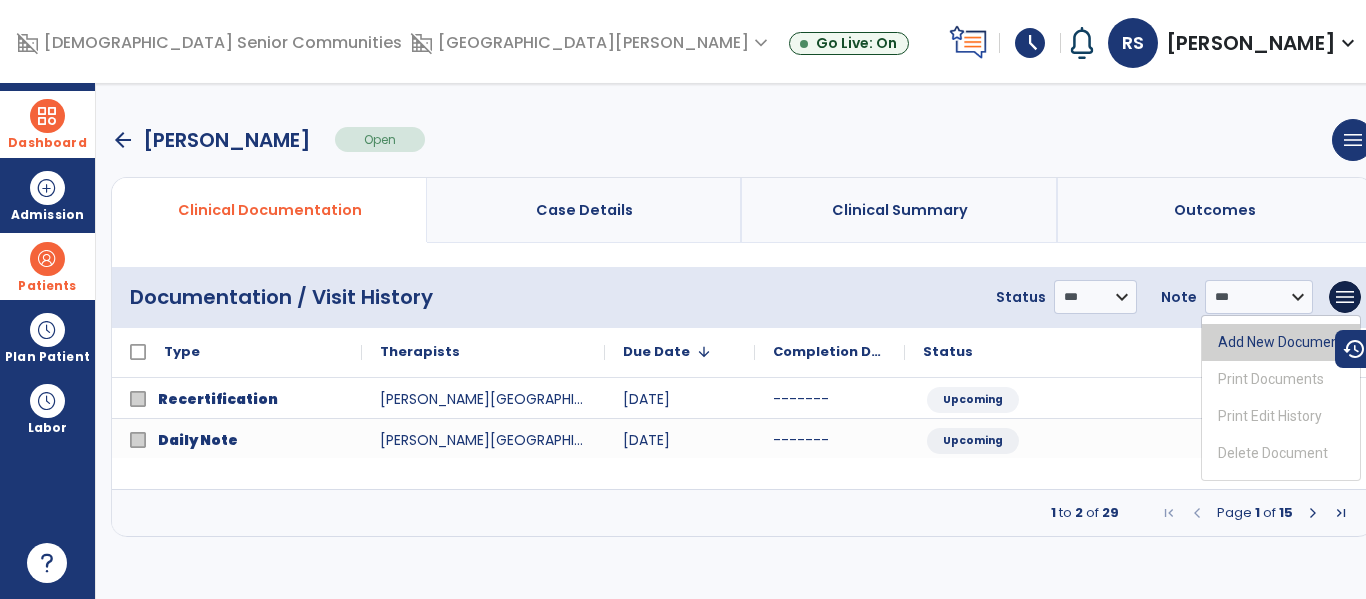 click on "Add New Document" at bounding box center (1281, 342) 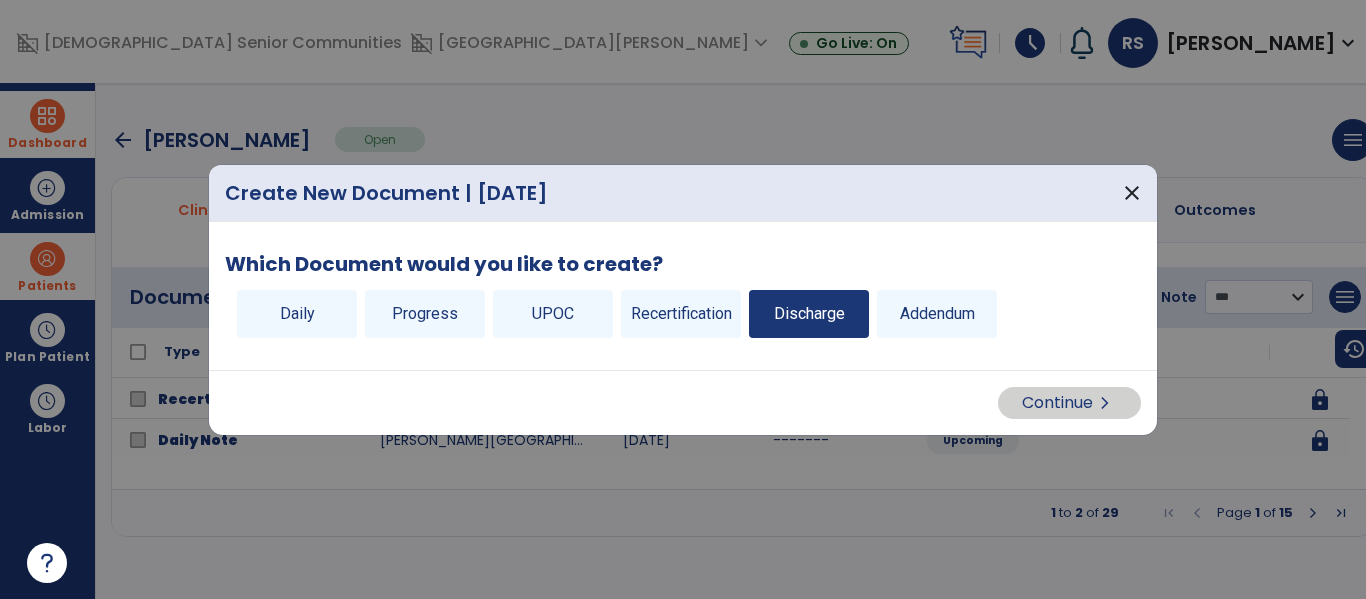 click on "Discharge" at bounding box center [809, 314] 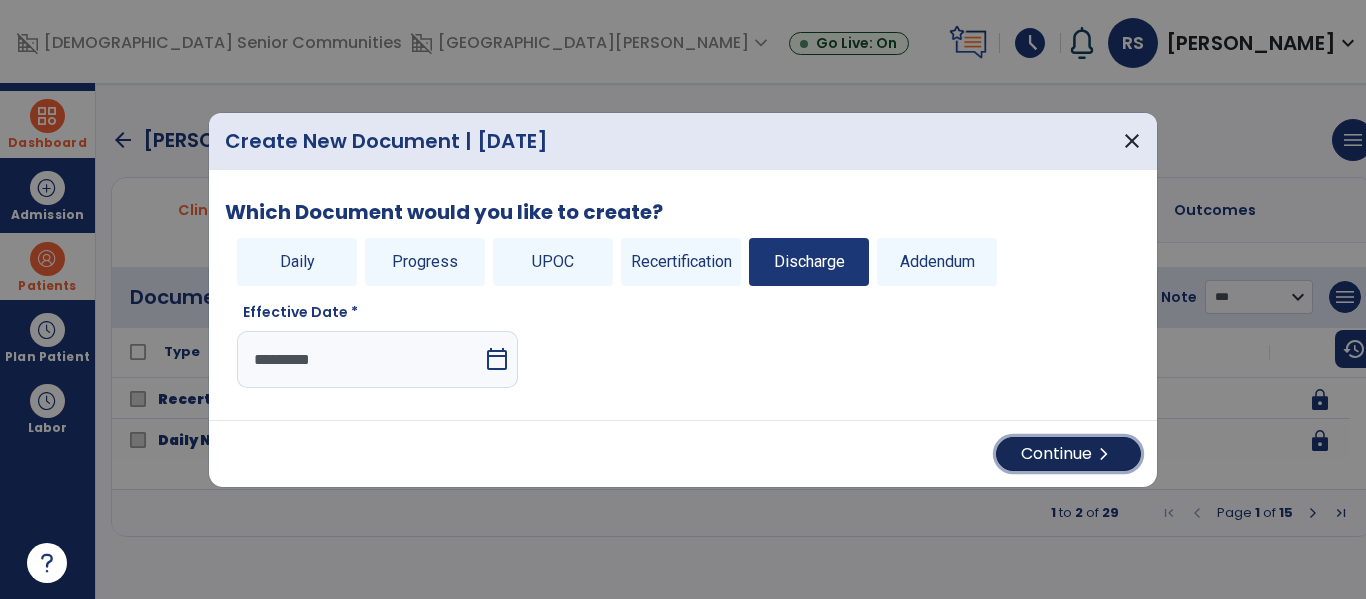 click on "Continue   chevron_right" at bounding box center (1068, 454) 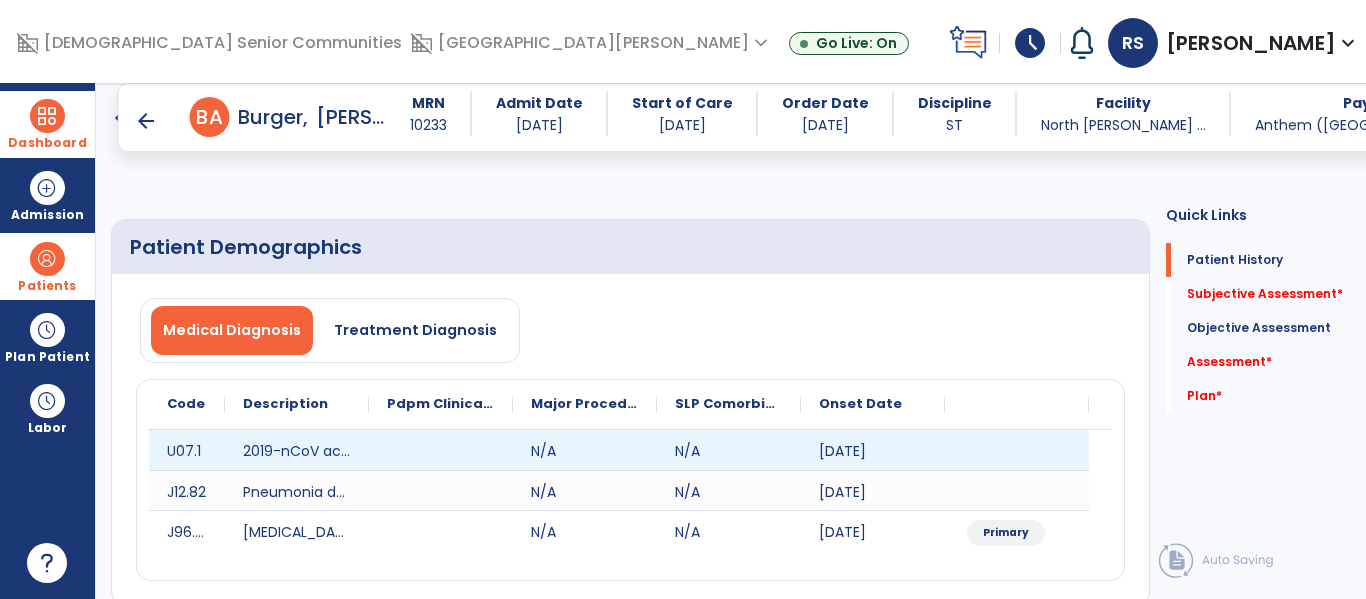 scroll, scrollTop: 259, scrollLeft: 0, axis: vertical 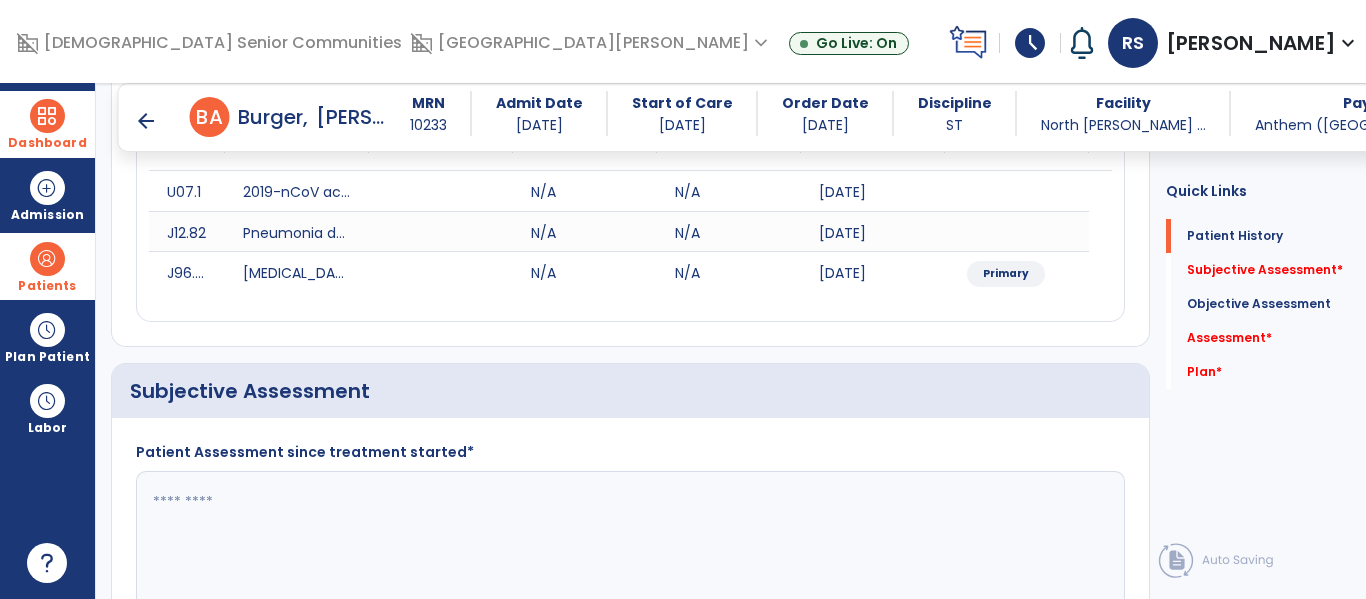 click 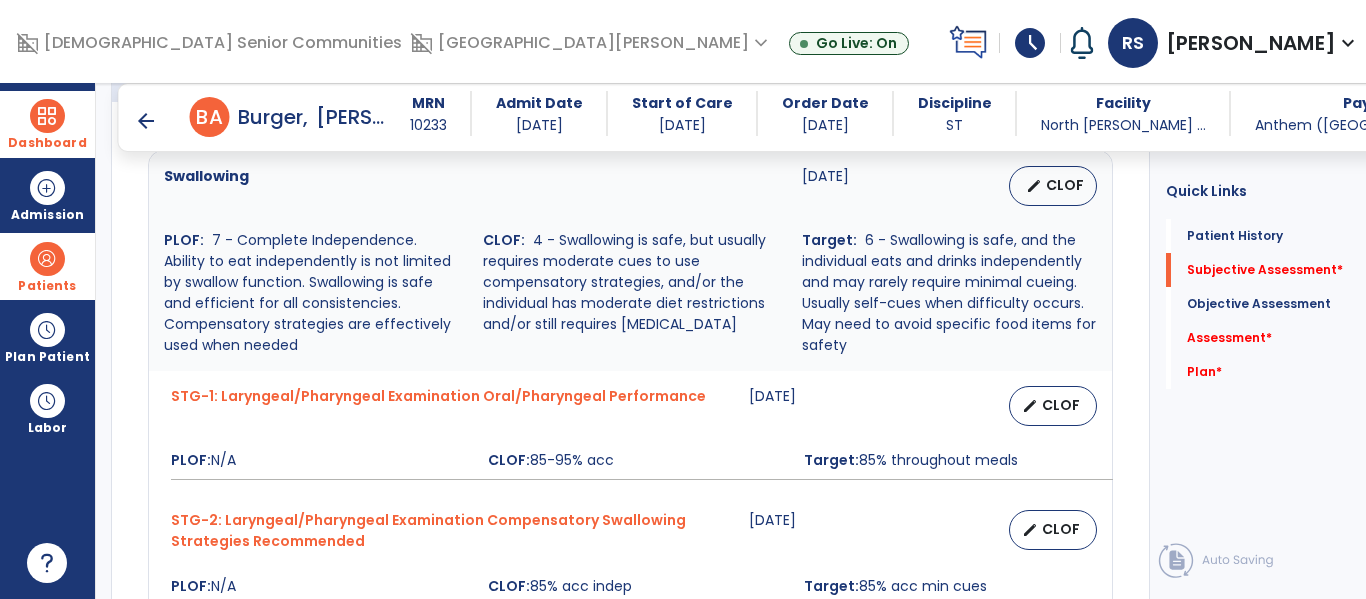 scroll, scrollTop: 874, scrollLeft: 0, axis: vertical 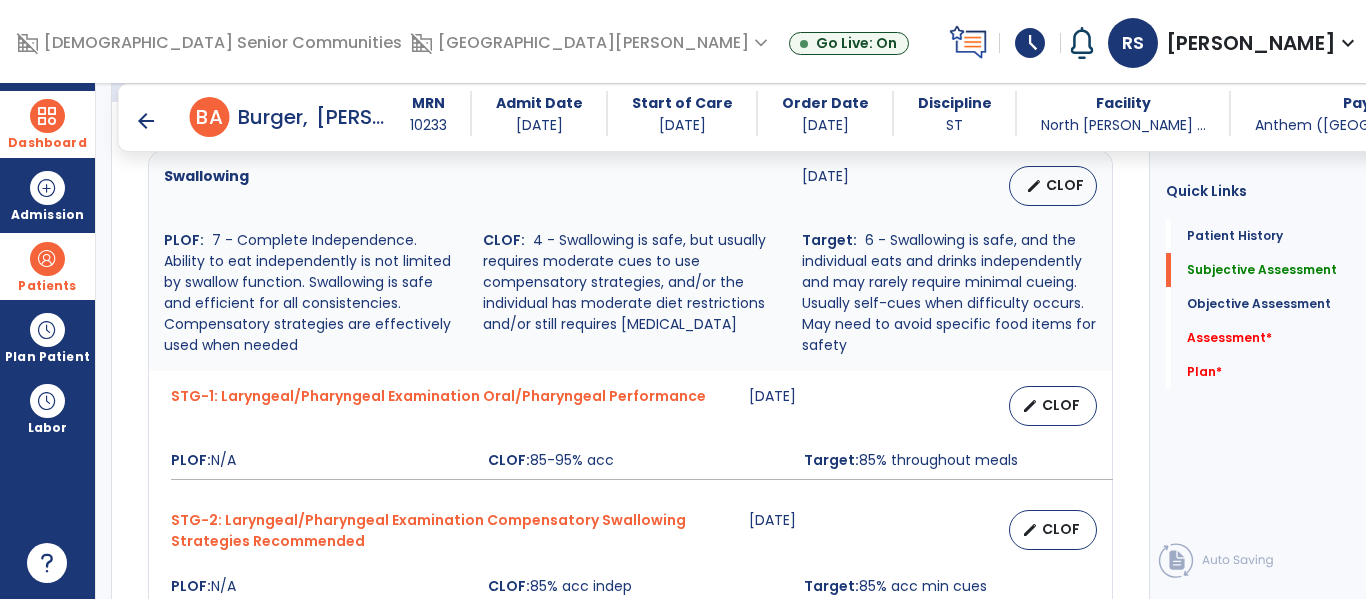 type on "**********" 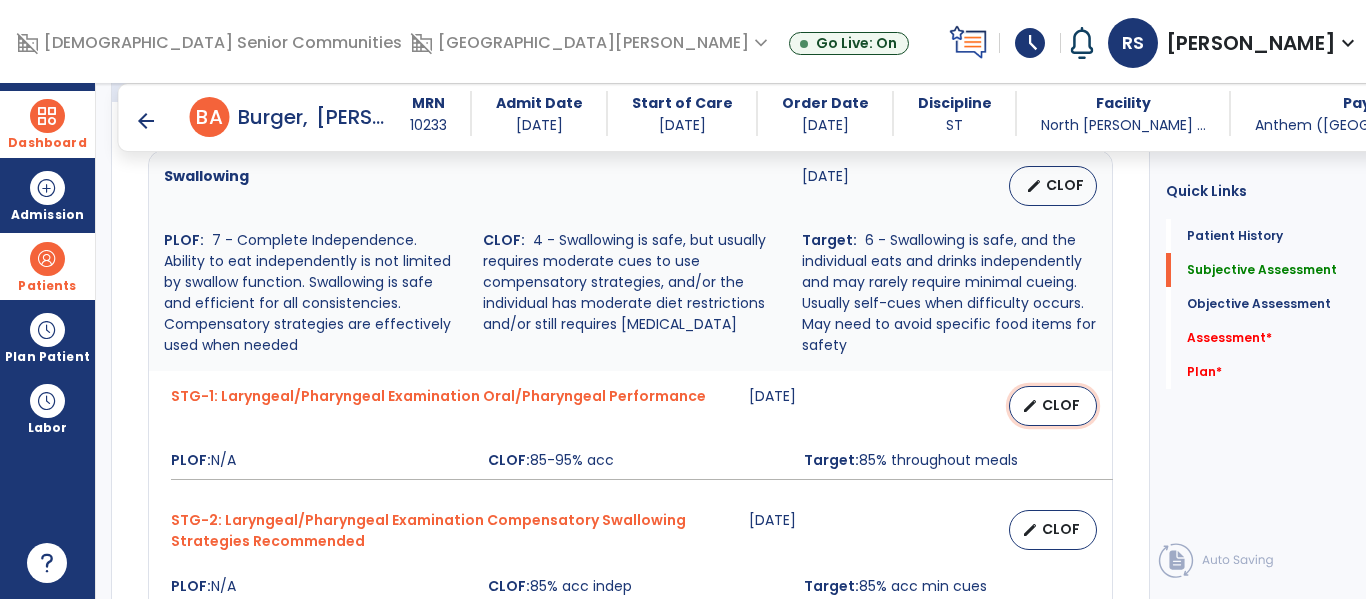 click on "edit   CLOF" at bounding box center (1053, 406) 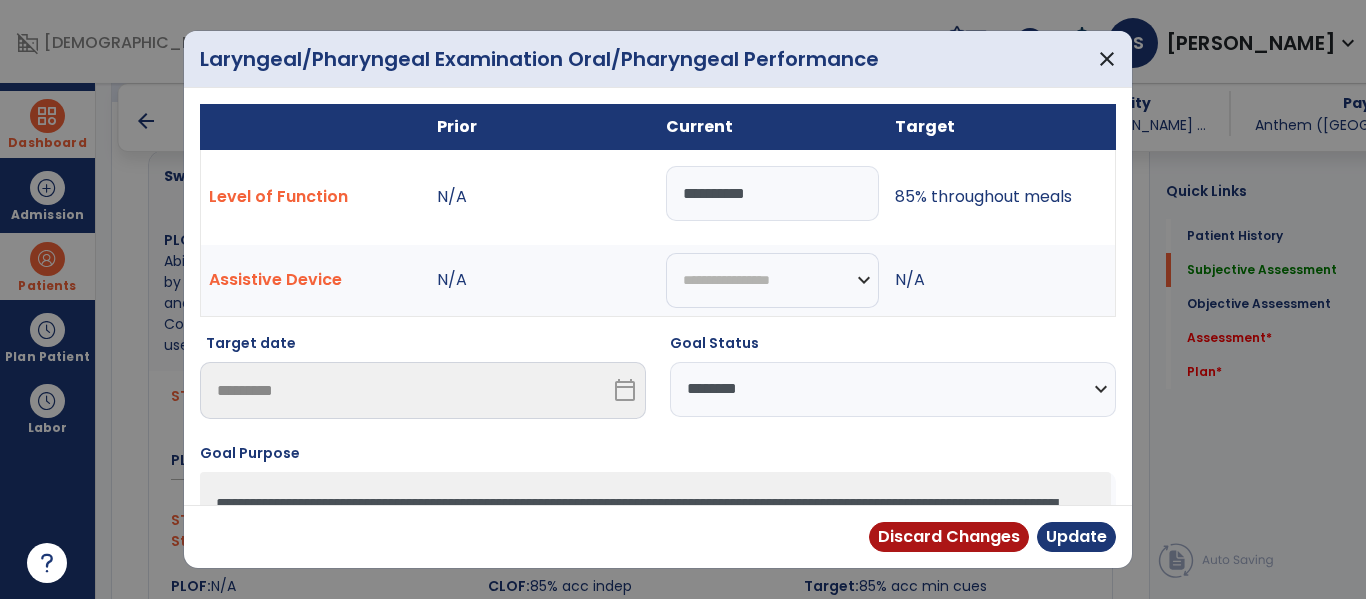 click on "**********" at bounding box center [893, 389] 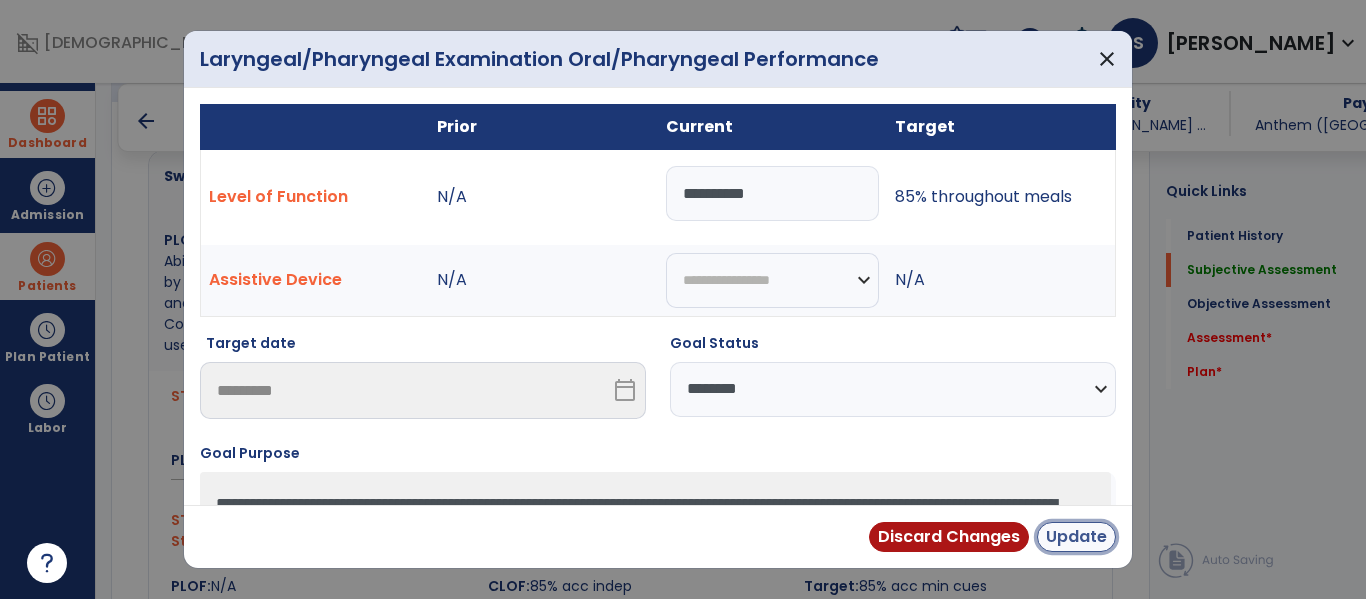 click on "Update" at bounding box center [1076, 537] 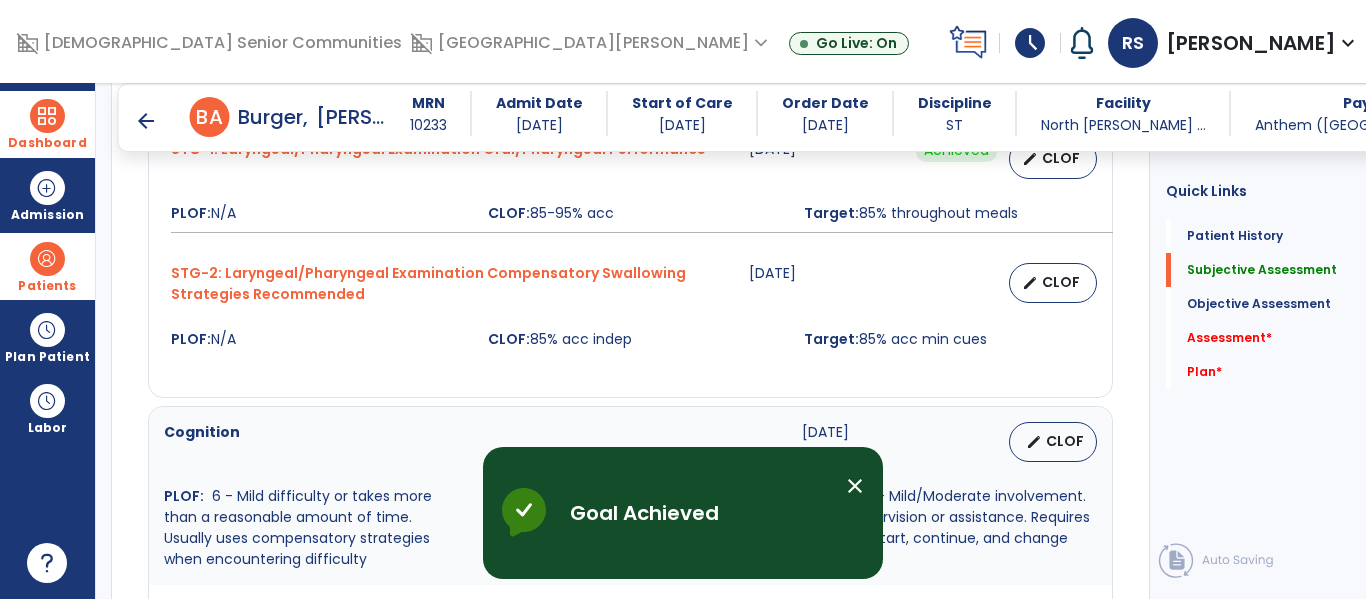 scroll, scrollTop: 1117, scrollLeft: 0, axis: vertical 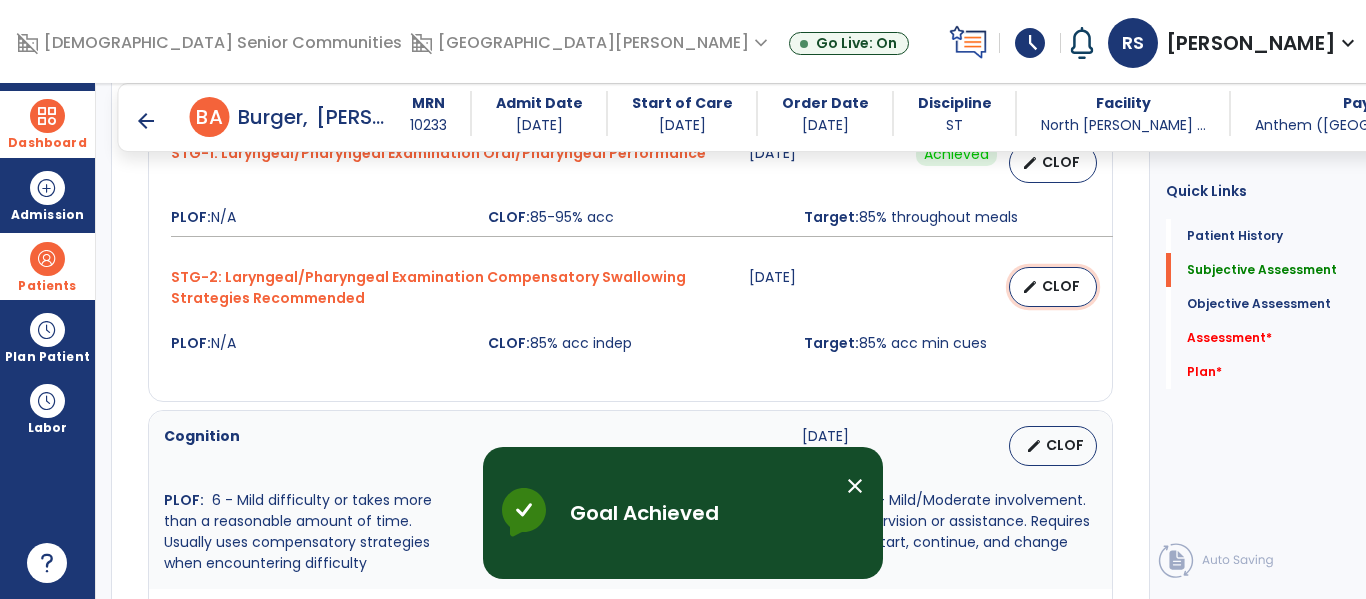 click on "CLOF" at bounding box center (1061, 286) 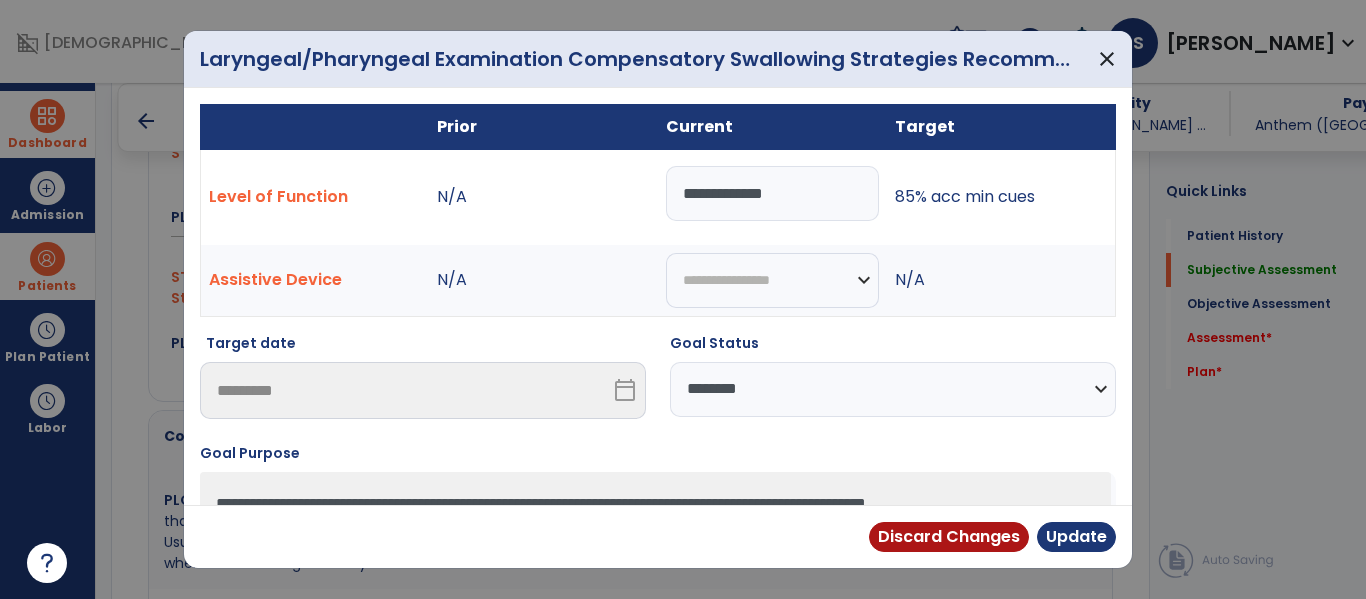 click on "**********" at bounding box center [893, 389] 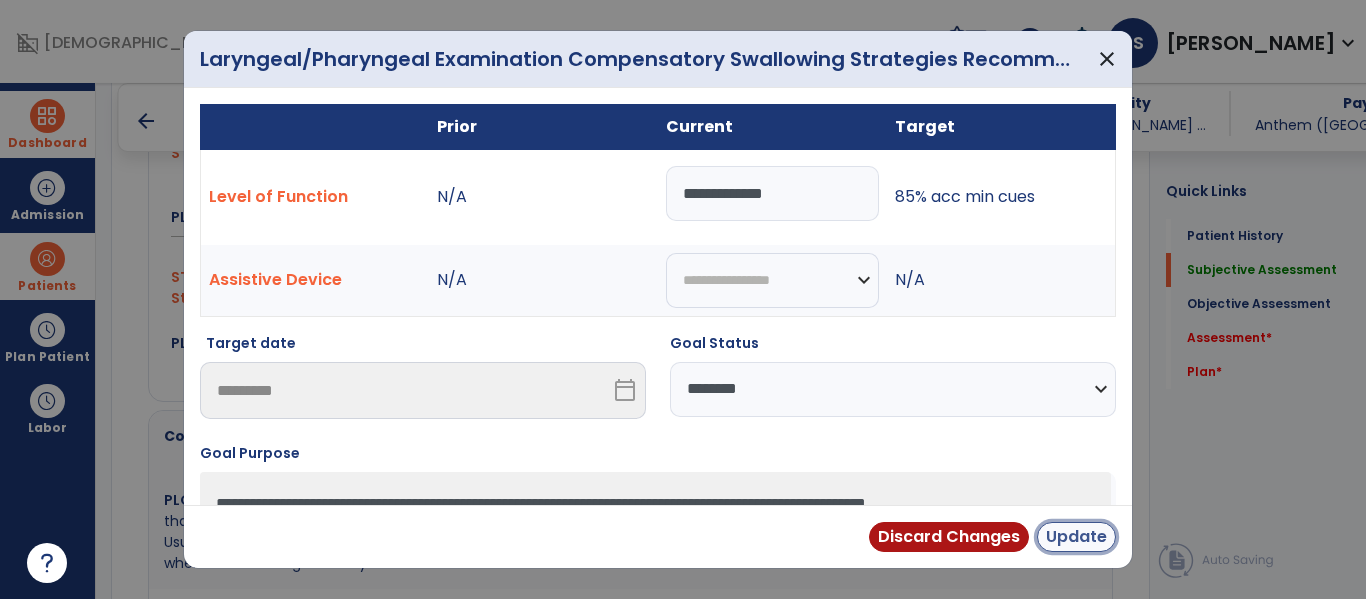 click on "Update" at bounding box center (1076, 537) 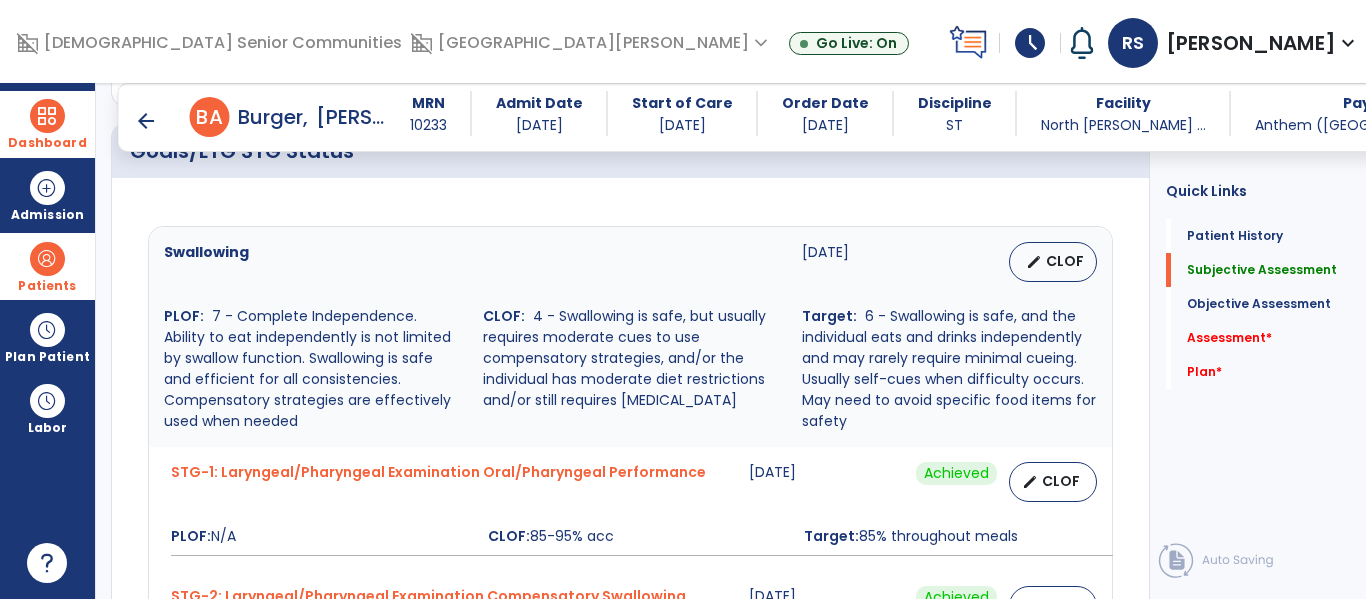 scroll, scrollTop: 797, scrollLeft: 0, axis: vertical 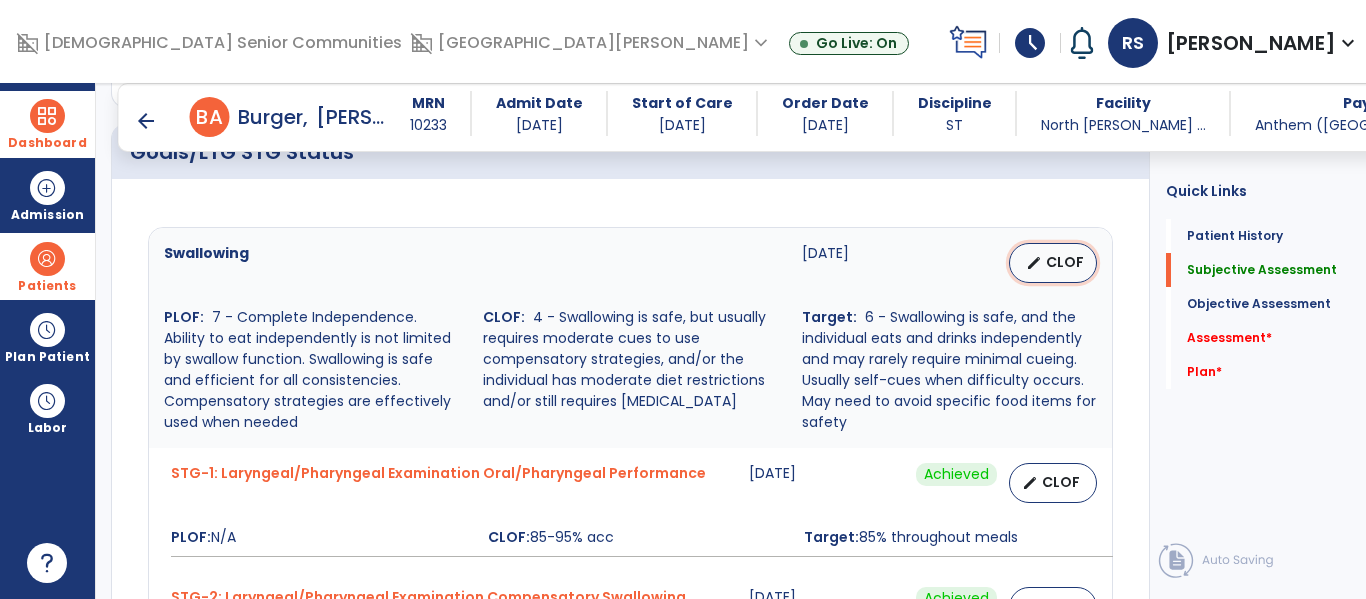 click on "edit   CLOF" at bounding box center (1053, 263) 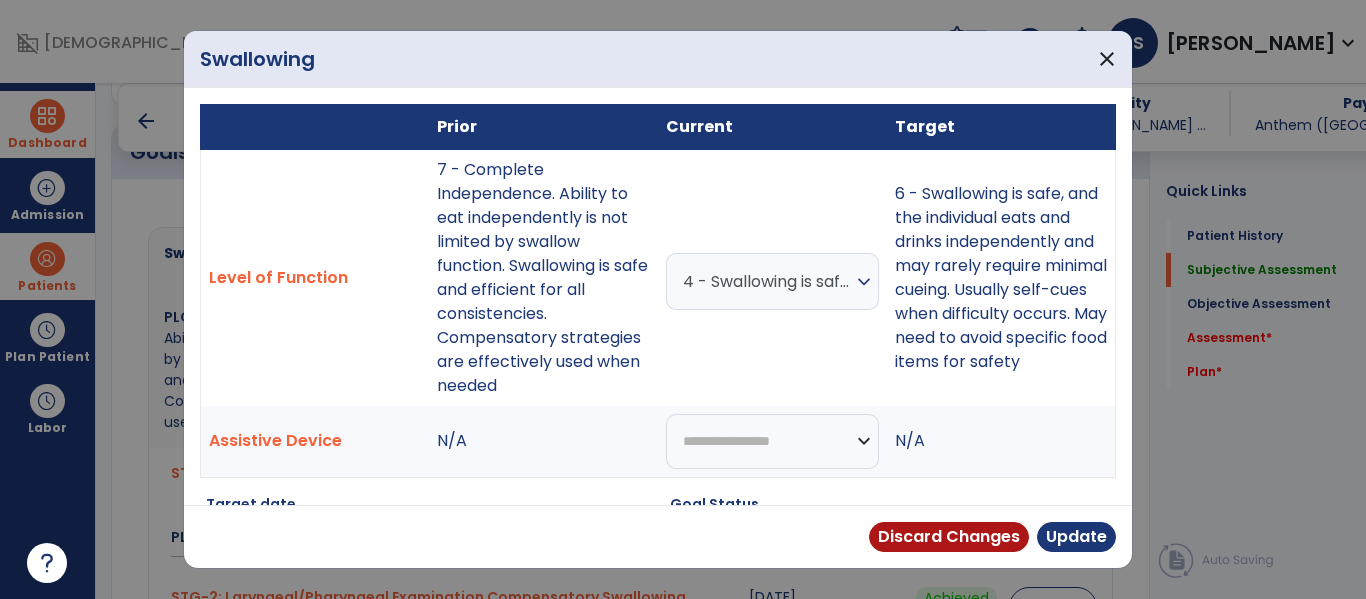 click on "expand_more" at bounding box center [864, 282] 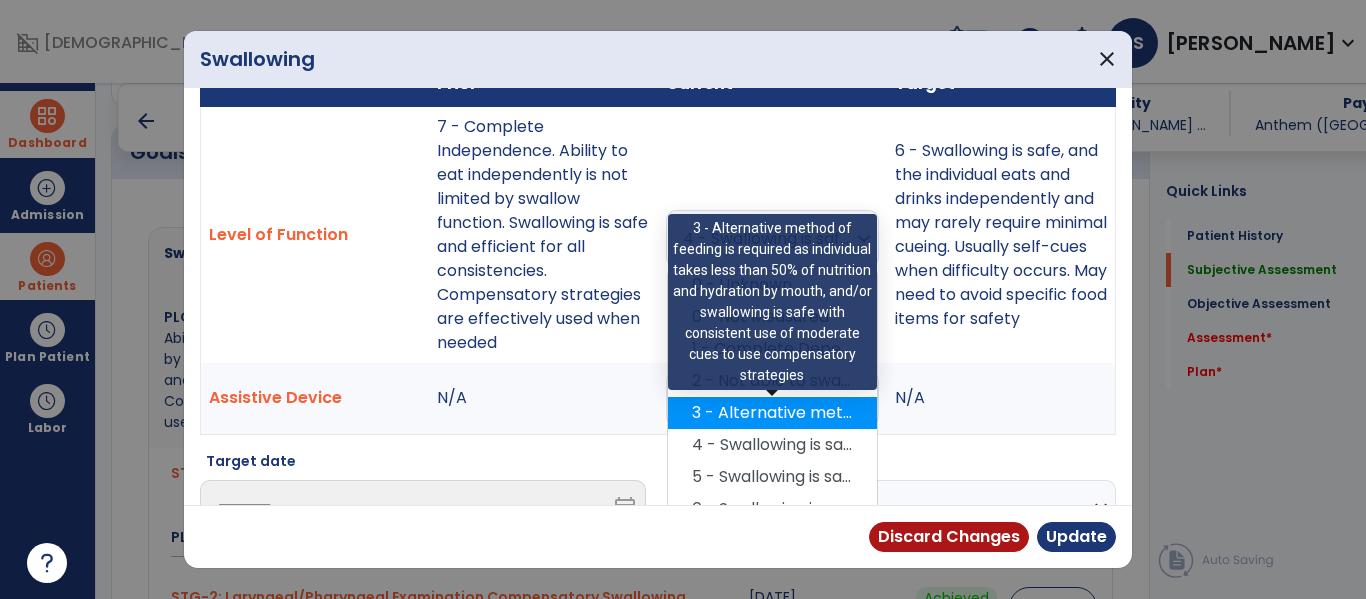 scroll, scrollTop: 44, scrollLeft: 0, axis: vertical 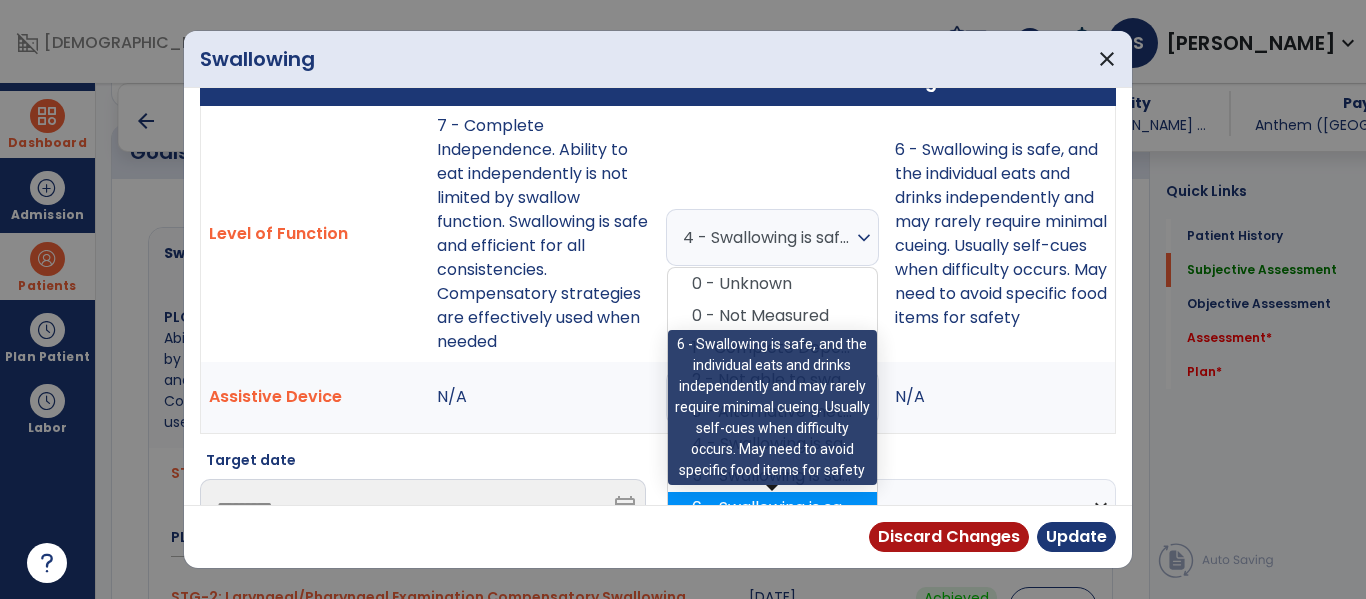 click on "6 - Swallowing is safe, and the individual eats and drinks independently and may rarely require minimal cueing. Usually self-cues when difficulty occurs. May need to avoid specific food items for safety" at bounding box center (772, 508) 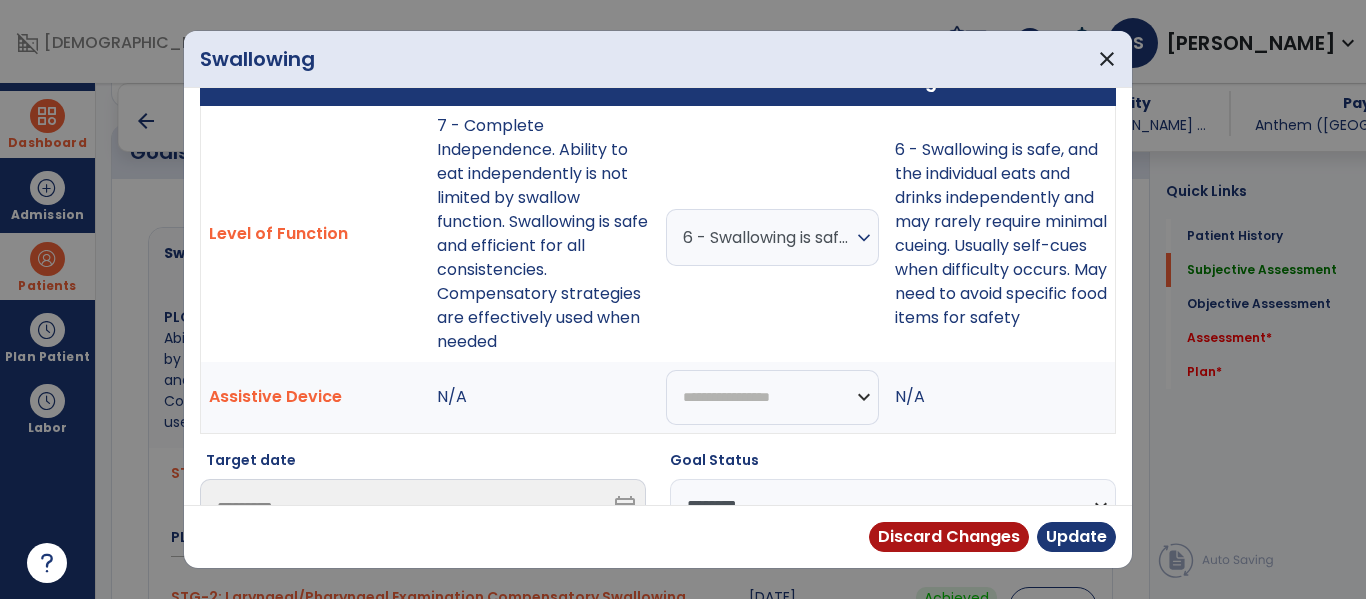 click on "Discard Changes  Update" at bounding box center (658, 536) 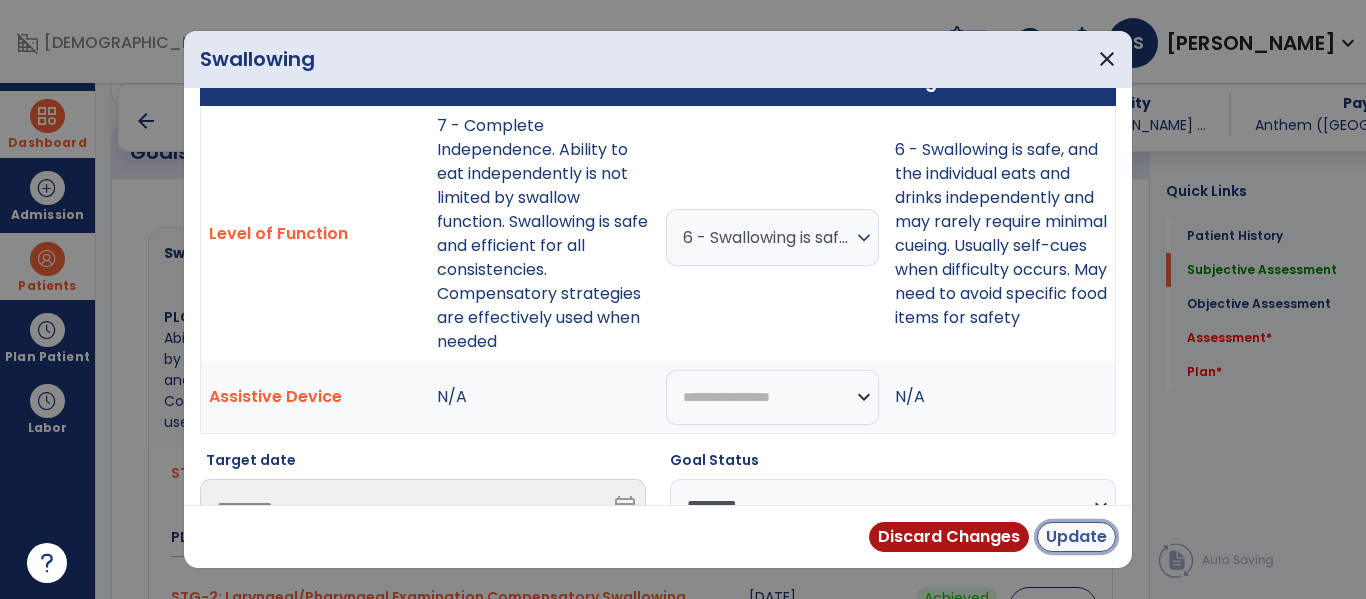 click on "Update" at bounding box center (1076, 537) 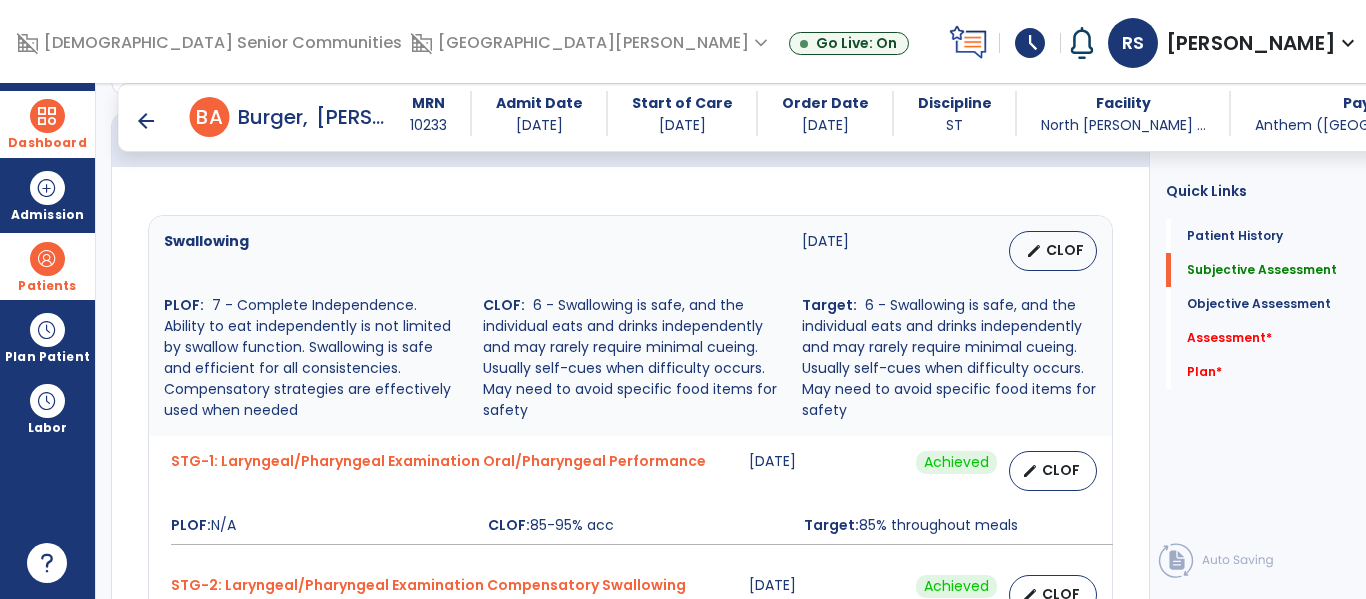 scroll, scrollTop: 807, scrollLeft: 0, axis: vertical 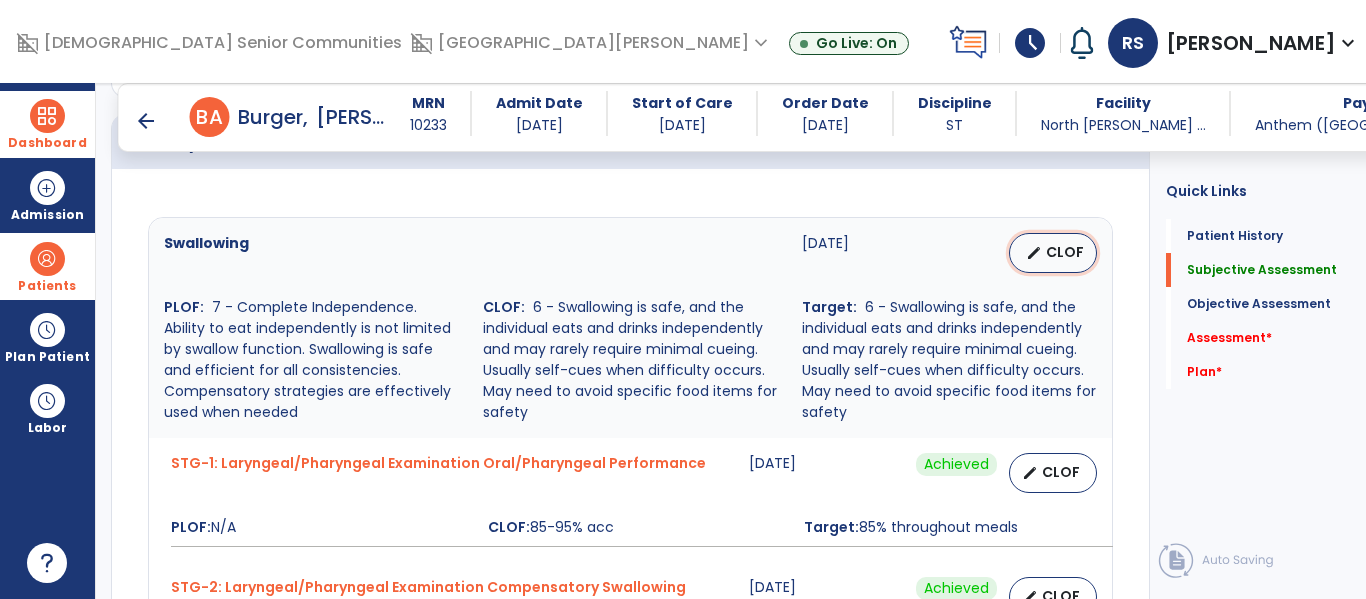 click on "edit   CLOF" at bounding box center (1053, 253) 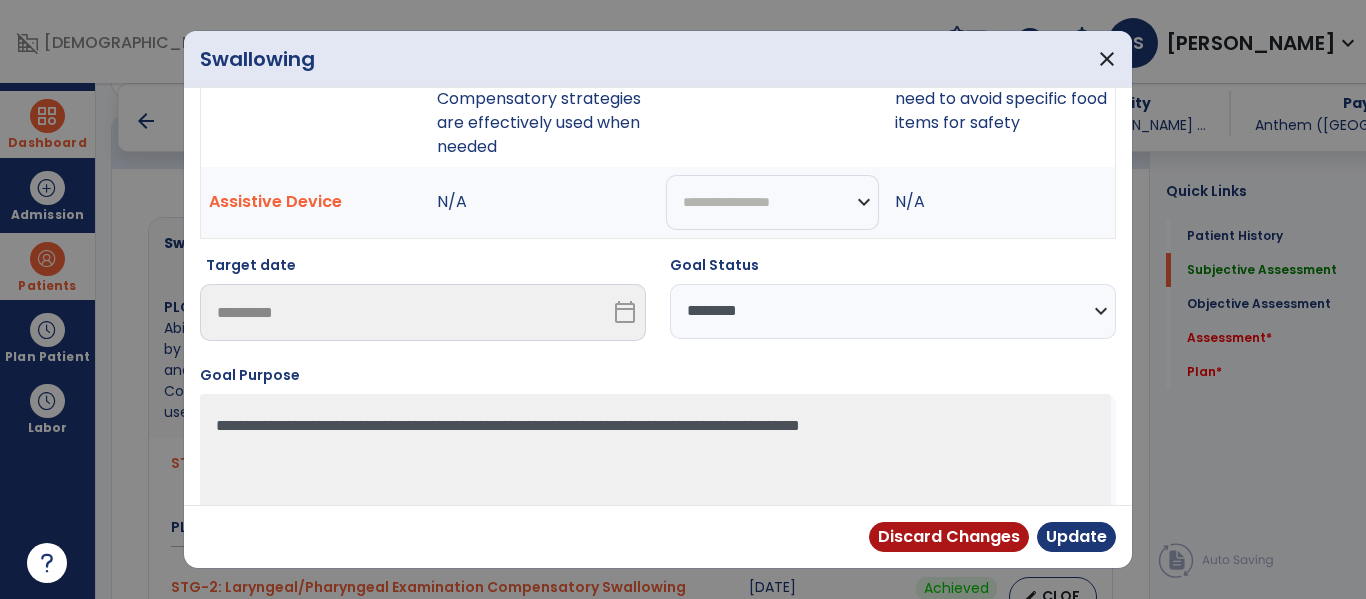 scroll, scrollTop: 241, scrollLeft: 0, axis: vertical 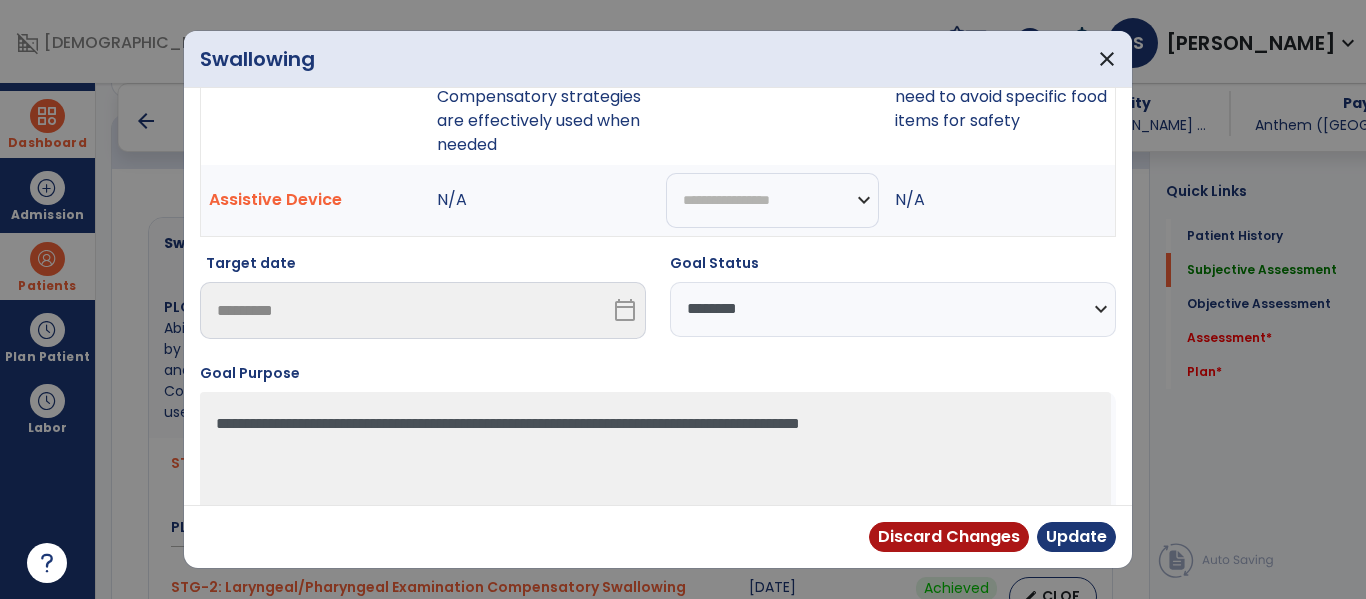 click on "**********" at bounding box center [893, 309] 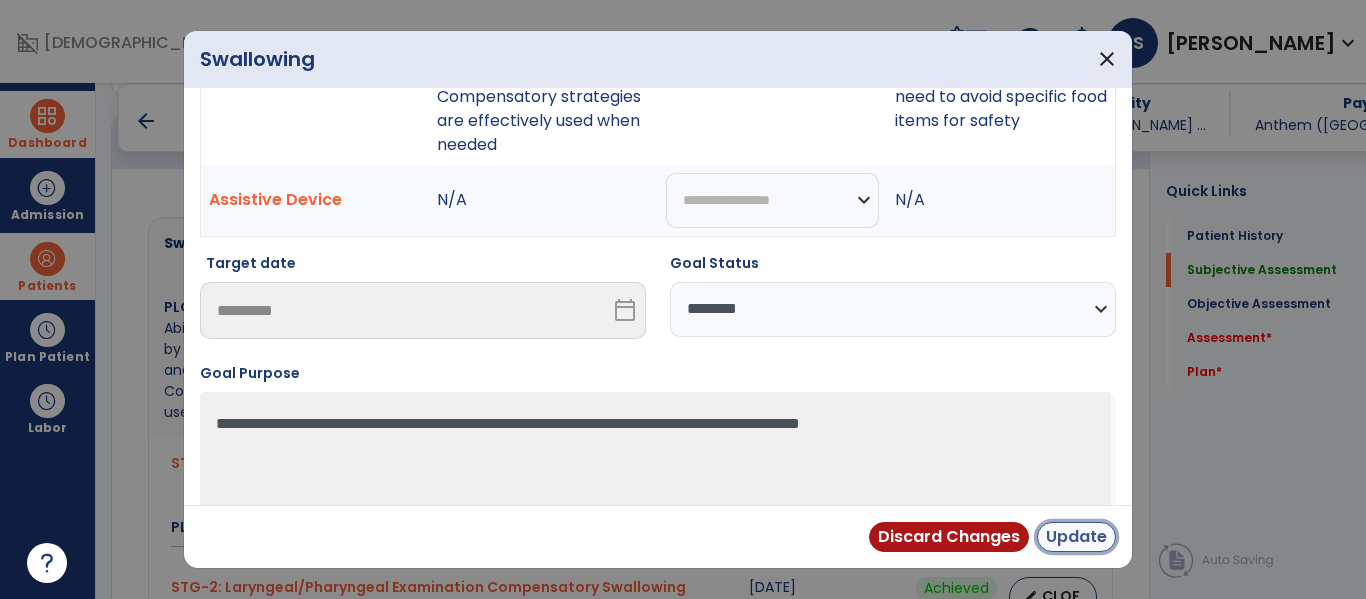 click on "Update" at bounding box center (1076, 537) 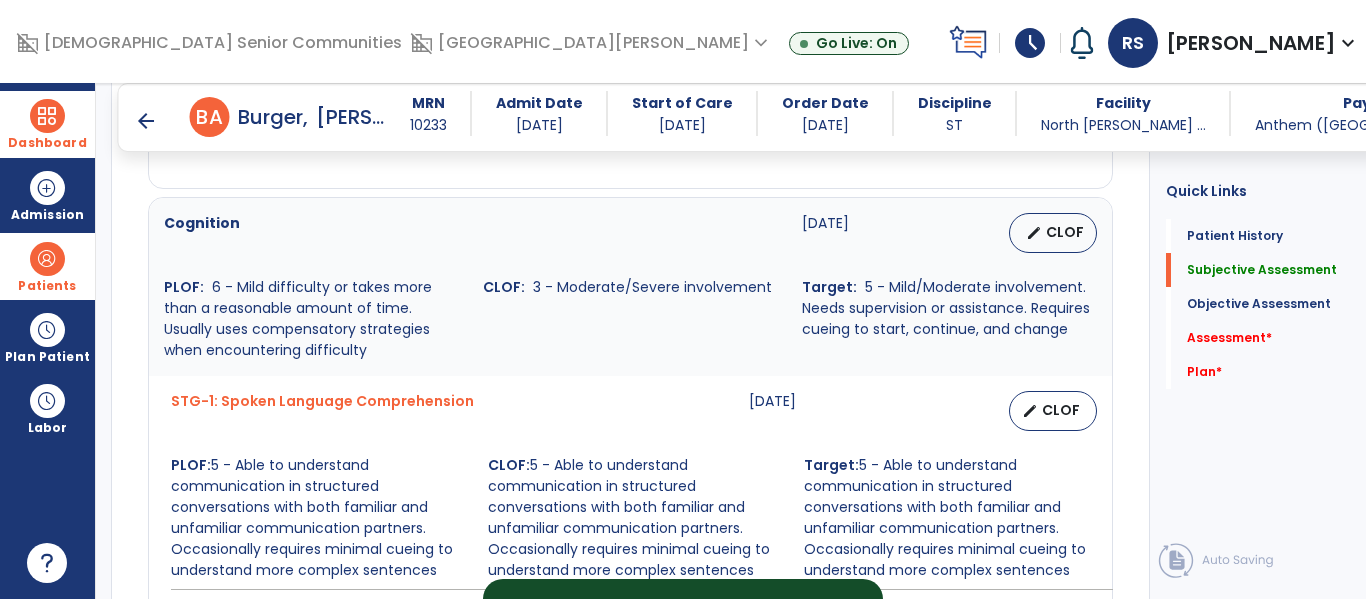 scroll, scrollTop: 1329, scrollLeft: 0, axis: vertical 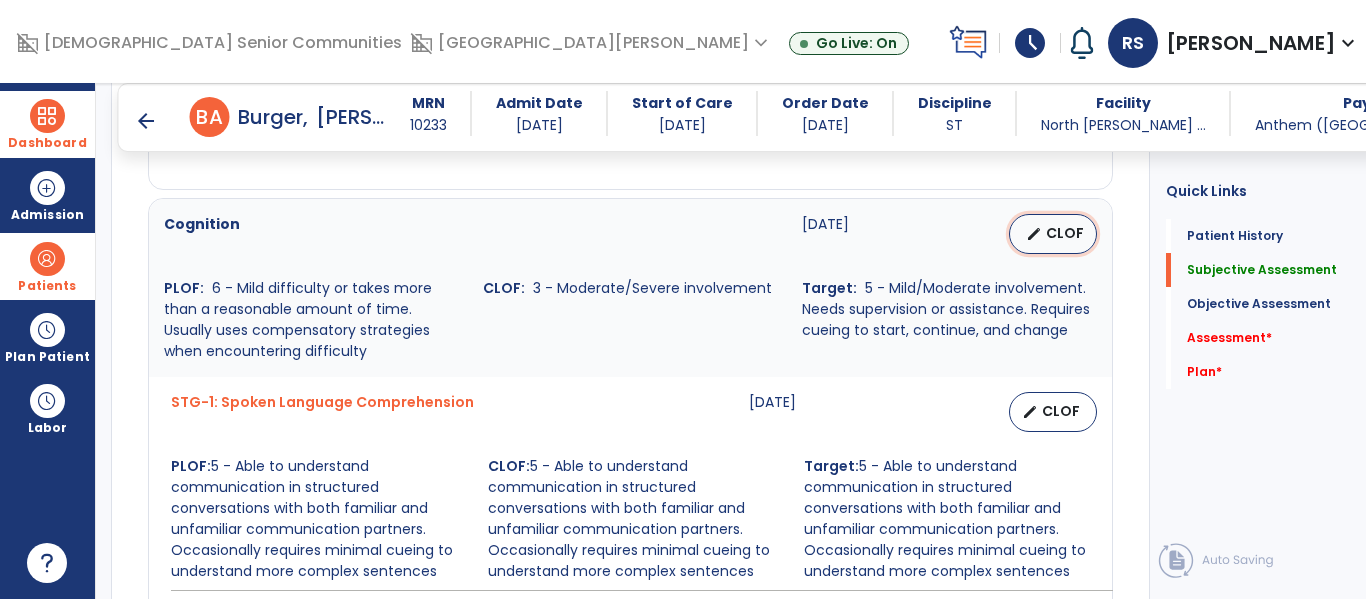 click on "edit   CLOF" at bounding box center [1053, 234] 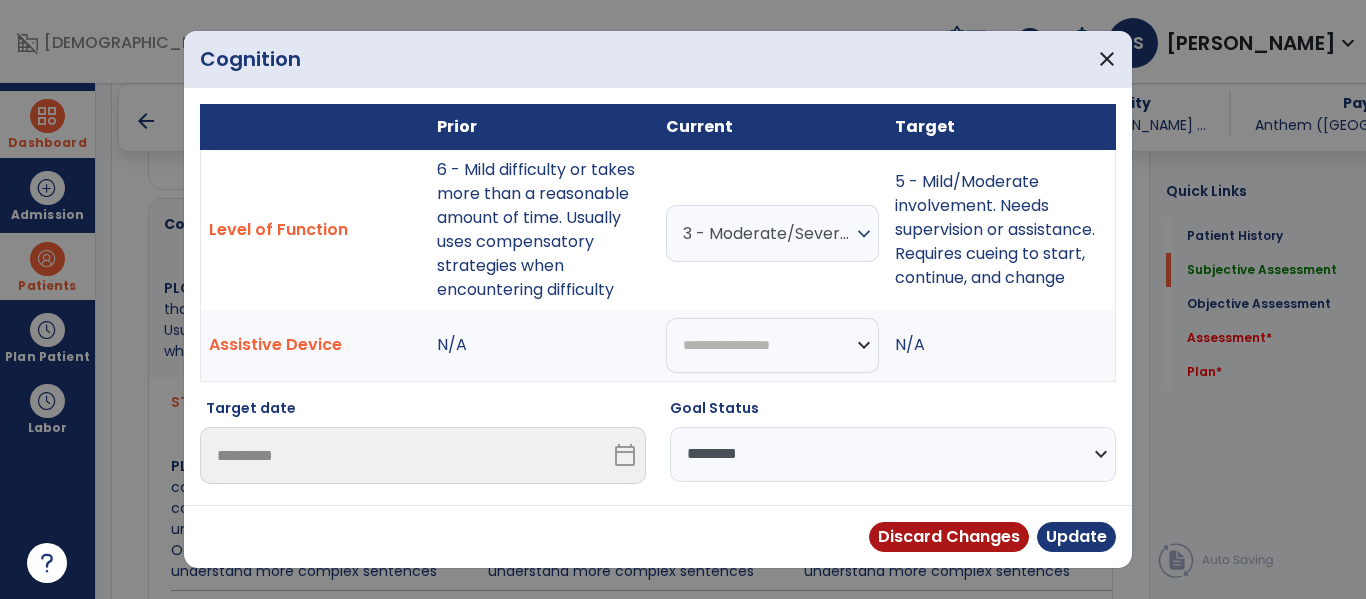 click on "3 - Moderate/Severe involvement" at bounding box center [767, 233] 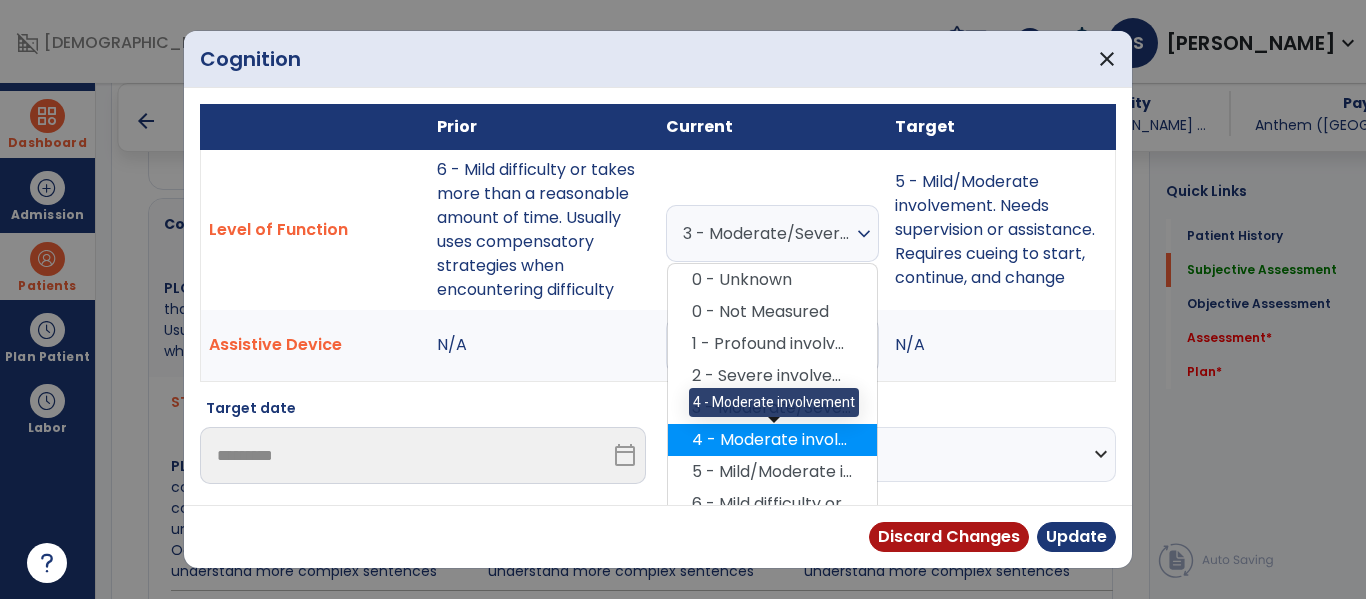 click on "4 - Moderate involvement" at bounding box center [772, 440] 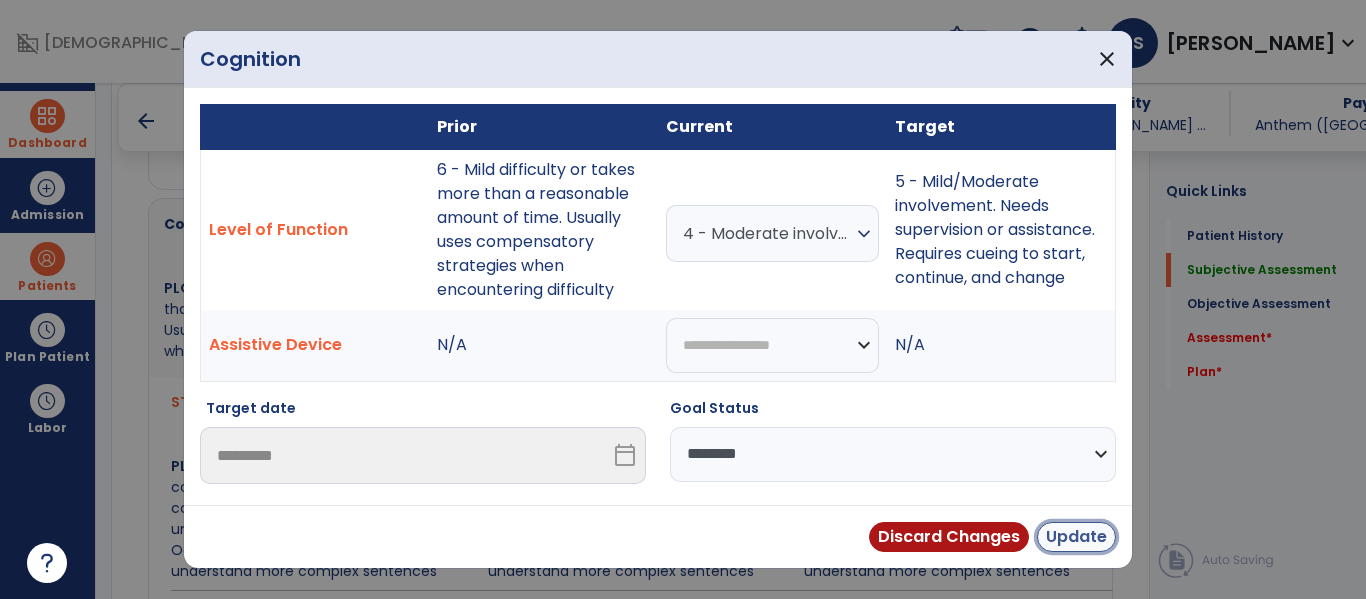 click on "Update" at bounding box center (1076, 537) 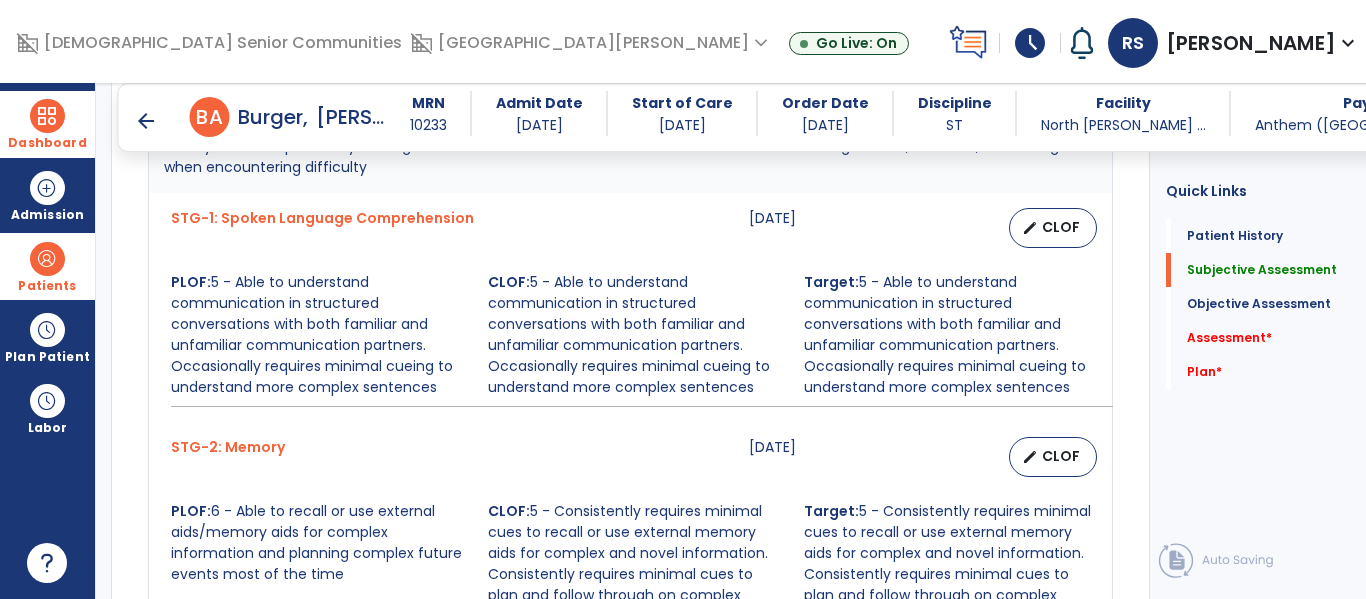 scroll, scrollTop: 1584, scrollLeft: 0, axis: vertical 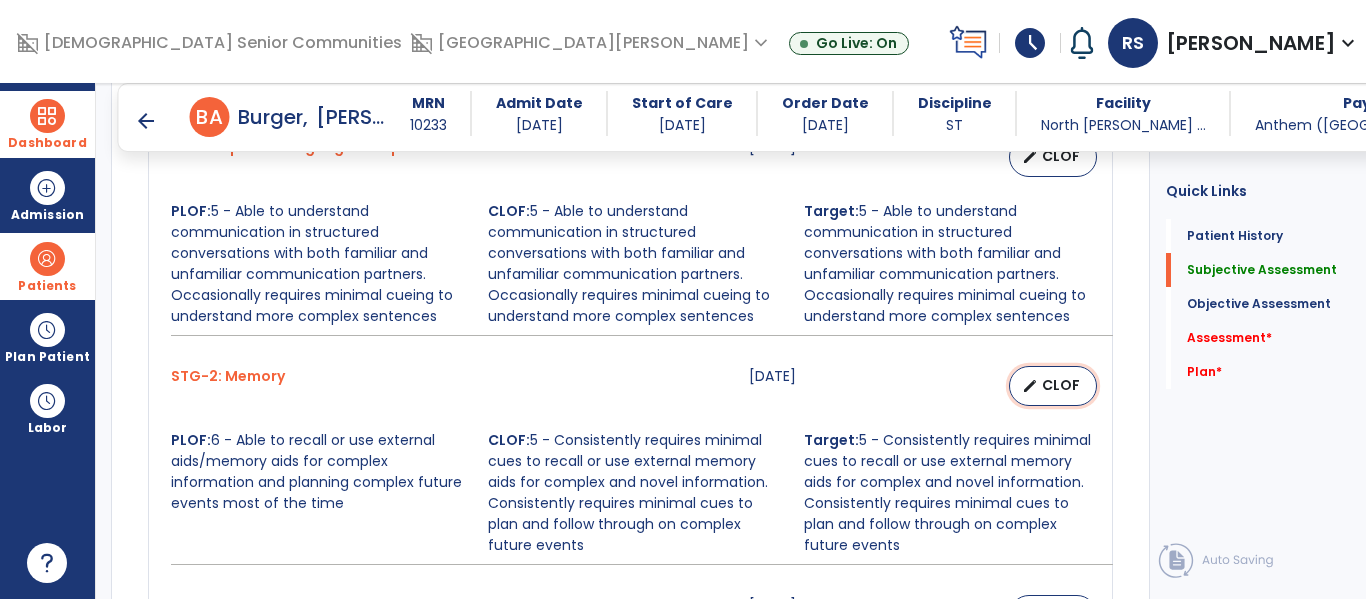 click on "edit" at bounding box center [1030, 386] 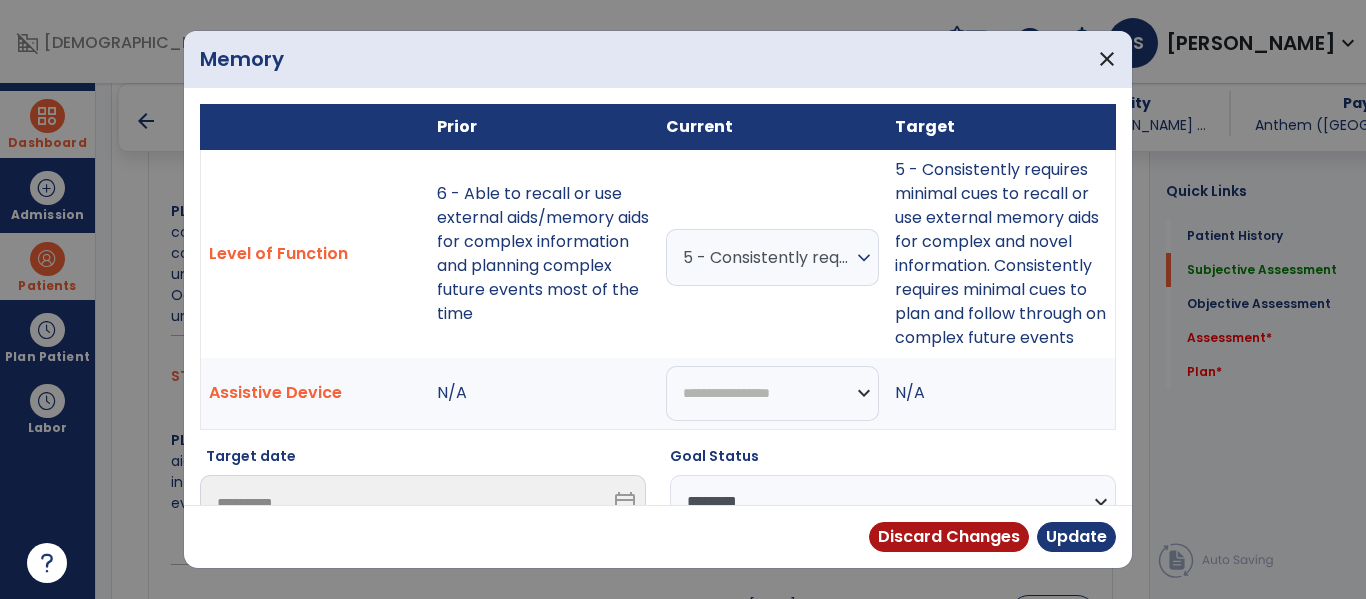 scroll, scrollTop: 54, scrollLeft: 0, axis: vertical 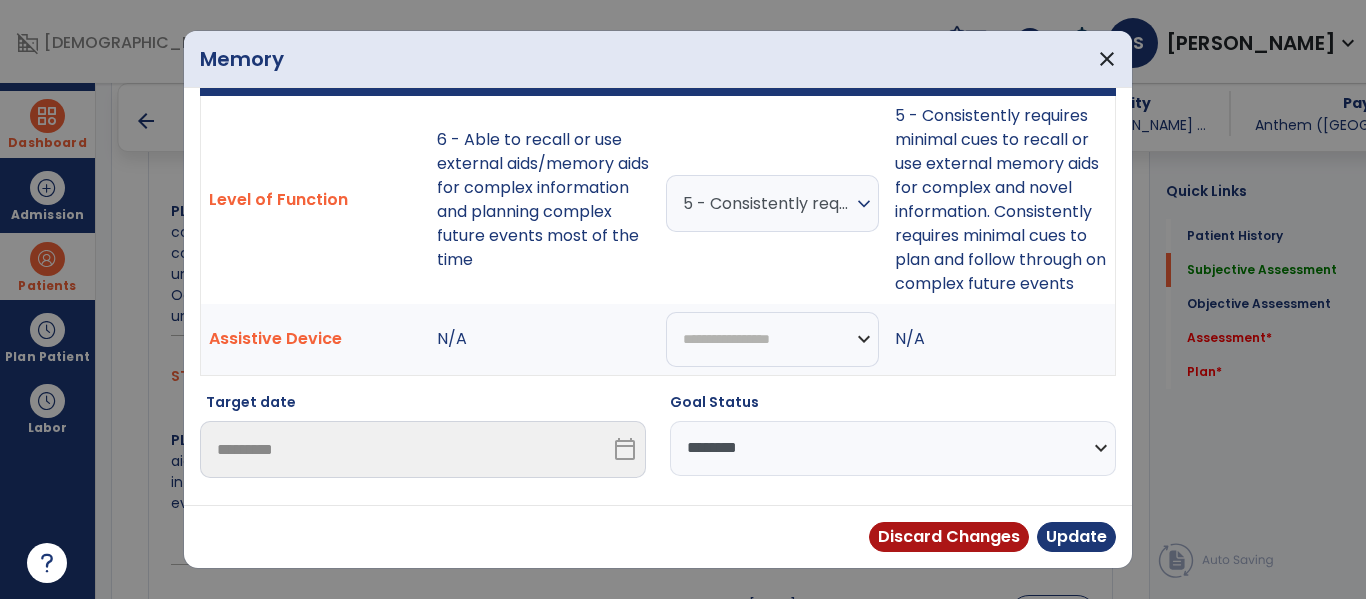 click on "**********" at bounding box center [893, 448] 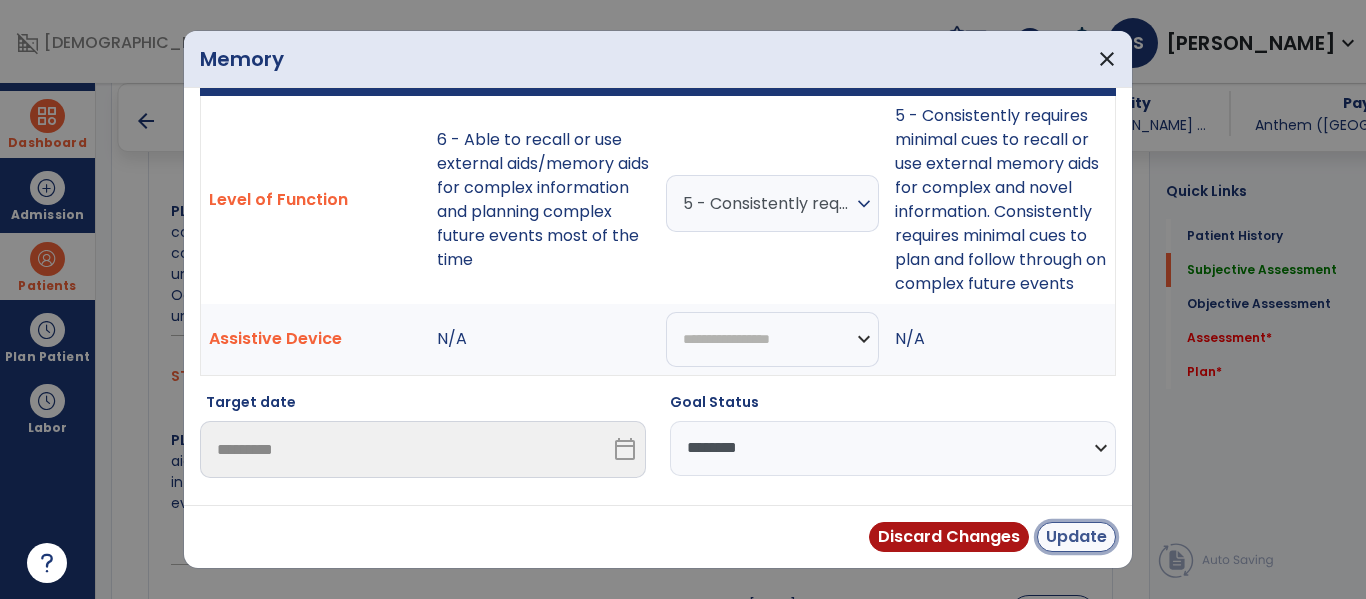click on "Update" at bounding box center (1076, 537) 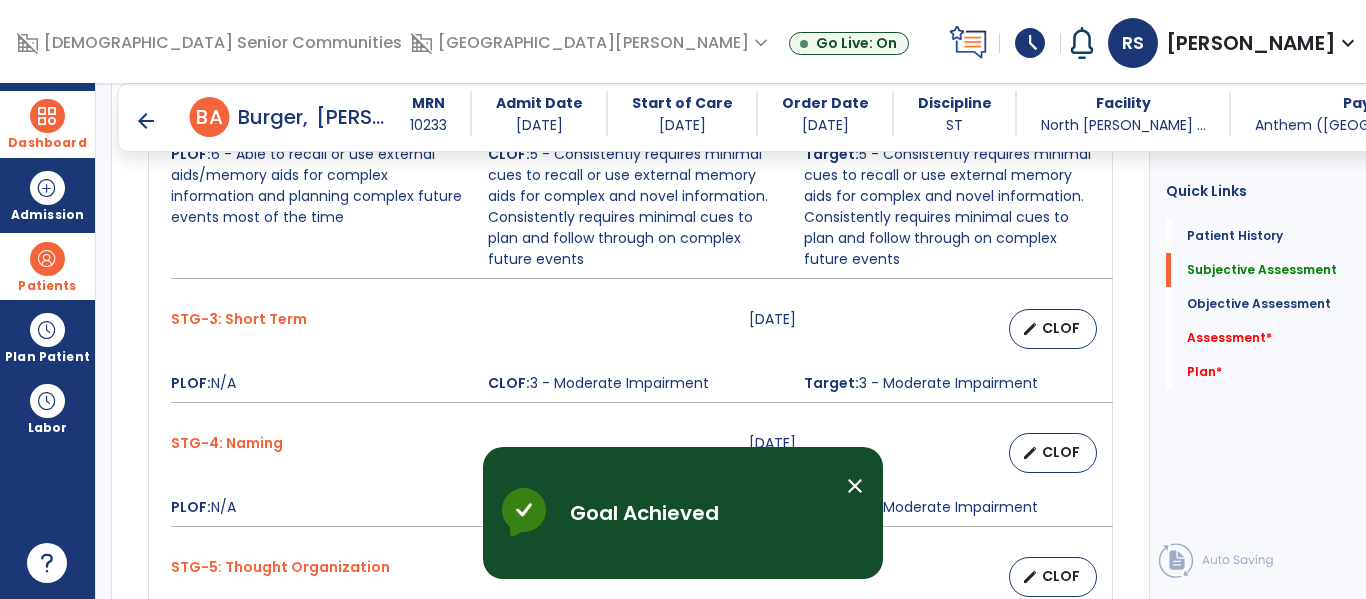 scroll, scrollTop: 1866, scrollLeft: 0, axis: vertical 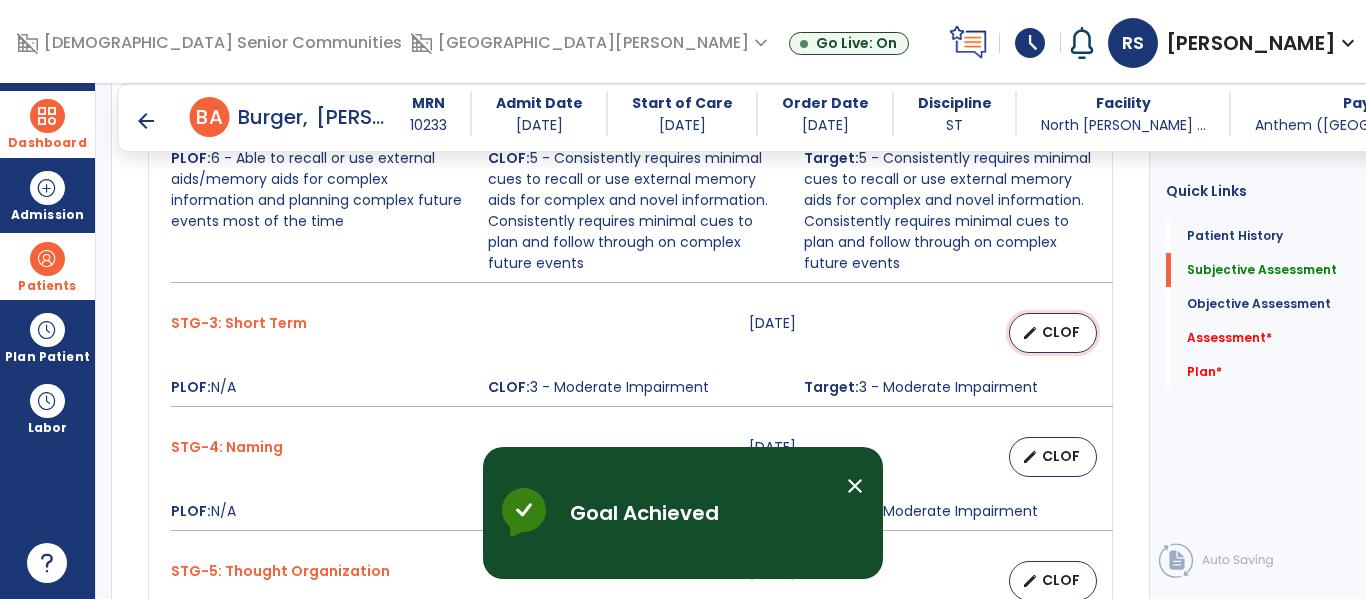 click on "edit   CLOF" at bounding box center [1053, 333] 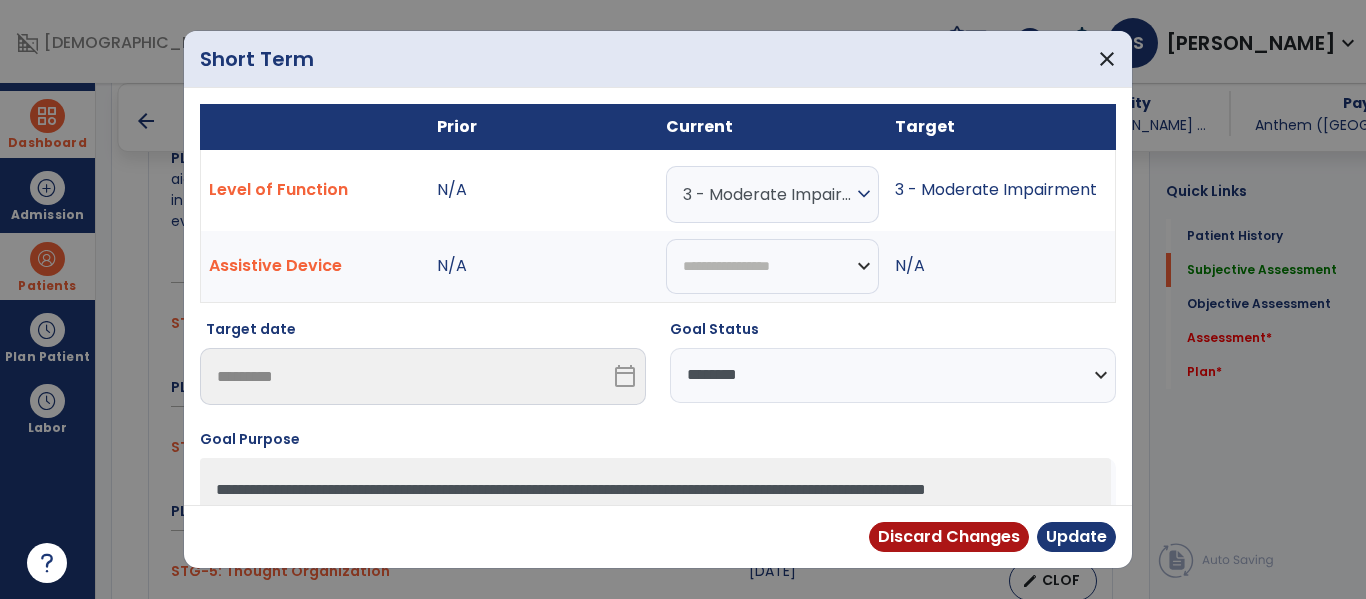 click on "**********" at bounding box center [893, 375] 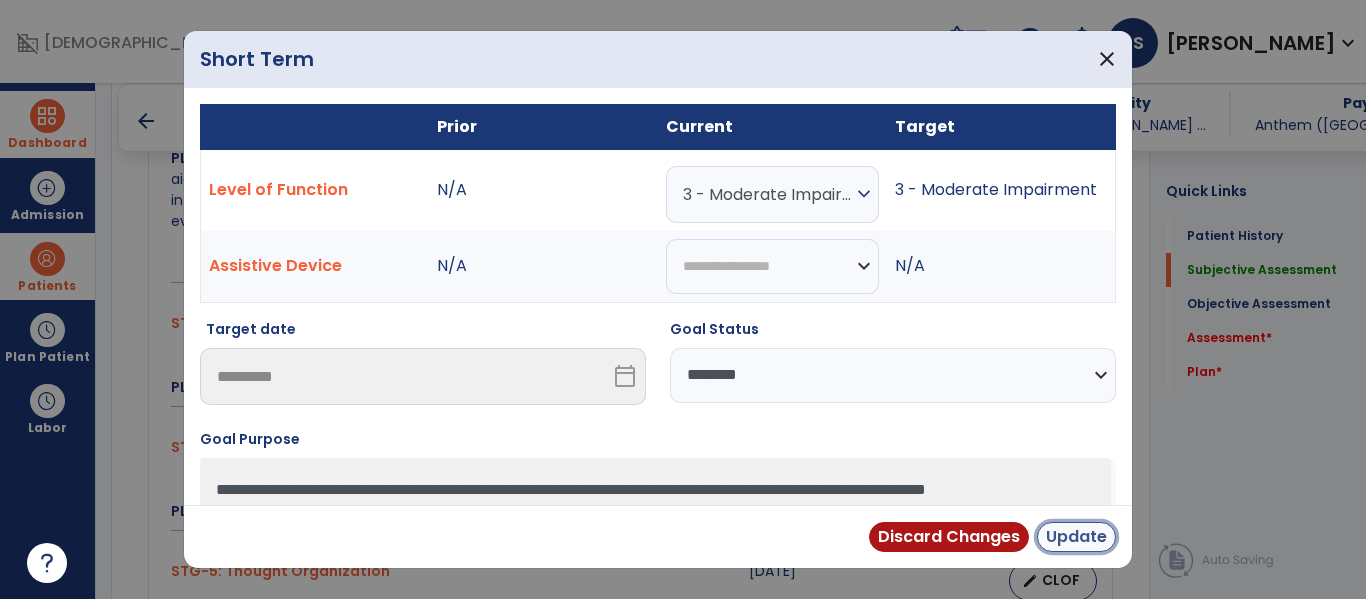 click on "Update" at bounding box center [1076, 537] 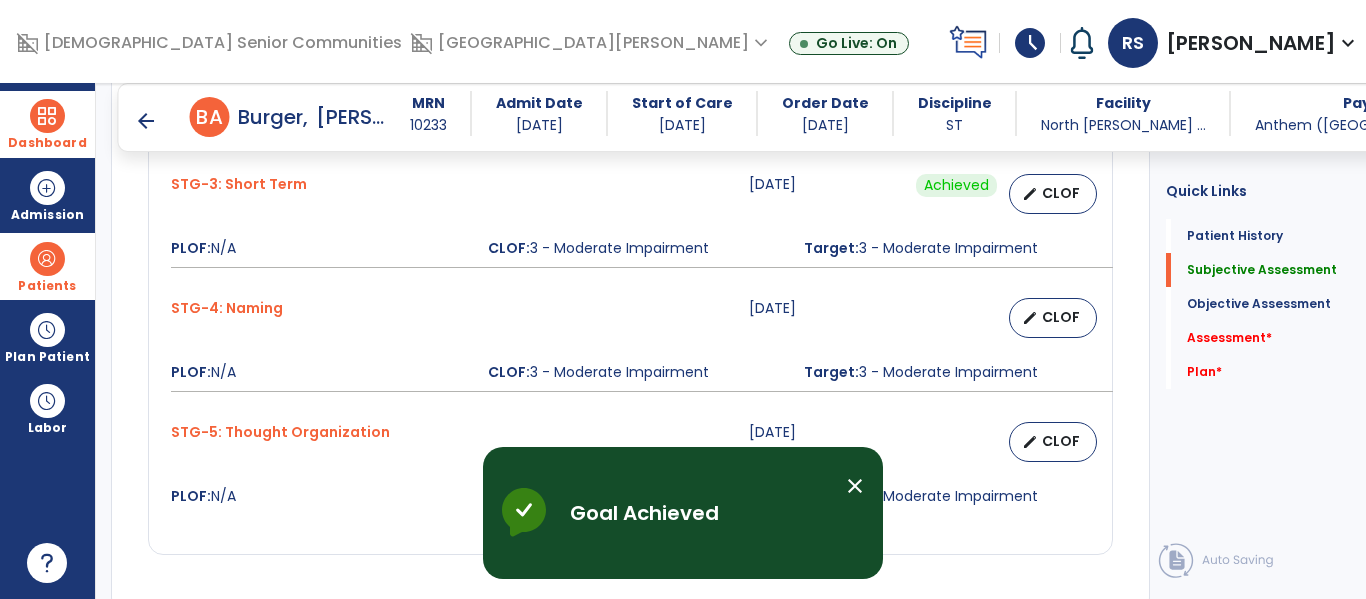 scroll, scrollTop: 2030, scrollLeft: 0, axis: vertical 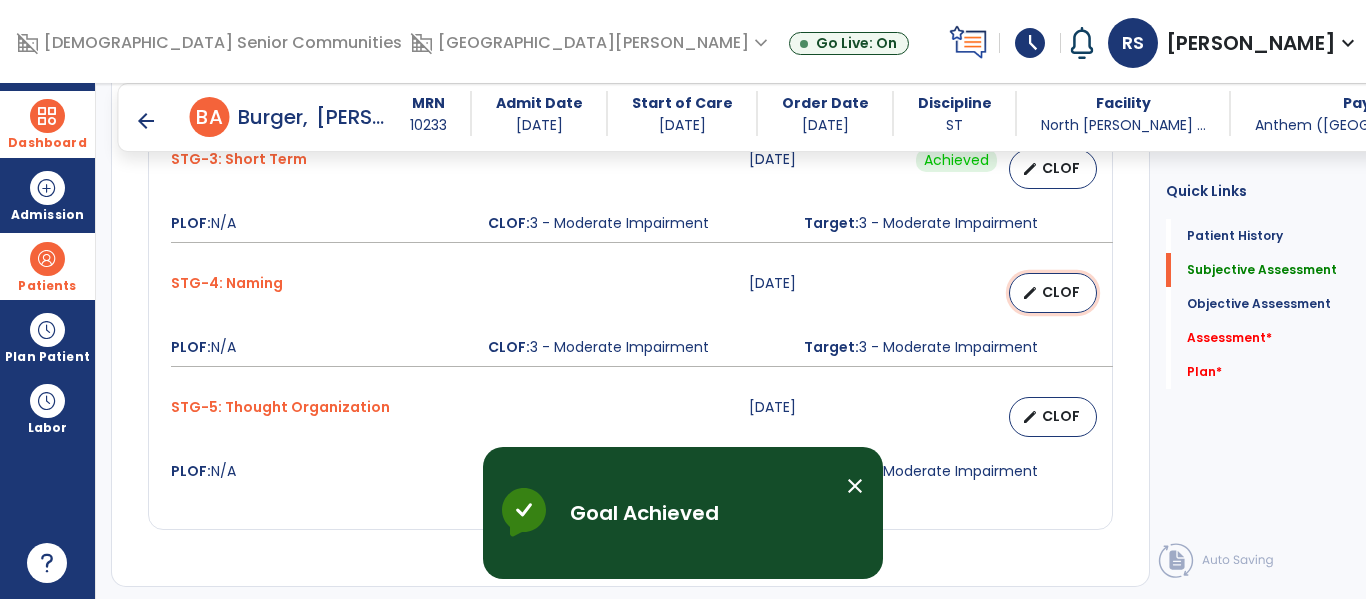 click on "edit   CLOF" at bounding box center [1053, 293] 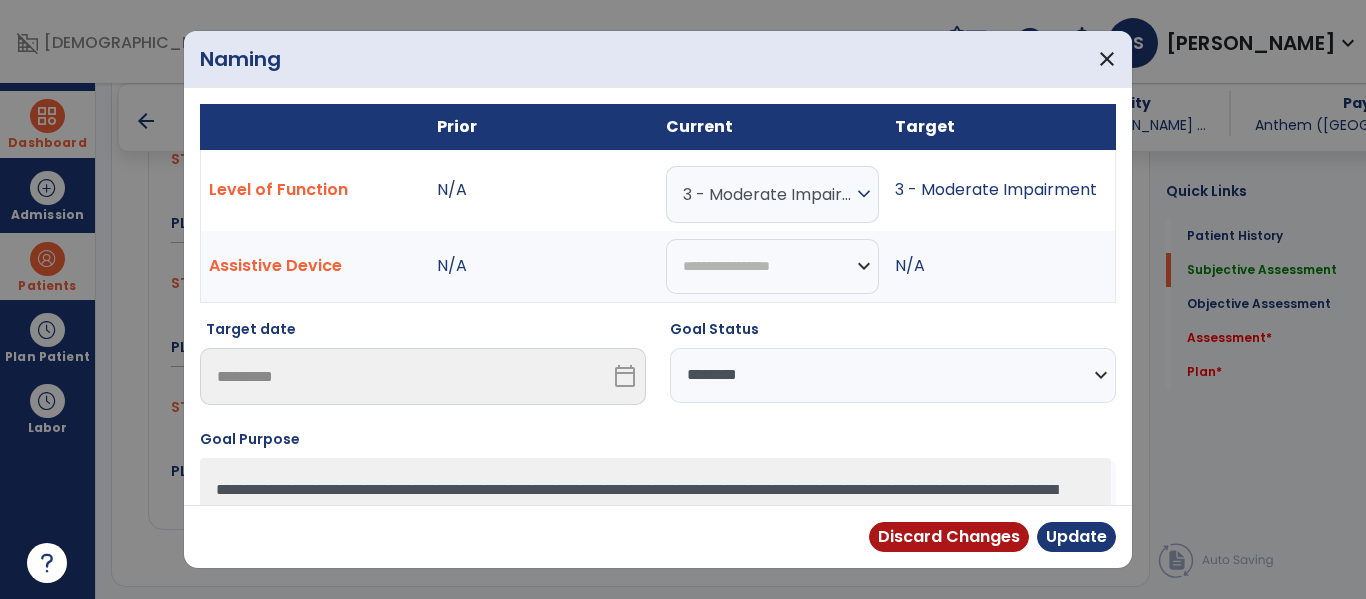 click on "**********" at bounding box center [893, 375] 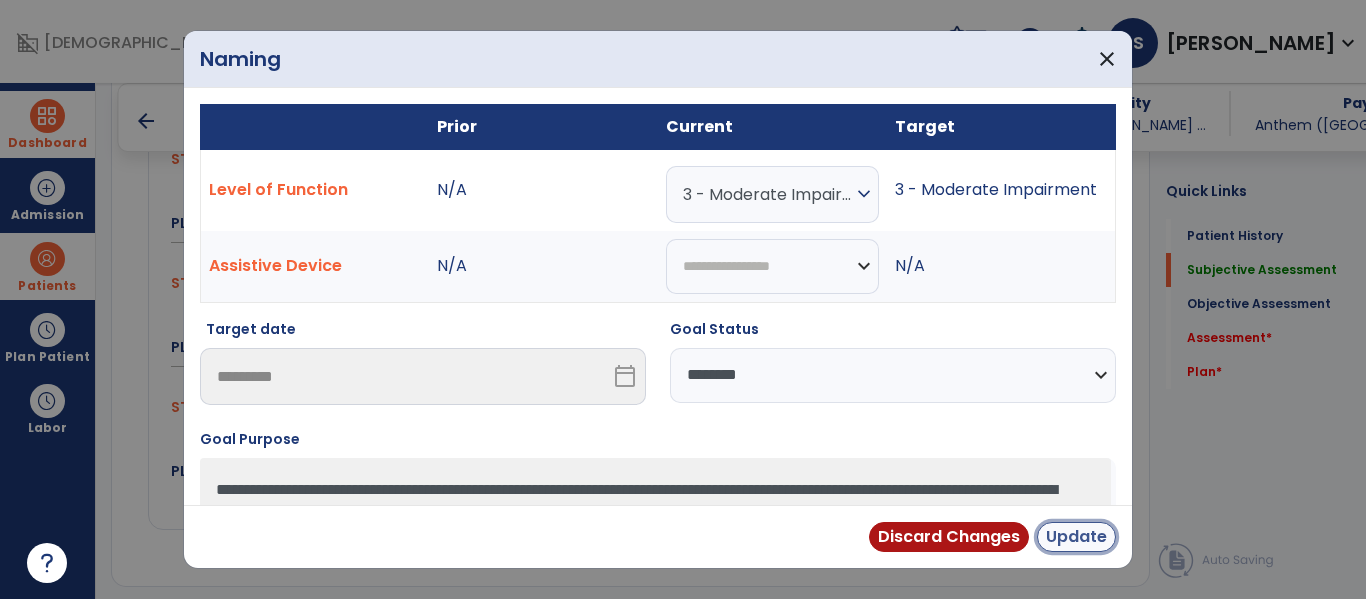 click on "Update" at bounding box center (1076, 537) 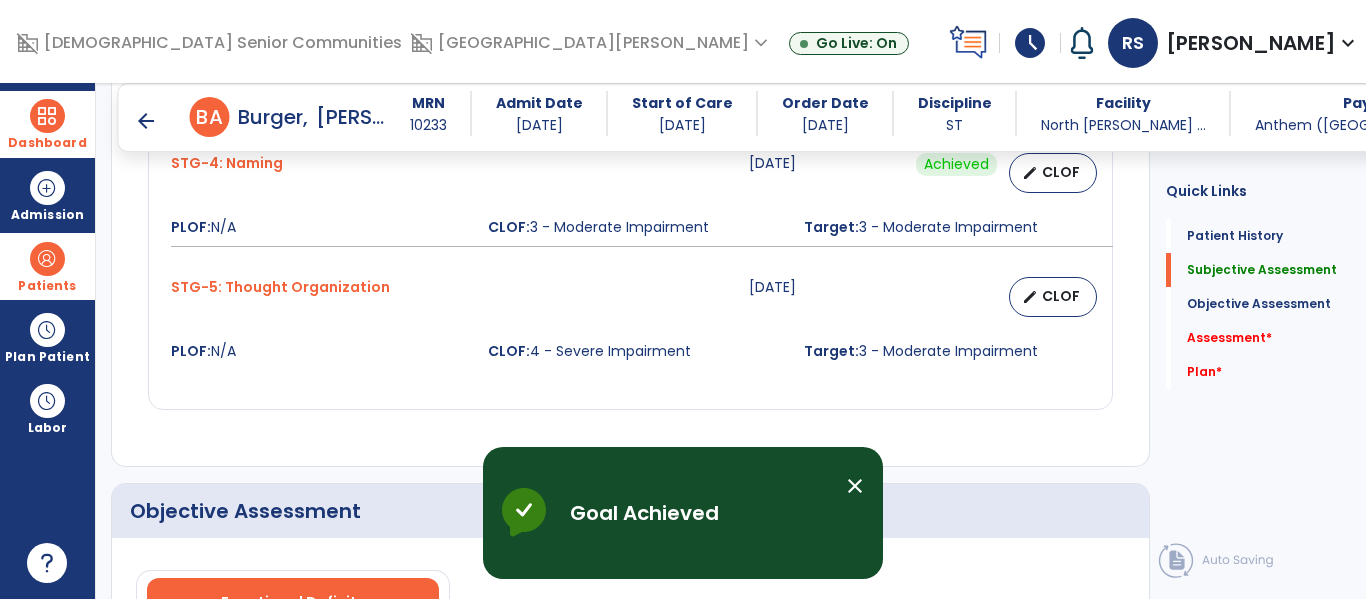 scroll, scrollTop: 2132, scrollLeft: 0, axis: vertical 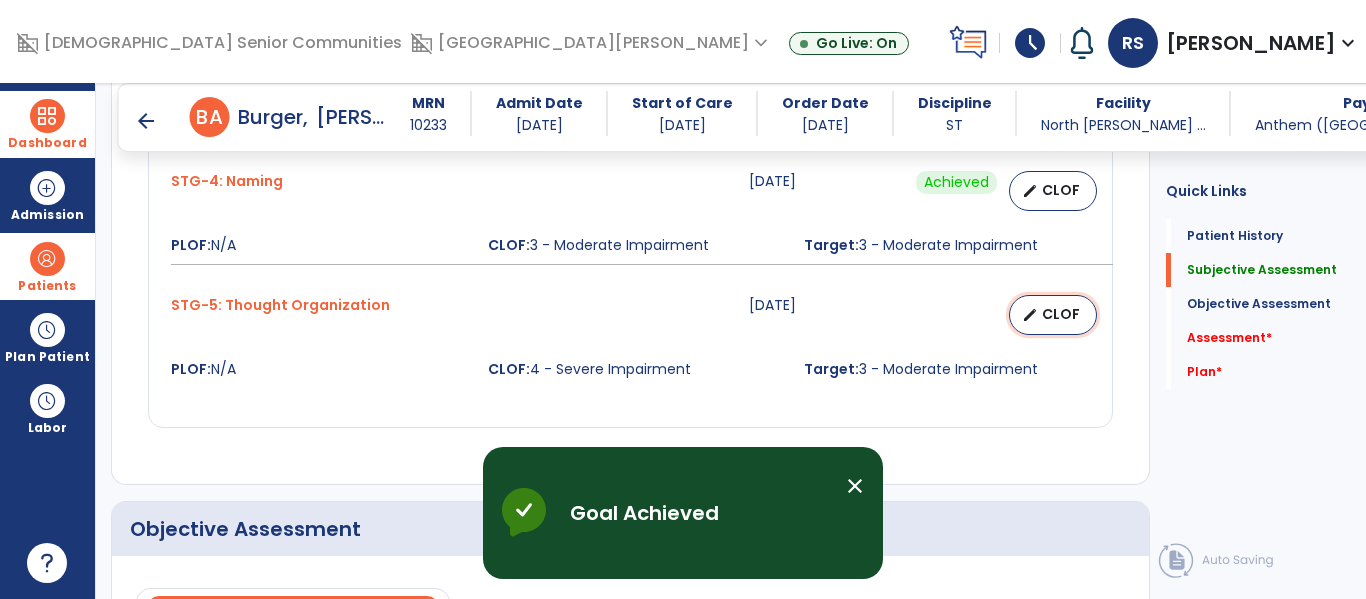 click on "edit   CLOF" at bounding box center [1053, 315] 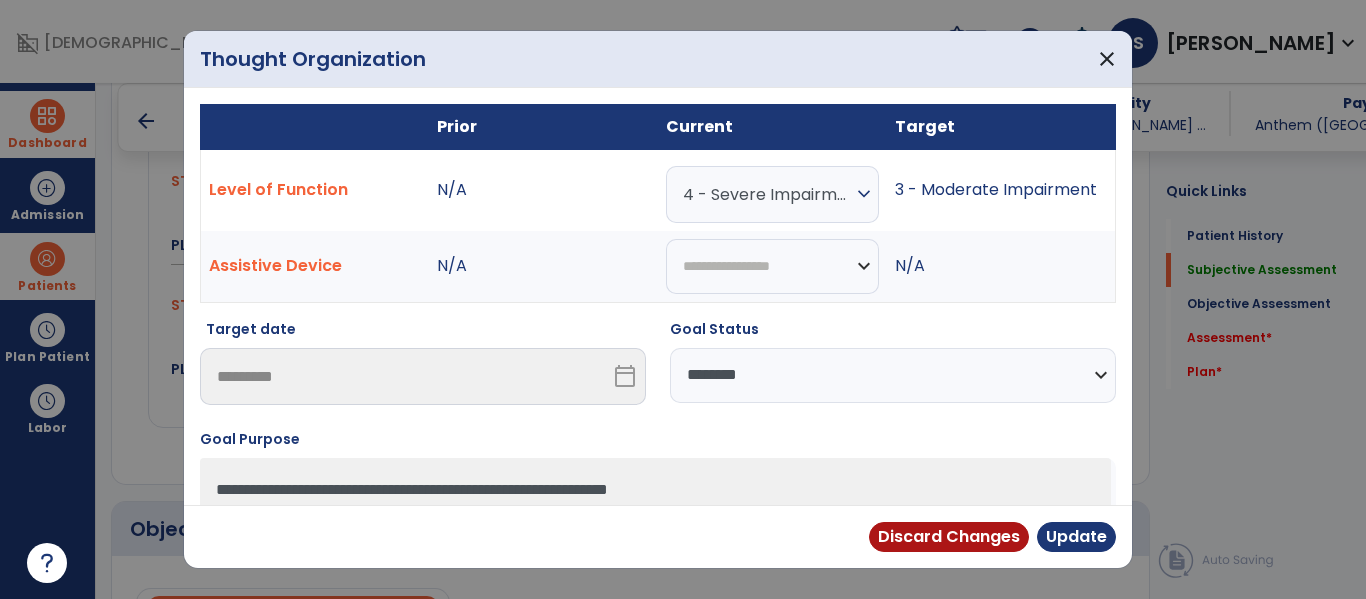 click on "**********" at bounding box center [893, 375] 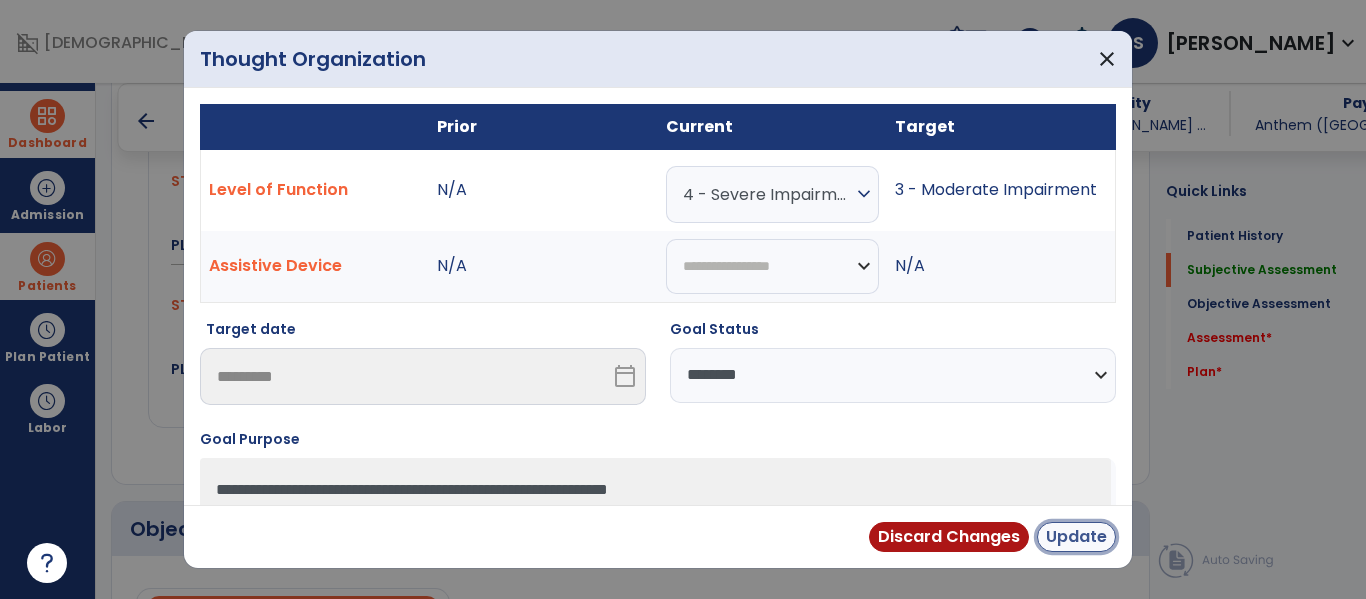 click on "Update" at bounding box center (1076, 537) 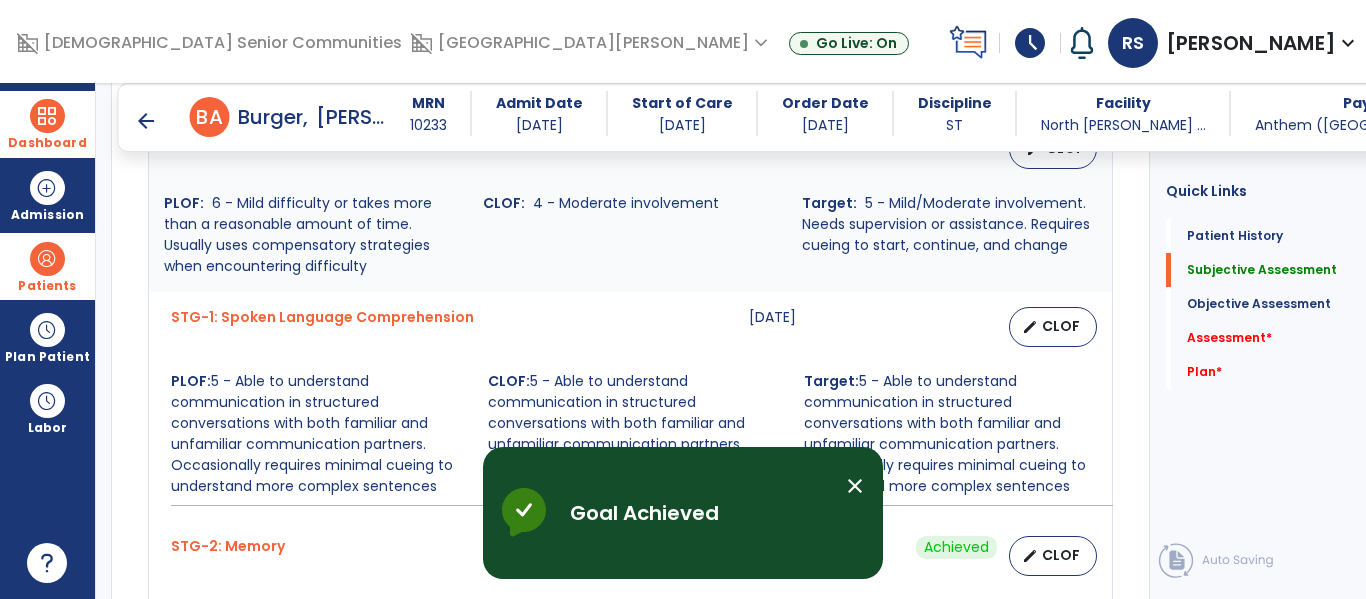 scroll, scrollTop: 1407, scrollLeft: 0, axis: vertical 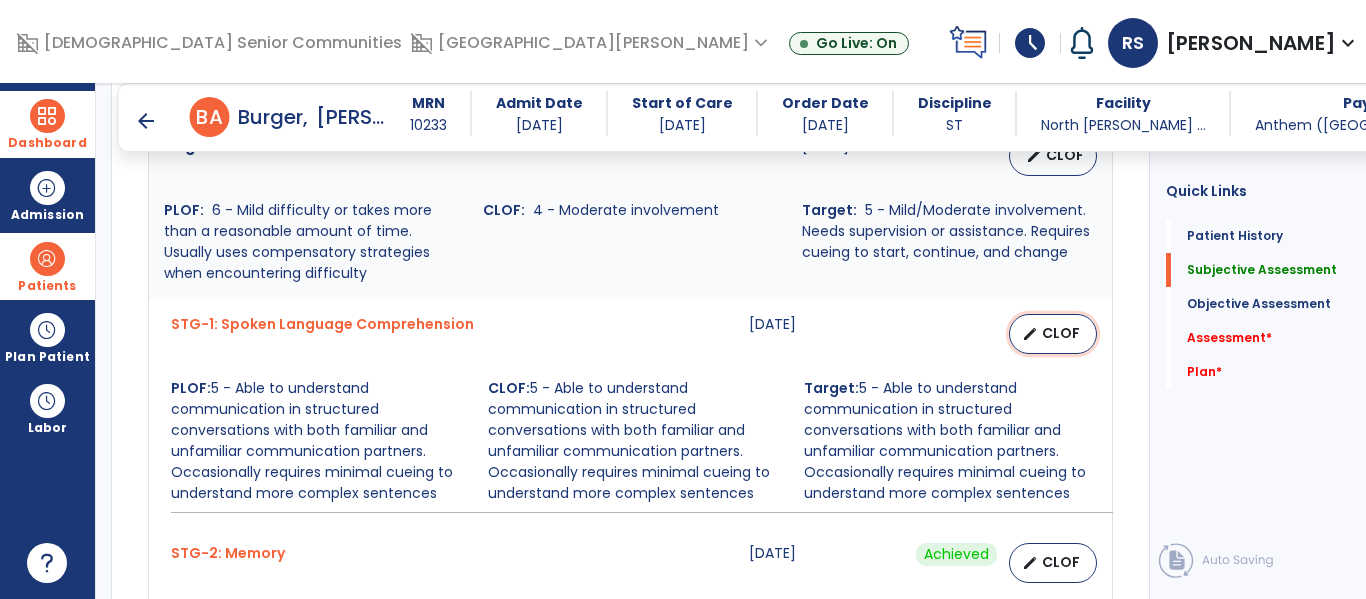 click on "CLOF" at bounding box center [1061, 333] 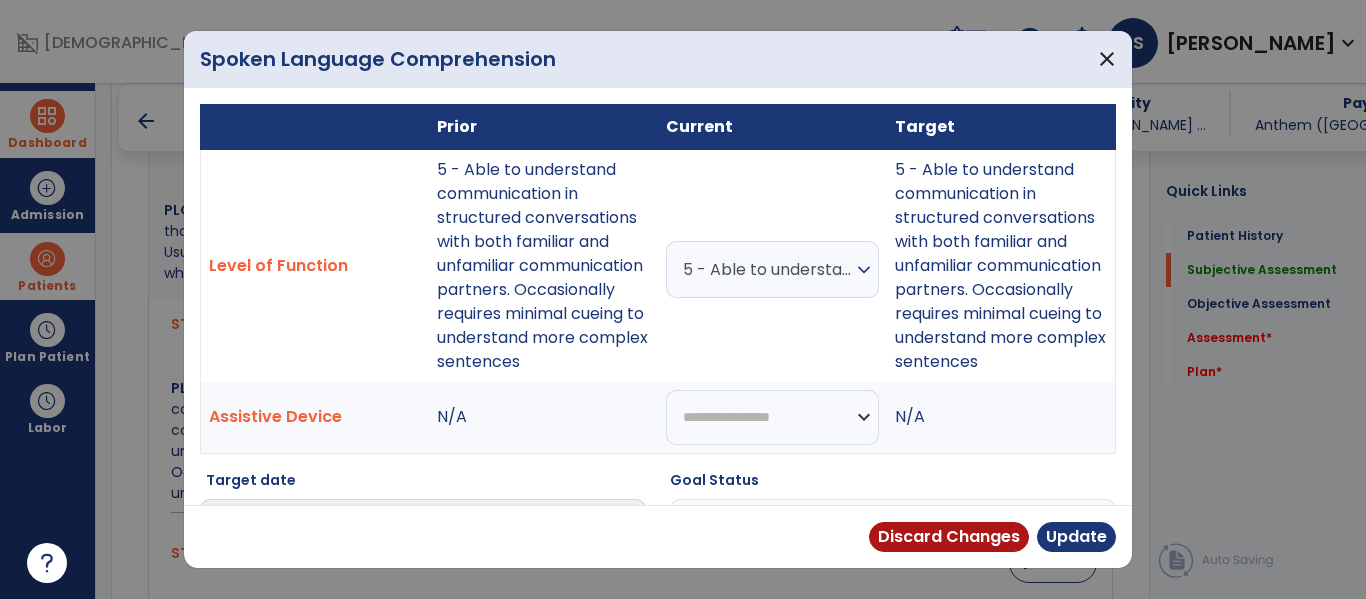click on "expand_more" at bounding box center (864, 270) 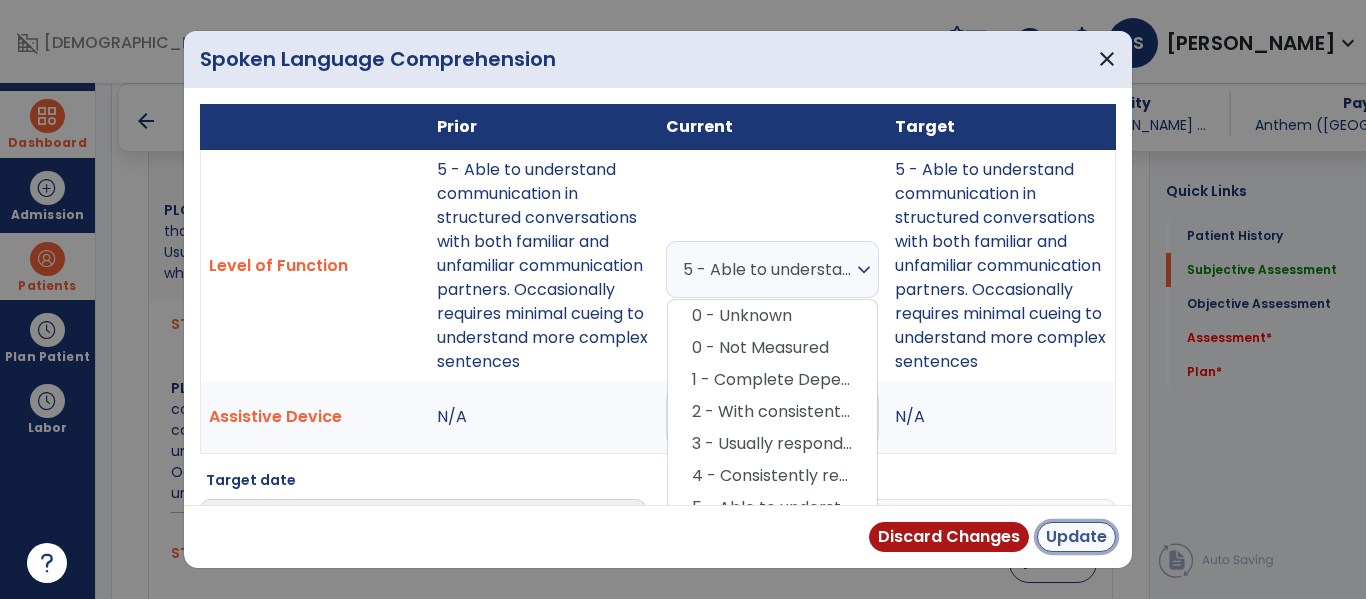click on "Update" at bounding box center (1076, 537) 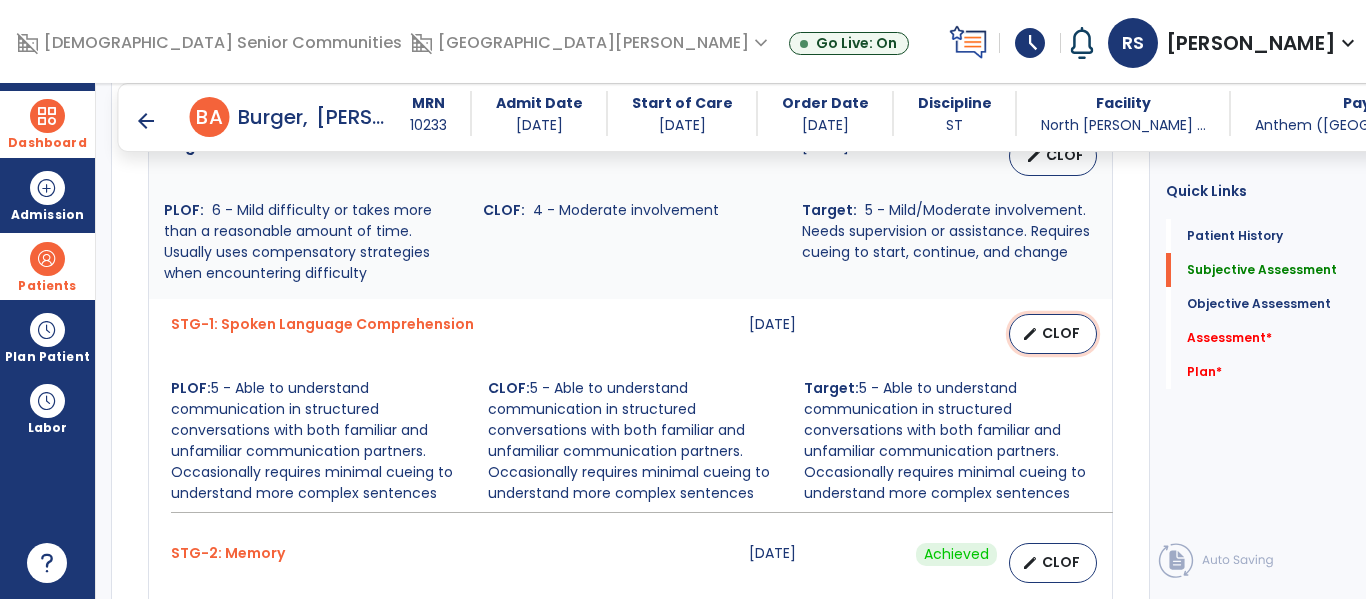click on "CLOF" at bounding box center [1061, 333] 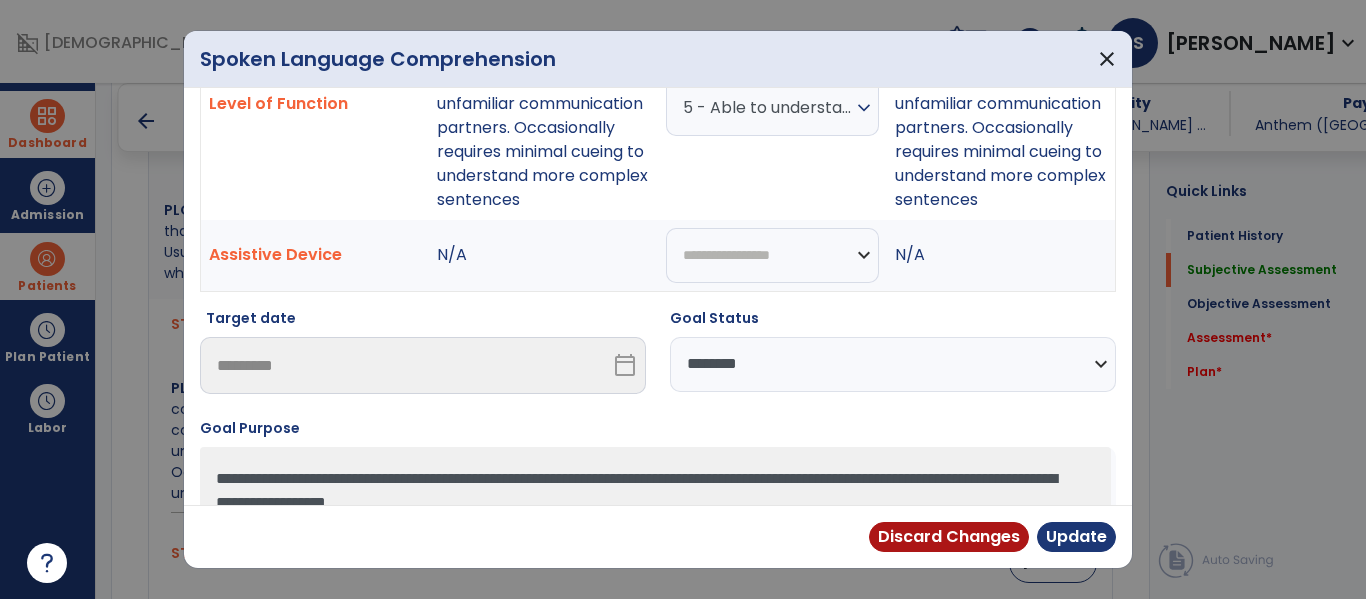 scroll, scrollTop: 160, scrollLeft: 0, axis: vertical 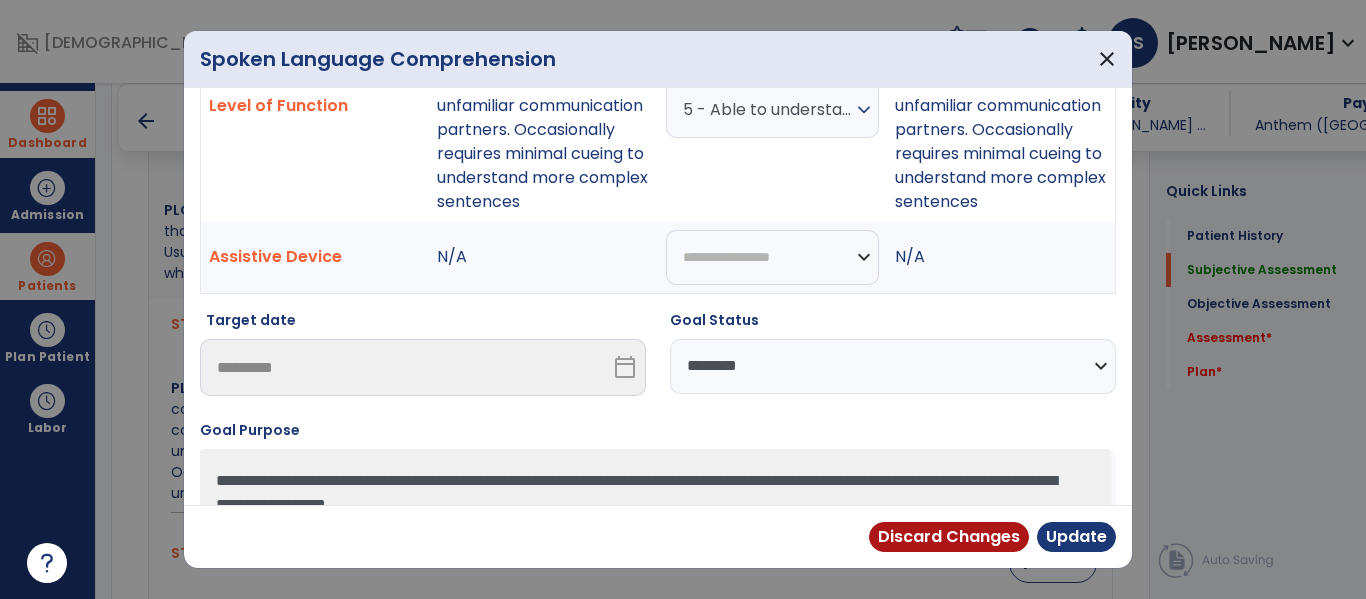 click on "**********" at bounding box center [893, 366] 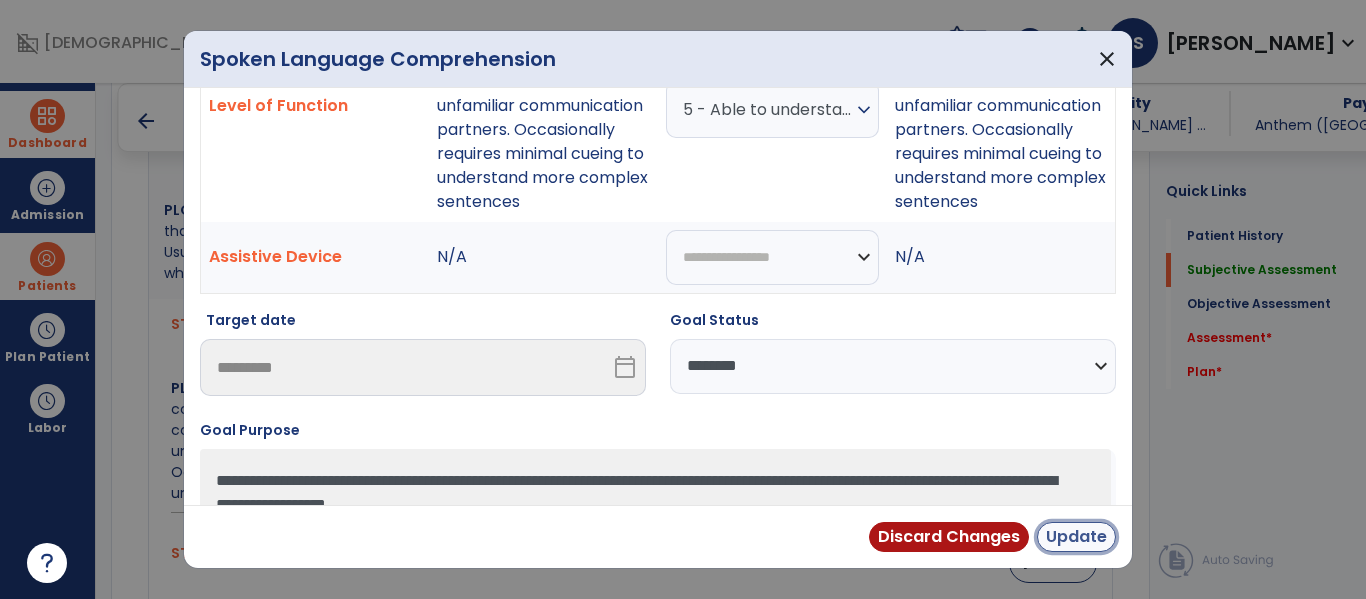 click on "Update" at bounding box center [1076, 537] 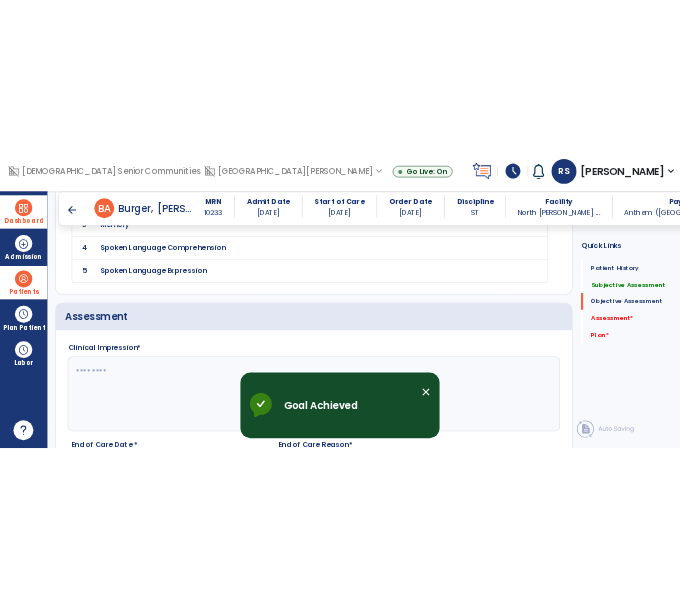 scroll, scrollTop: 2788, scrollLeft: 0, axis: vertical 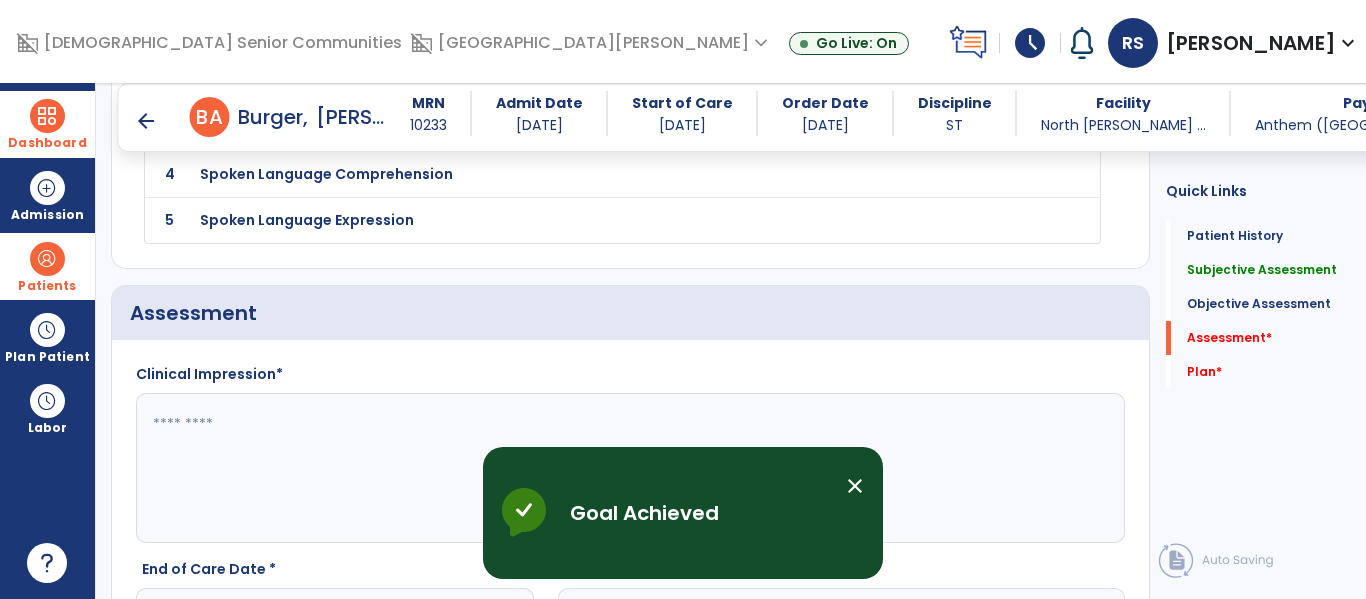 click 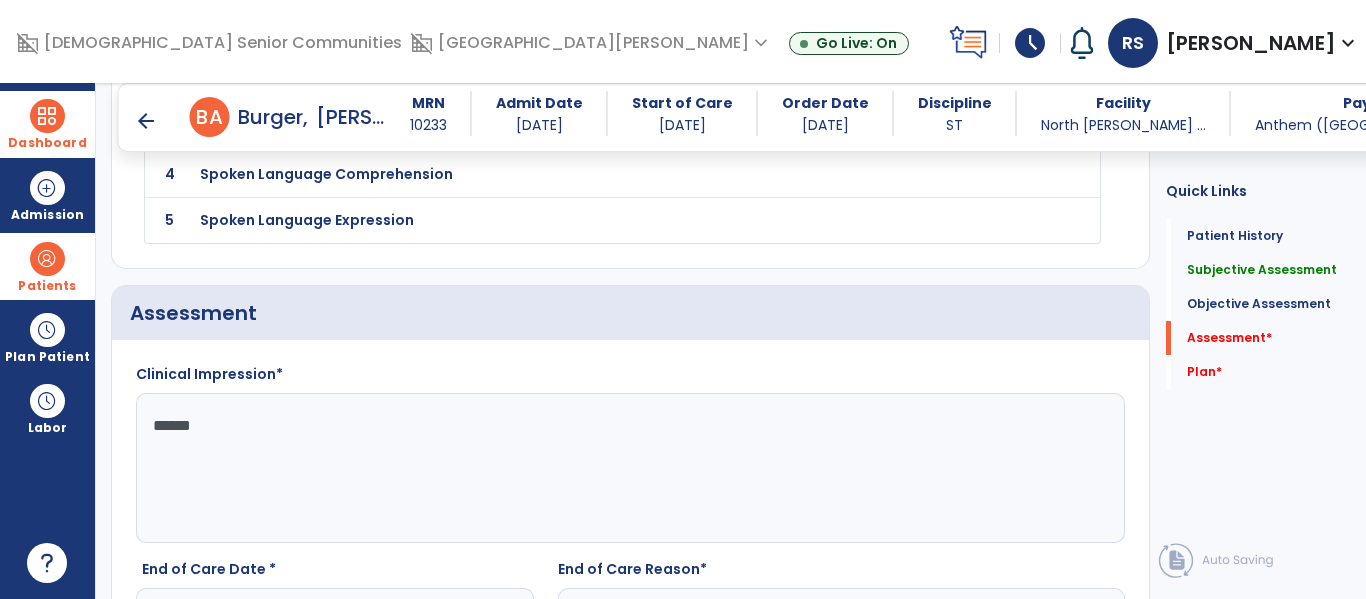 type on "*******" 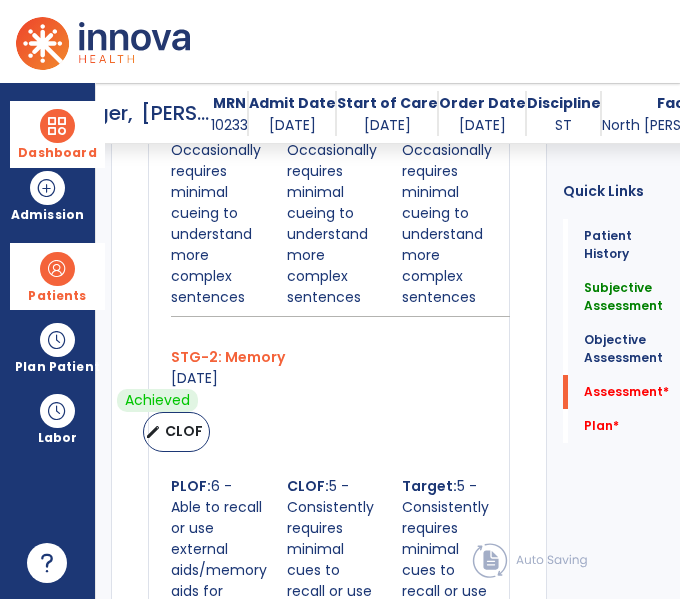 scroll, scrollTop: 4753, scrollLeft: 0, axis: vertical 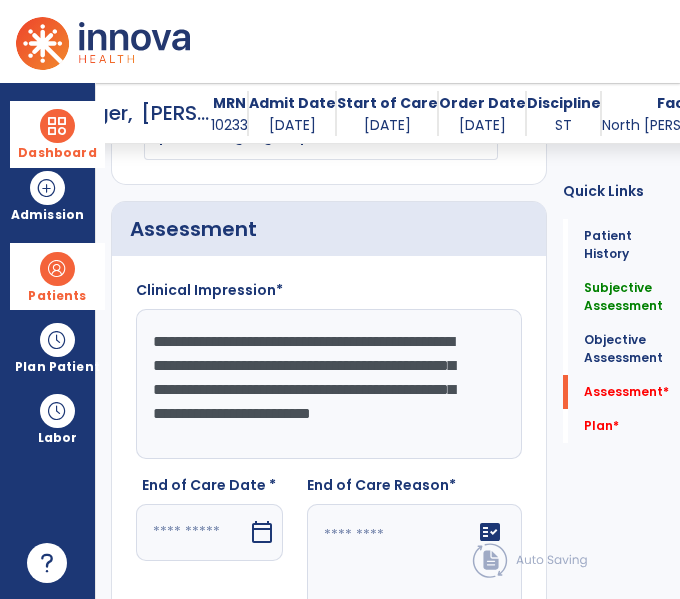 click on "**********" 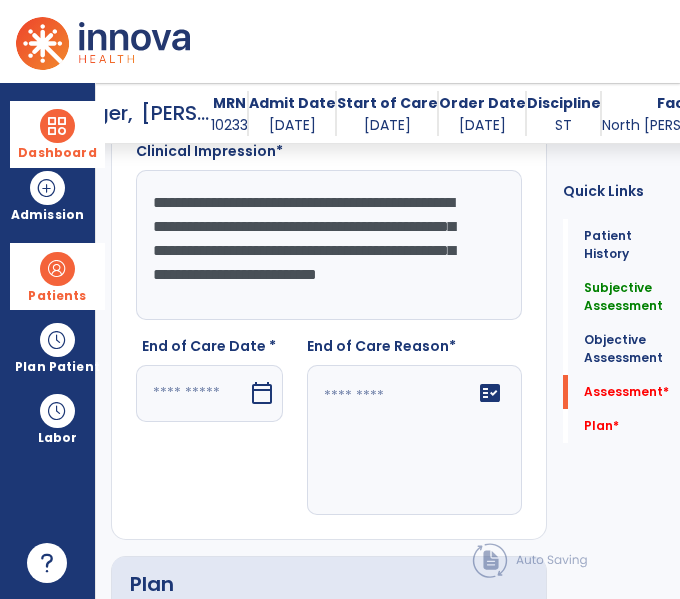 scroll, scrollTop: 4885, scrollLeft: 0, axis: vertical 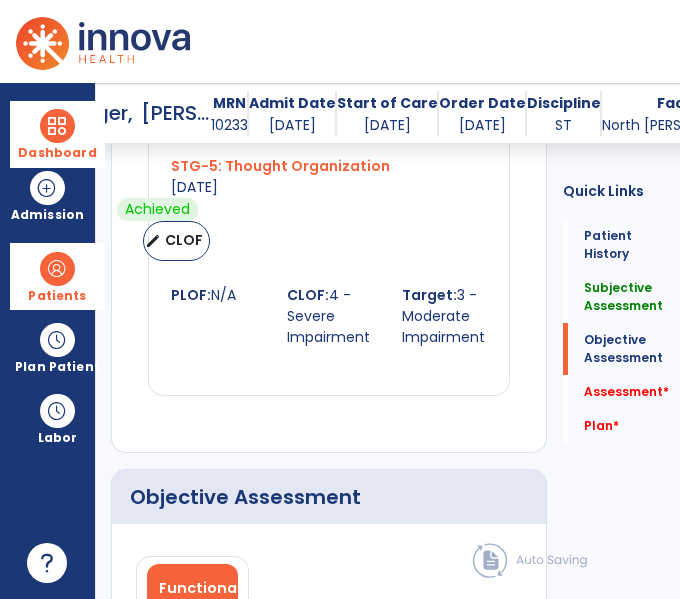 type on "**********" 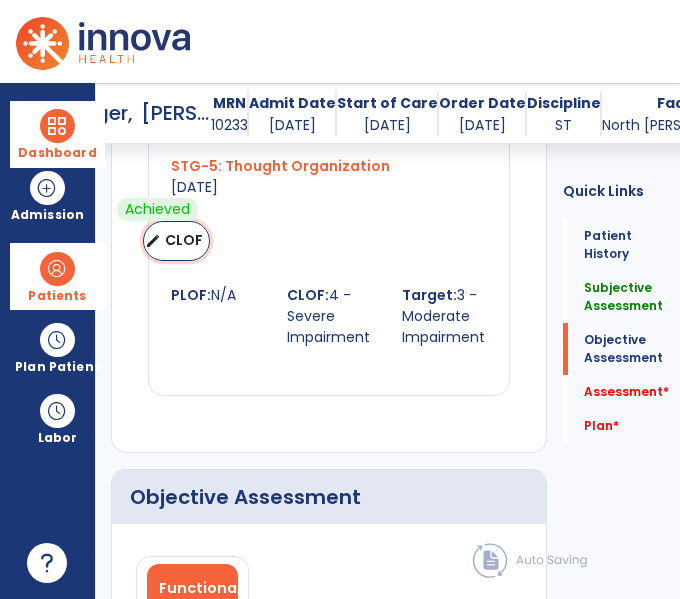 click on "CLOF" at bounding box center (184, 240) 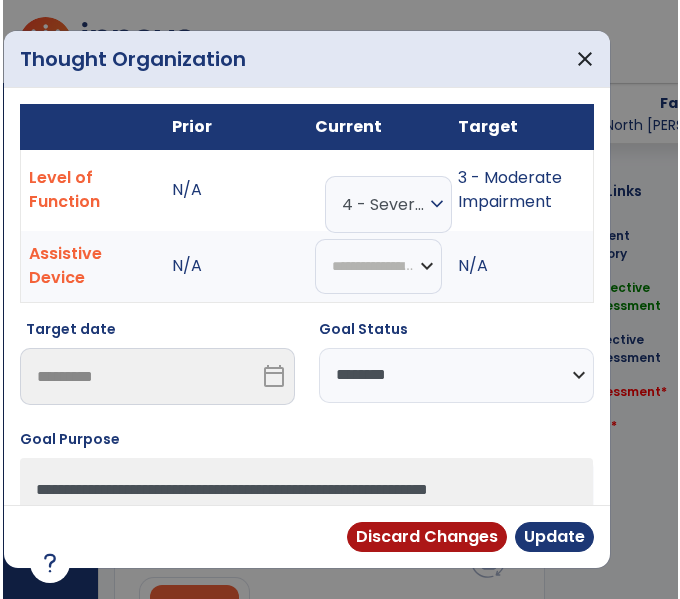 scroll, scrollTop: 4087, scrollLeft: 0, axis: vertical 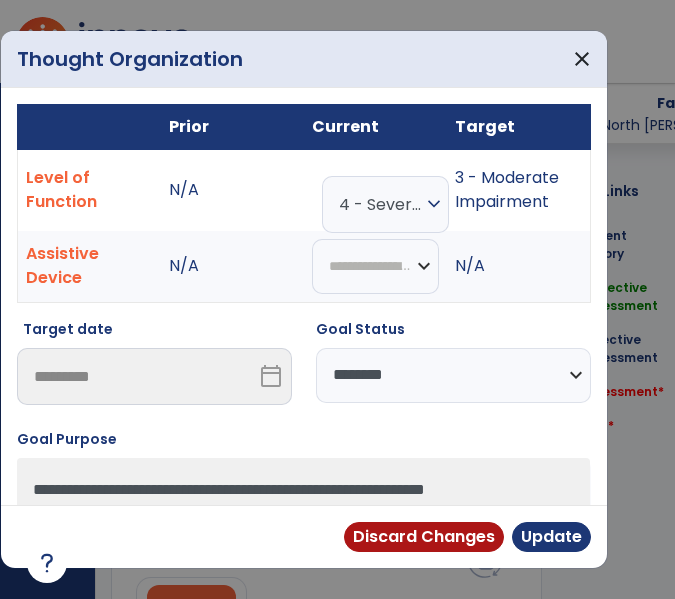 click on "**********" at bounding box center (453, 375) 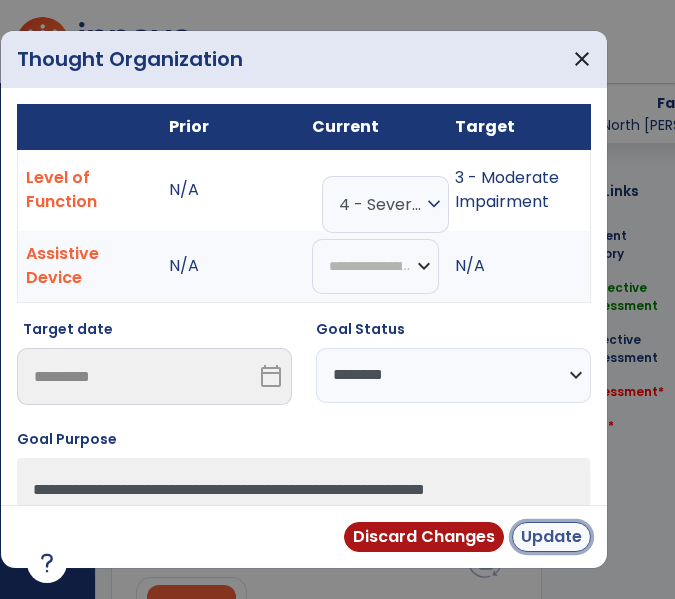 click on "Update" at bounding box center (551, 537) 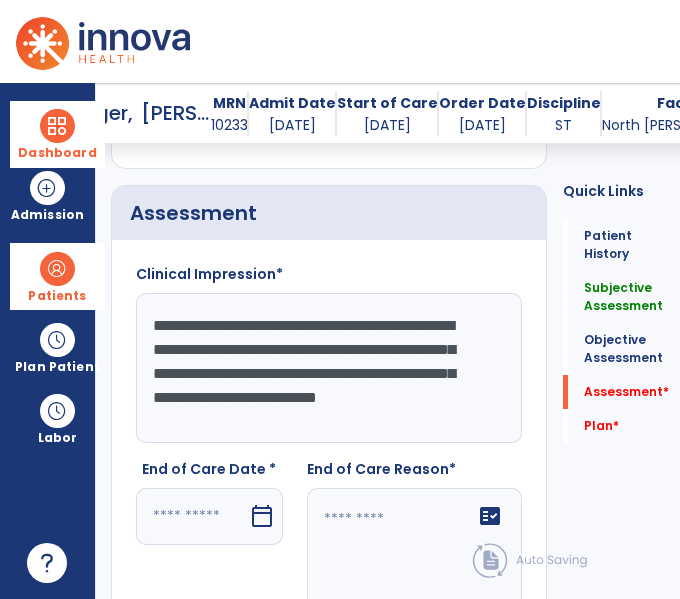 scroll, scrollTop: 4799, scrollLeft: 0, axis: vertical 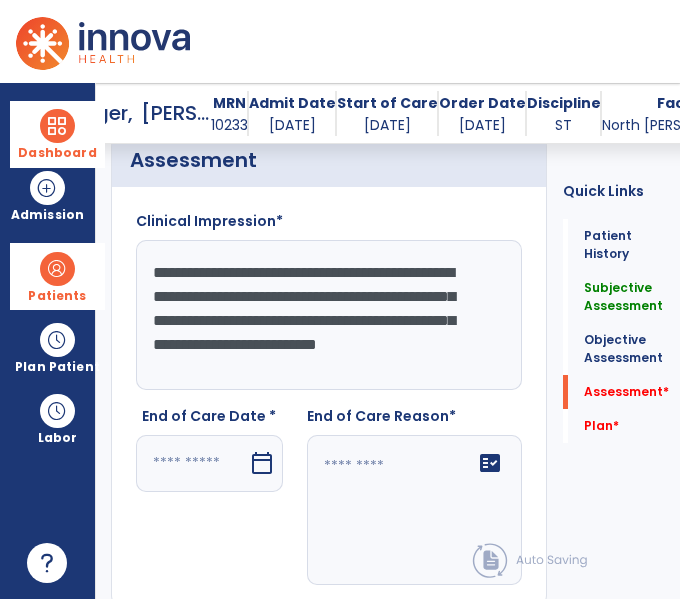 click on "**********" 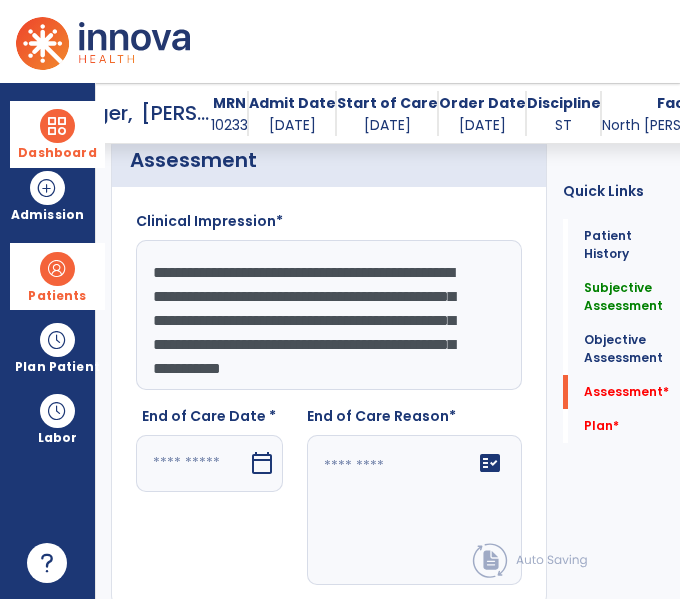 scroll, scrollTop: 39, scrollLeft: 0, axis: vertical 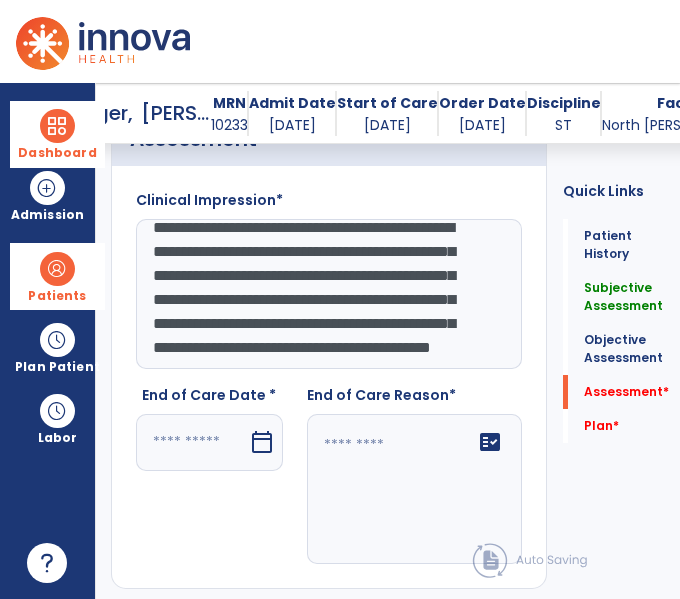 click on "**********" 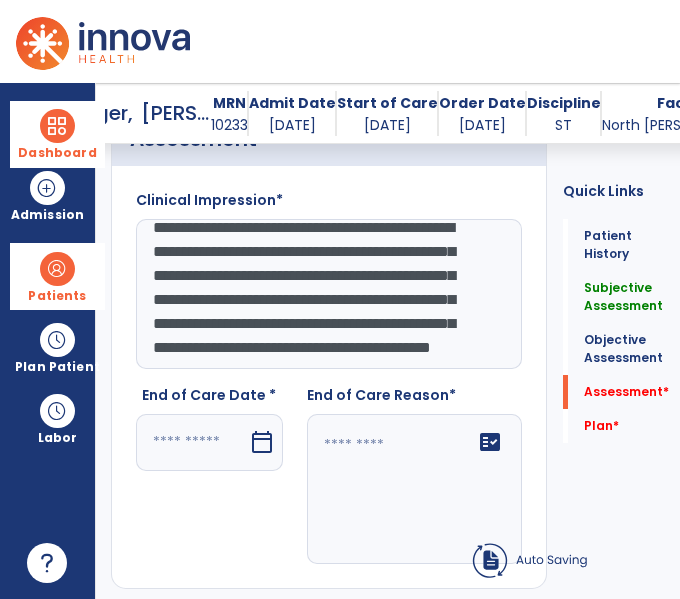 click on "**********" 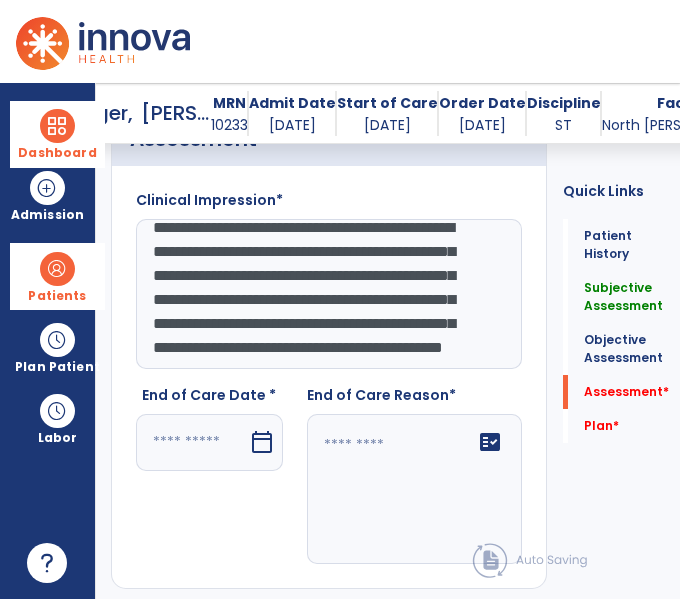 click on "**********" 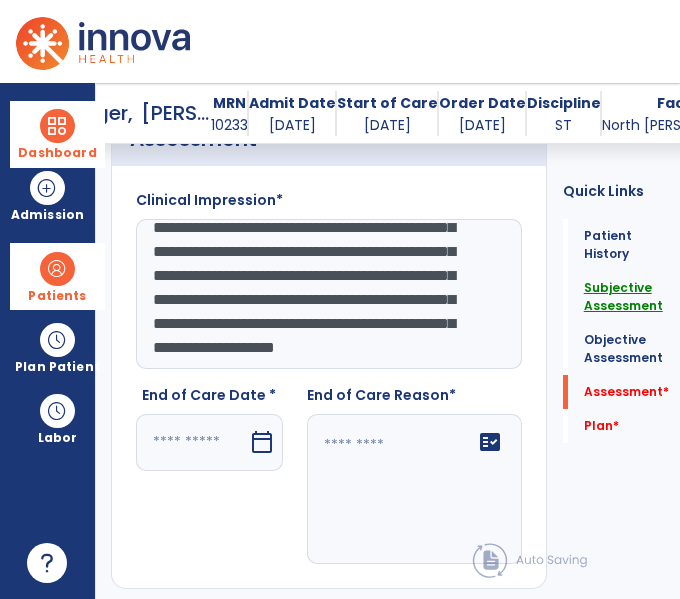 scroll, scrollTop: 135, scrollLeft: 0, axis: vertical 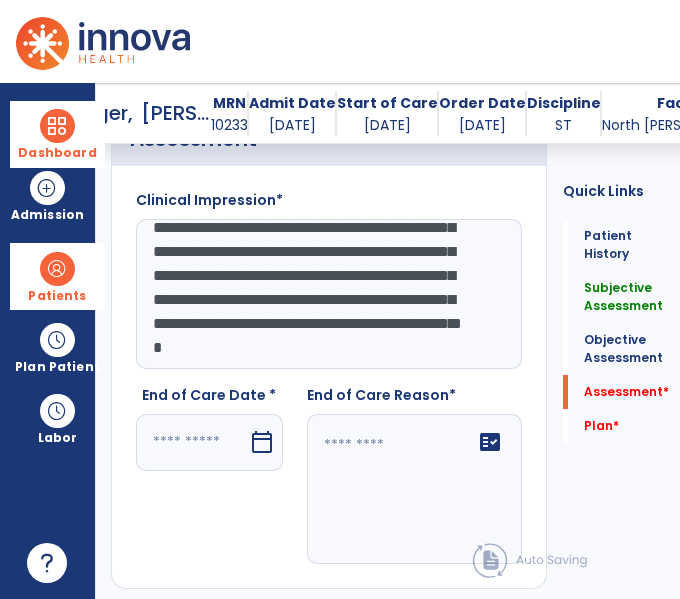 drag, startPoint x: 242, startPoint y: 420, endPoint x: 301, endPoint y: 450, distance: 66.189125 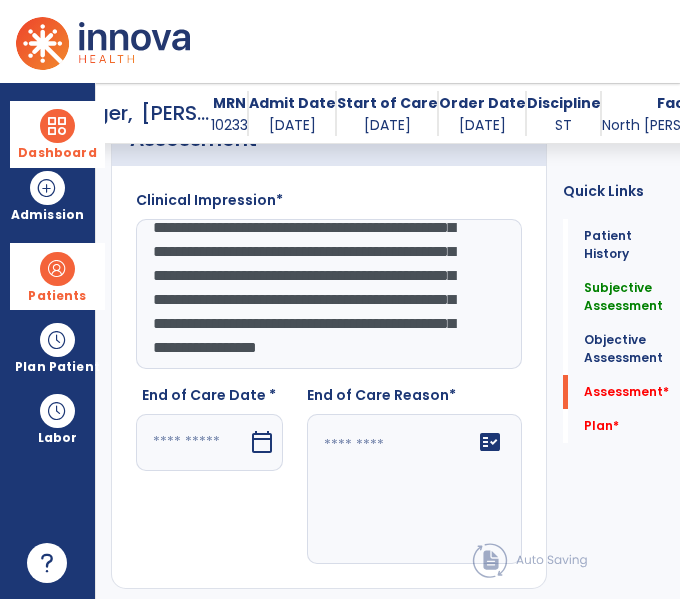 scroll, scrollTop: 240, scrollLeft: 0, axis: vertical 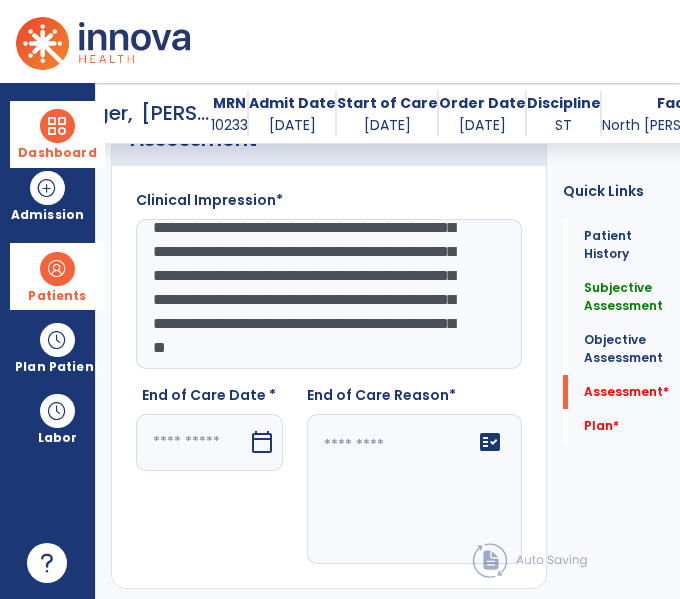 click on "**********" 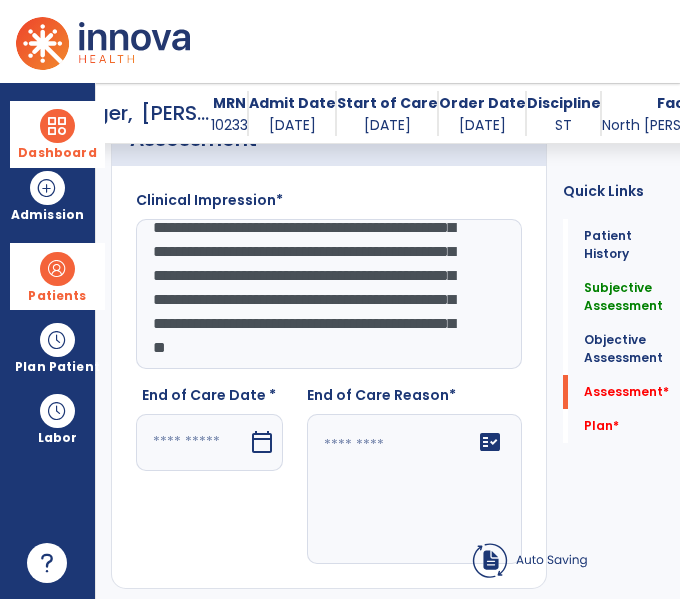 click on "**********" 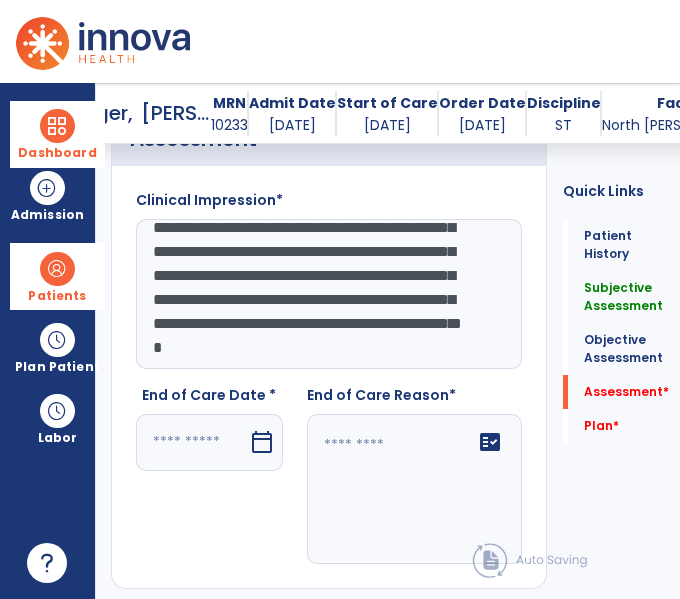 type on "**********" 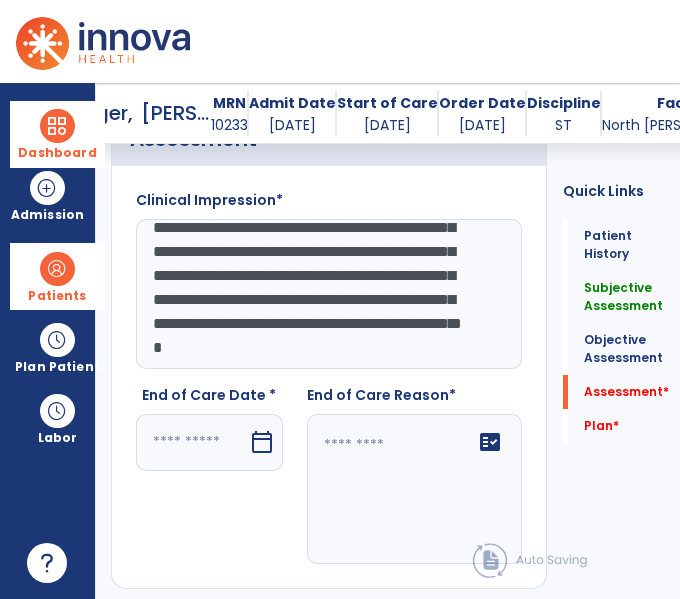 click at bounding box center (192, 442) 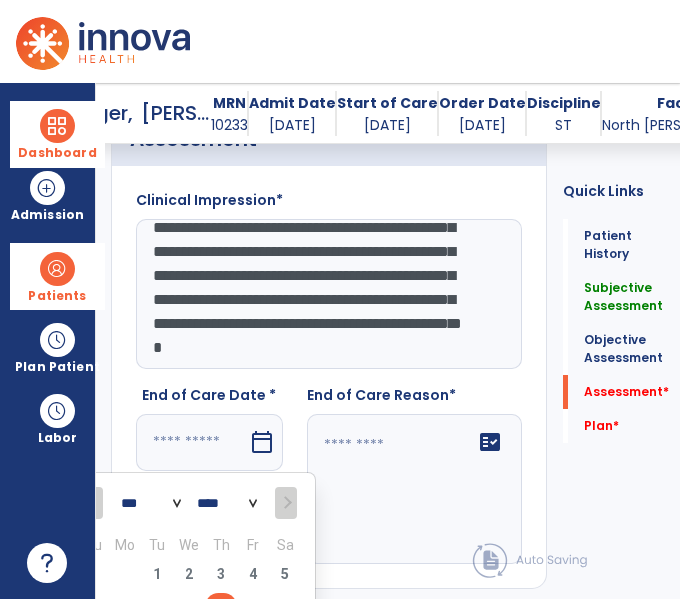 scroll, scrollTop: 5172, scrollLeft: 0, axis: vertical 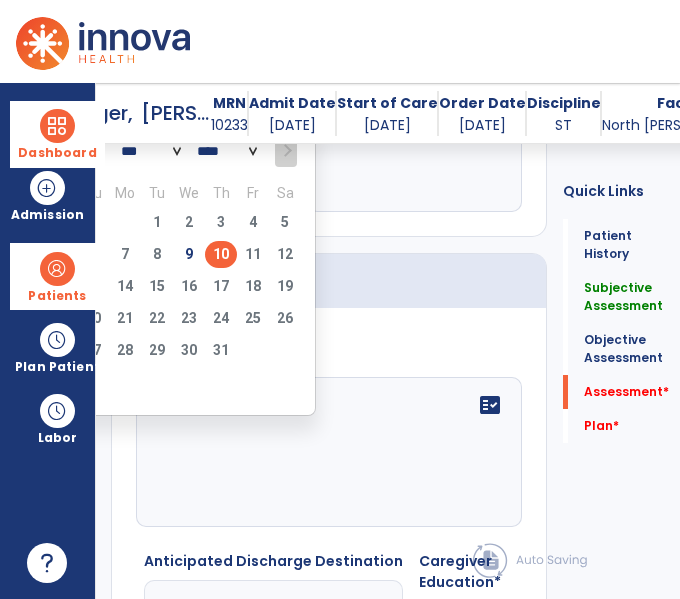 click on "10" at bounding box center (221, 254) 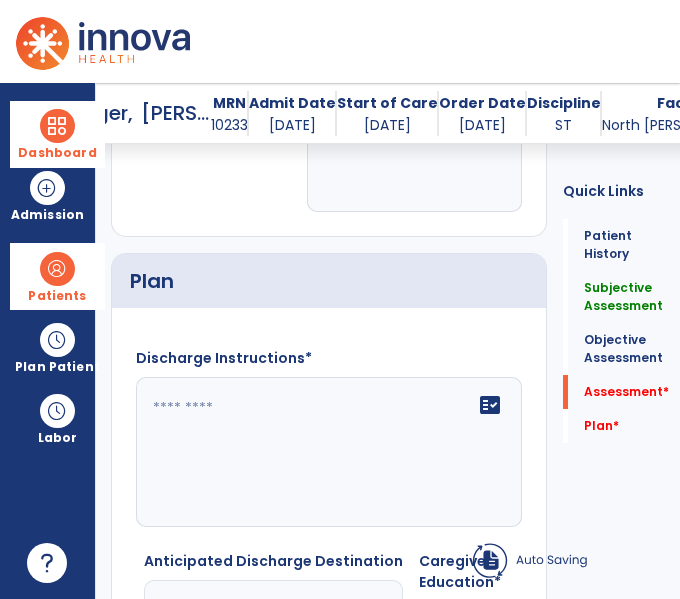 type on "*********" 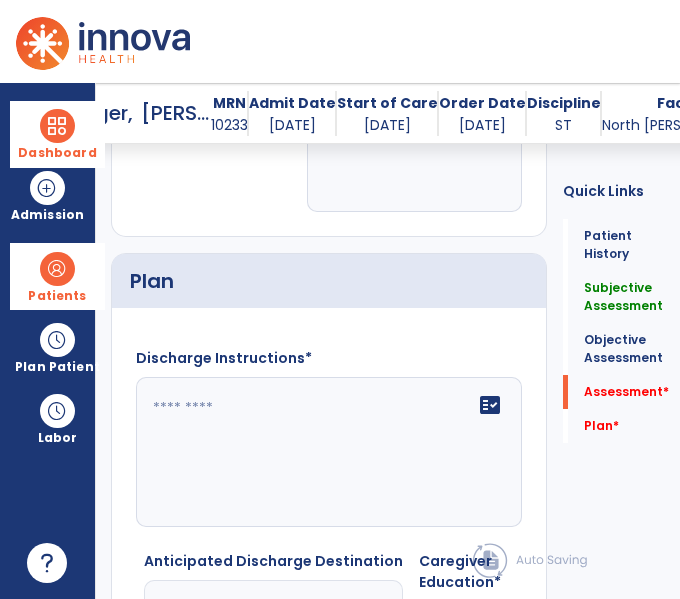 click on "fact_check" 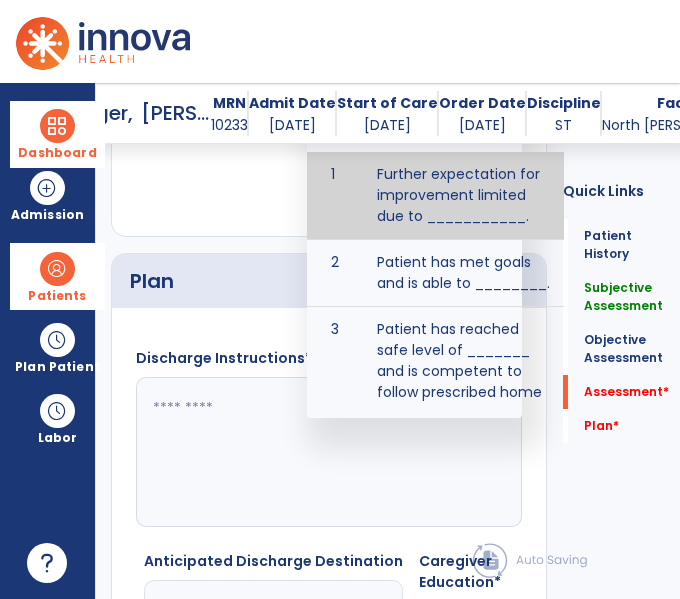 scroll, scrollTop: 0, scrollLeft: 0, axis: both 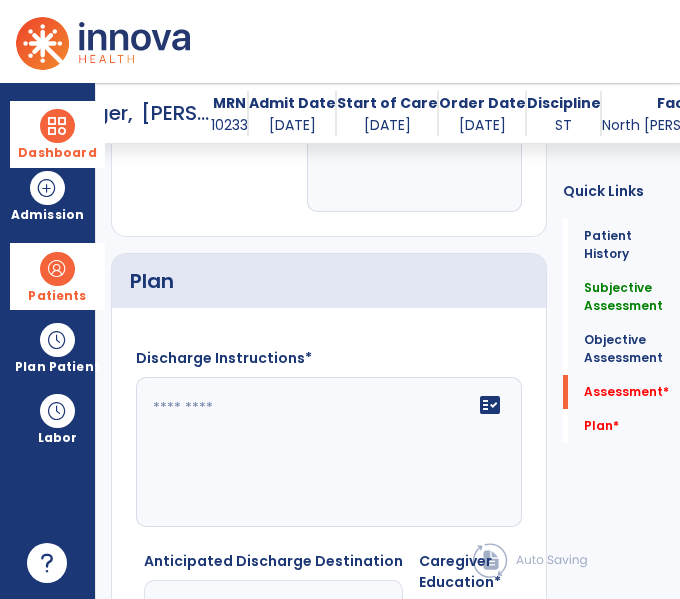 type on "**********" 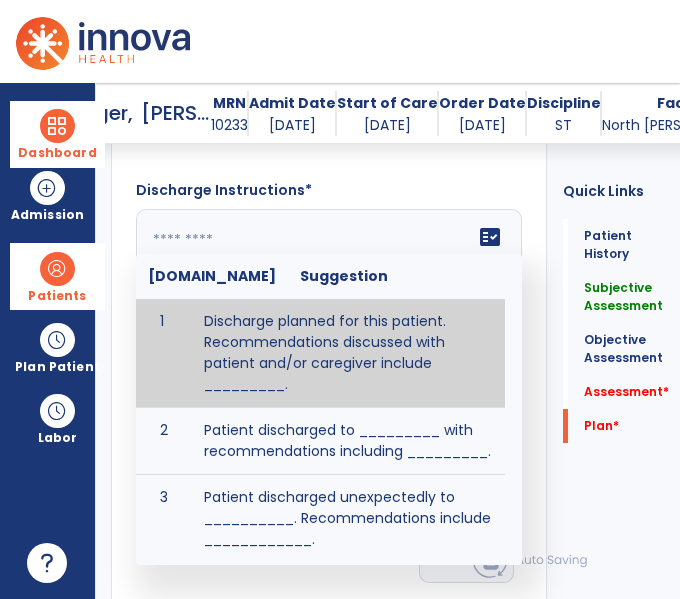 scroll, scrollTop: 5337, scrollLeft: 0, axis: vertical 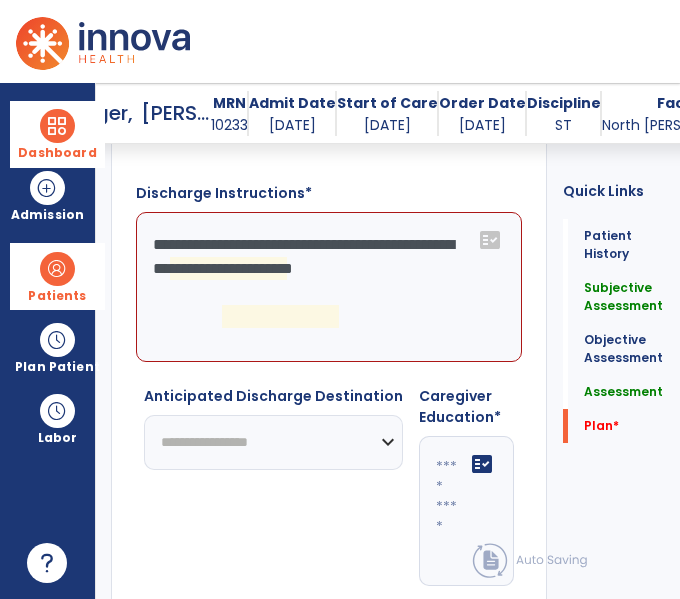 click on "**********" 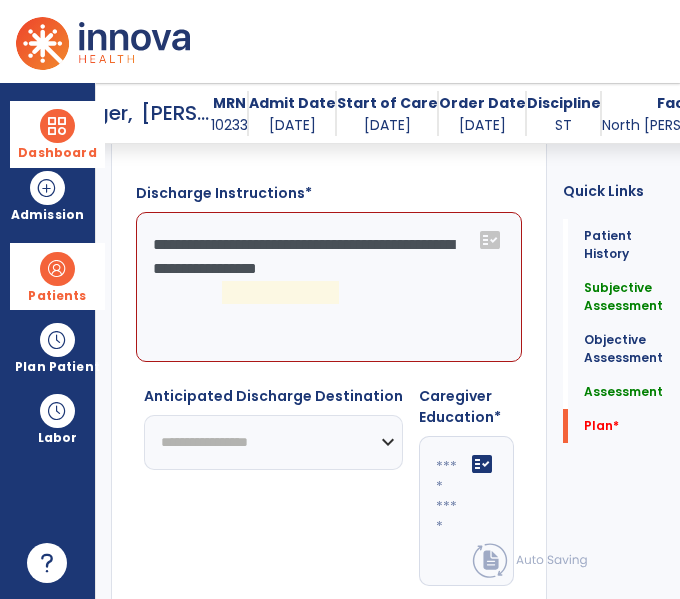 click on "**********" 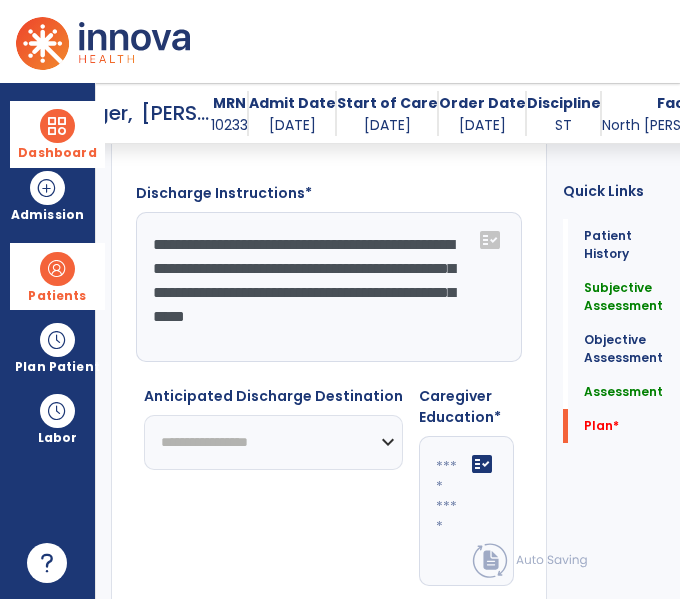 click on "**********" 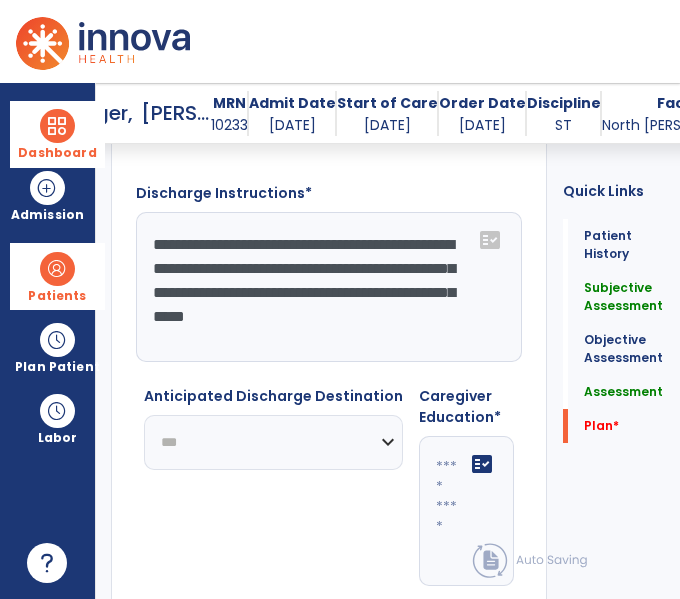 click on "**********" 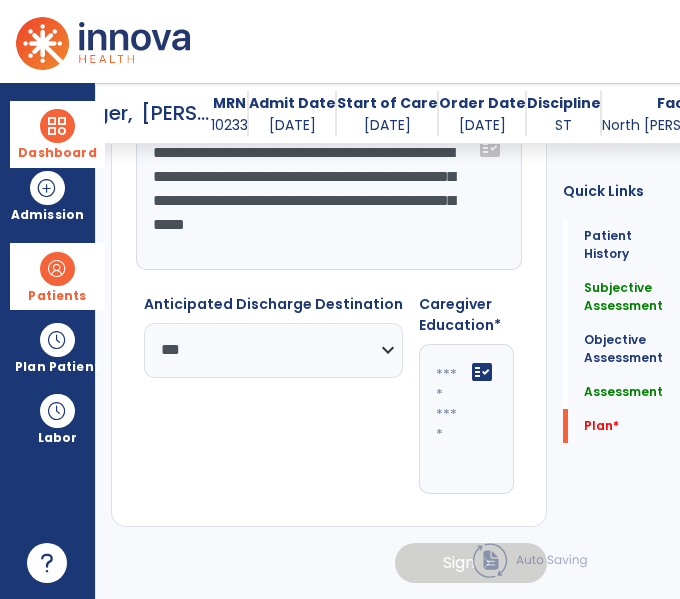 scroll, scrollTop: 5505, scrollLeft: 0, axis: vertical 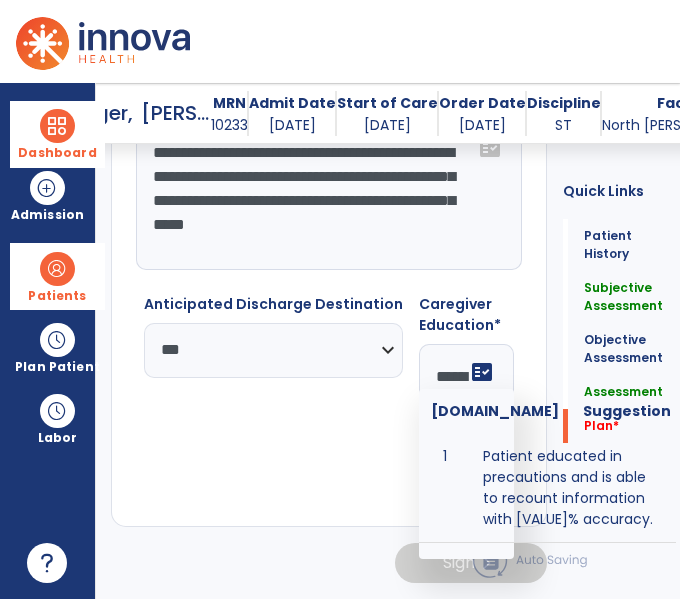 type on "**********" 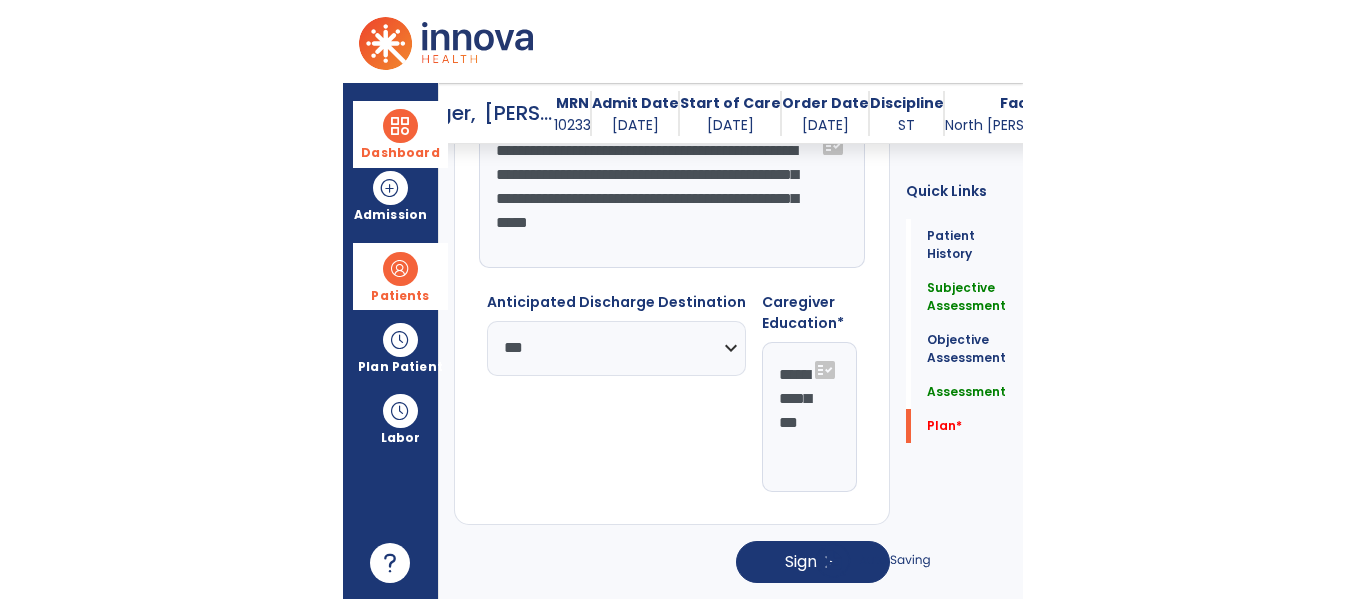 scroll, scrollTop: 5515, scrollLeft: 0, axis: vertical 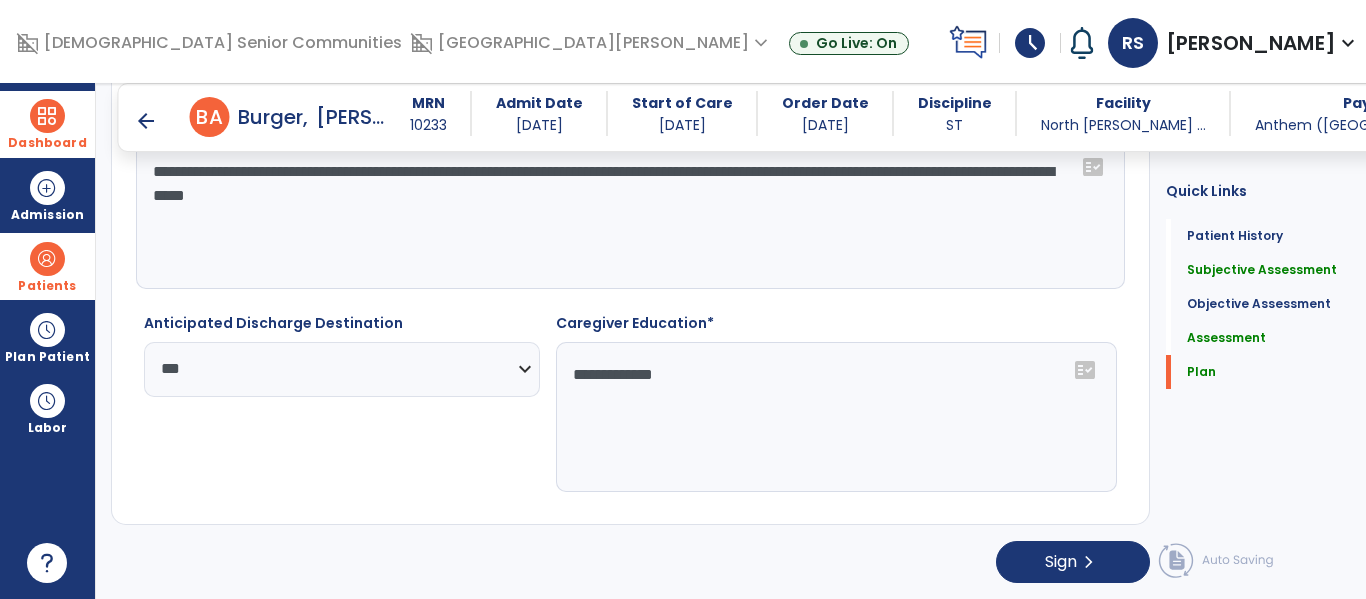 drag, startPoint x: 689, startPoint y: 372, endPoint x: 486, endPoint y: 382, distance: 203.24615 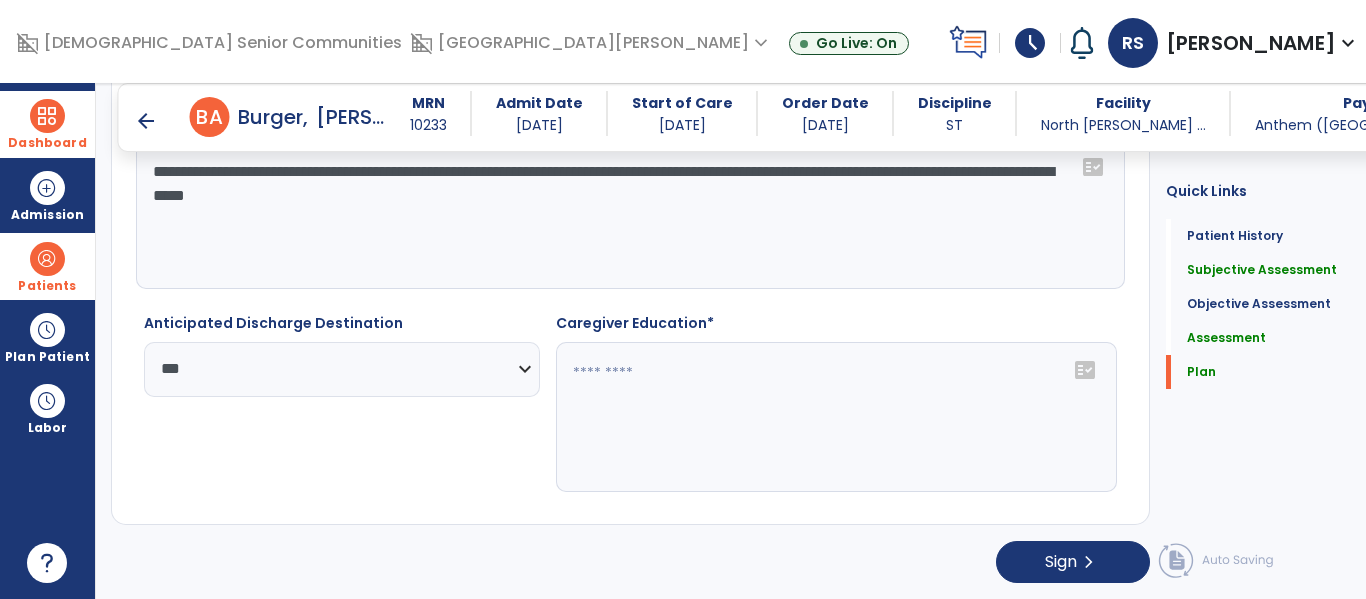 scroll, scrollTop: 3648, scrollLeft: 0, axis: vertical 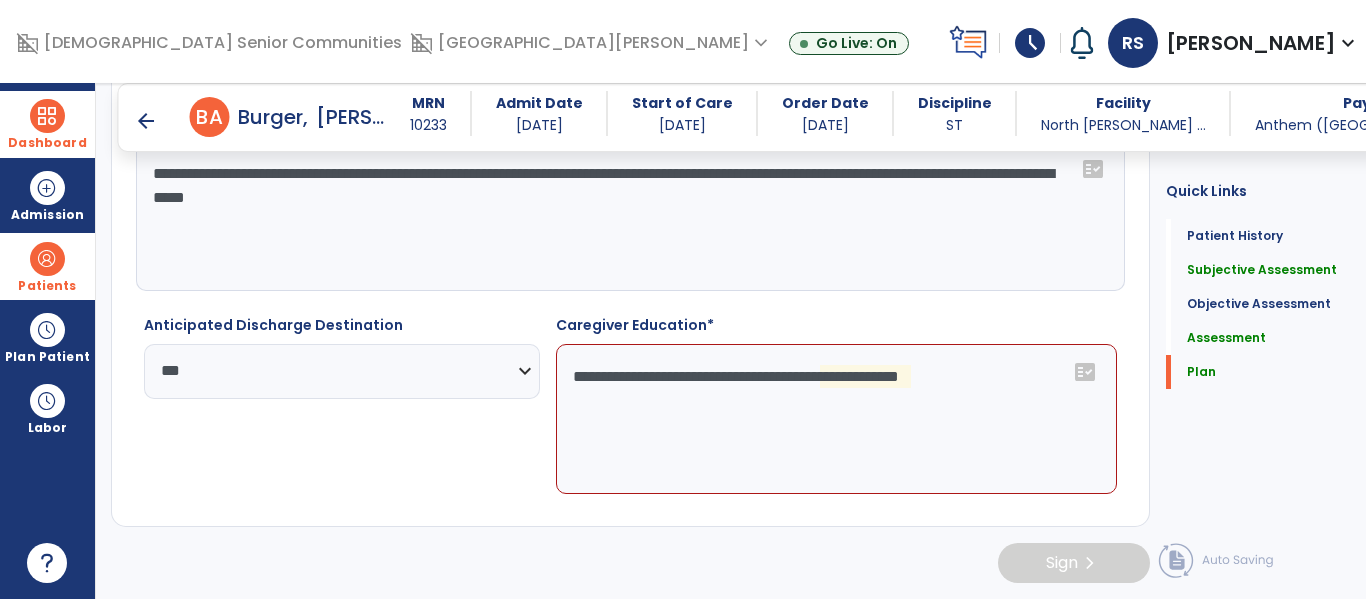 click on "**********" 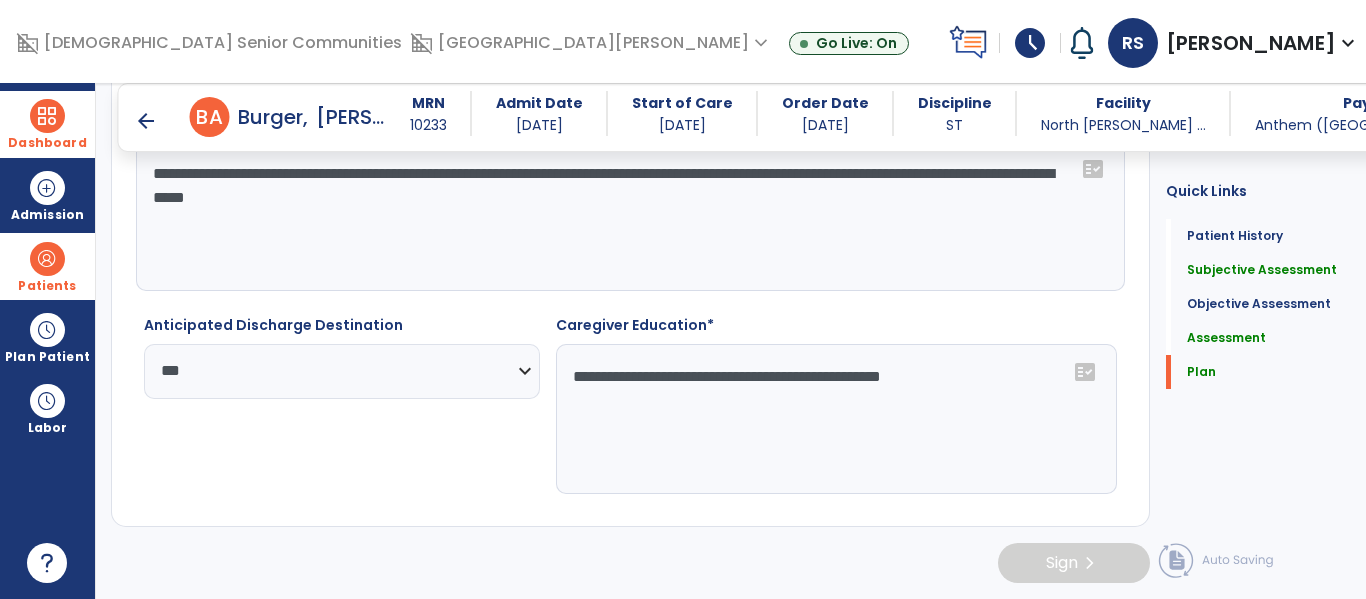 click on "**********" 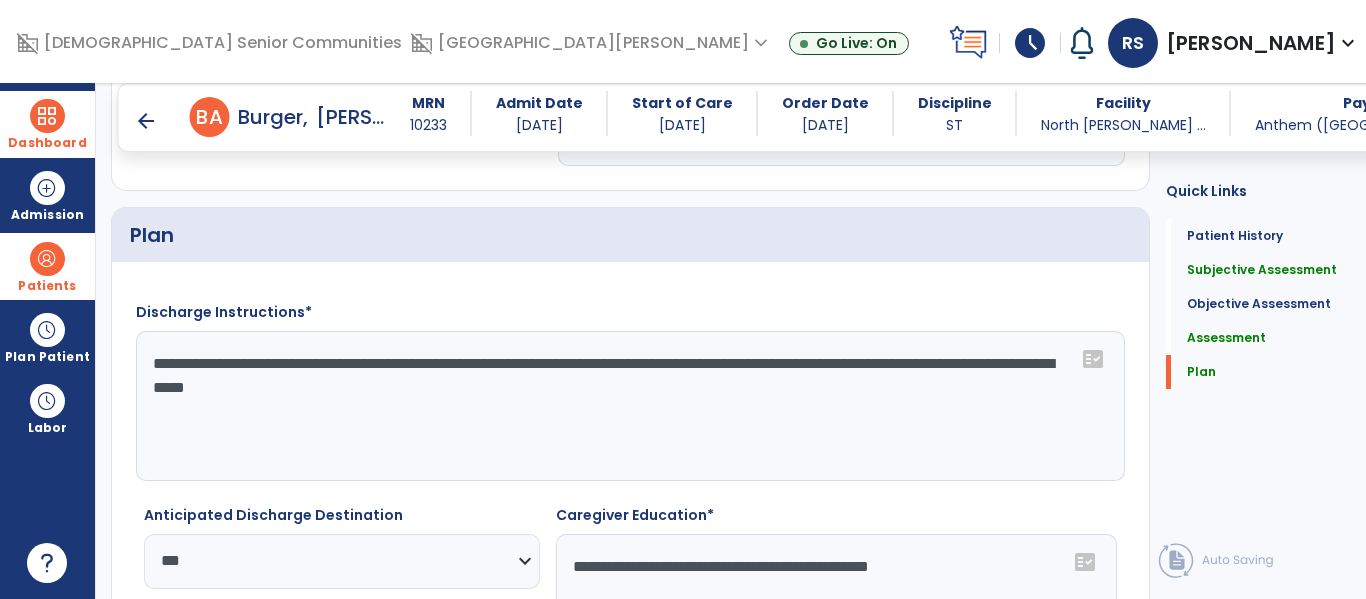 scroll, scrollTop: 3509, scrollLeft: 0, axis: vertical 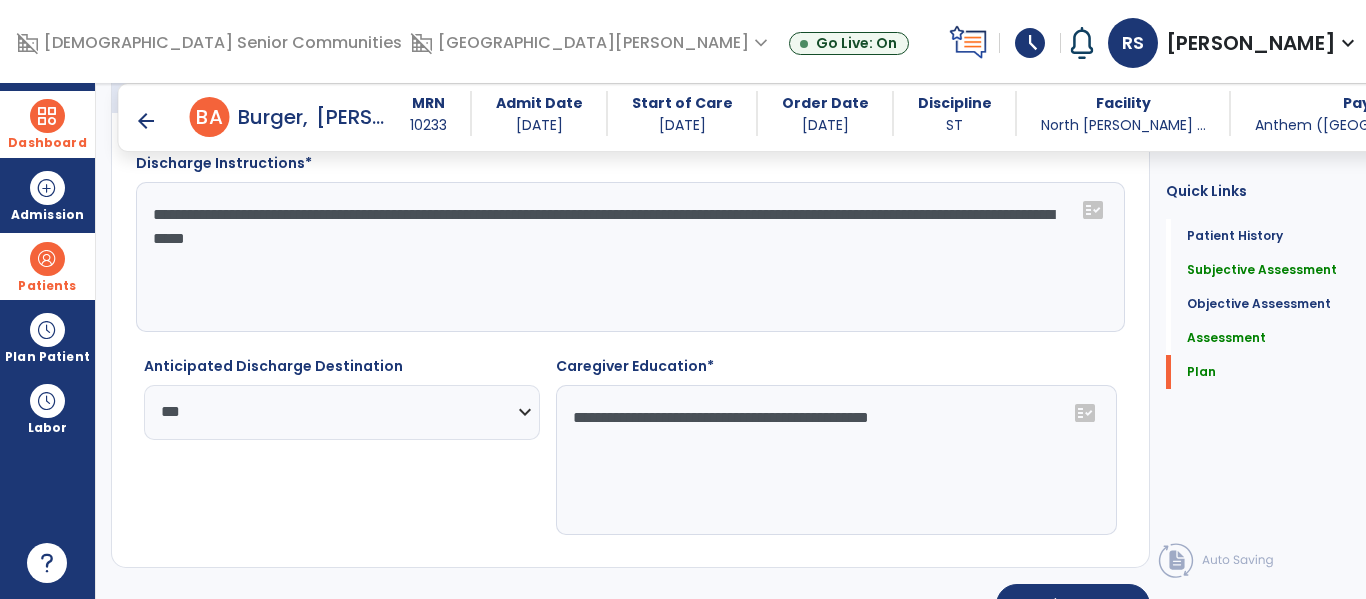 type on "**********" 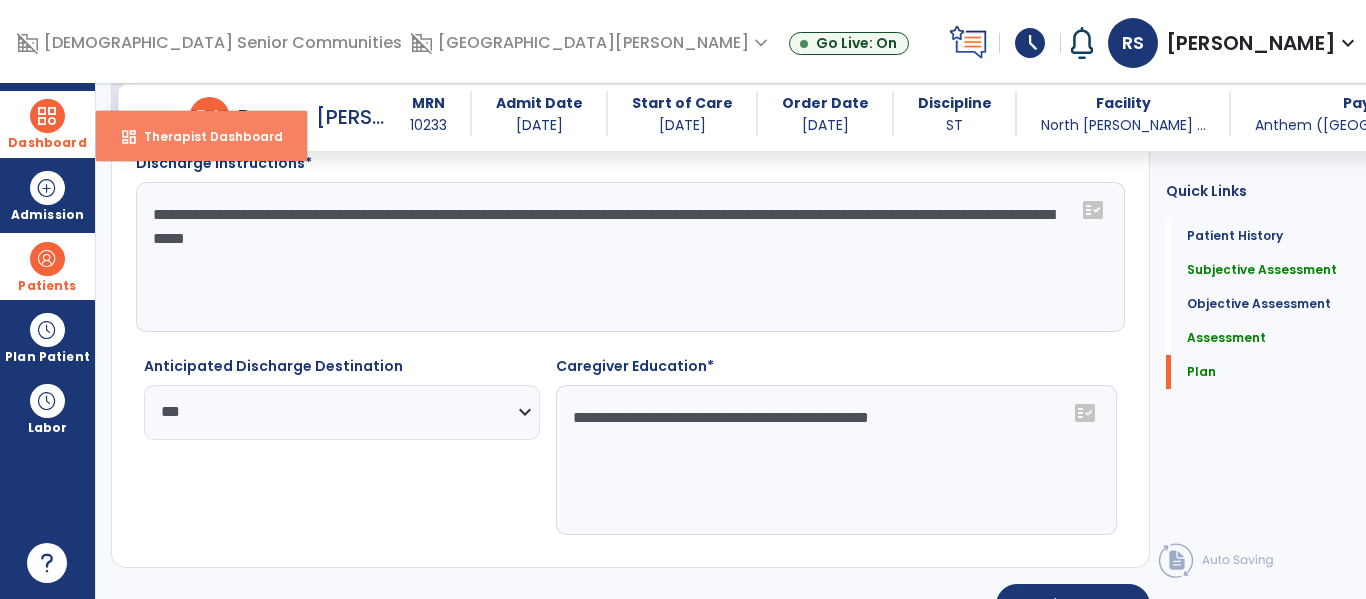 click on "dashboard  Therapist Dashboard" at bounding box center (201, 136) 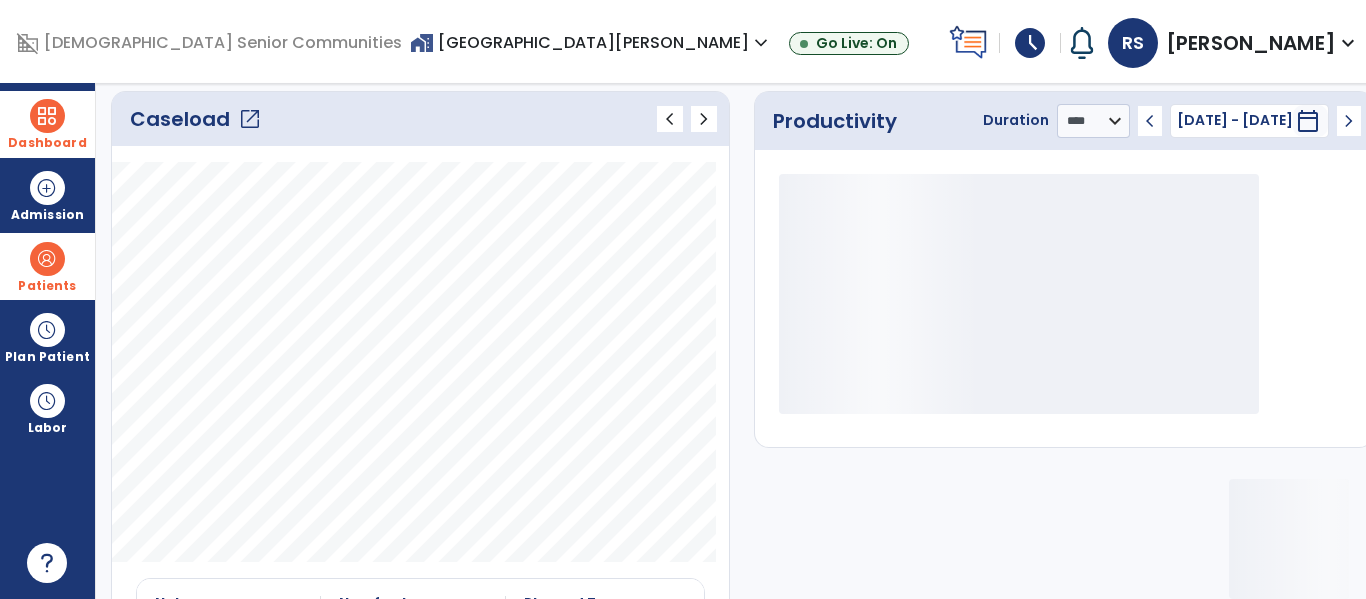 scroll, scrollTop: 0, scrollLeft: 0, axis: both 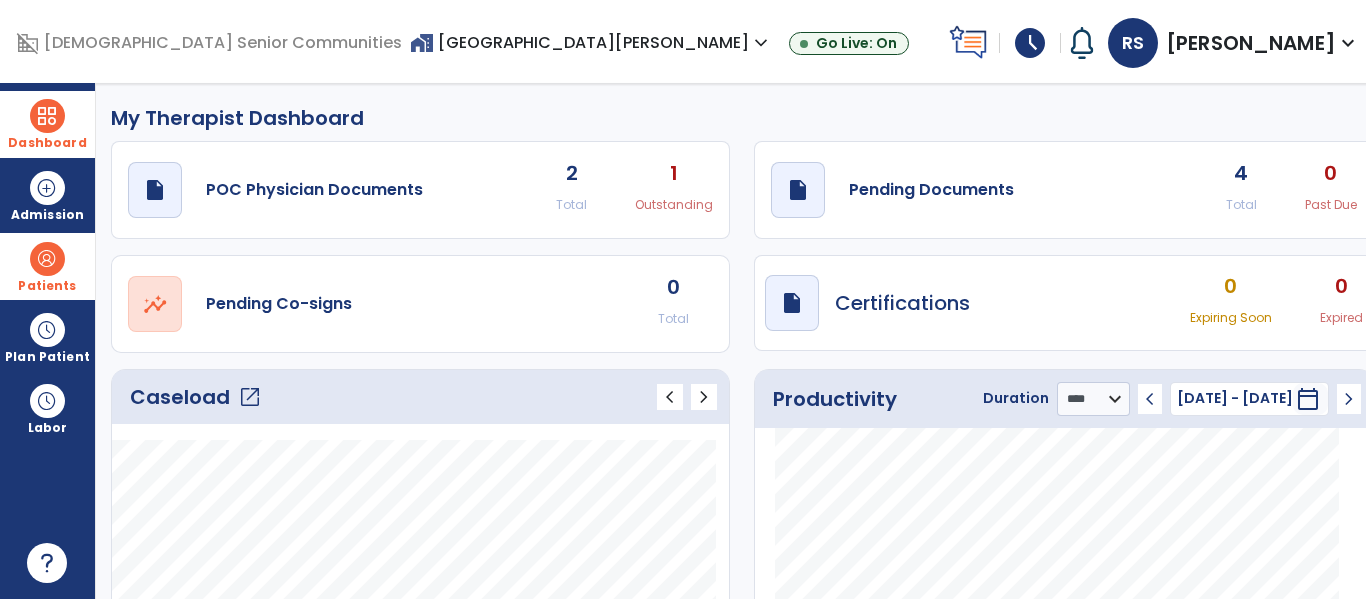 click on "draft   open_in_new  Pending Documents 4 Total 0 Past Due" 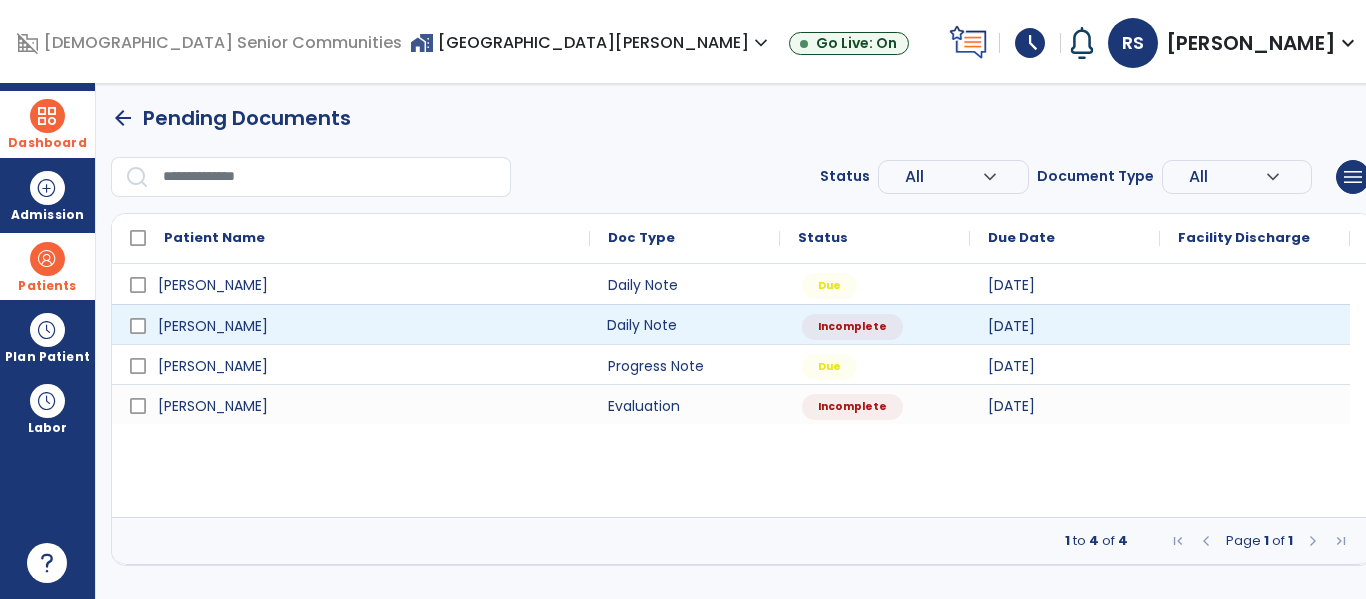 click on "Daily Note" at bounding box center [685, 324] 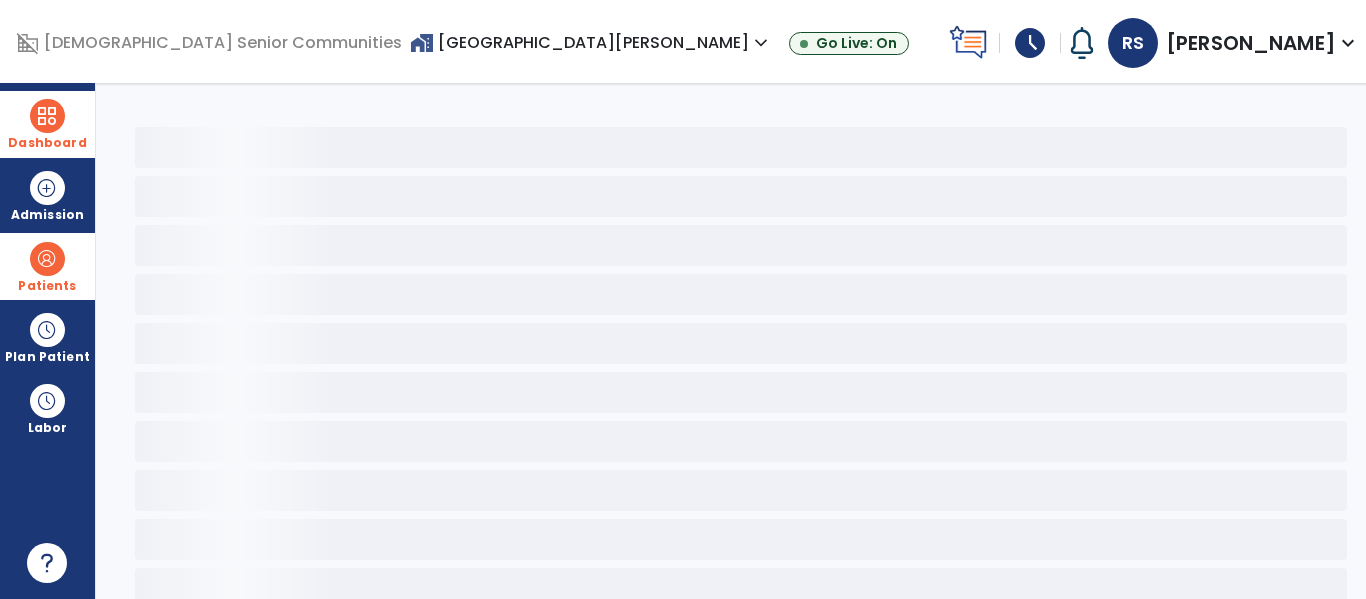 select on "*" 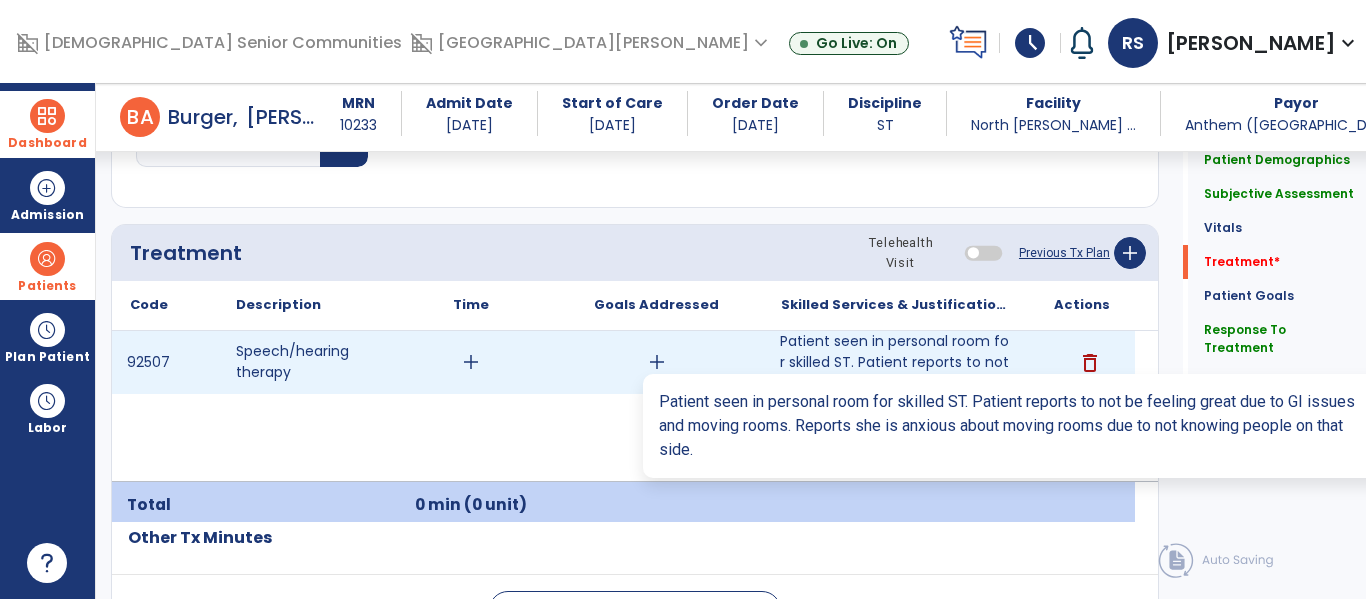 click on "Patient seen in personal room for skilled ST. Patient reports to not be feeling great due to GI issu..." at bounding box center [896, 362] 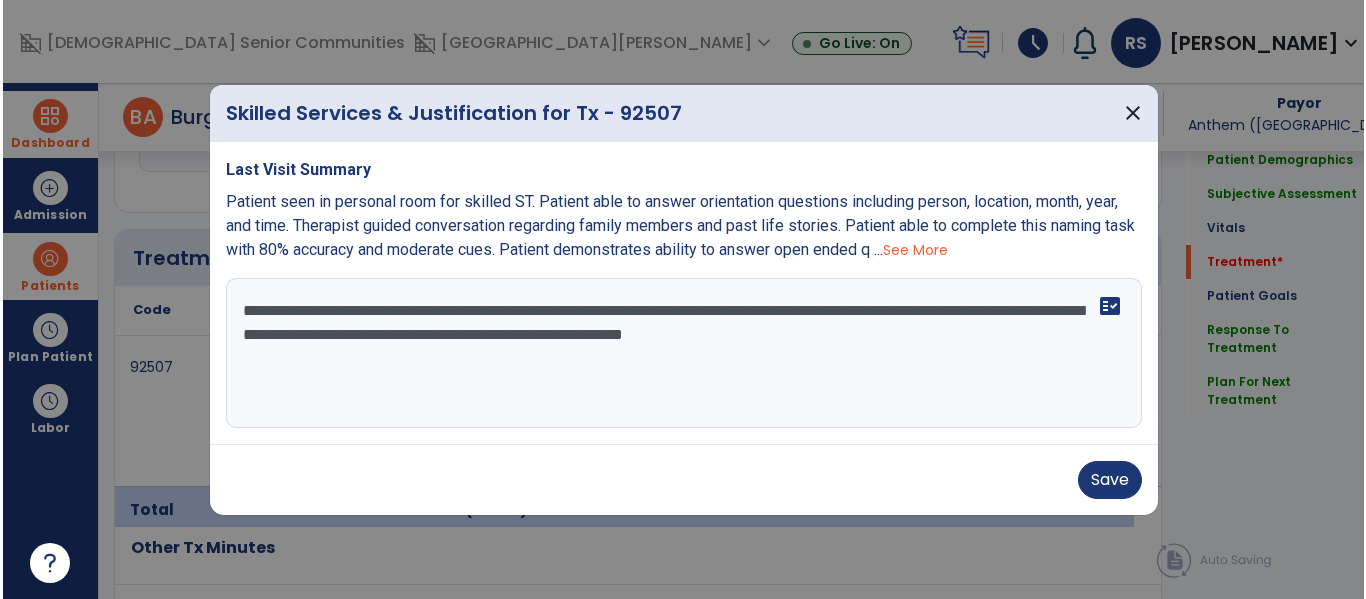 scroll, scrollTop: 1135, scrollLeft: 0, axis: vertical 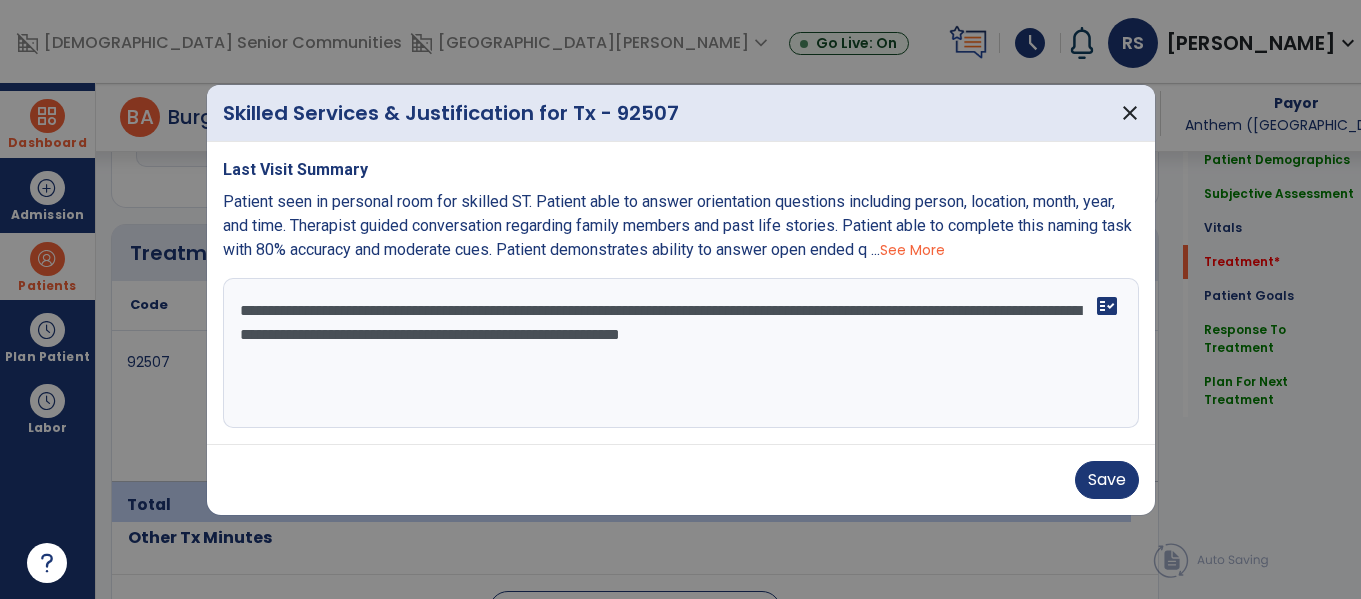click on "**********" at bounding box center [681, 353] 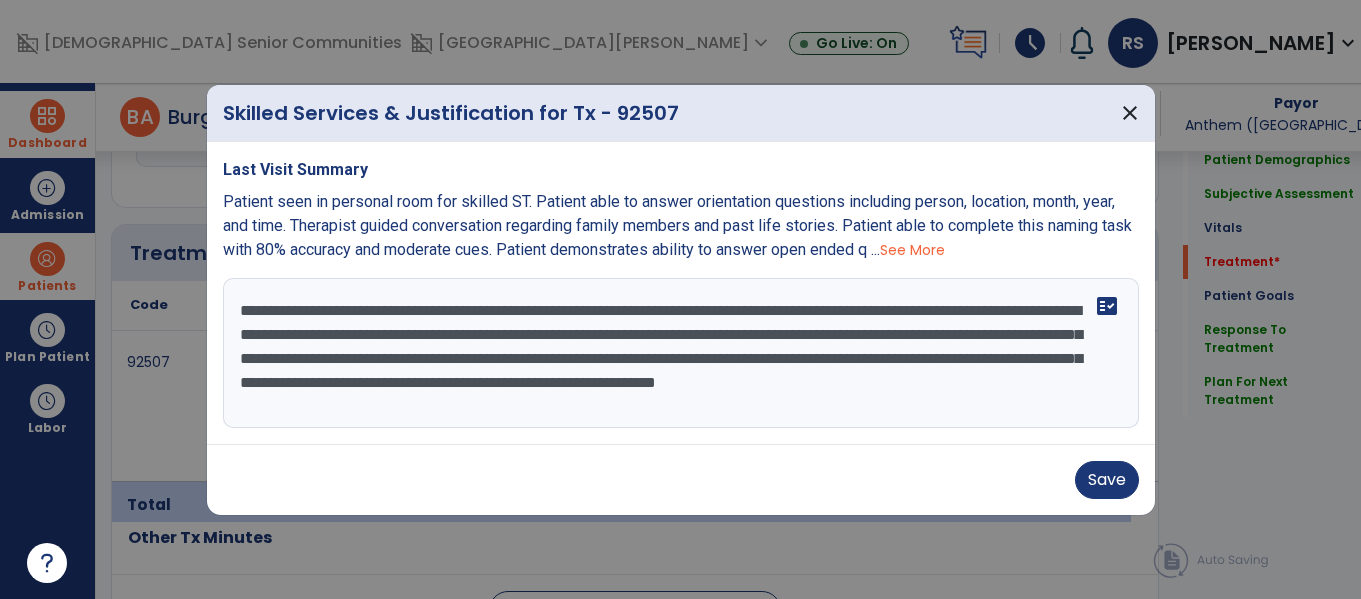 click on "**********" at bounding box center (681, 353) 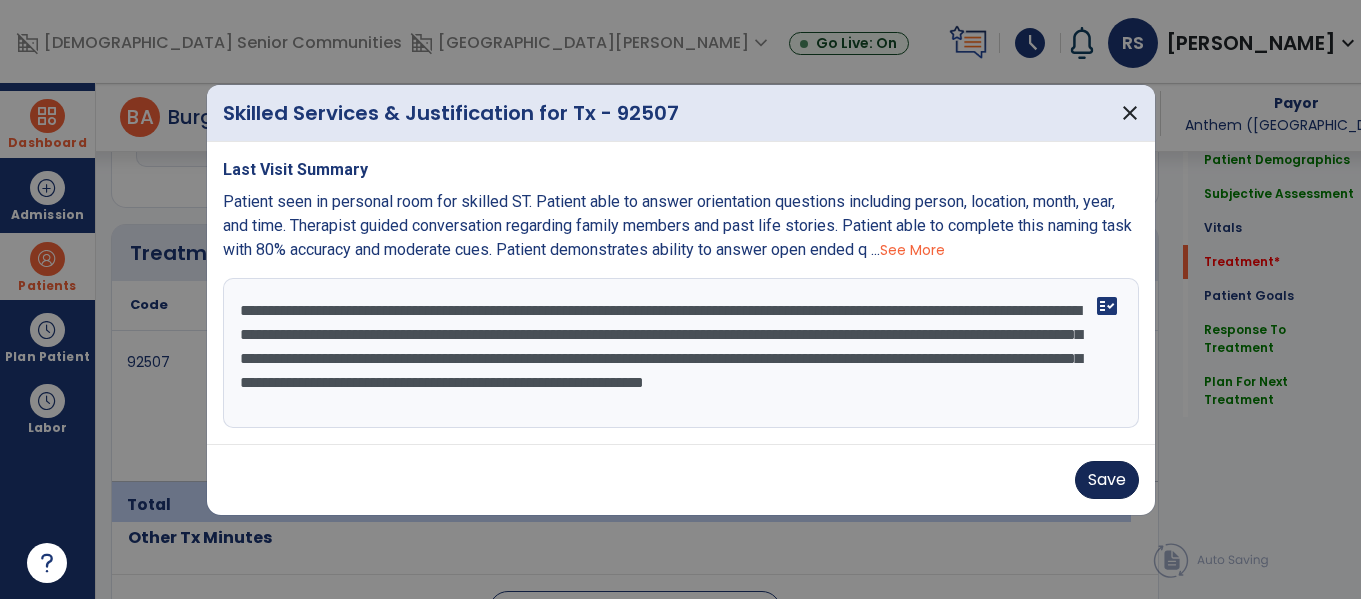 type on "**********" 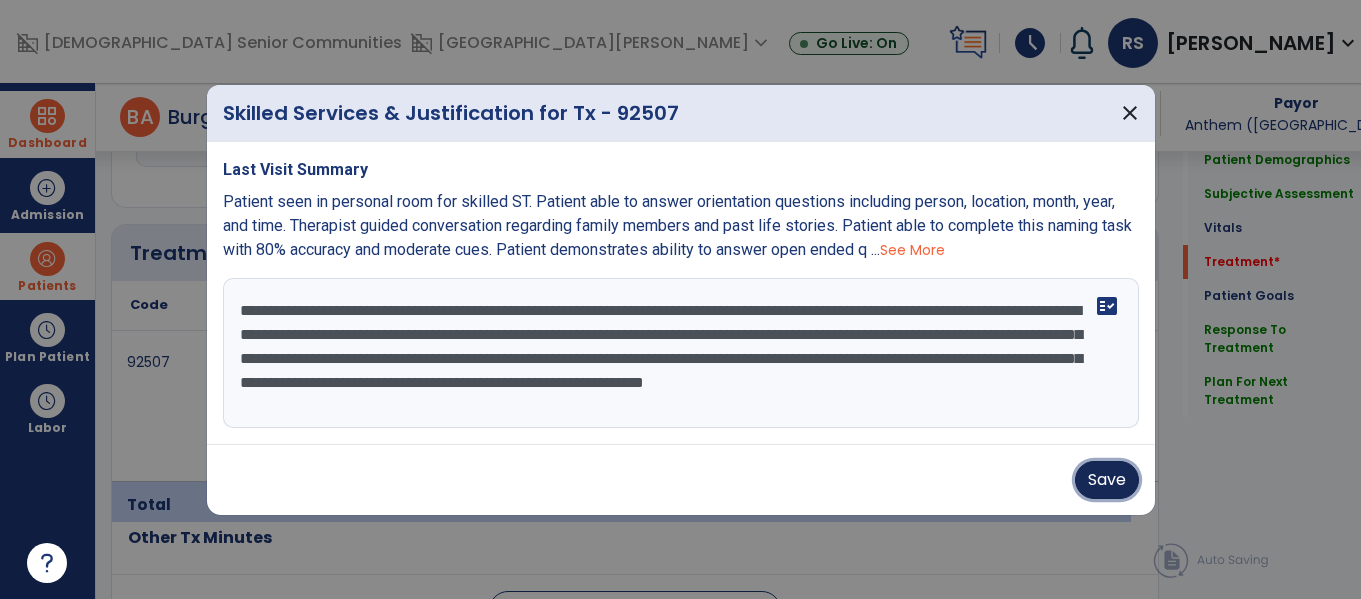 click on "Save" at bounding box center [1107, 480] 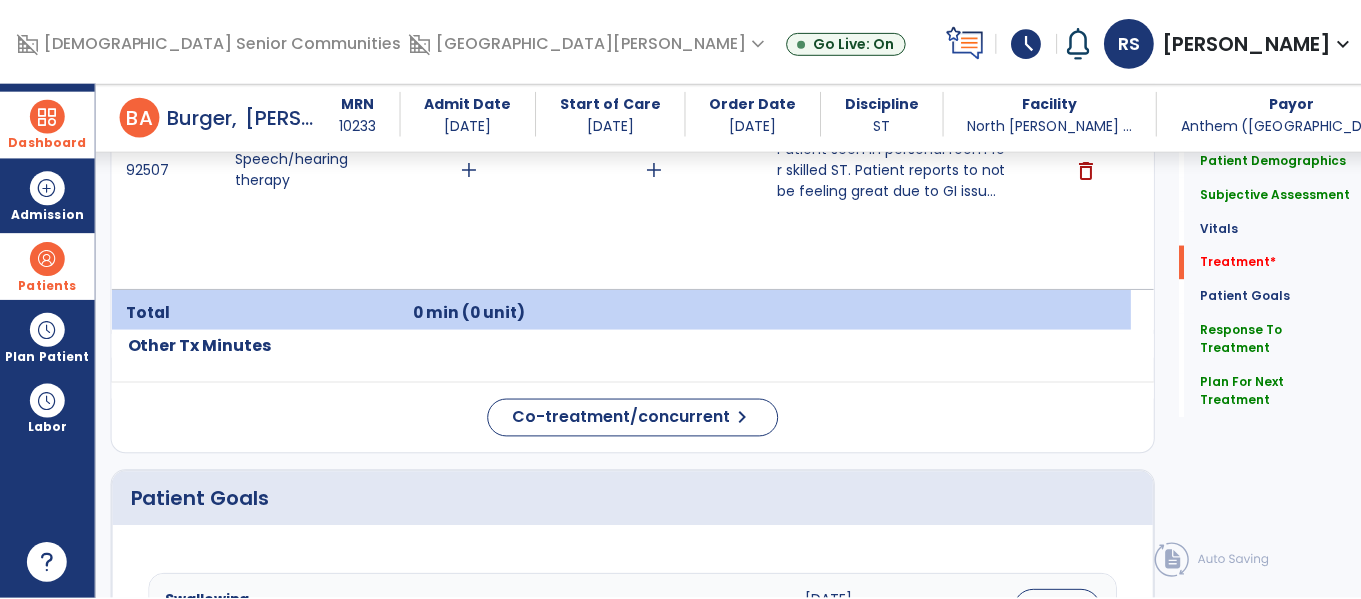 scroll, scrollTop: 1320, scrollLeft: 0, axis: vertical 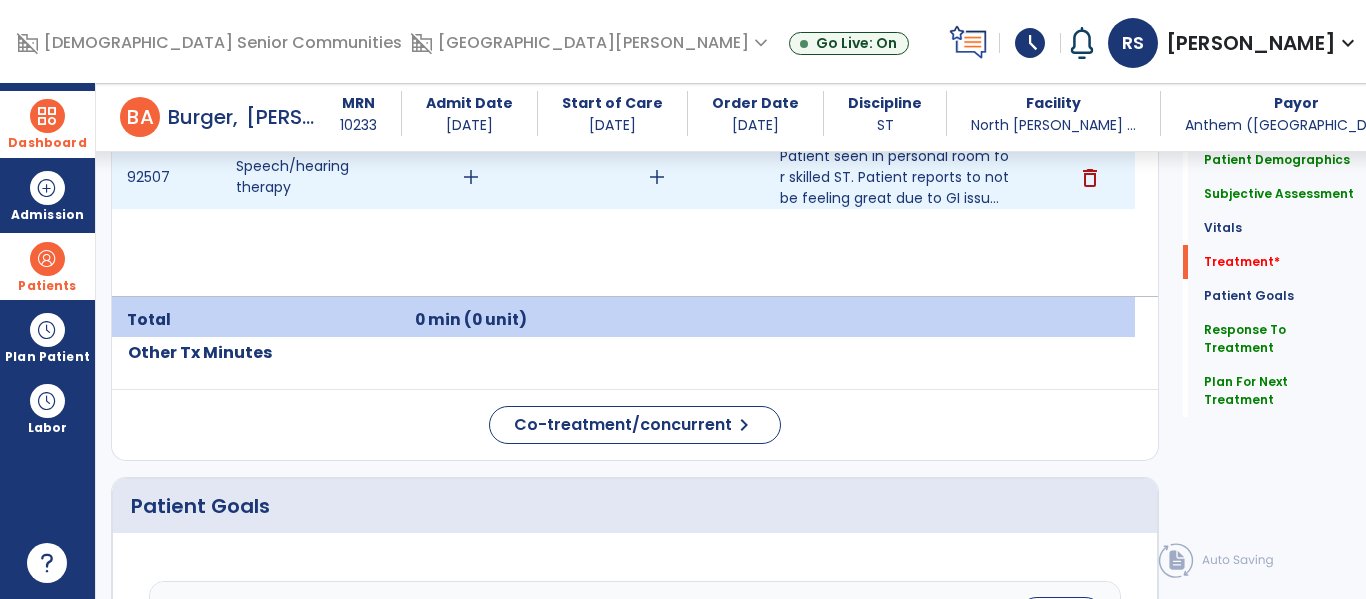 click on "add" at bounding box center [656, 177] 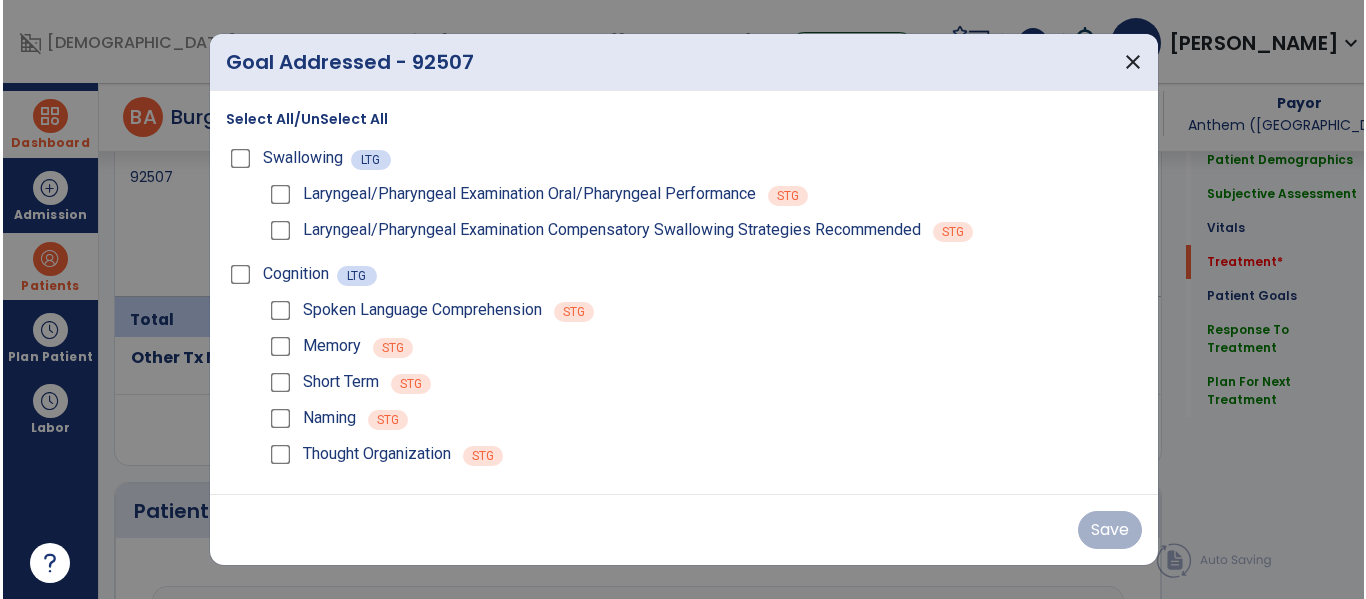 scroll, scrollTop: 1320, scrollLeft: 0, axis: vertical 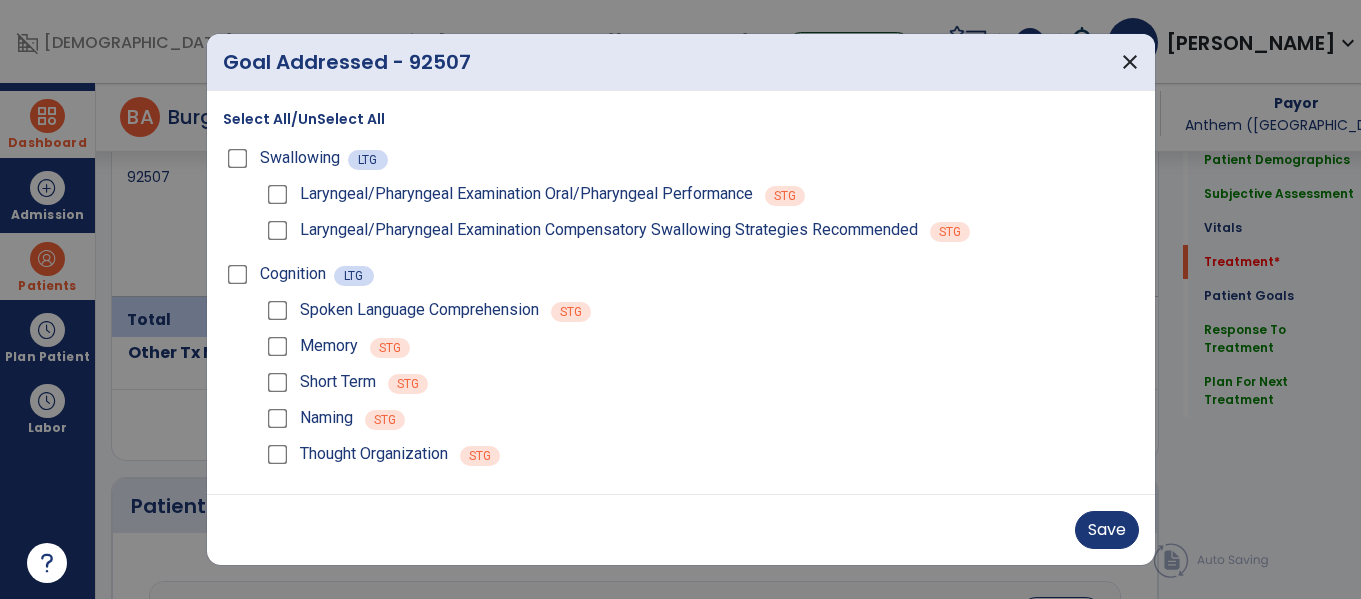 click on "Memory" at bounding box center (310, 346) 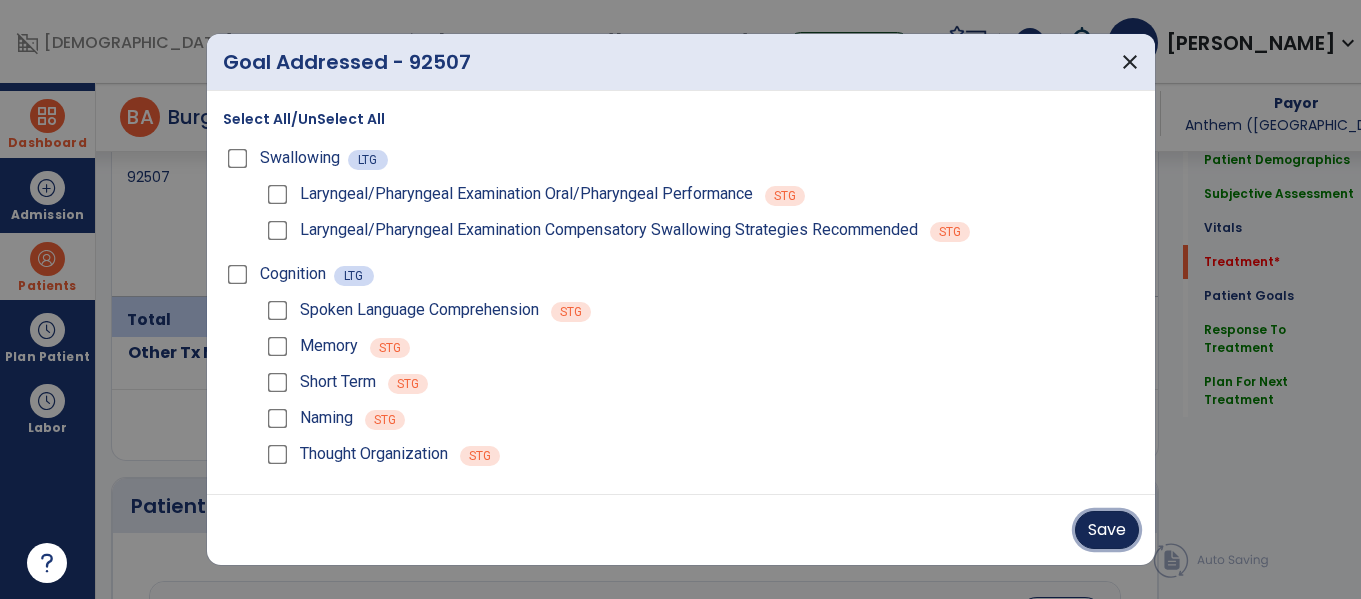 click on "Save" at bounding box center [1107, 530] 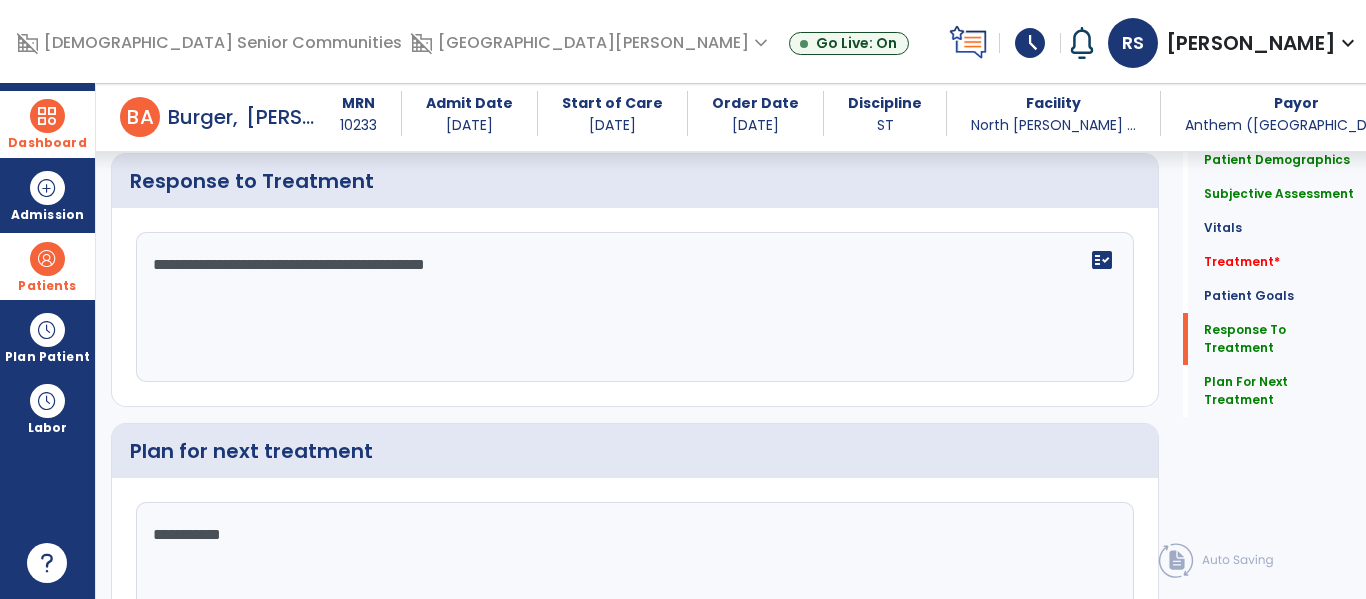 scroll, scrollTop: 3357, scrollLeft: 0, axis: vertical 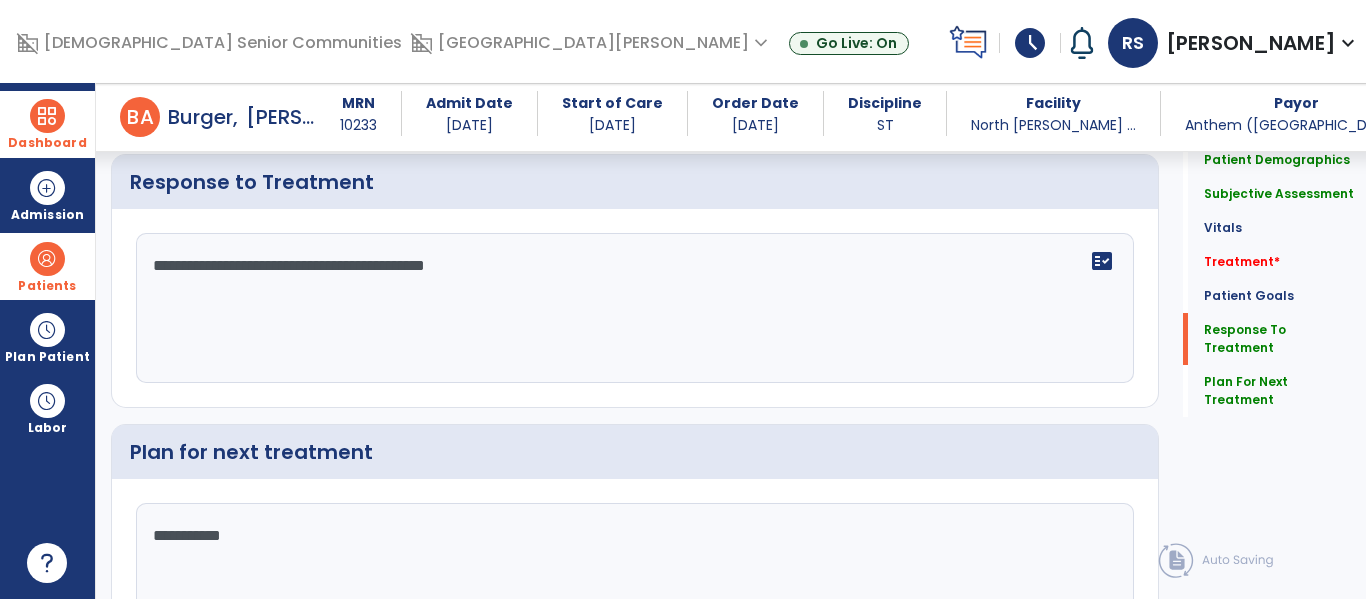 click on "**********" 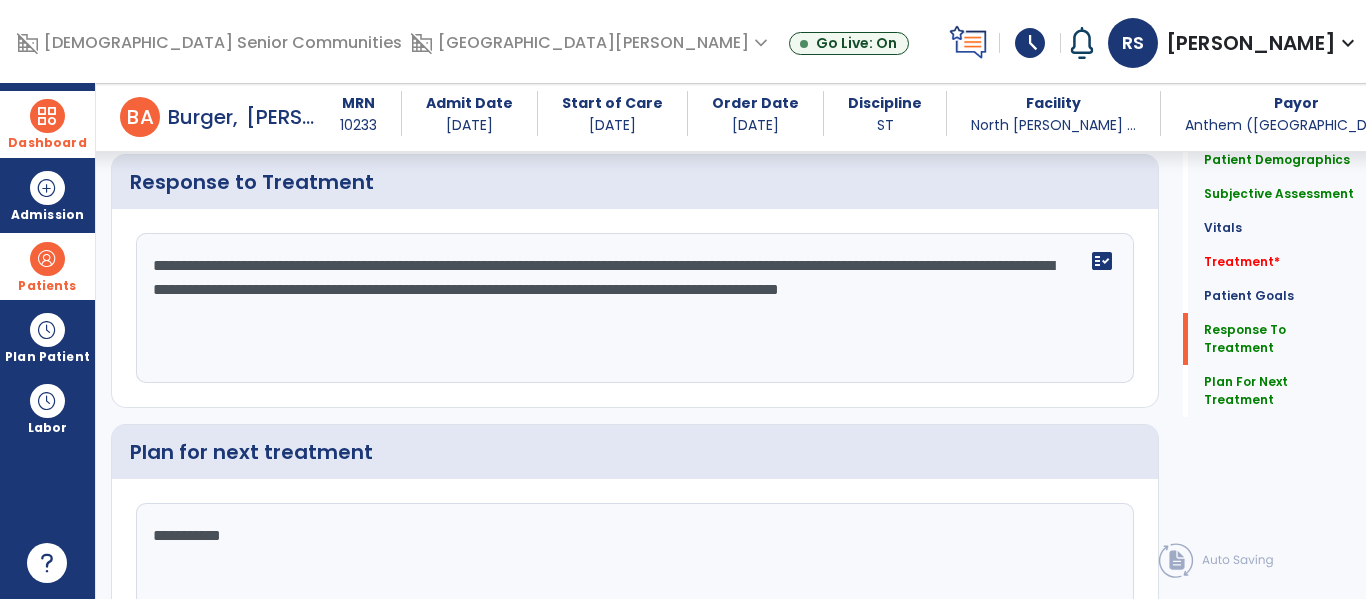 click on "**********" 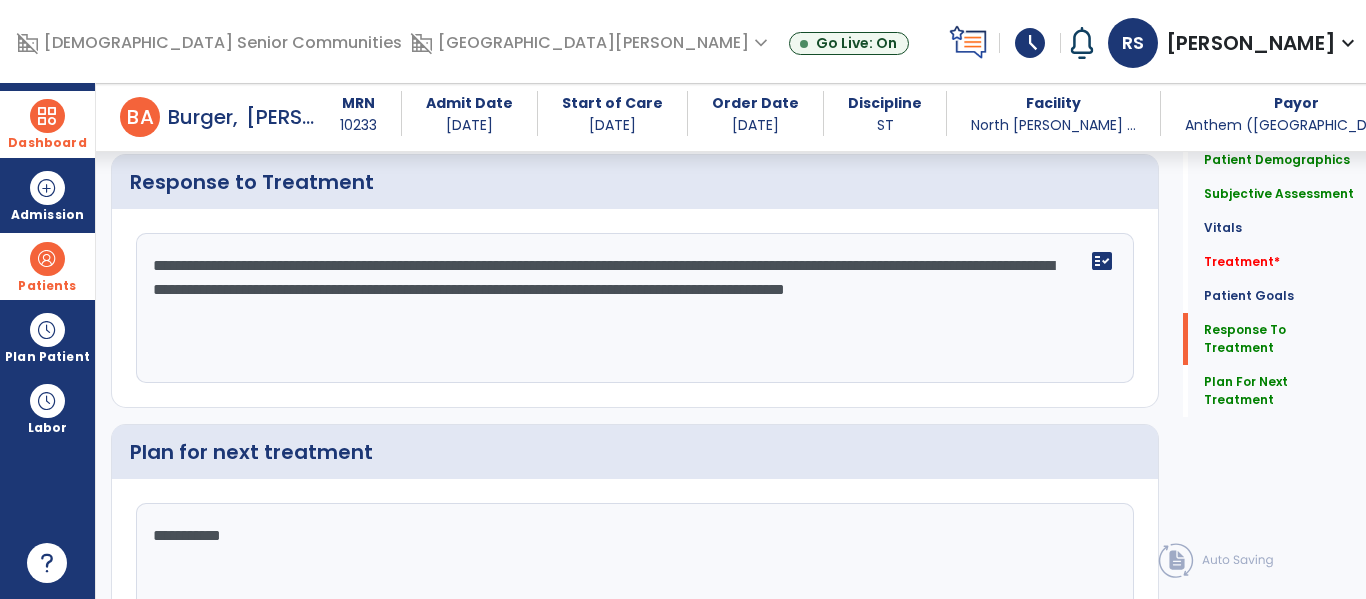 type on "**********" 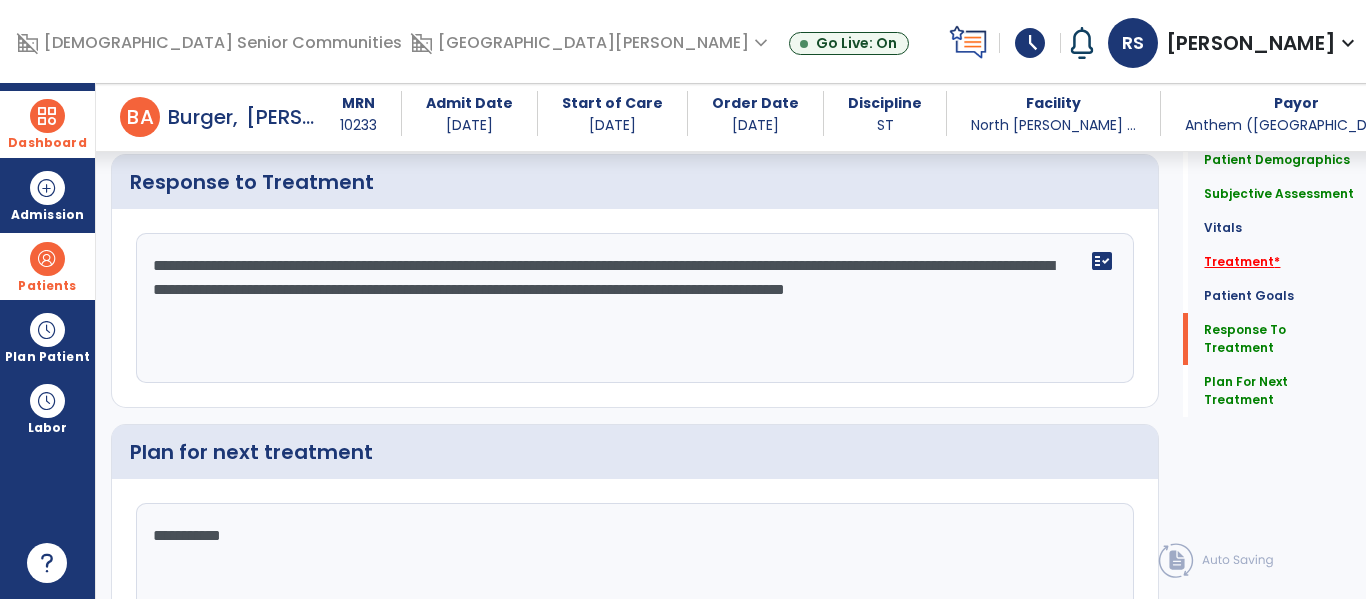click on "Treatment   *" 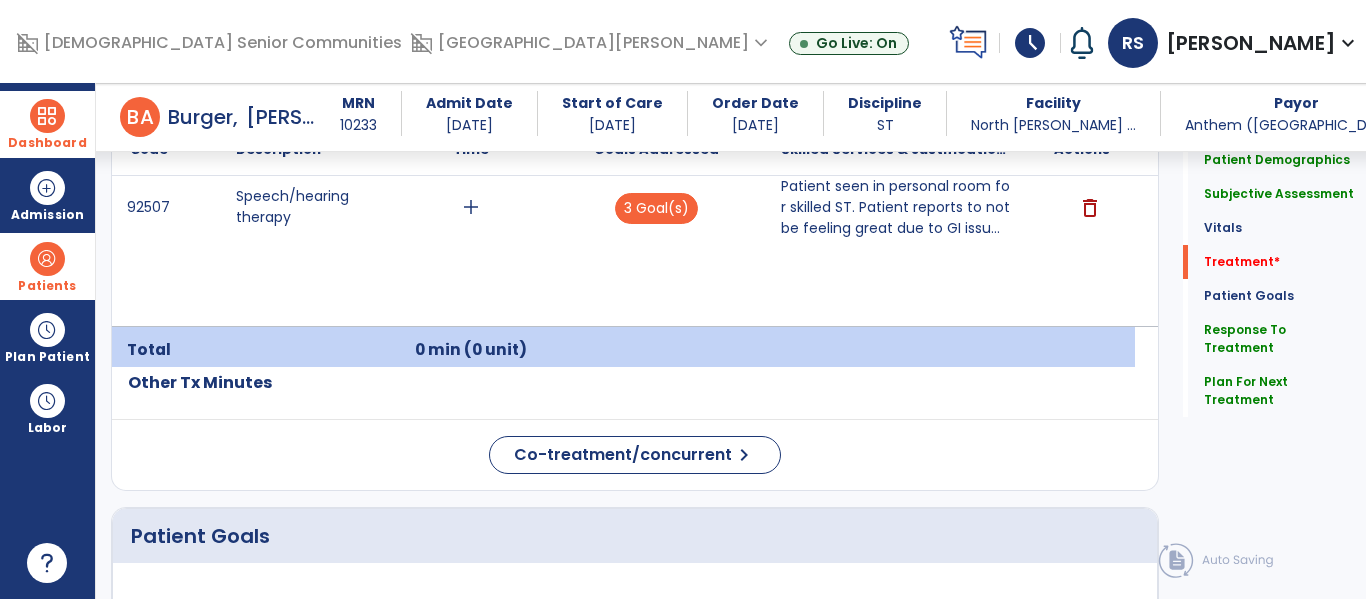 scroll, scrollTop: 1229, scrollLeft: 0, axis: vertical 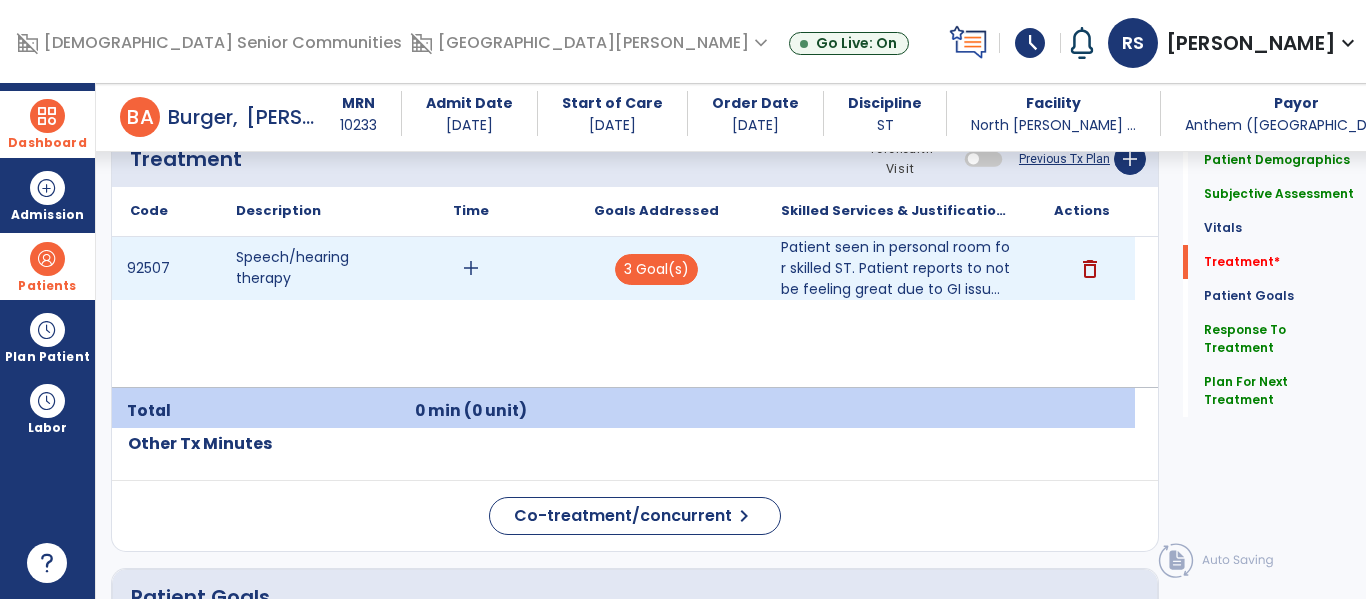 click on "add" at bounding box center (471, 268) 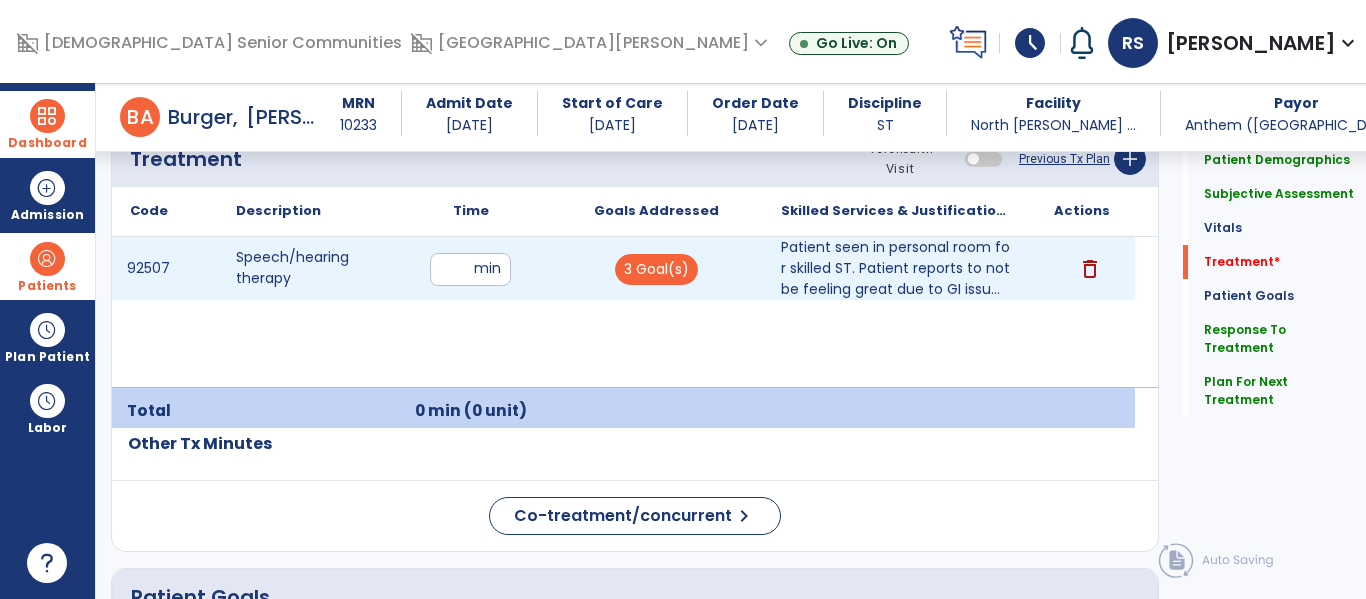 type on "**" 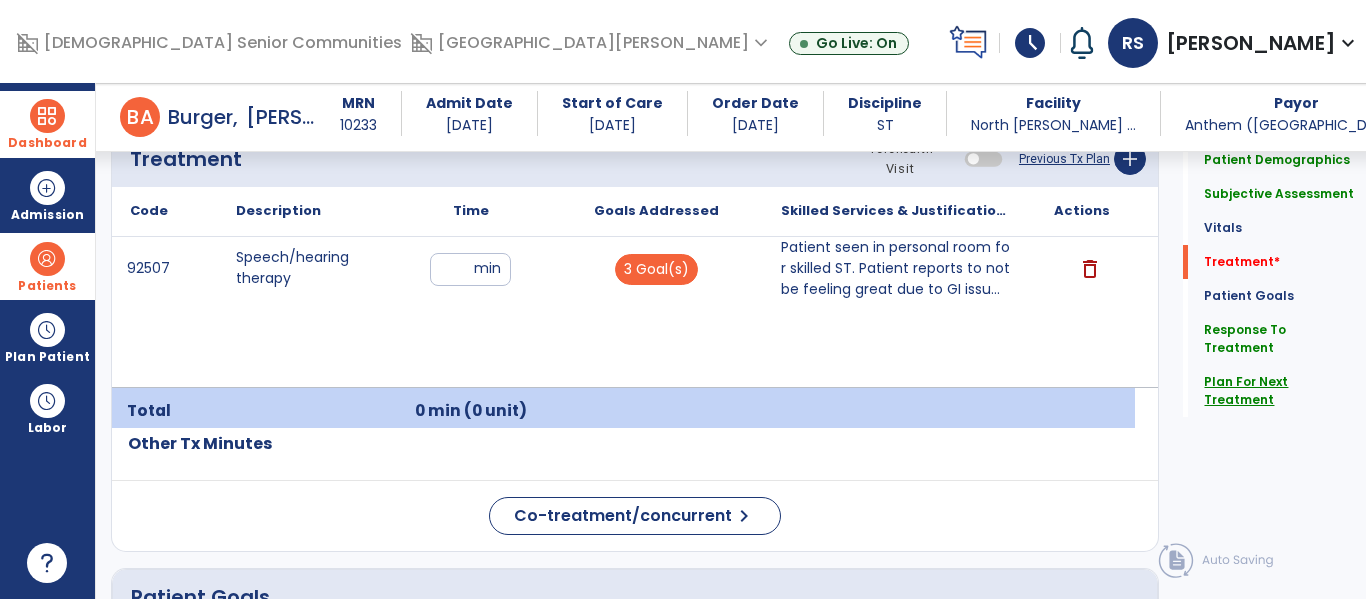 click on "Plan For Next Treatment" 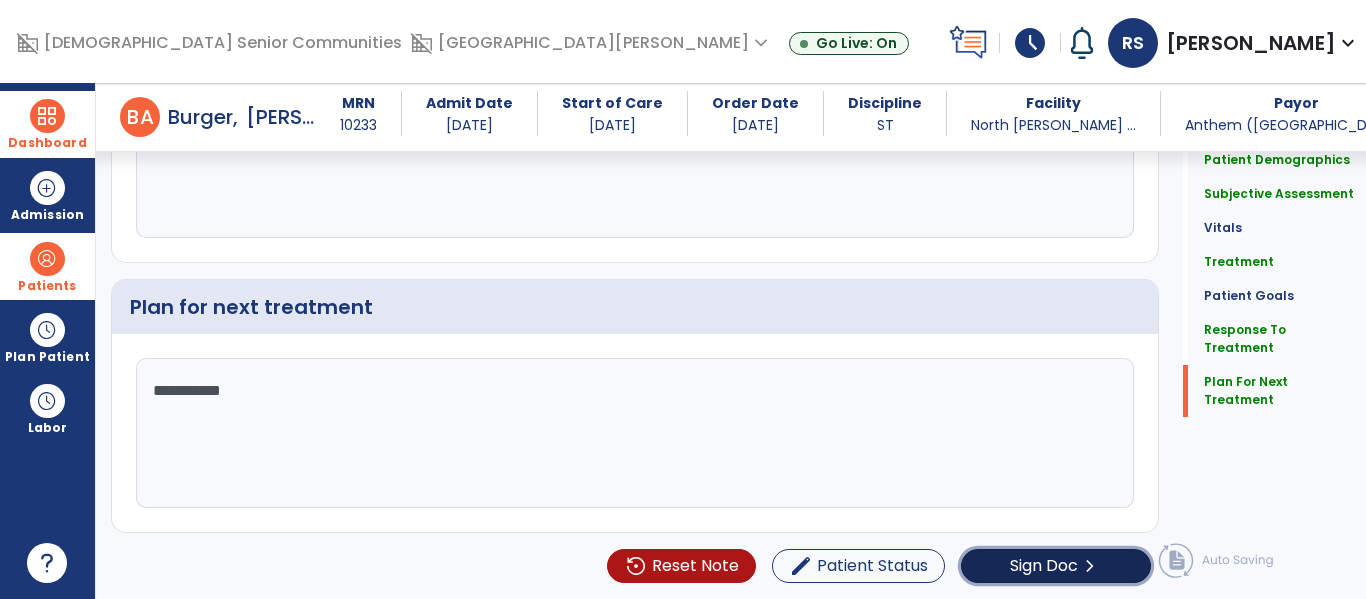 click on "chevron_right" 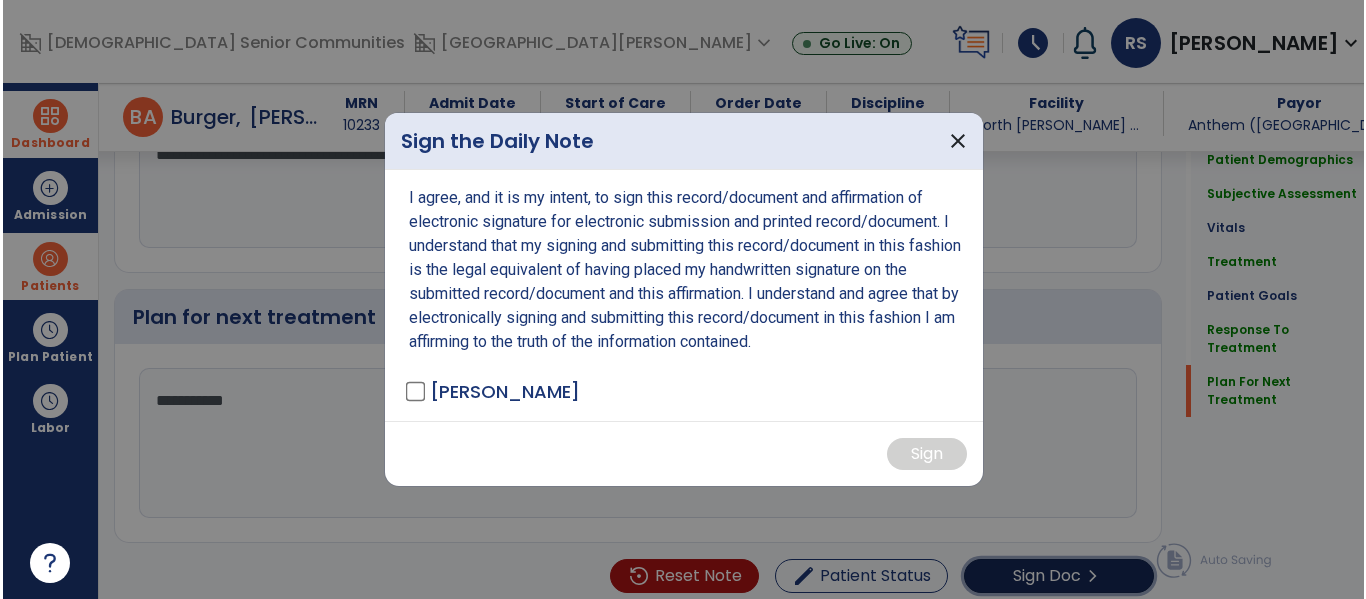 scroll, scrollTop: 3502, scrollLeft: 0, axis: vertical 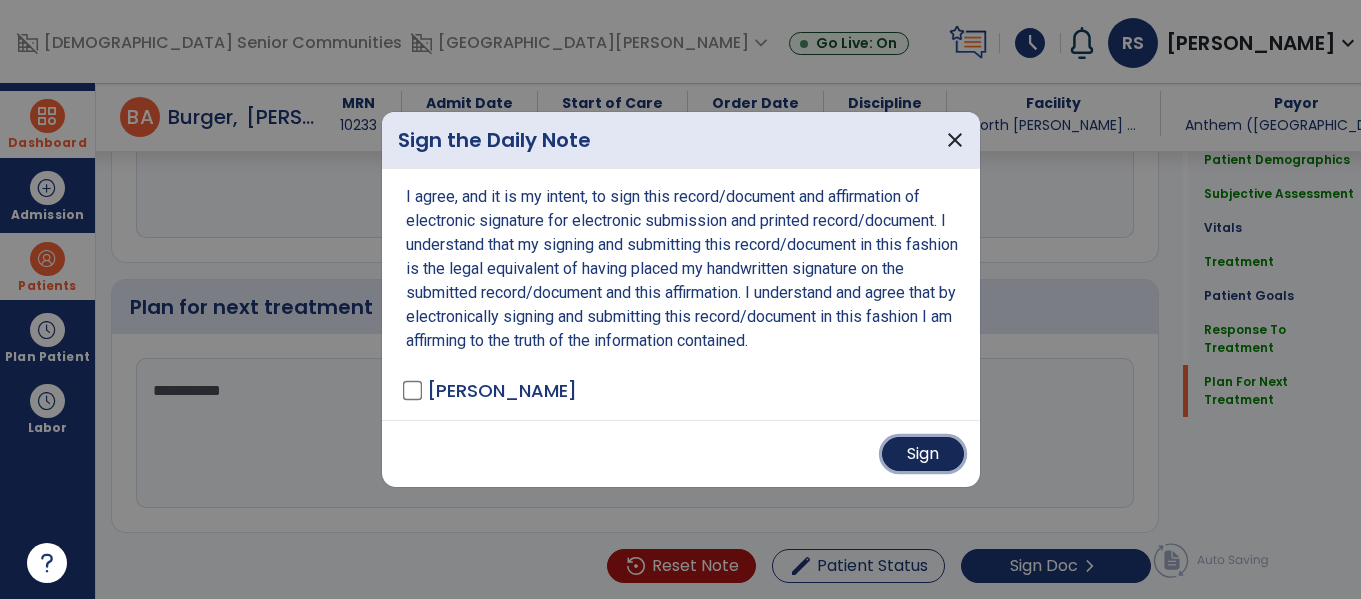 click on "Sign" at bounding box center (923, 454) 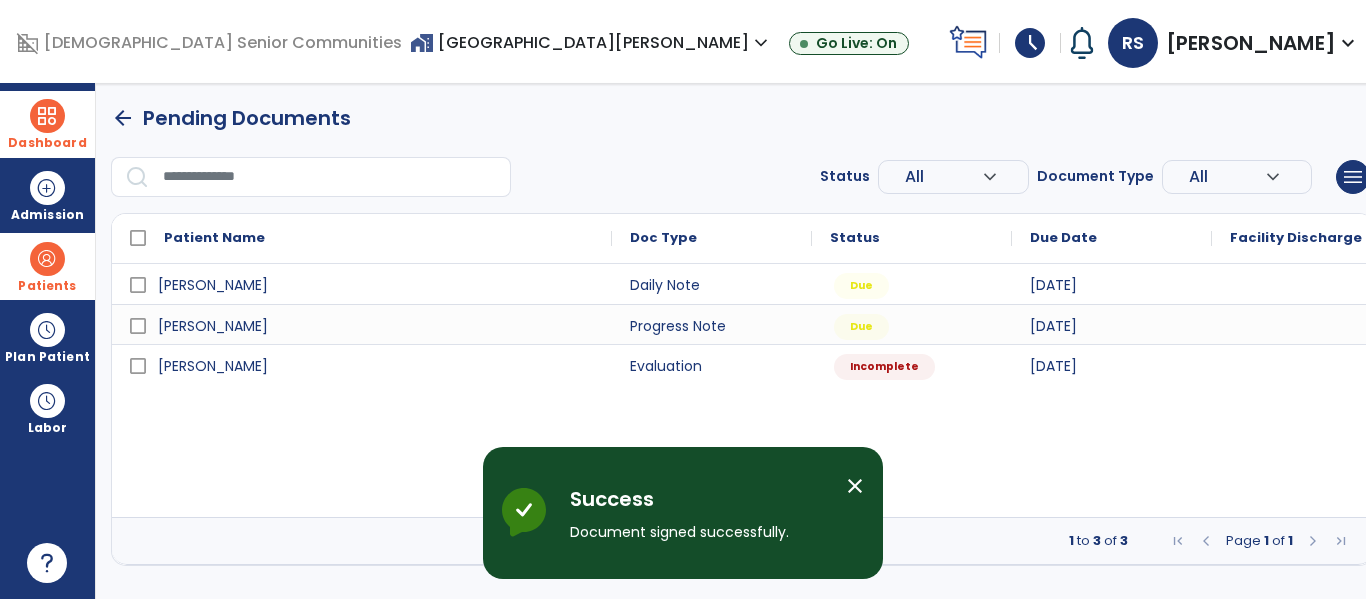 scroll, scrollTop: 0, scrollLeft: 0, axis: both 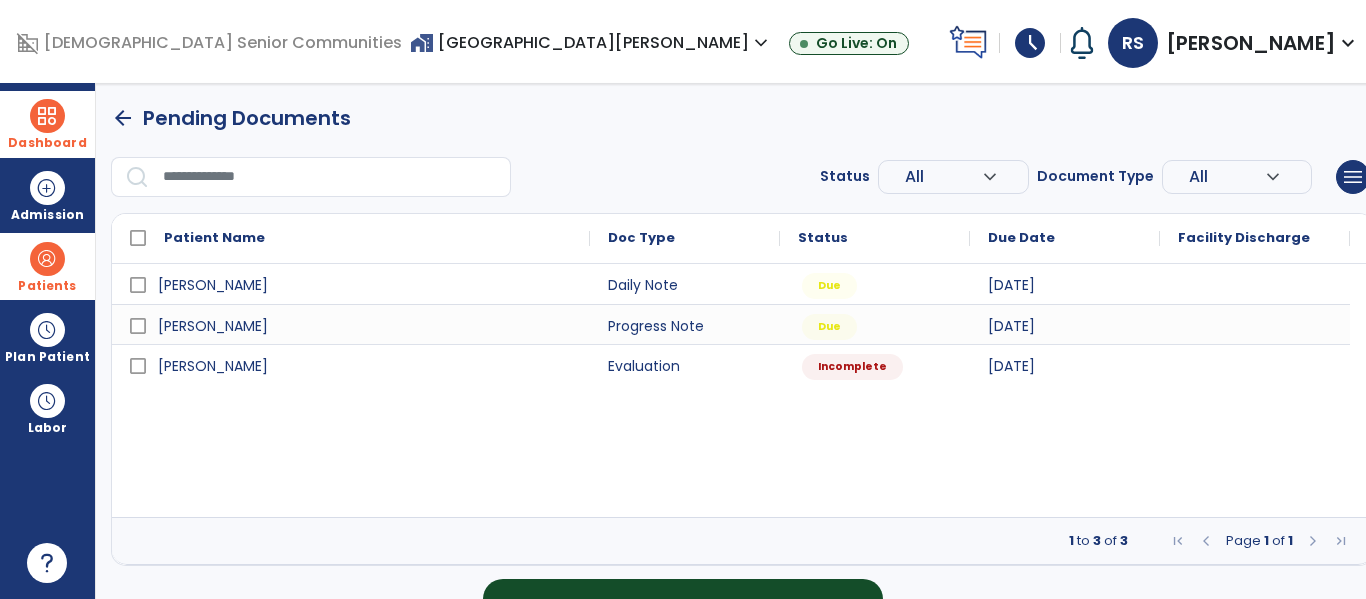 click at bounding box center [47, 259] 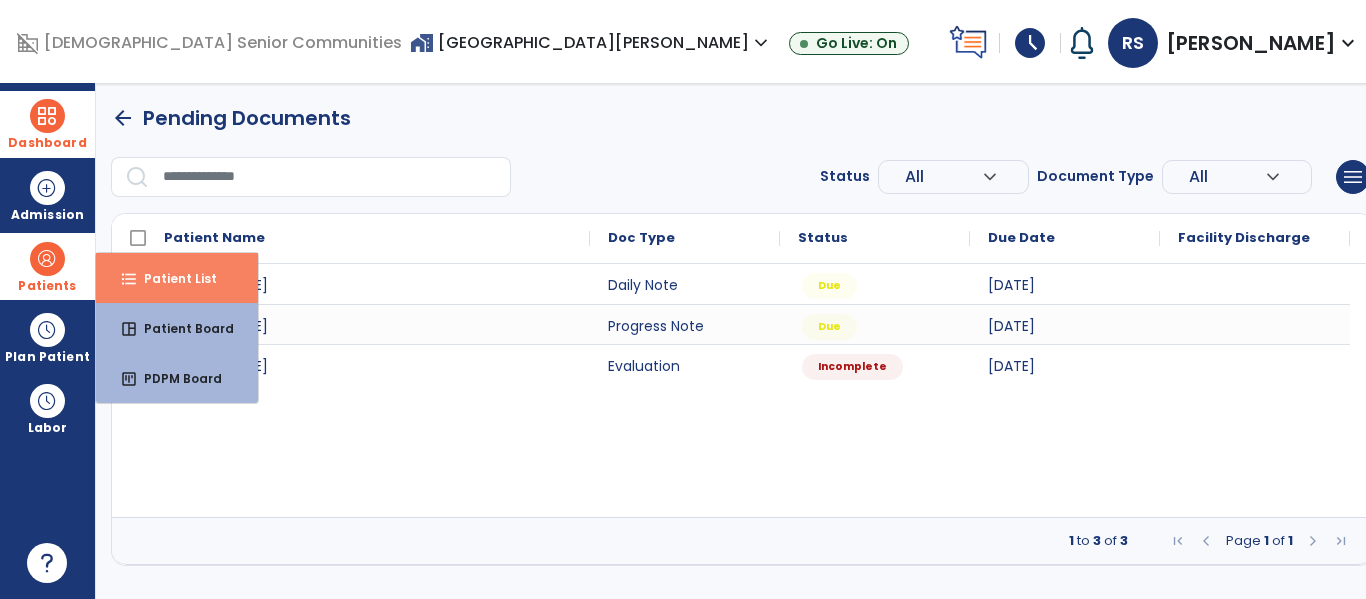 click on "Patient List" at bounding box center [172, 278] 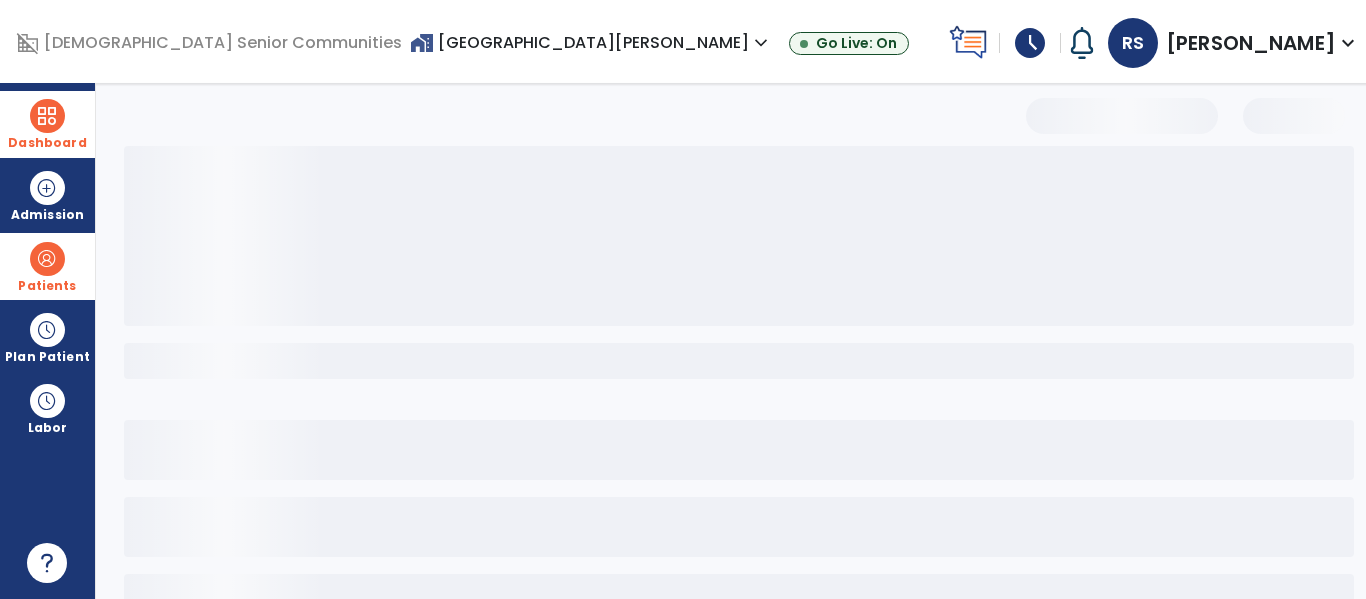 select on "***" 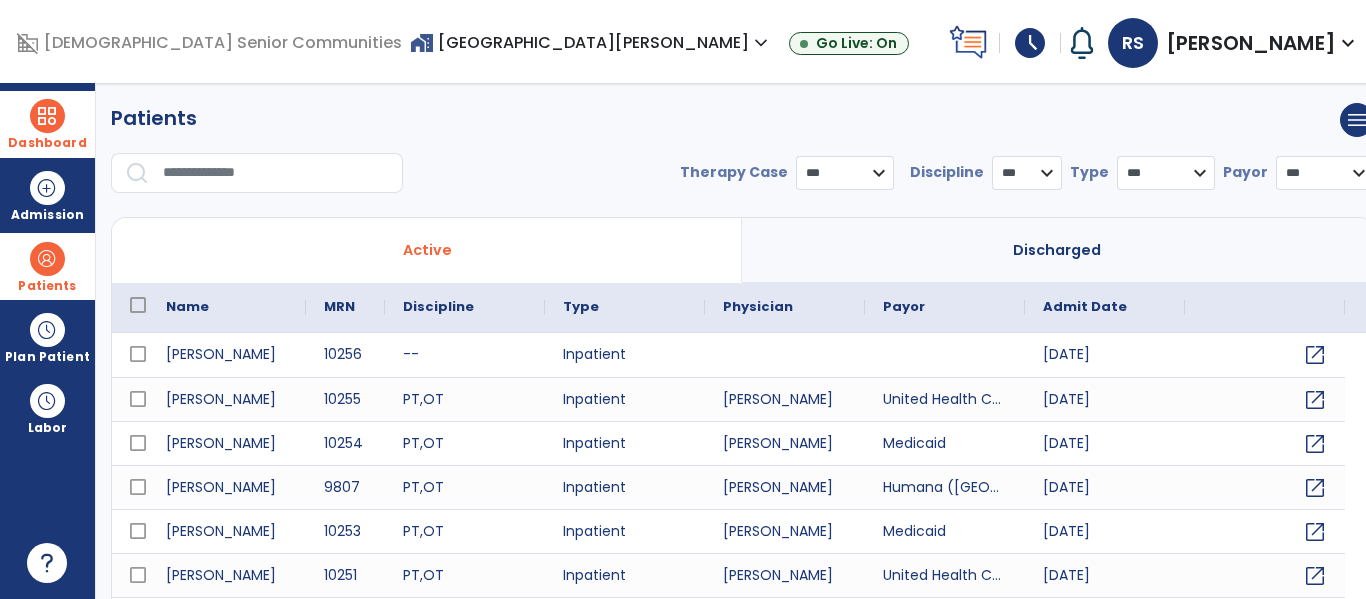 click at bounding box center [257, 173] 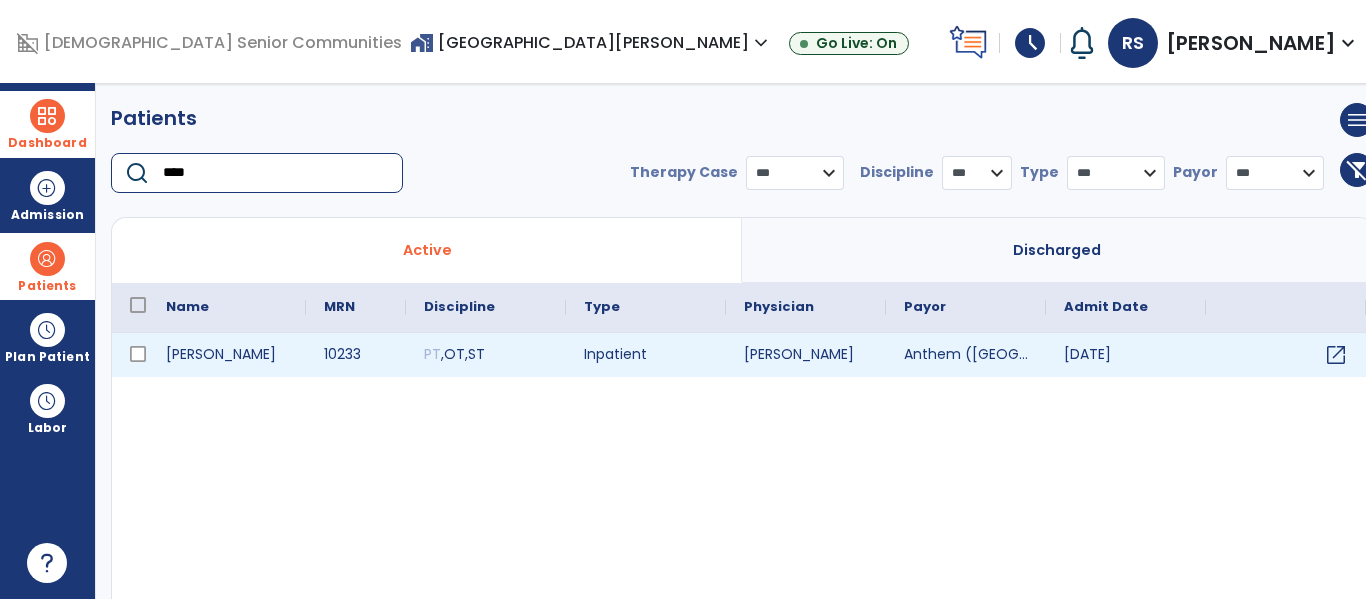 type on "****" 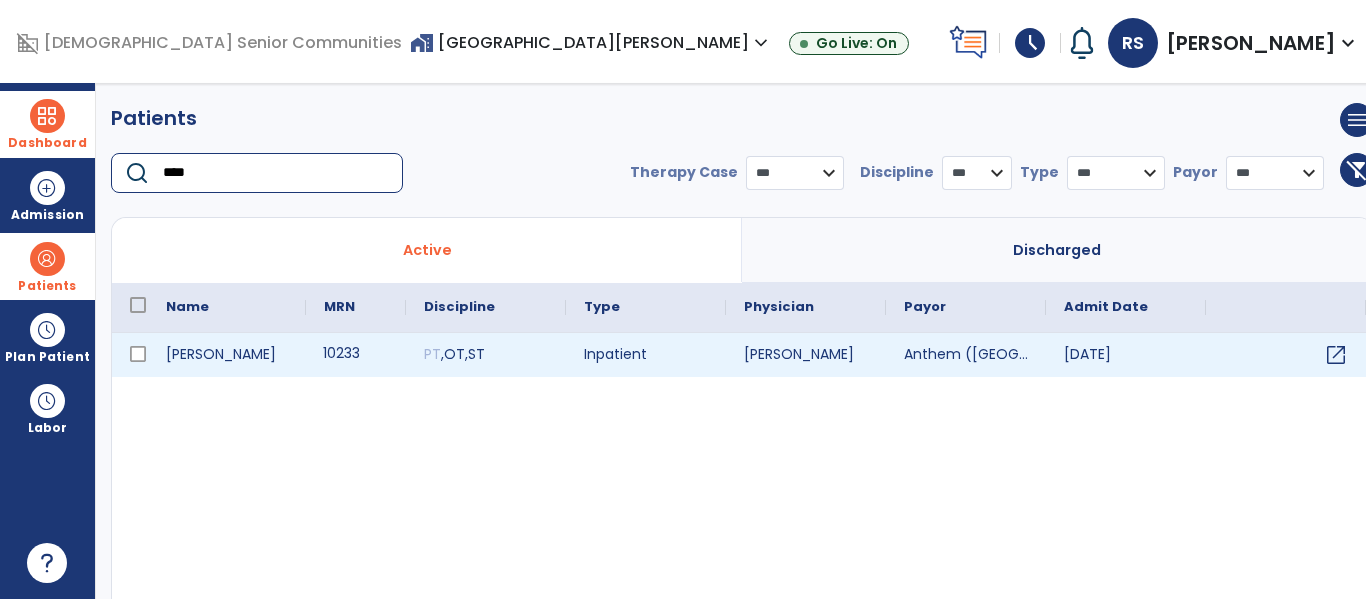 click on "10233" at bounding box center (356, 355) 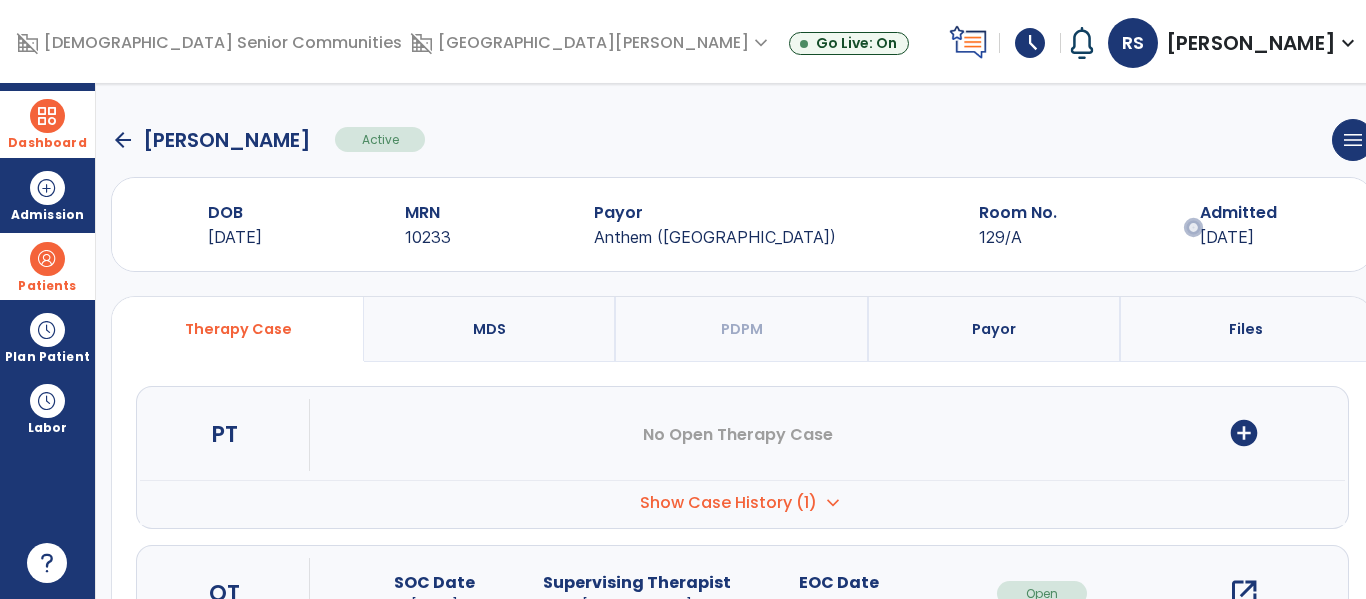scroll, scrollTop: 207, scrollLeft: 0, axis: vertical 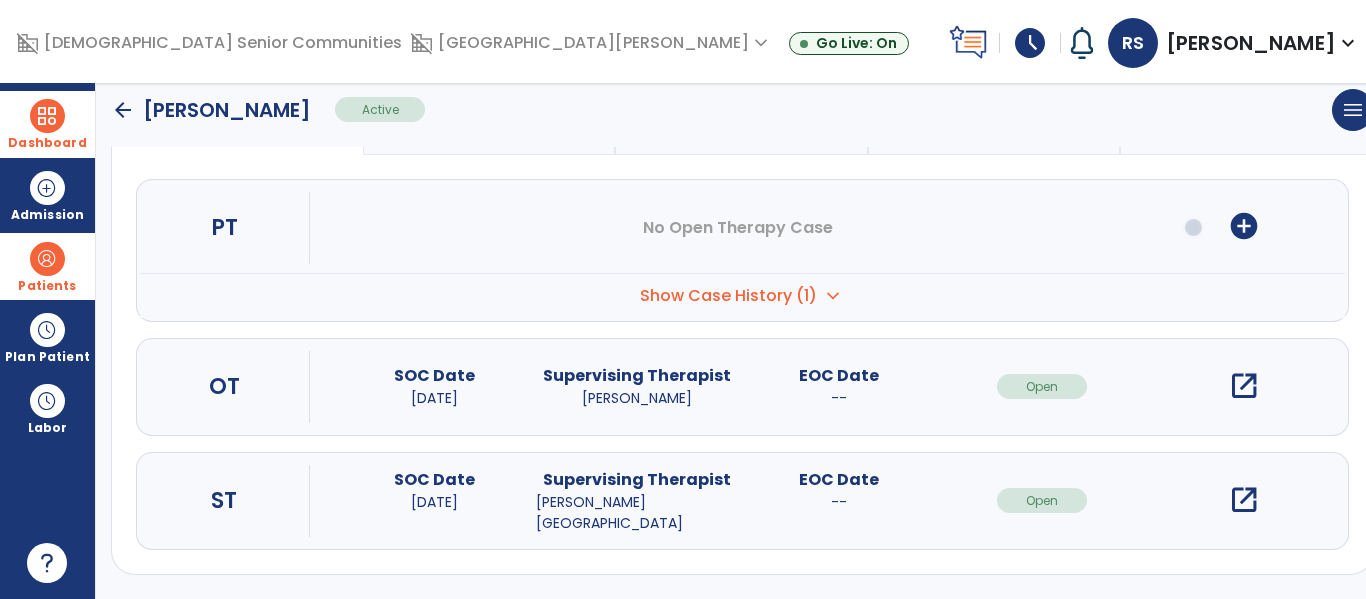 click on "open_in_new" at bounding box center (1244, 500) 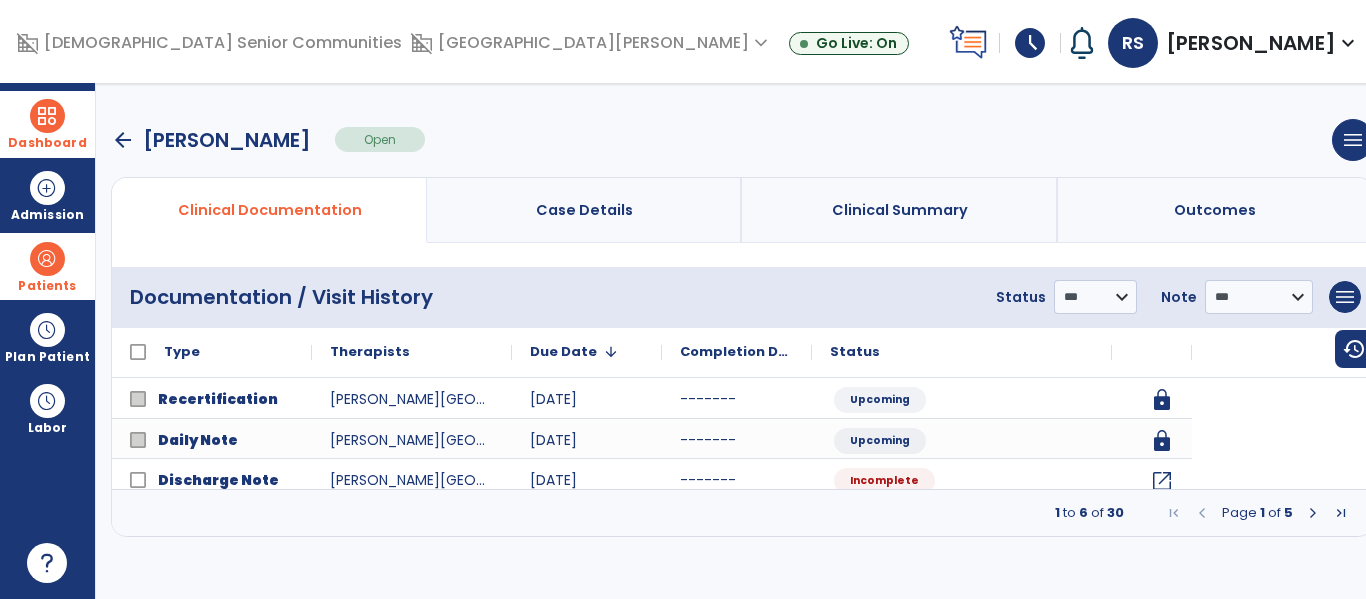 scroll, scrollTop: 0, scrollLeft: 0, axis: both 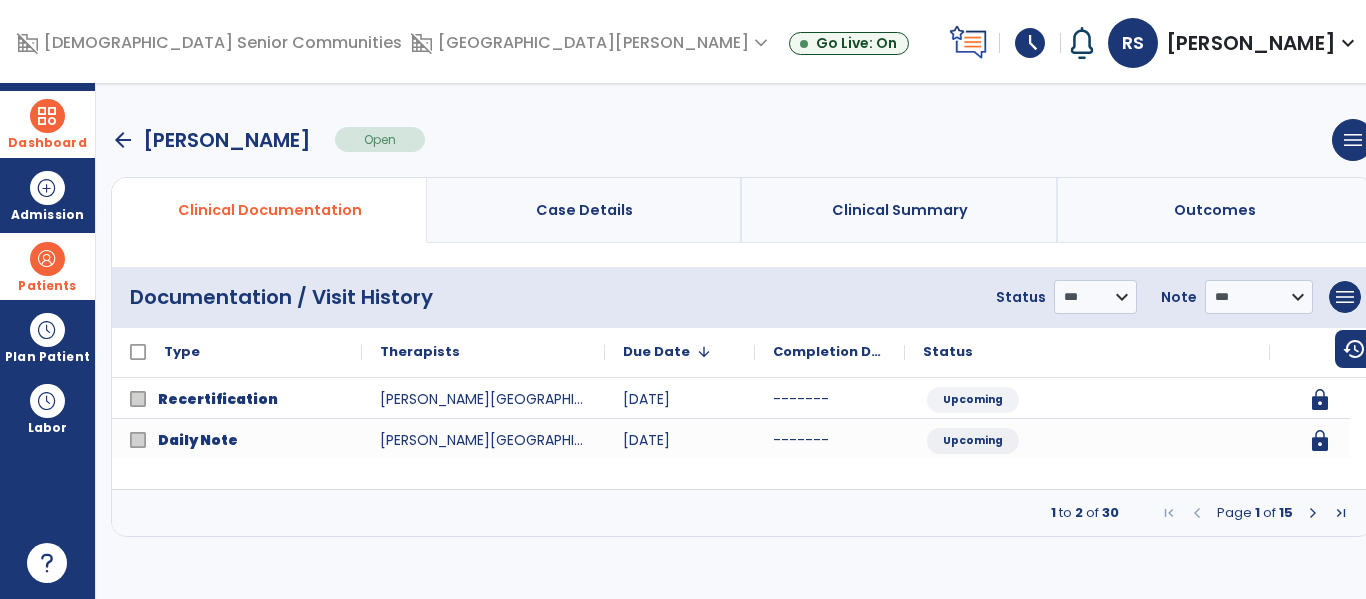 click on "Page
1
of
15" at bounding box center [1255, 513] 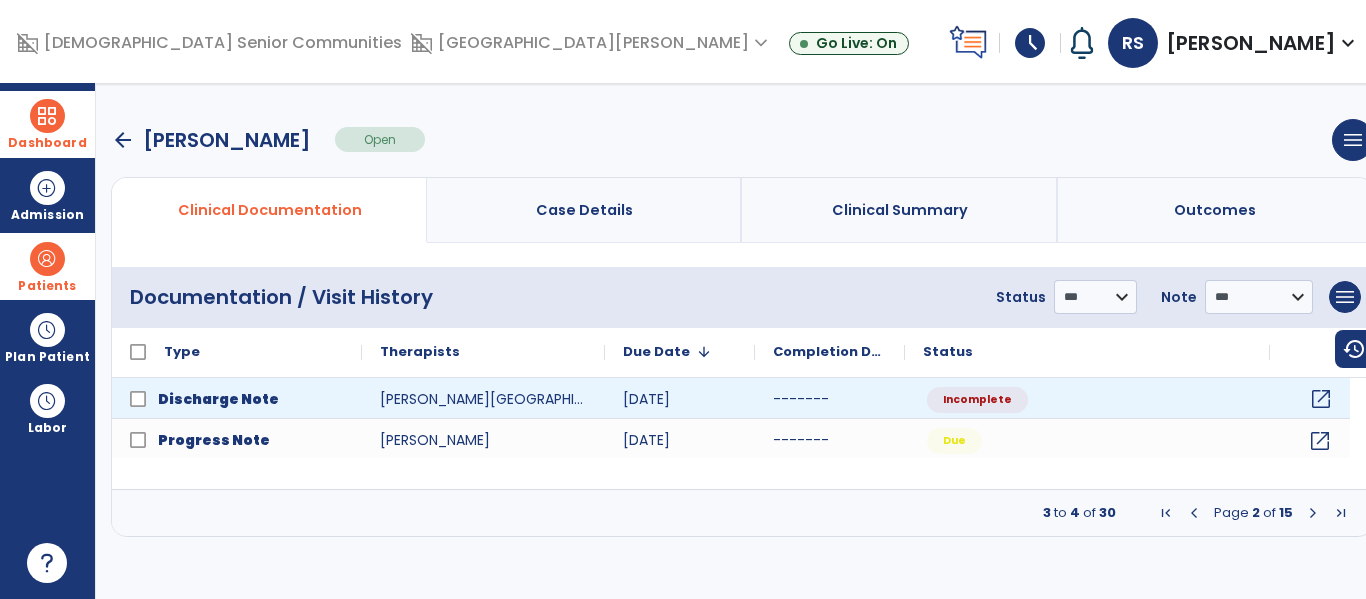 click on "open_in_new" 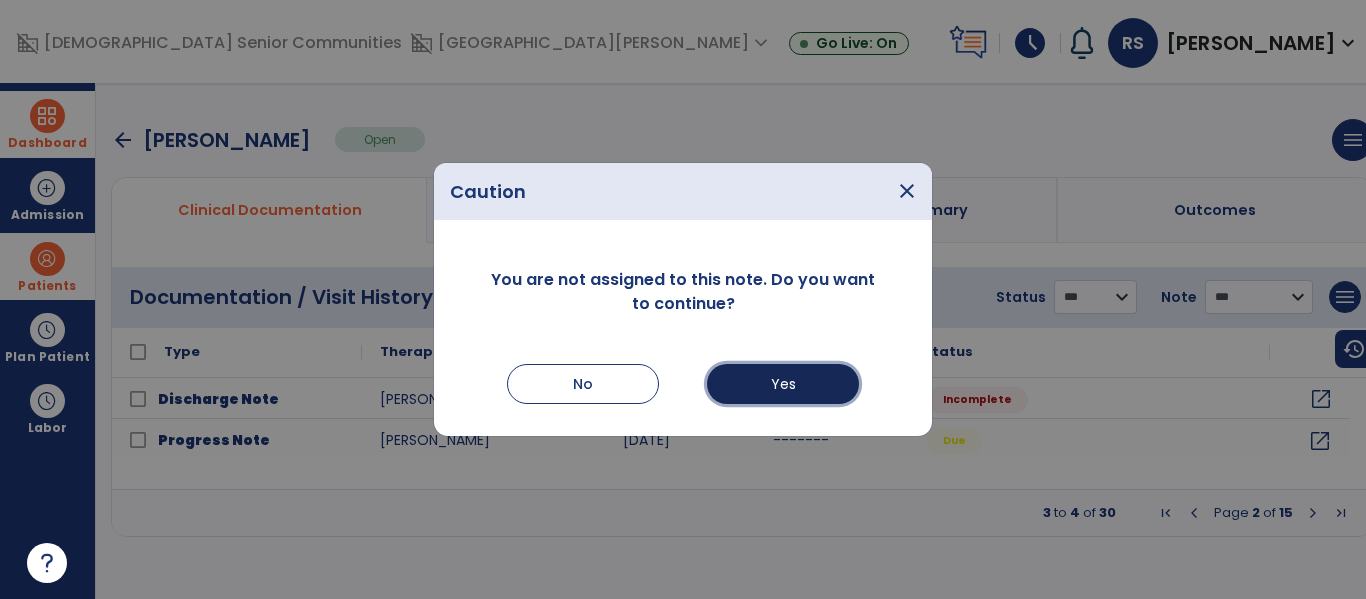 click on "Yes" at bounding box center [783, 384] 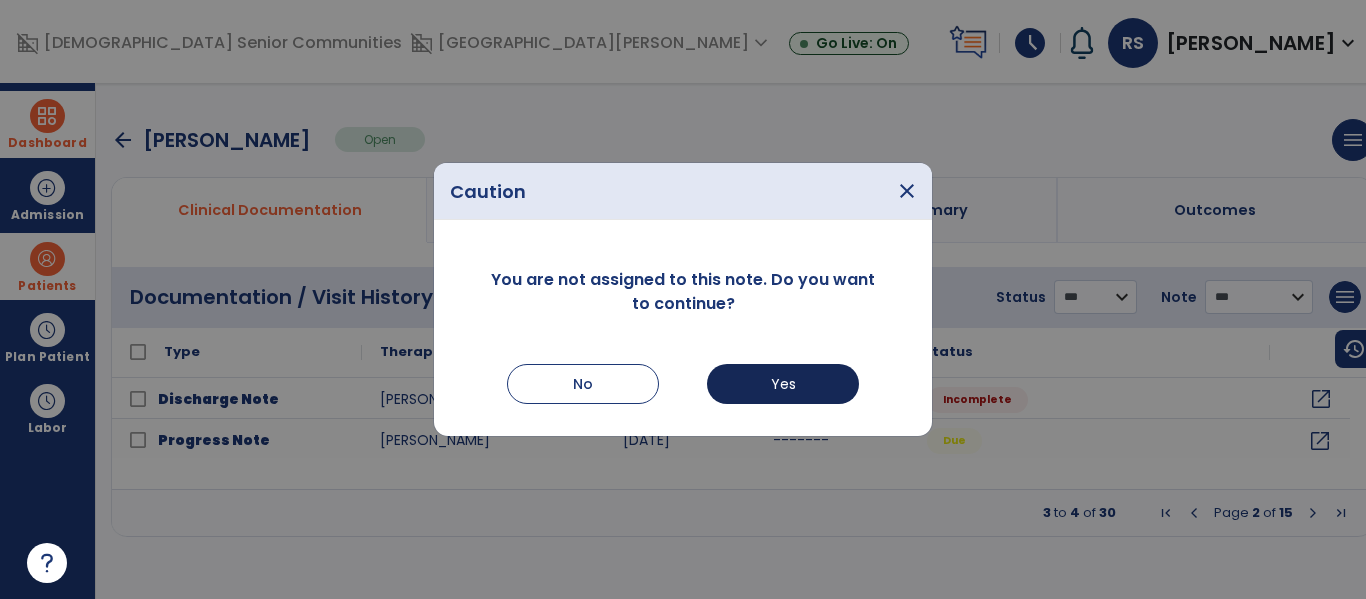 select on "***" 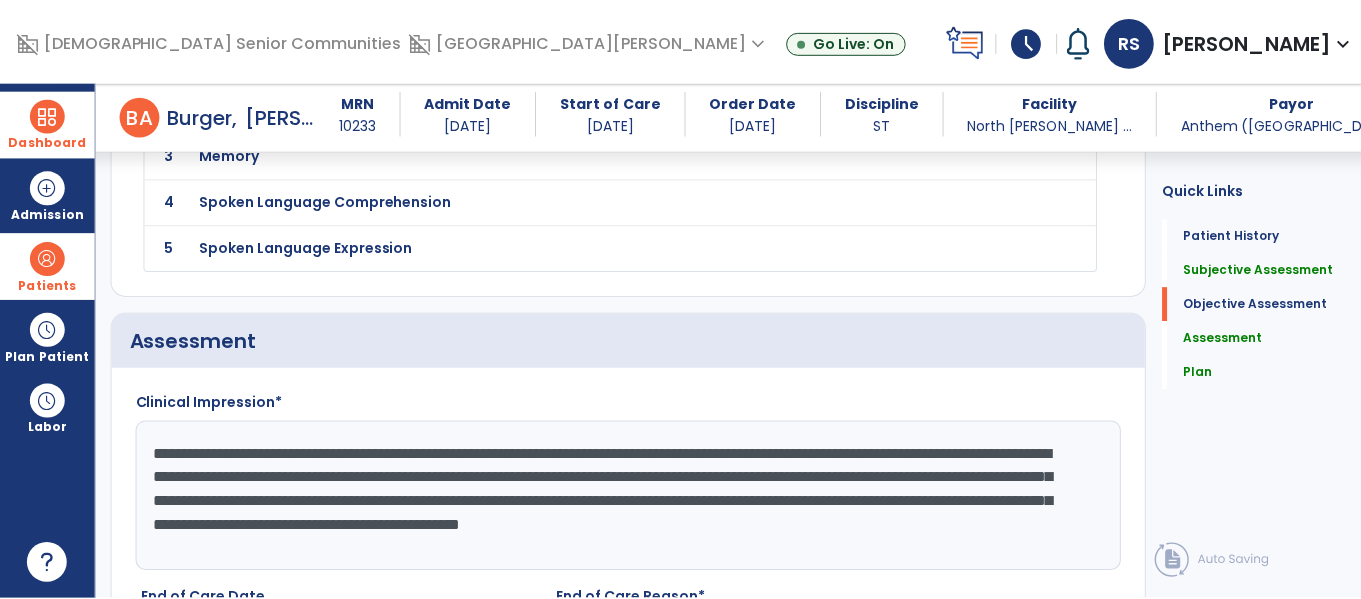scroll, scrollTop: 3552, scrollLeft: 0, axis: vertical 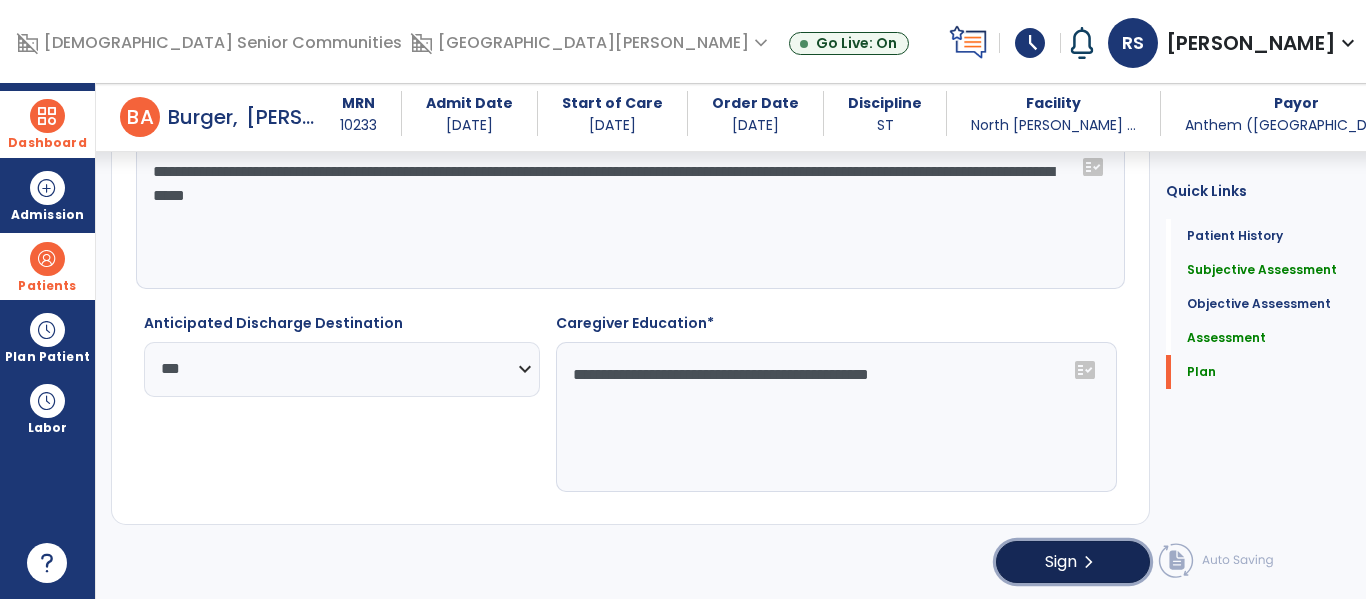 click on "Sign  chevron_right" 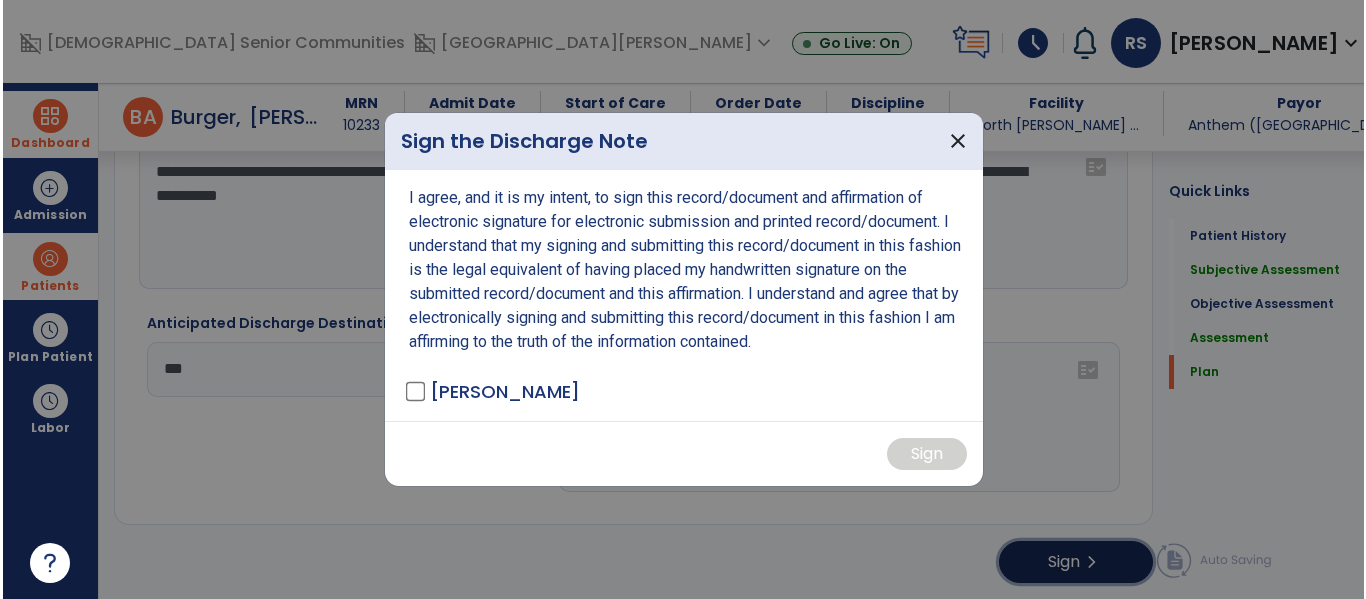 scroll, scrollTop: 3552, scrollLeft: 0, axis: vertical 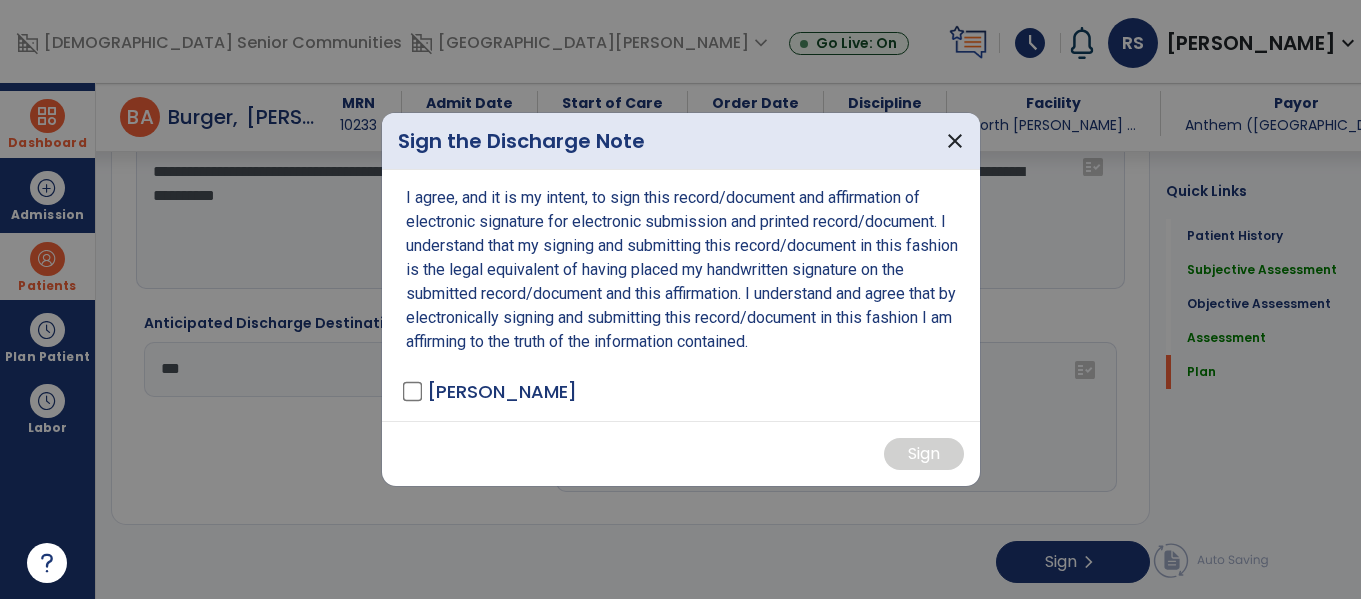 click on "[PERSON_NAME]" at bounding box center [502, 391] 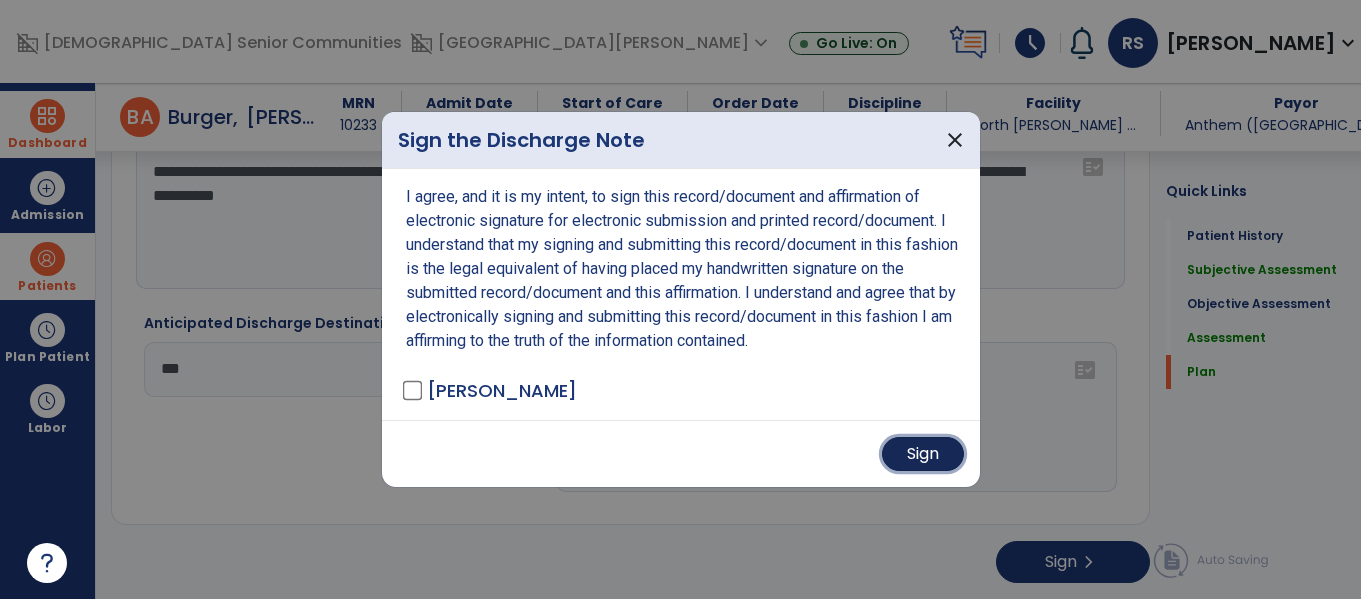 click on "Sign" at bounding box center [923, 454] 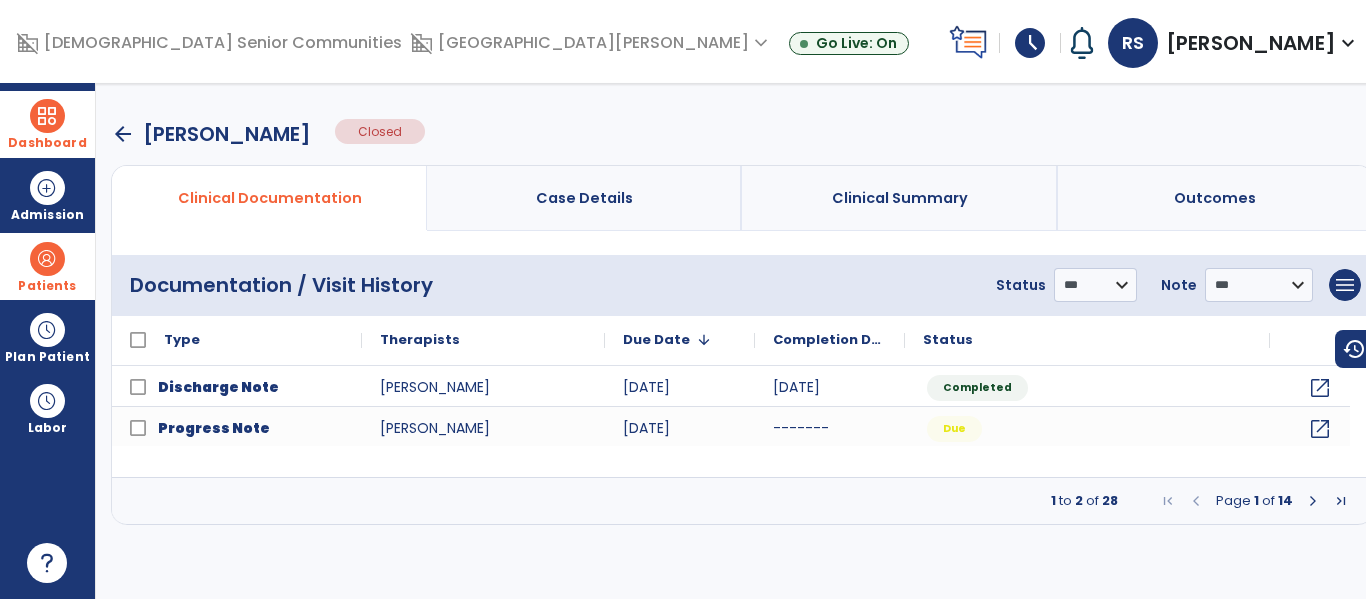 scroll, scrollTop: 0, scrollLeft: 0, axis: both 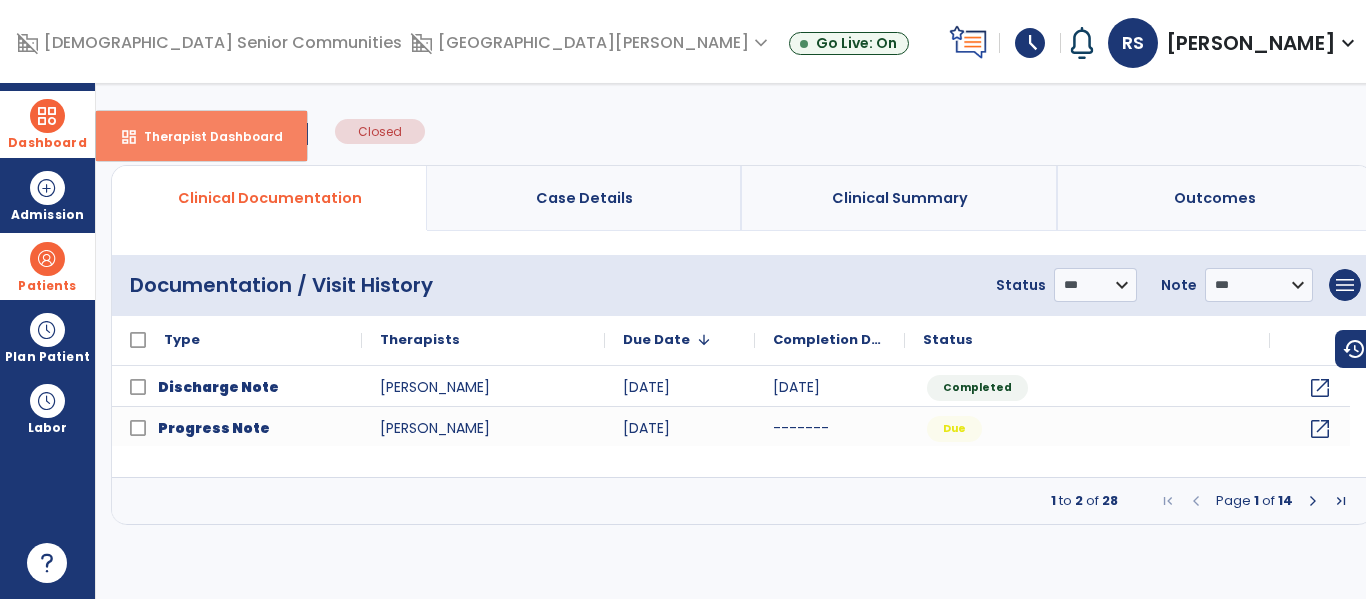 click on "Therapist Dashboard" at bounding box center [205, 136] 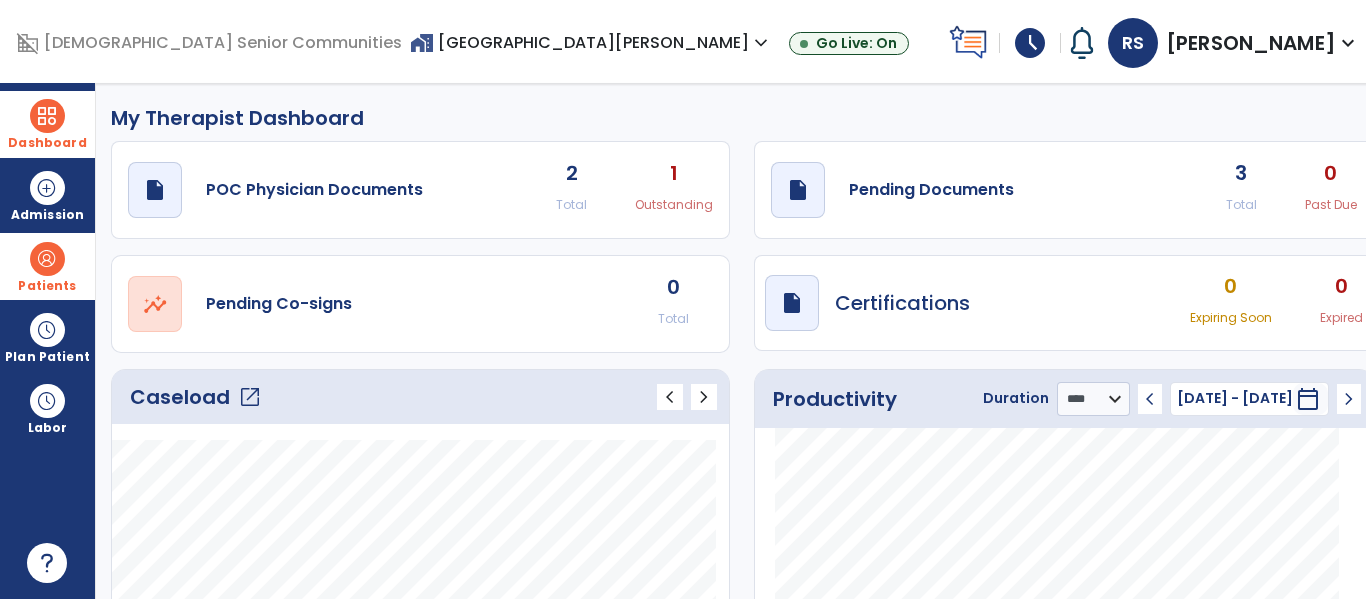 click on "3" 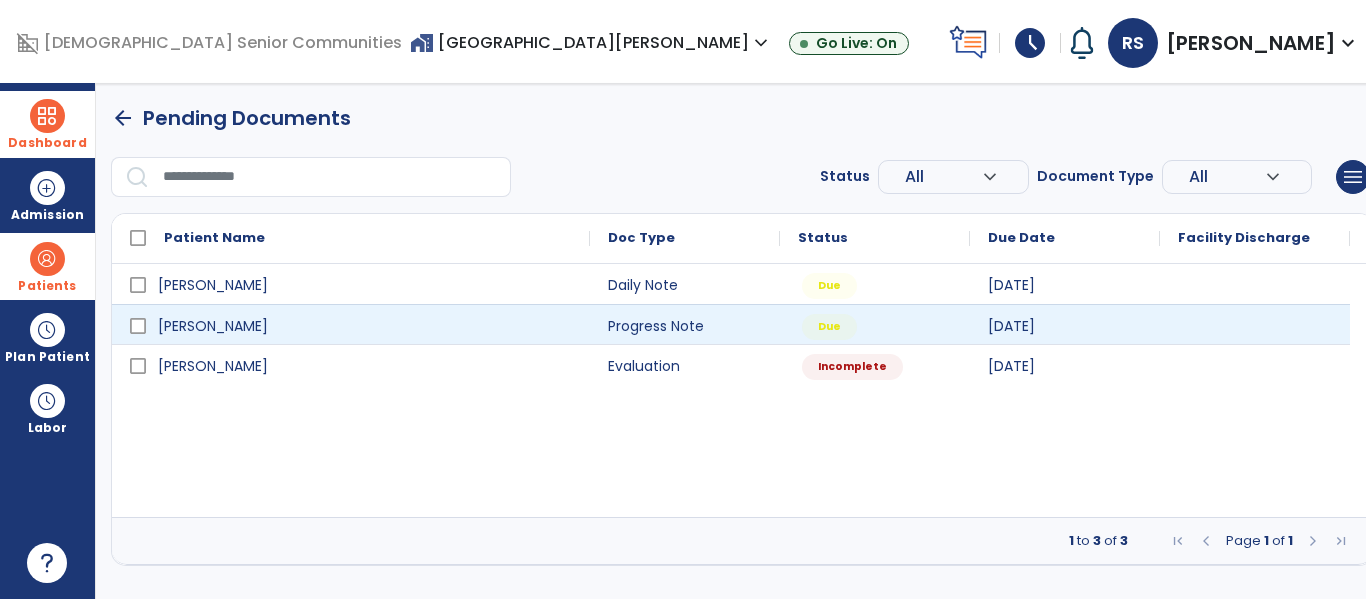 click at bounding box center (1255, 324) 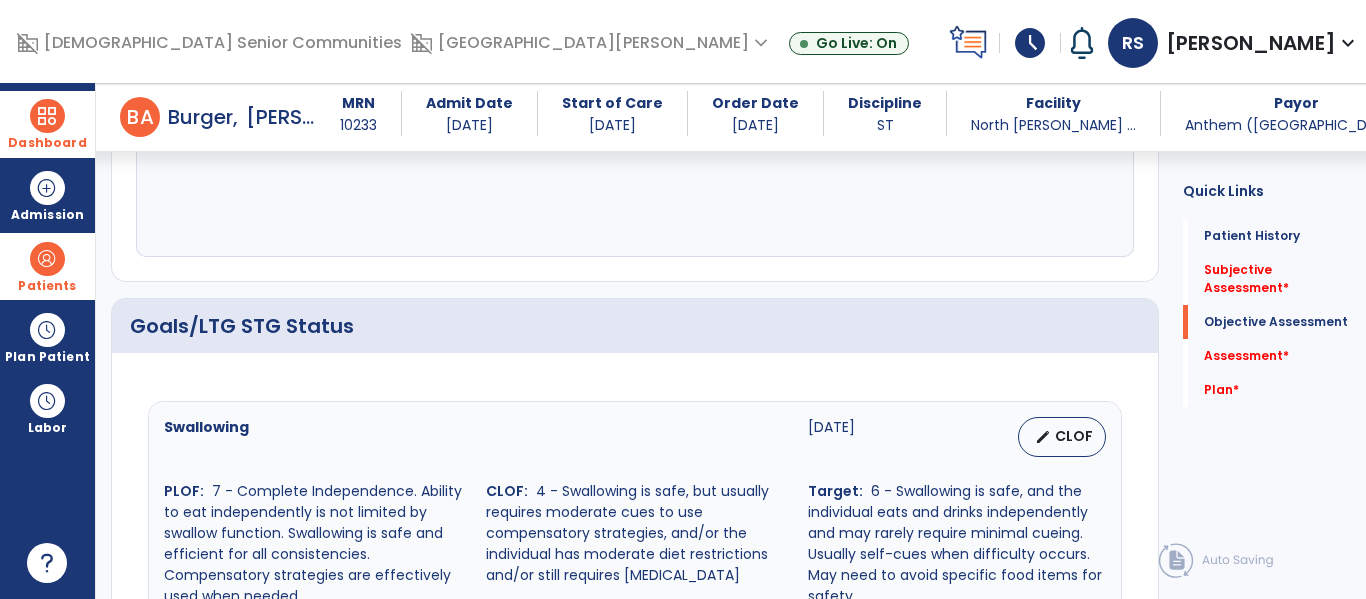 scroll, scrollTop: 611, scrollLeft: 0, axis: vertical 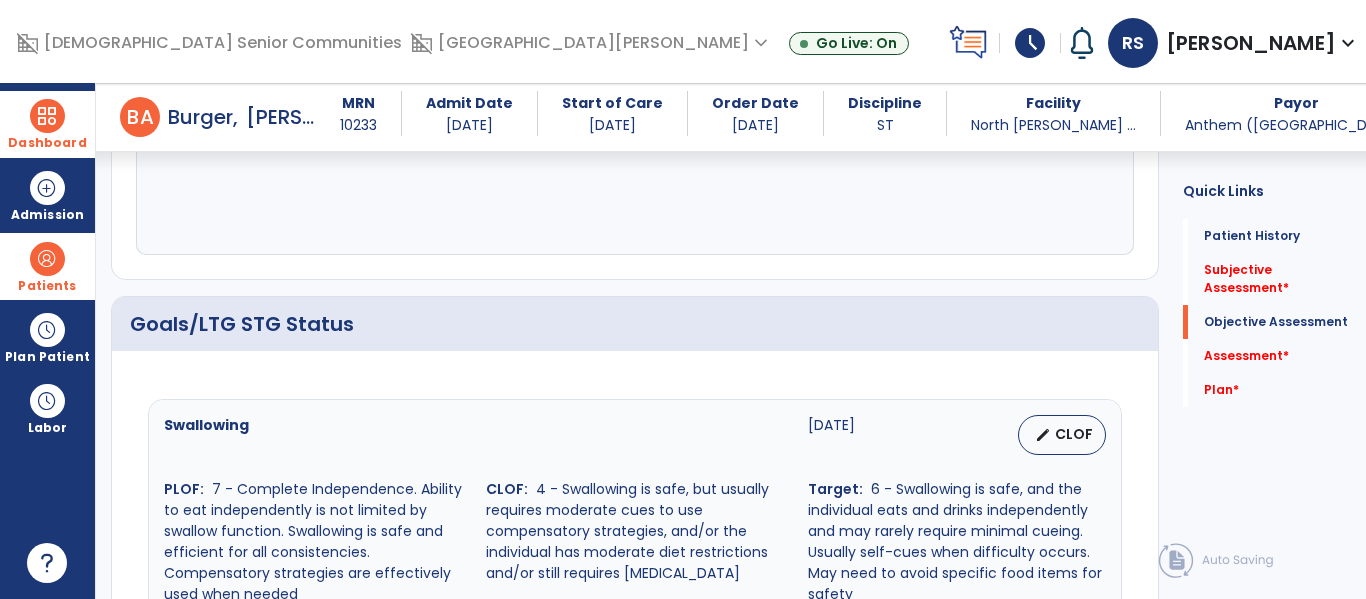 click on "Patient's self-report of their current status *" 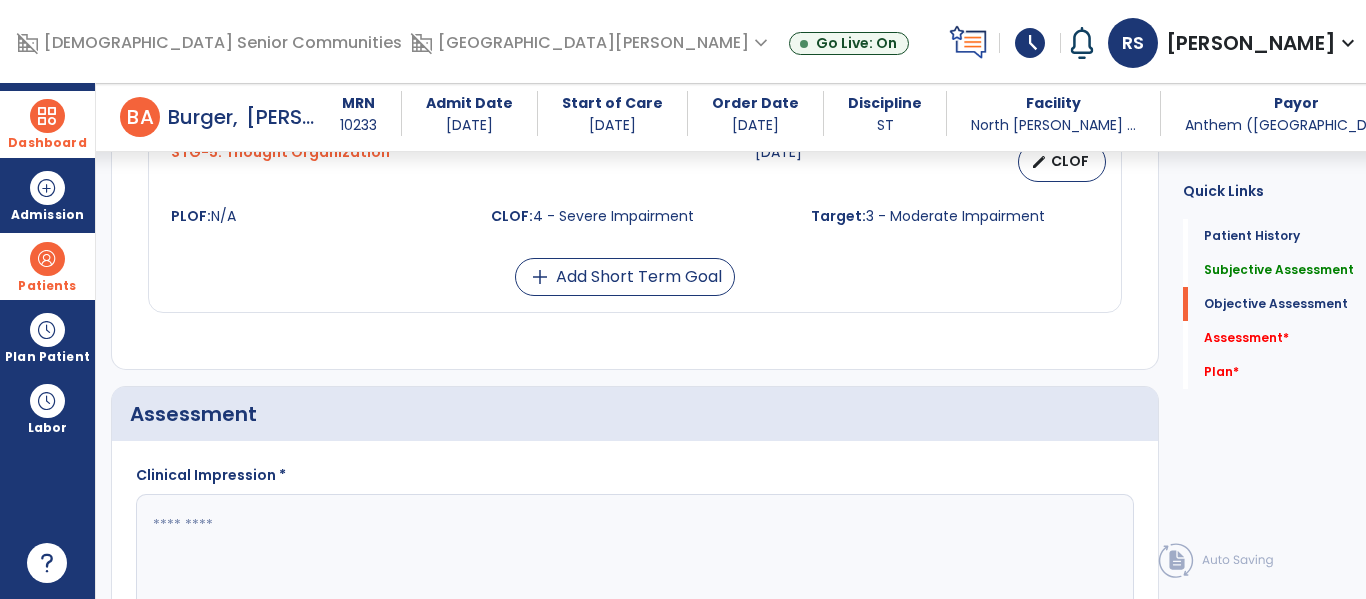 scroll, scrollTop: 2393, scrollLeft: 0, axis: vertical 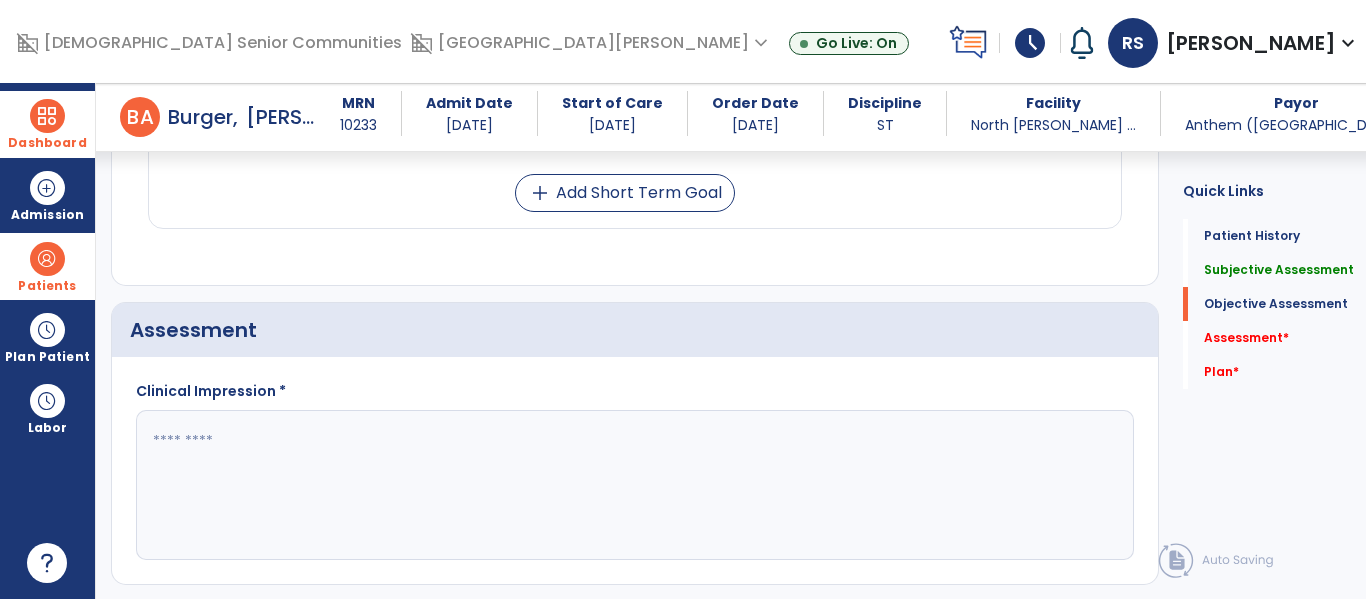 type on "**********" 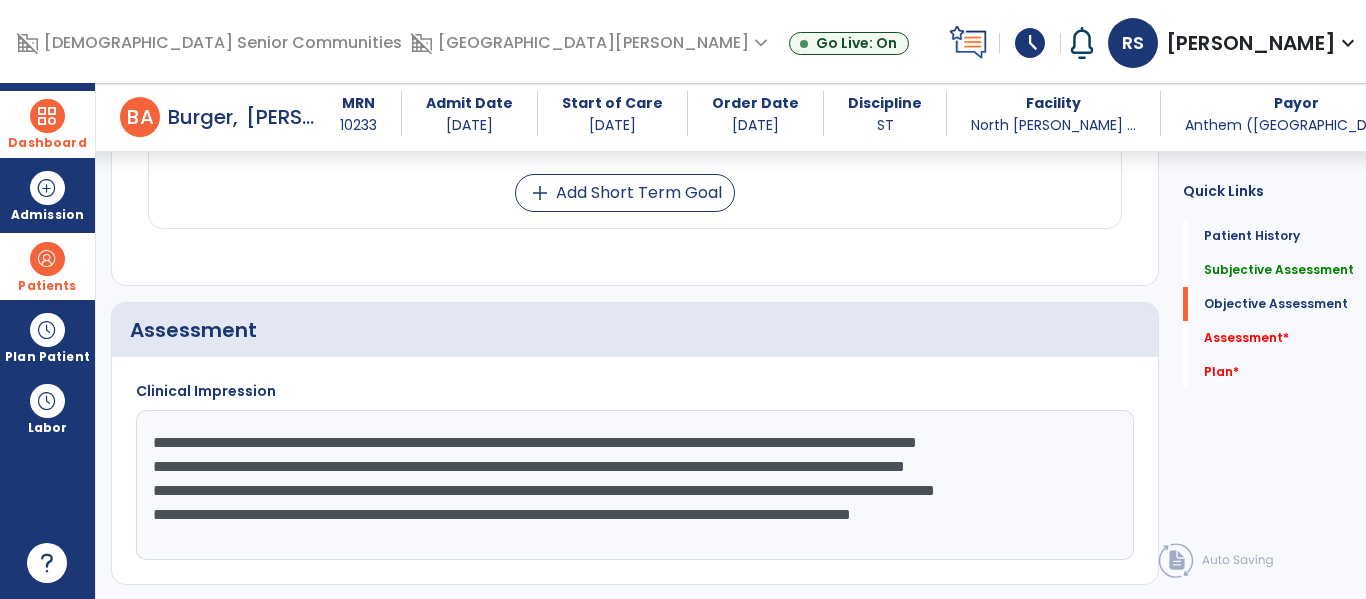 scroll, scrollTop: 63, scrollLeft: 0, axis: vertical 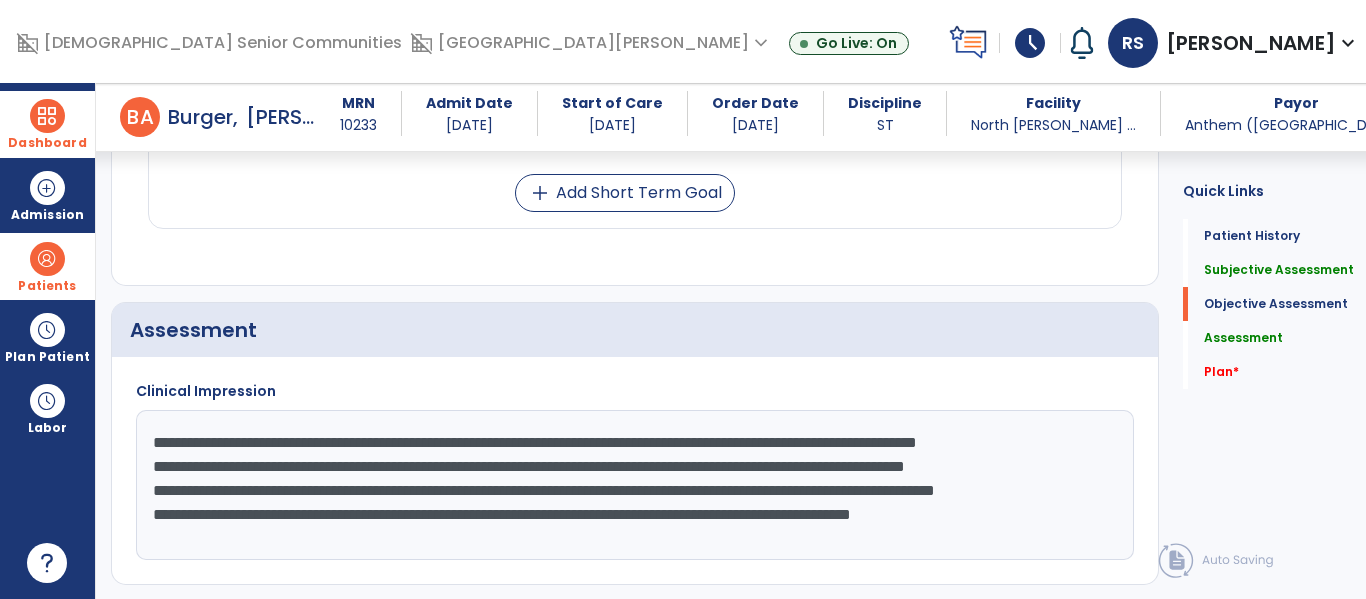 click on "**********" 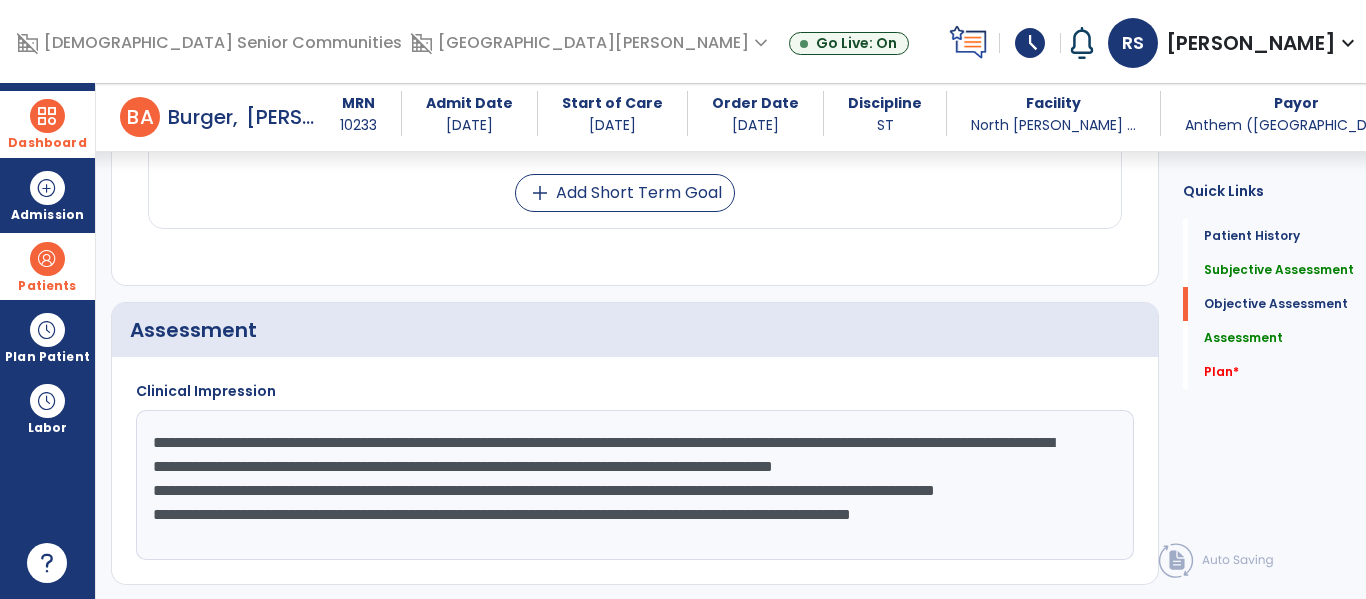 click on "**********" 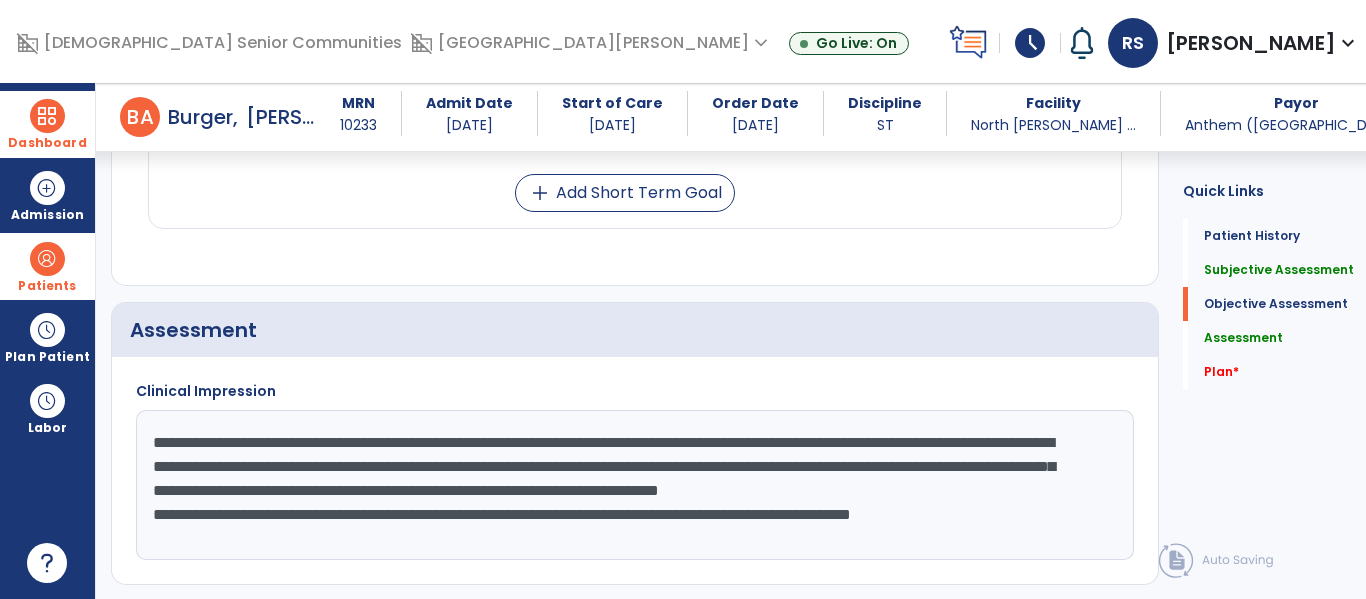 click on "**********" 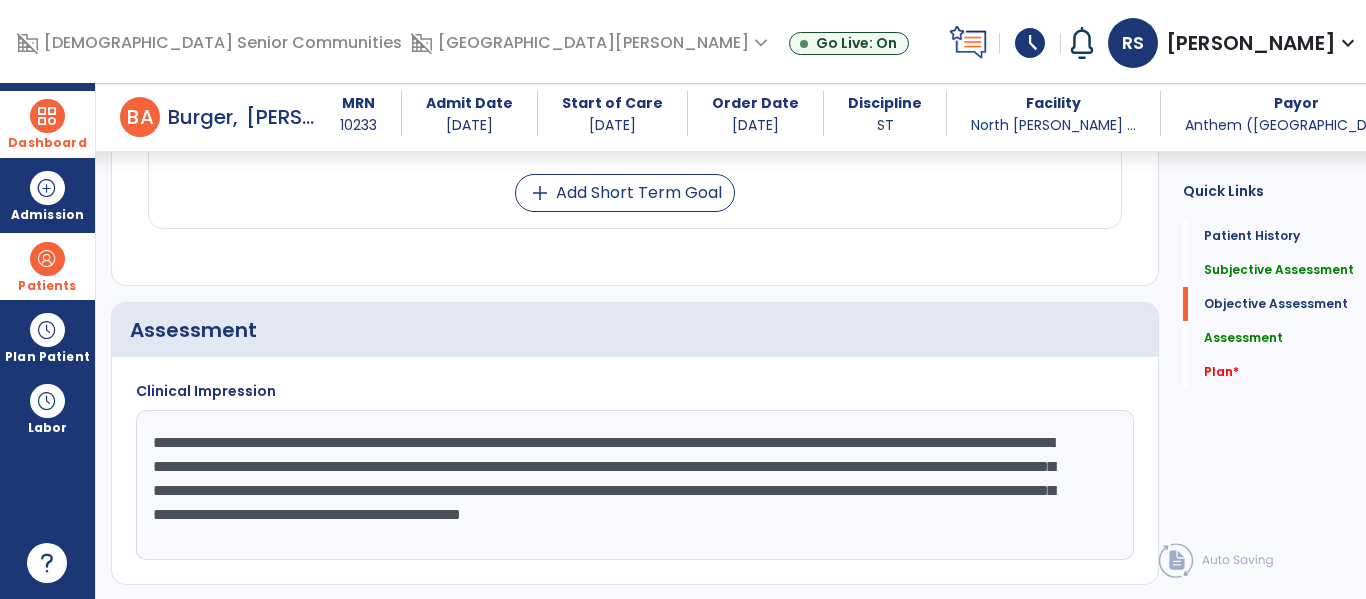 scroll, scrollTop: 0, scrollLeft: 0, axis: both 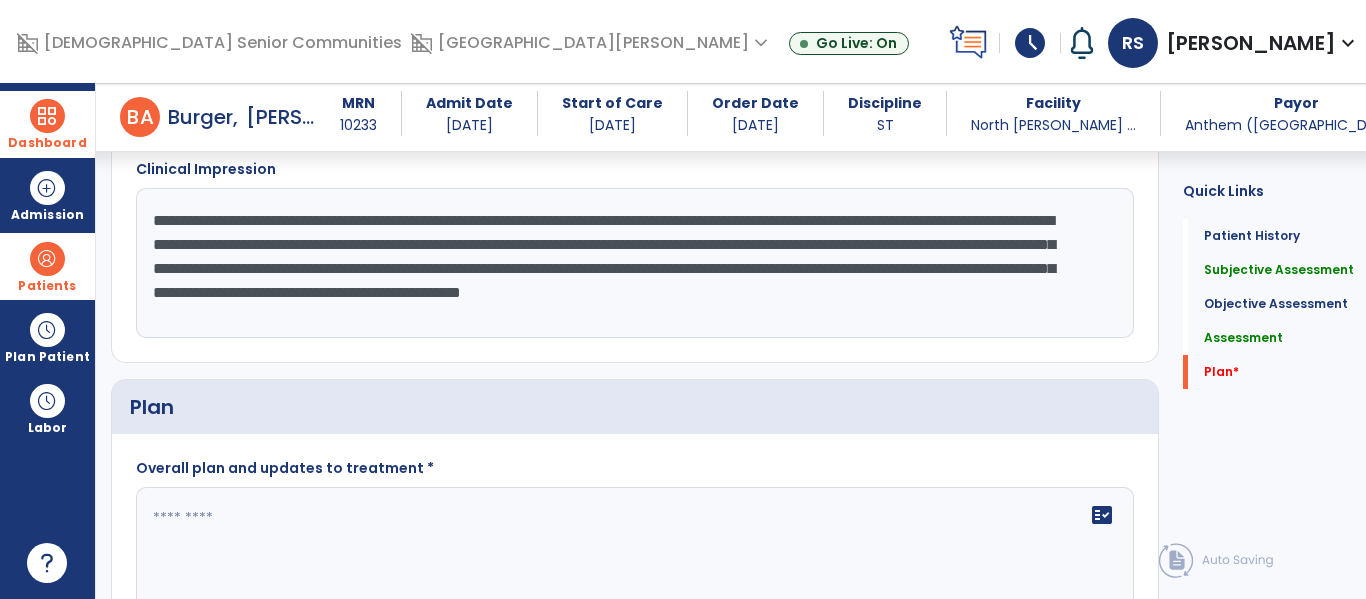 type on "**********" 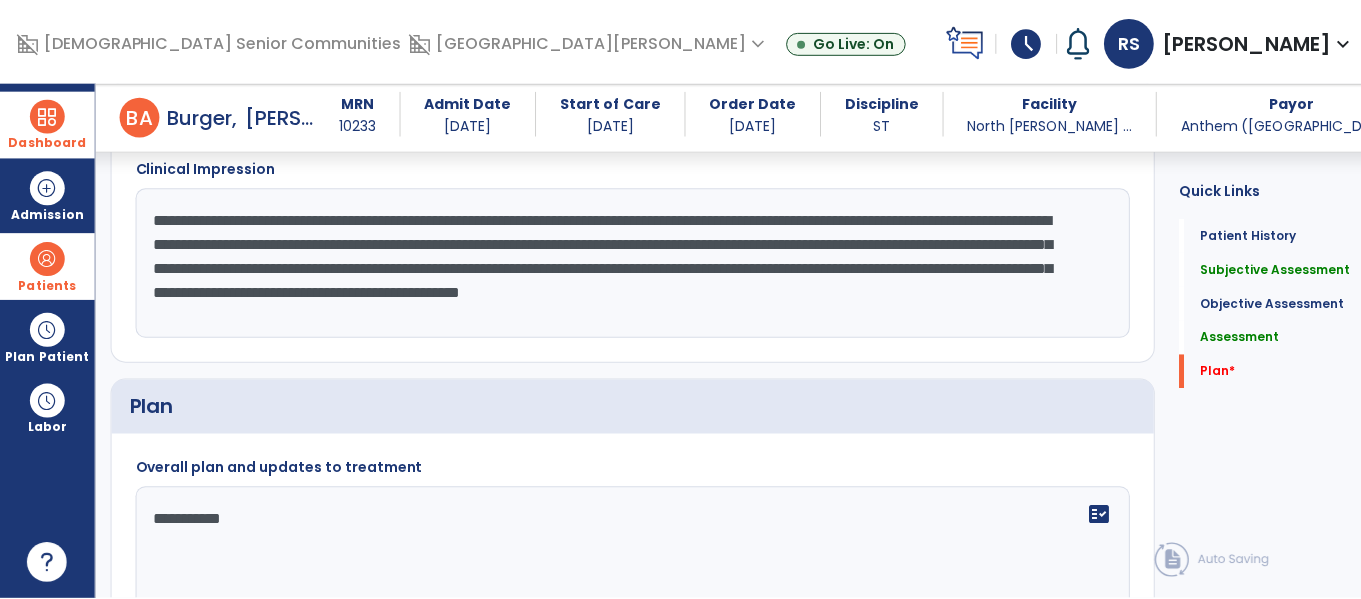 scroll, scrollTop: 2750, scrollLeft: 0, axis: vertical 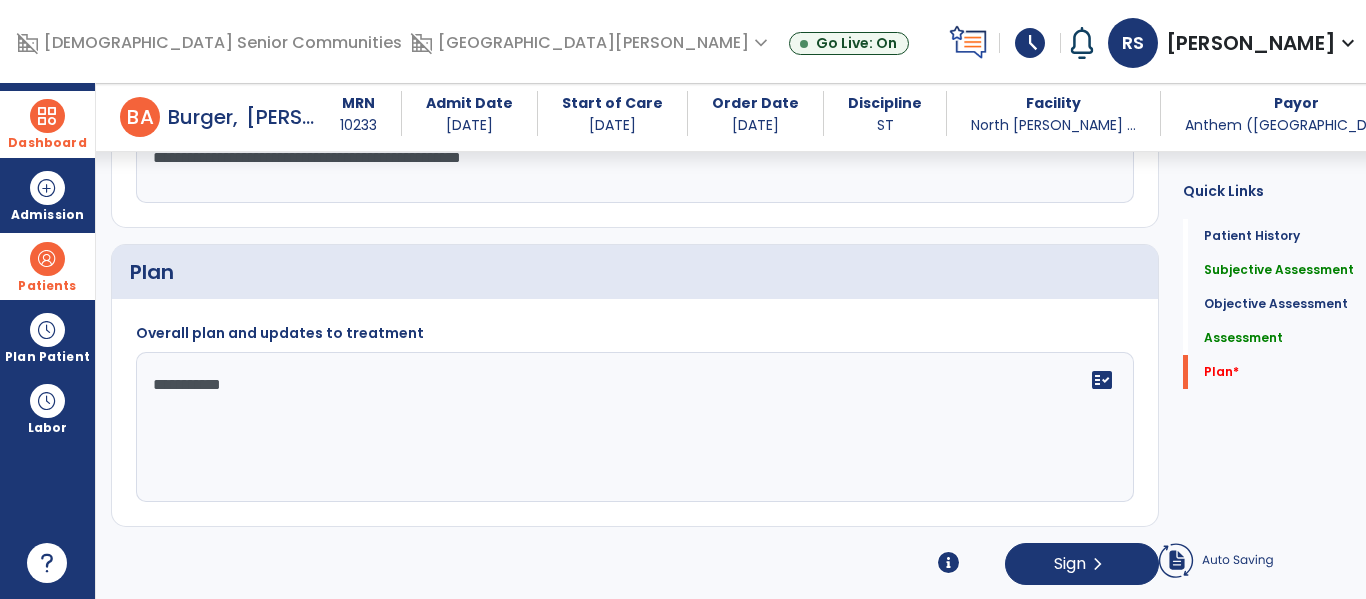 type on "**********" 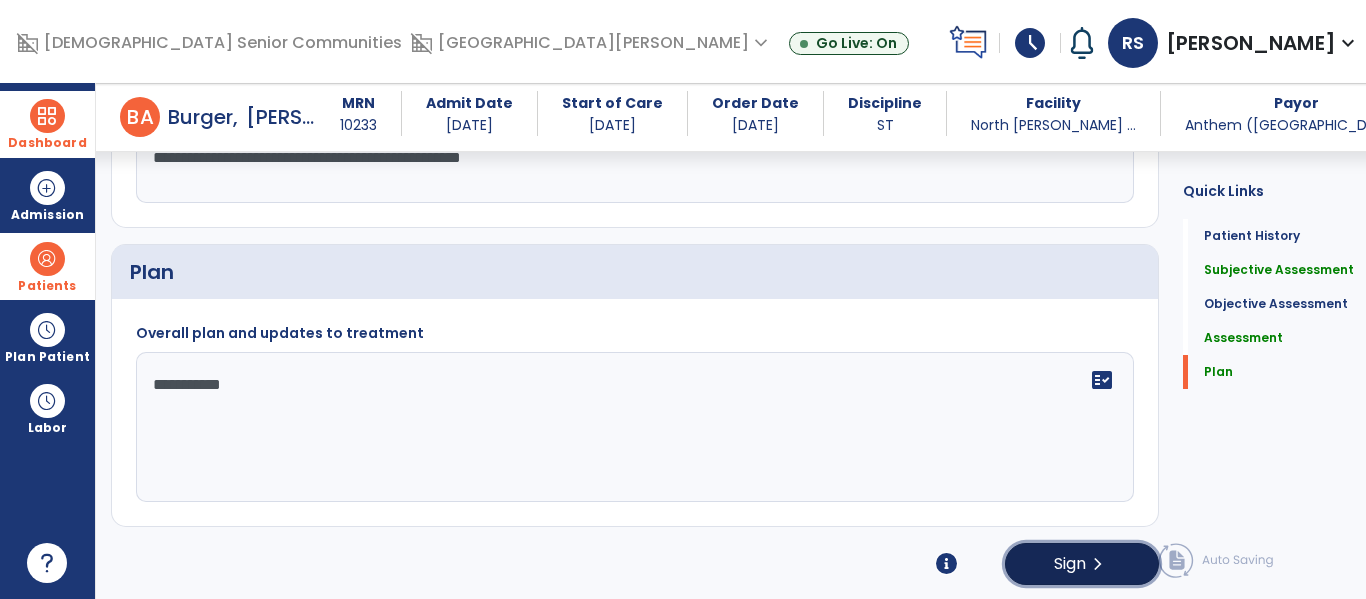 click on "Sign" 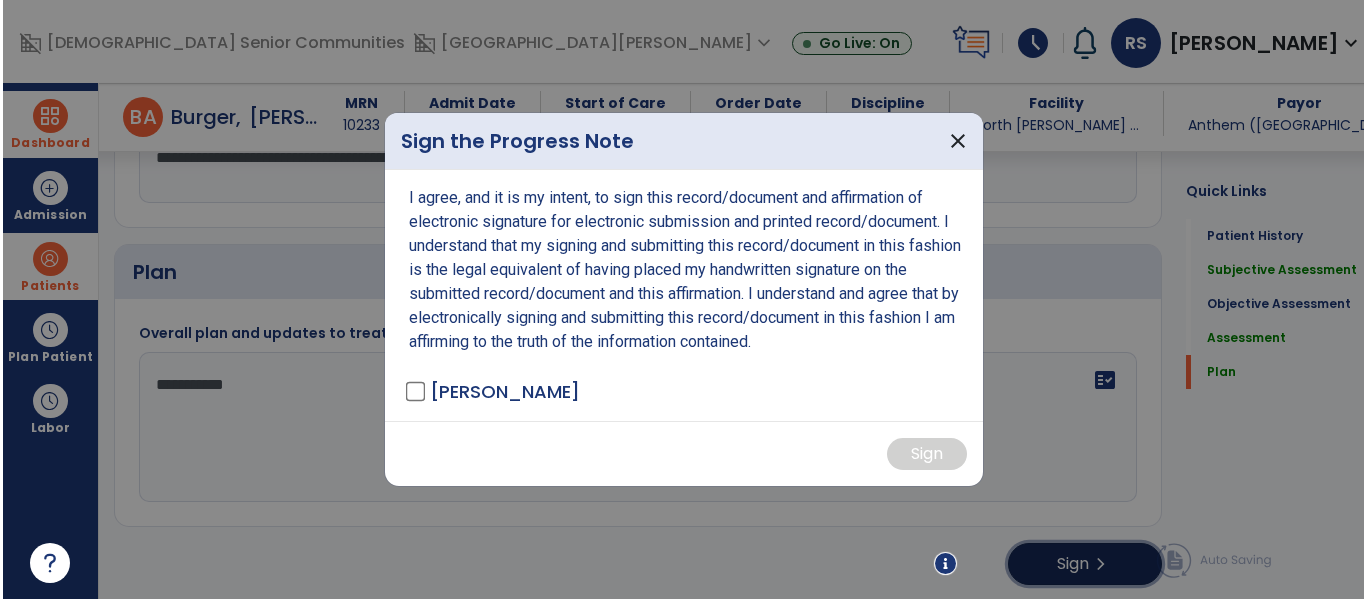 scroll, scrollTop: 2750, scrollLeft: 0, axis: vertical 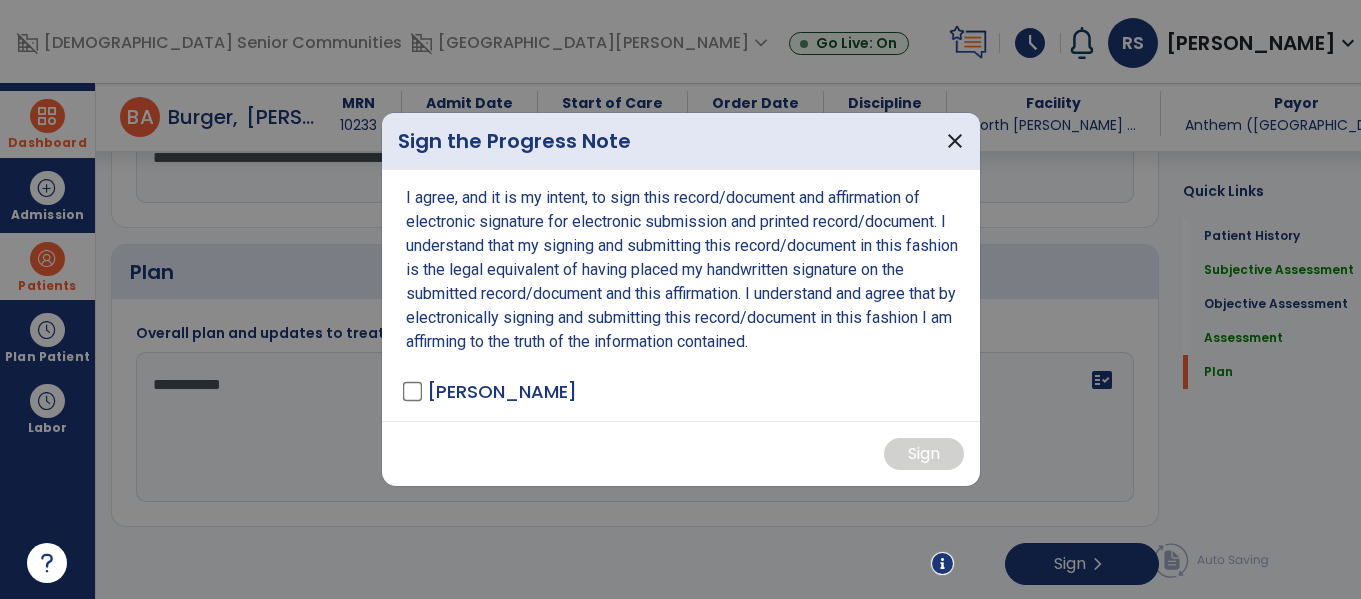 click on "[PERSON_NAME]" at bounding box center [491, 391] 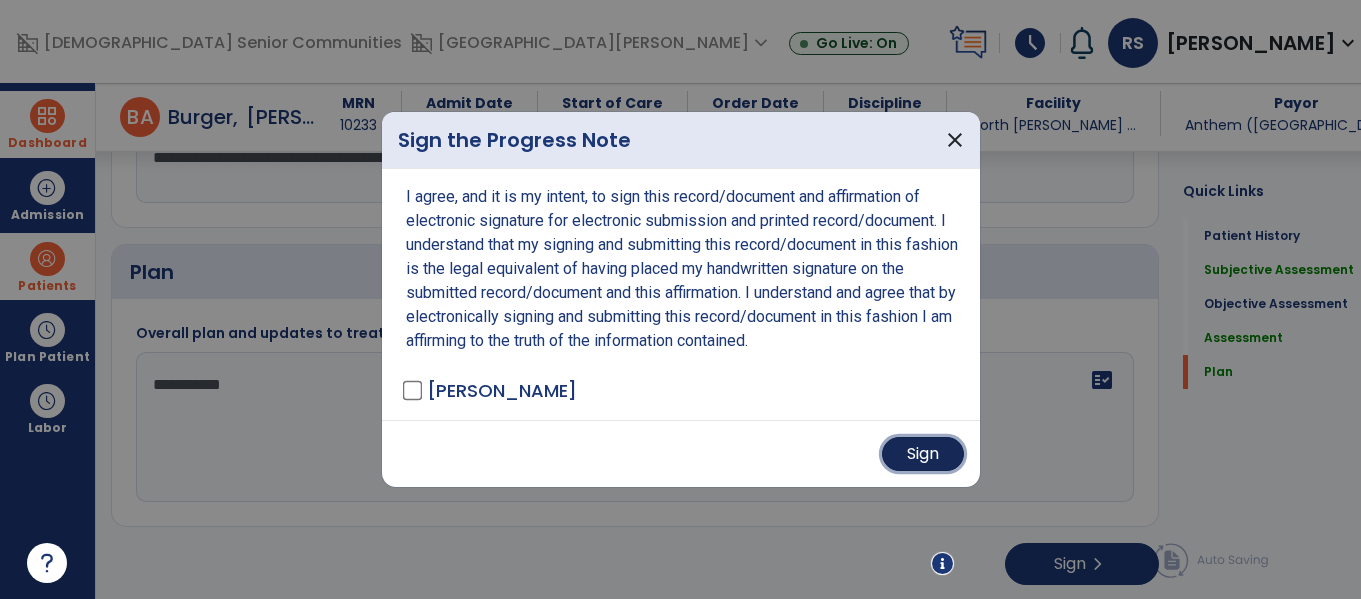 click on "Sign" at bounding box center (923, 454) 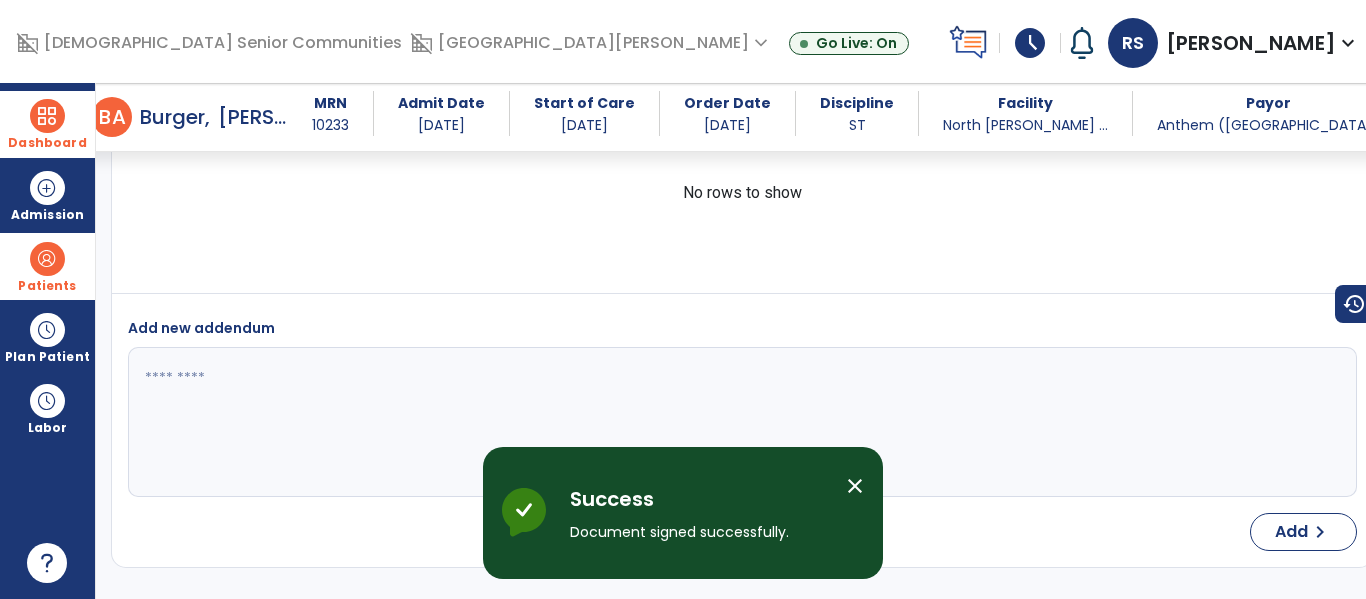 scroll, scrollTop: 4476, scrollLeft: 0, axis: vertical 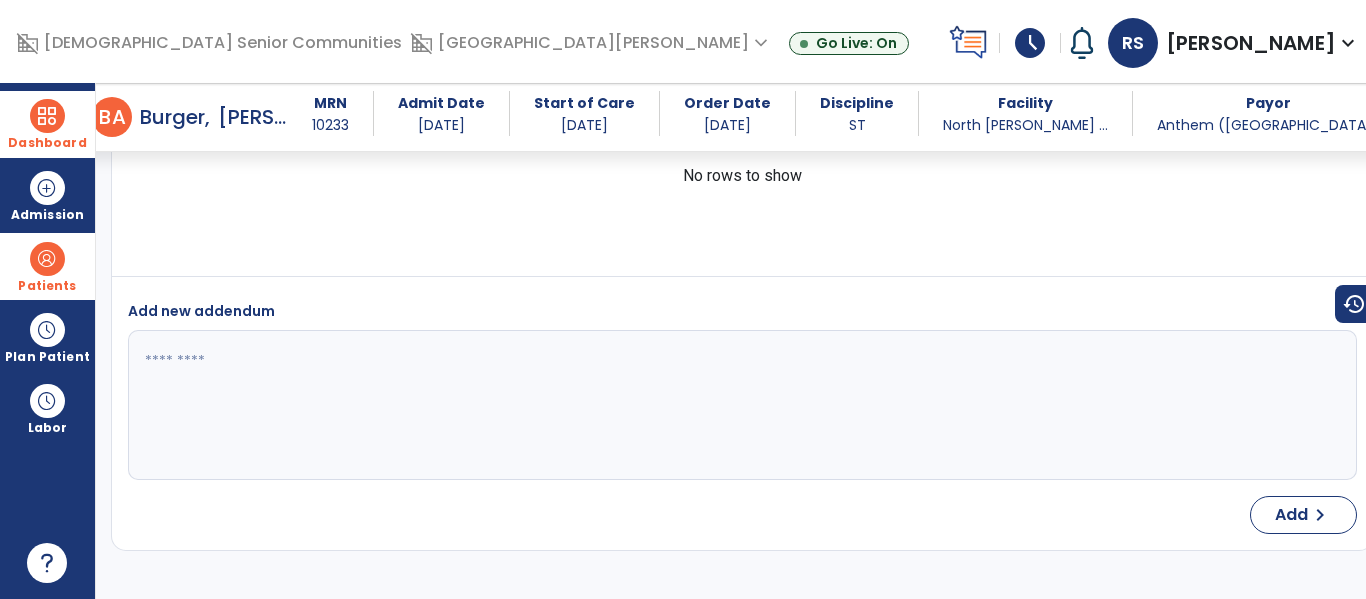 click on "Dashboard" at bounding box center [47, 143] 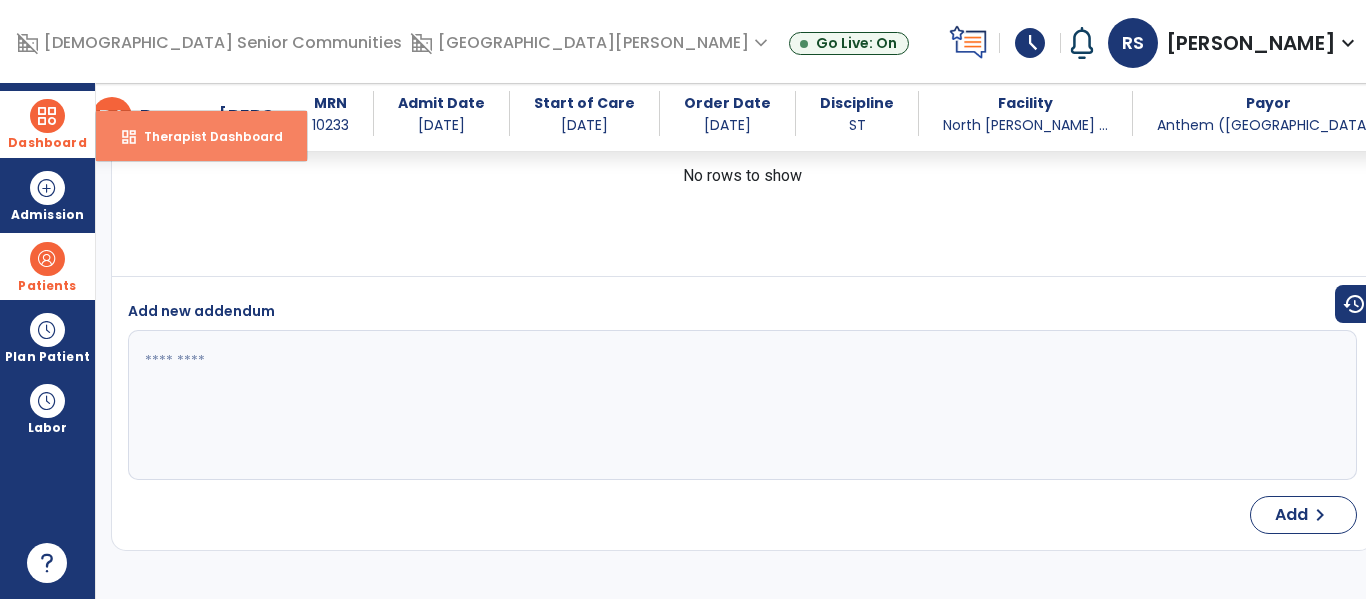 click on "dashboard  Therapist Dashboard" at bounding box center [201, 136] 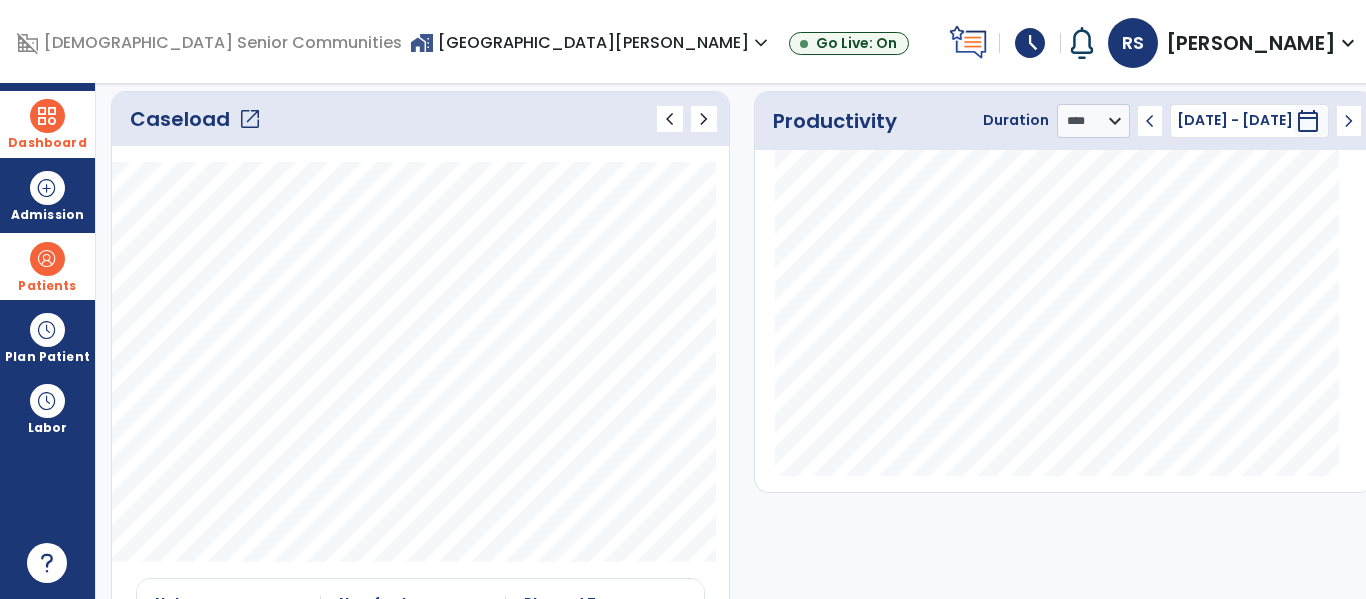 scroll, scrollTop: 0, scrollLeft: 0, axis: both 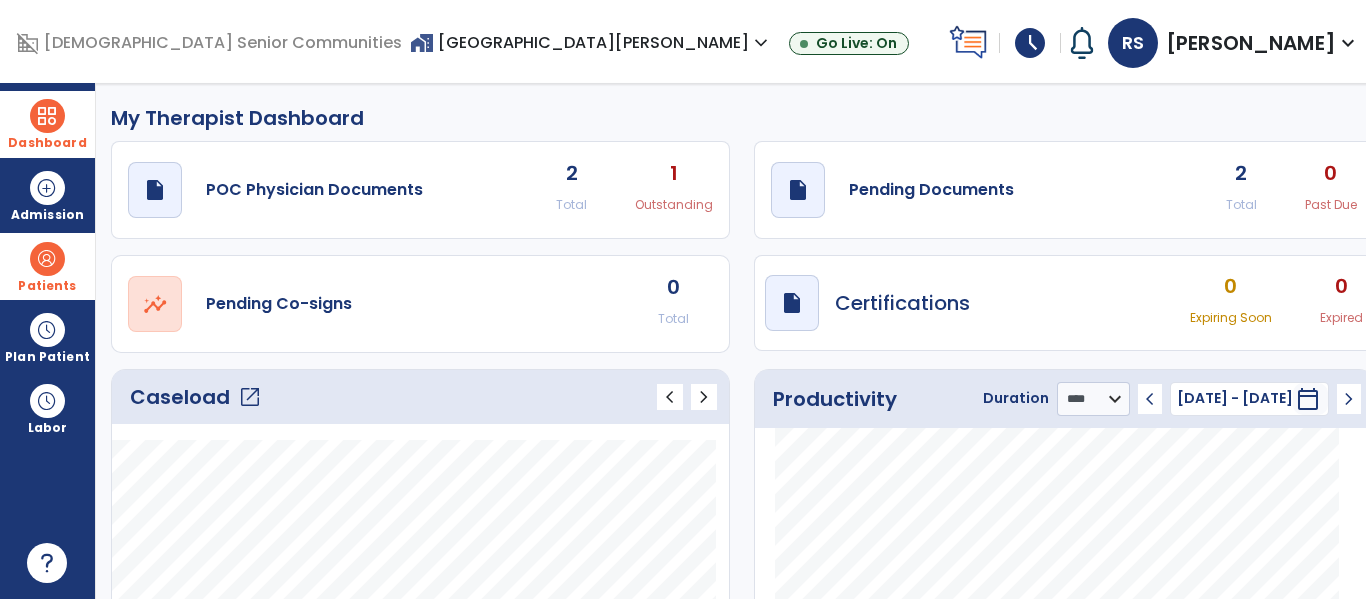 click on "2" 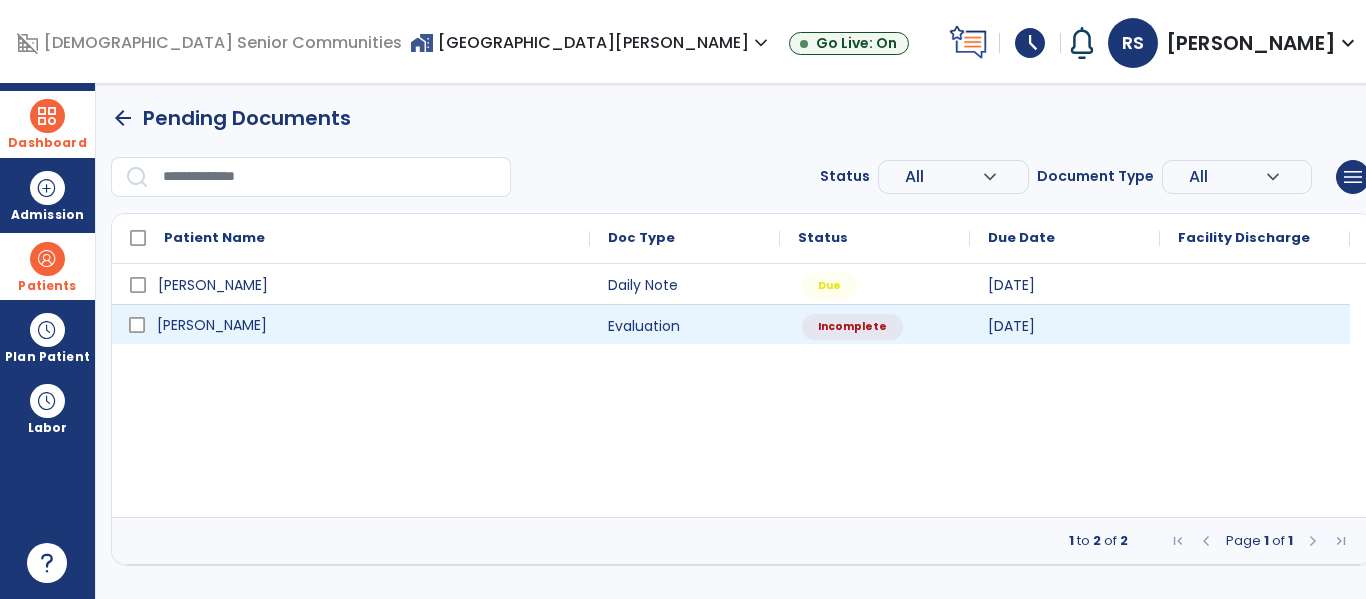 click on "[PERSON_NAME]" at bounding box center [365, 325] 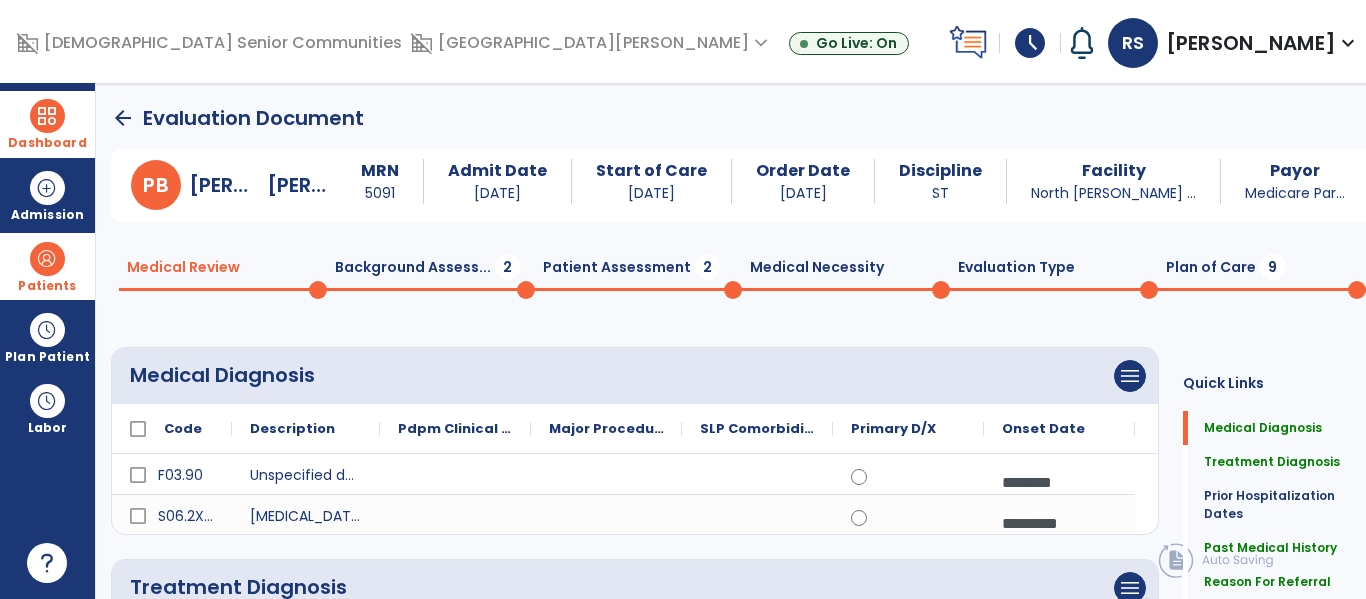 click on "Background Assess...  2" 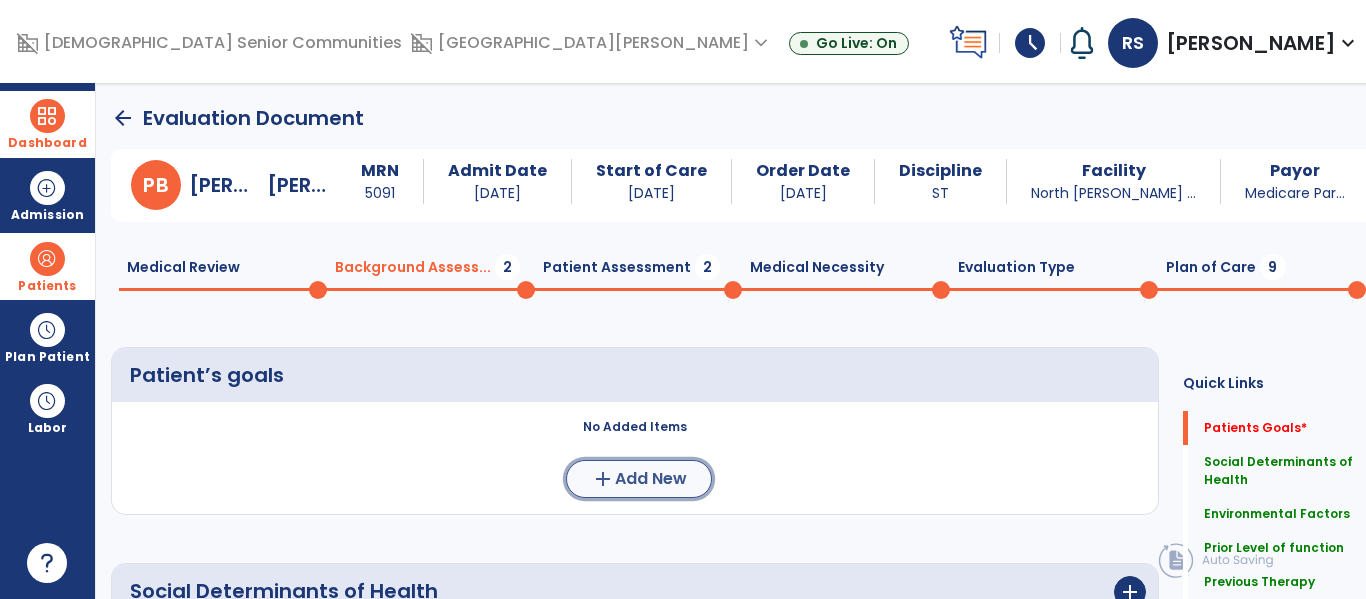click on "add  Add New" 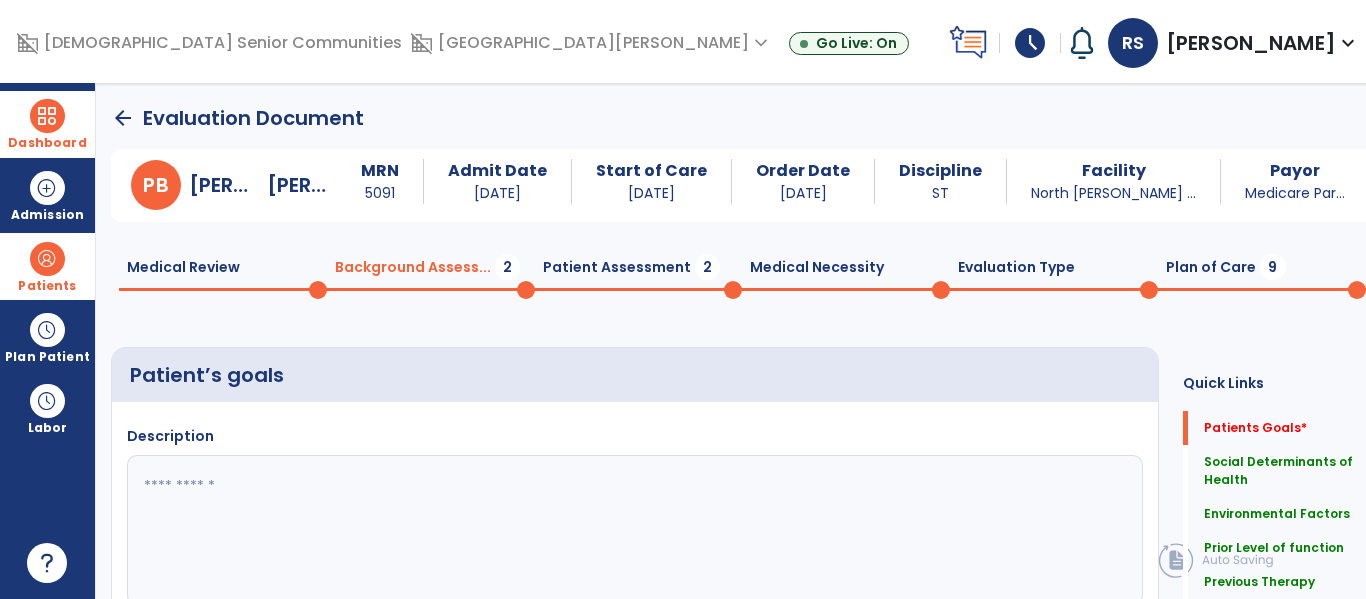 click 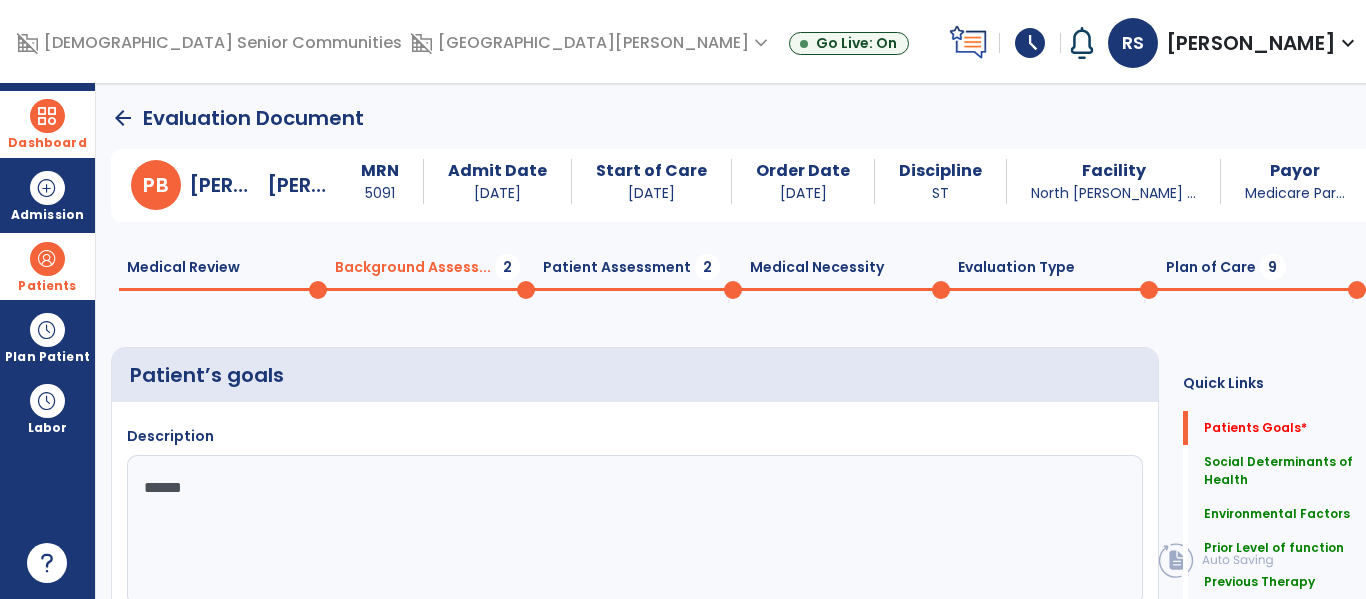 type on "*******" 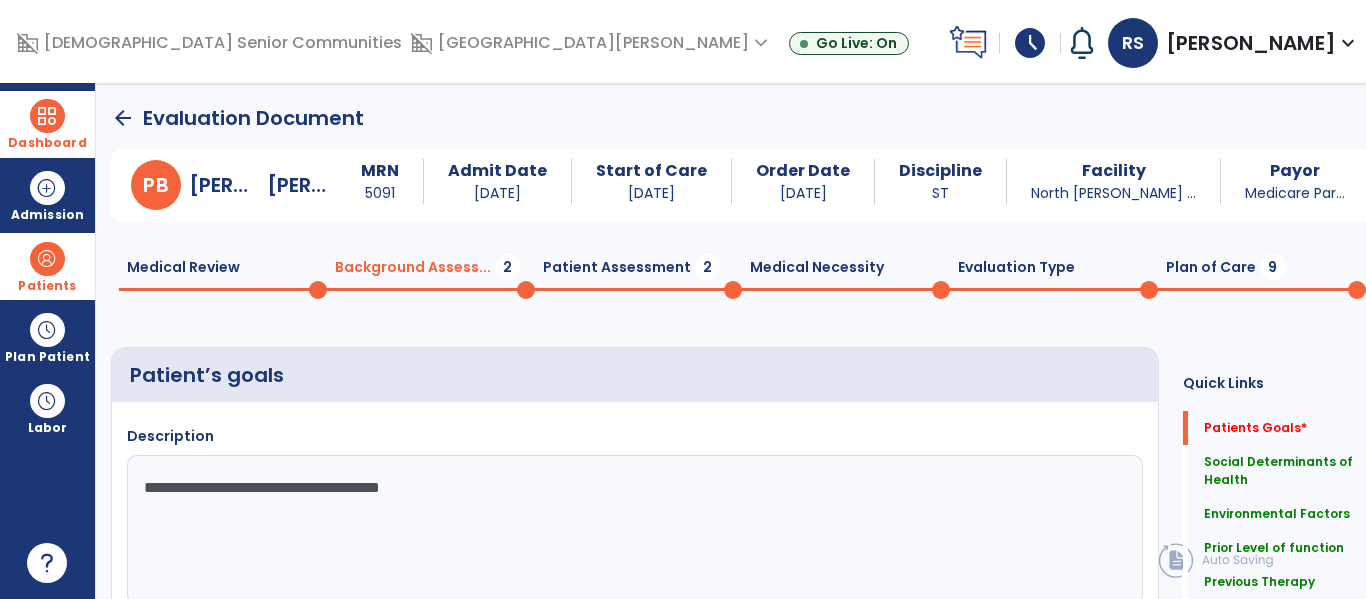 type on "**********" 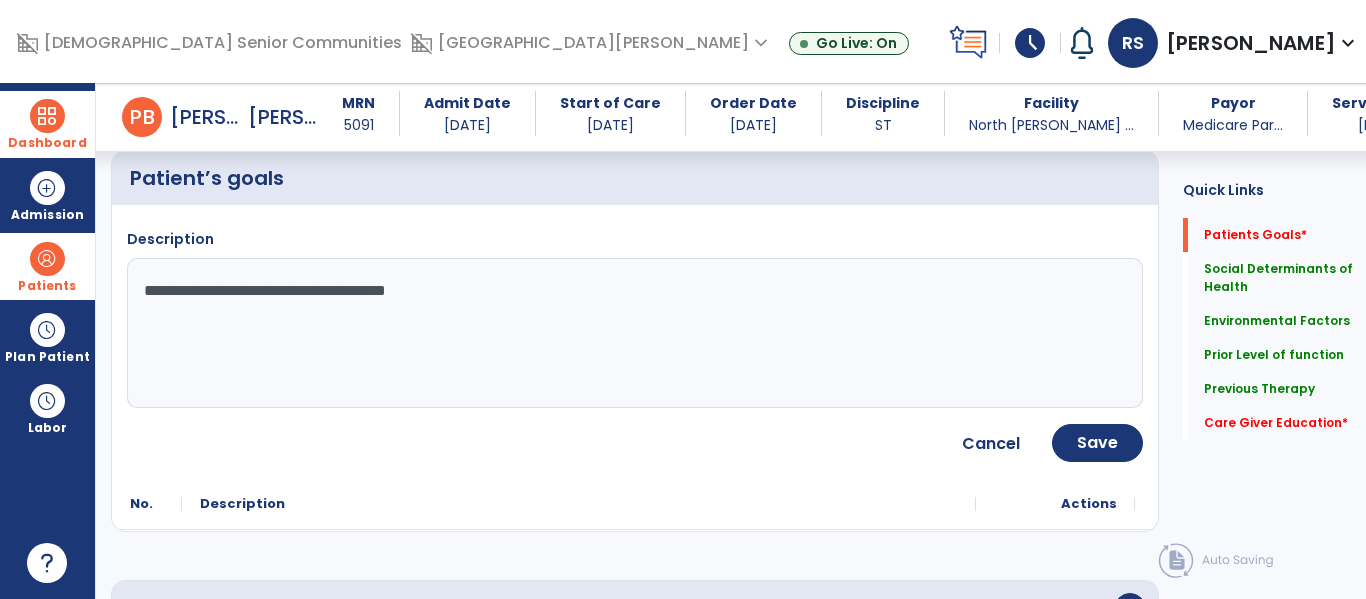scroll, scrollTop: 176, scrollLeft: 0, axis: vertical 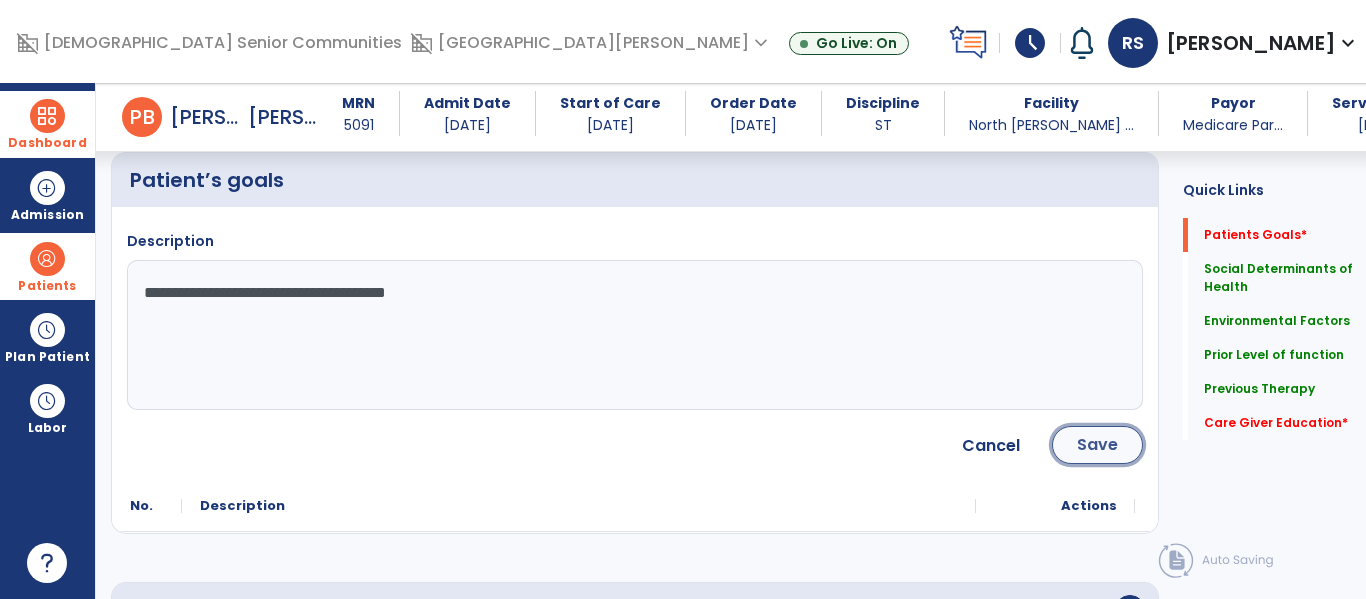 click on "Save" 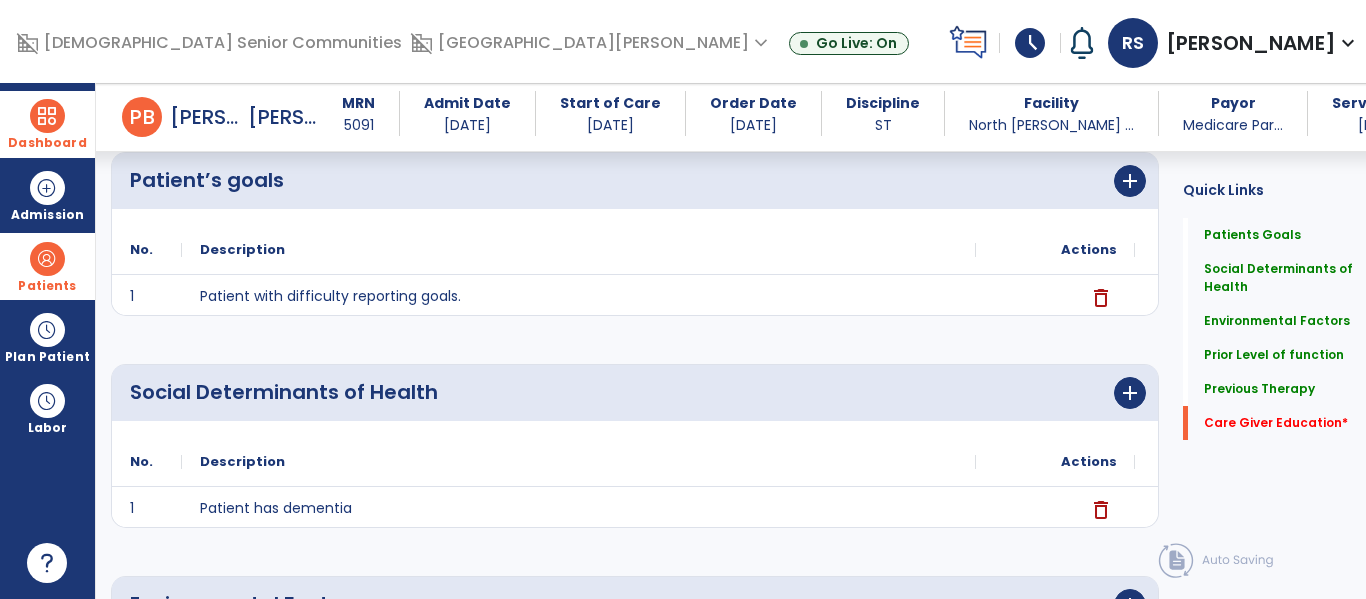 scroll, scrollTop: 1333, scrollLeft: 0, axis: vertical 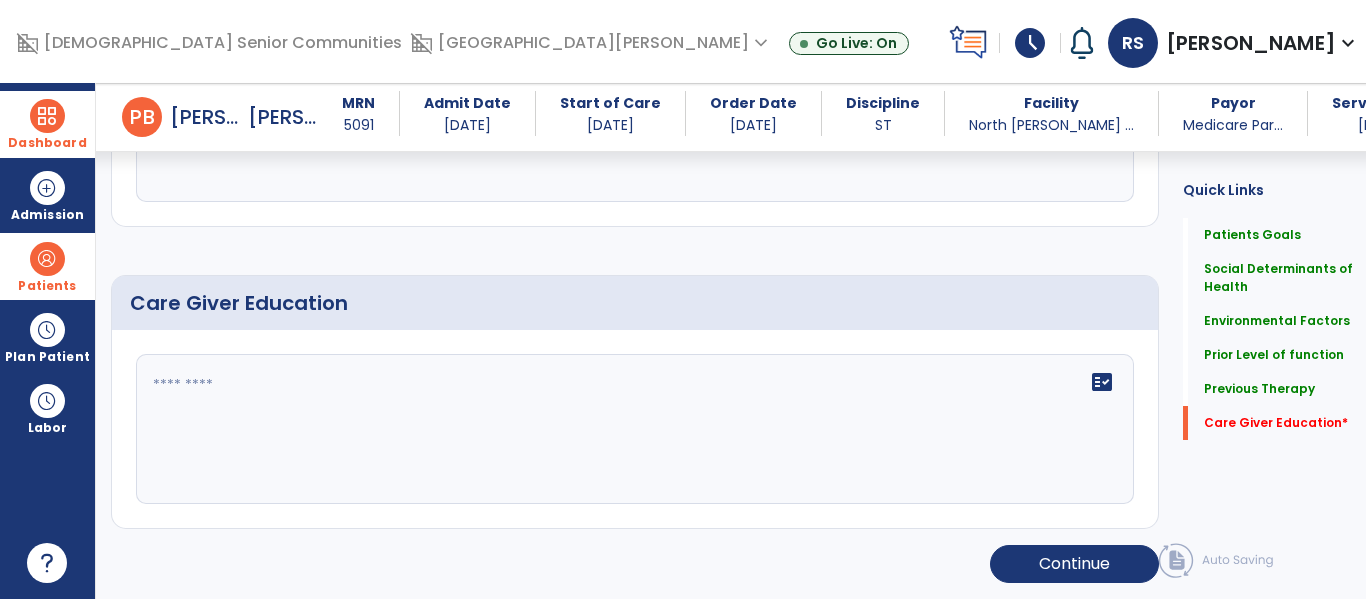 click on "fact_check" 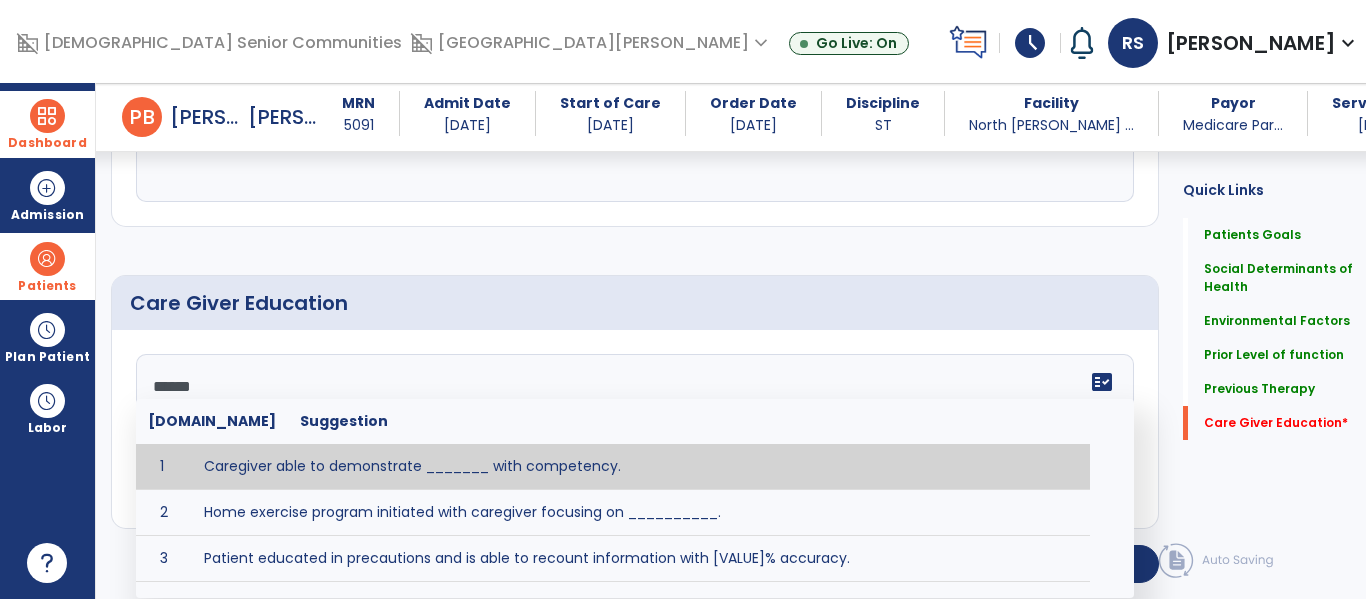 type on "*******" 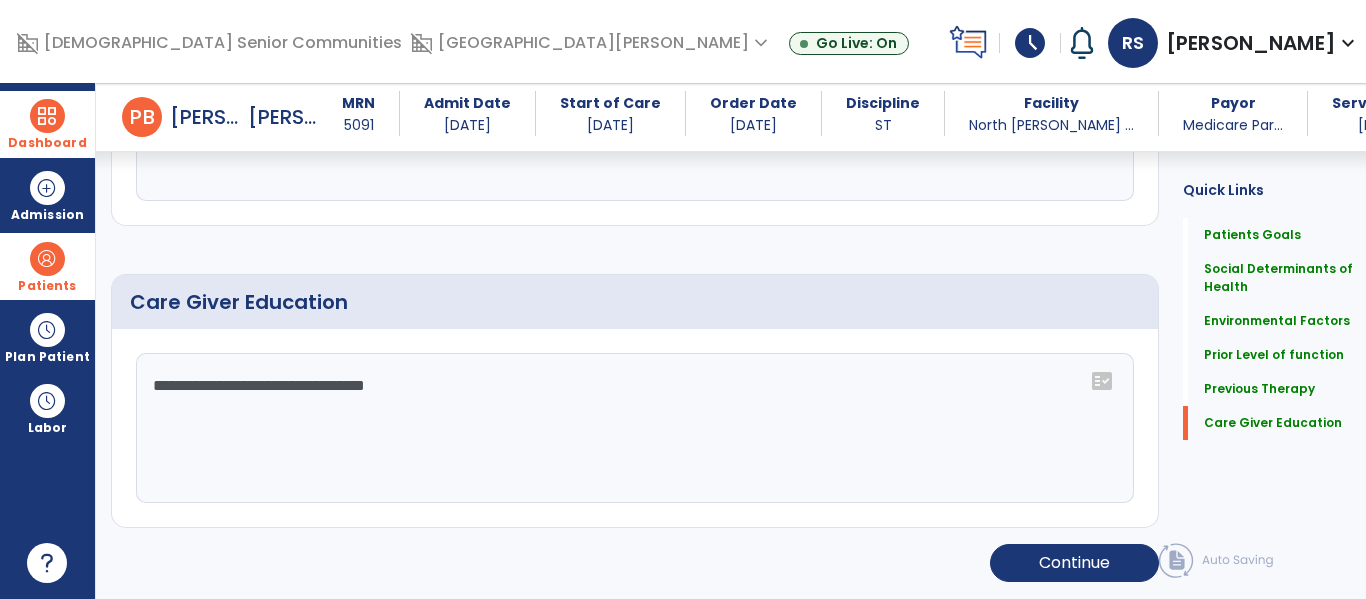 scroll, scrollTop: 1333, scrollLeft: 0, axis: vertical 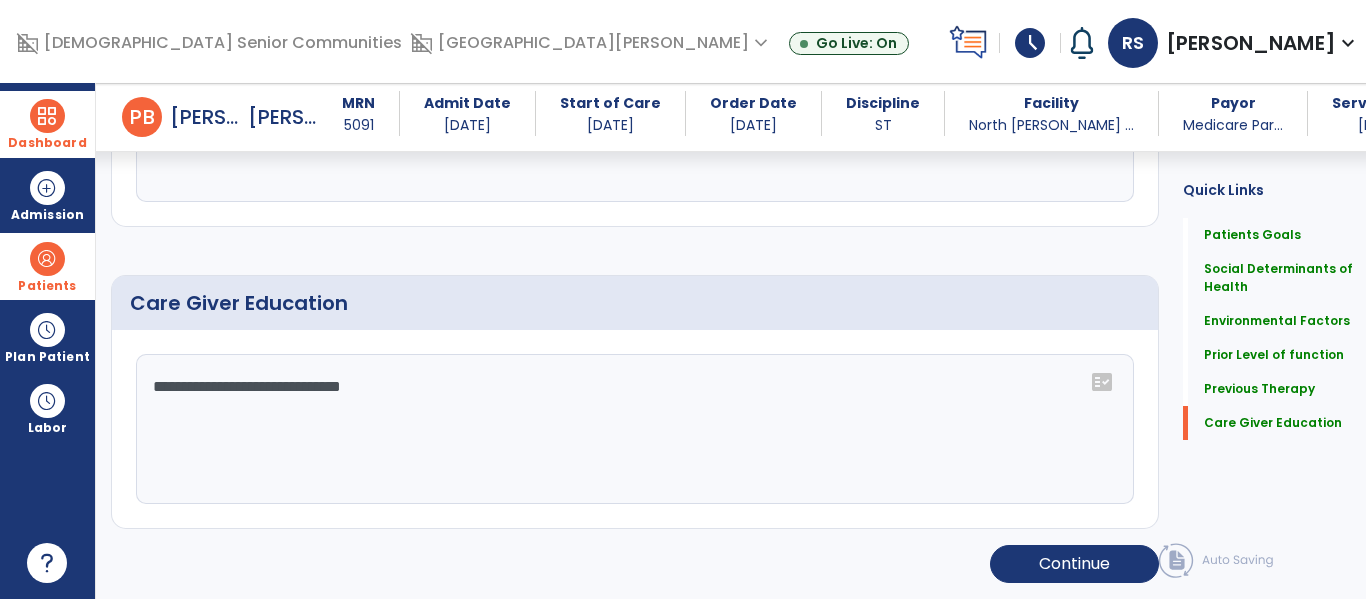 type on "**********" 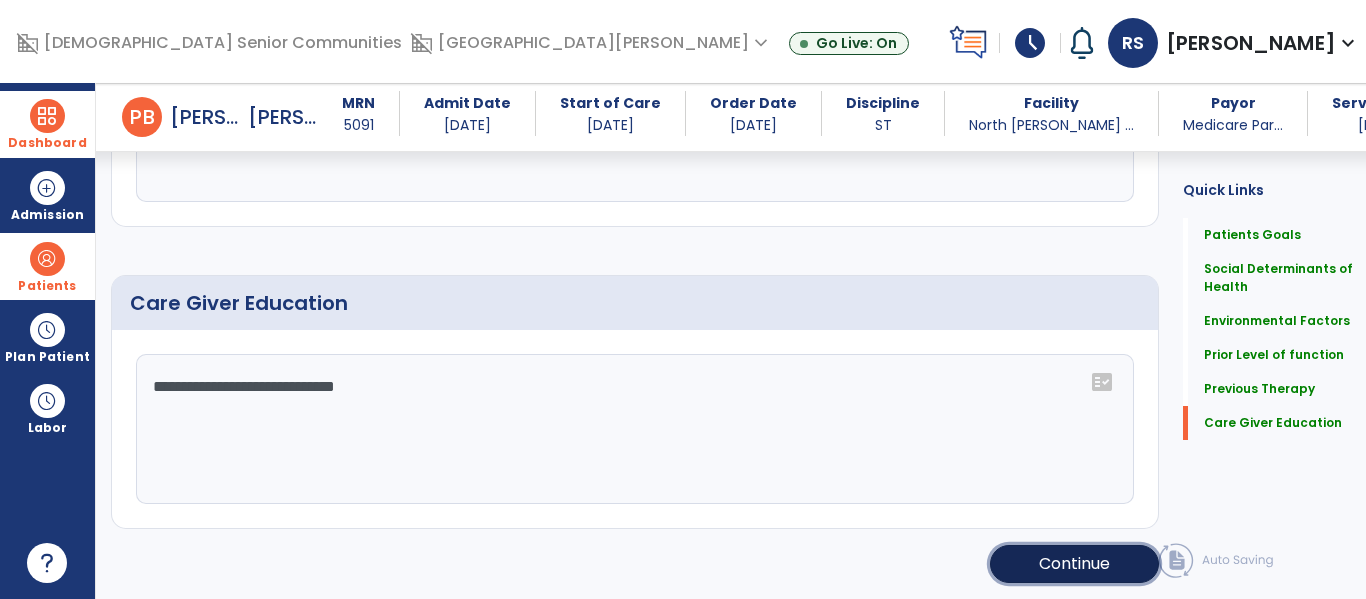 click on "Continue" 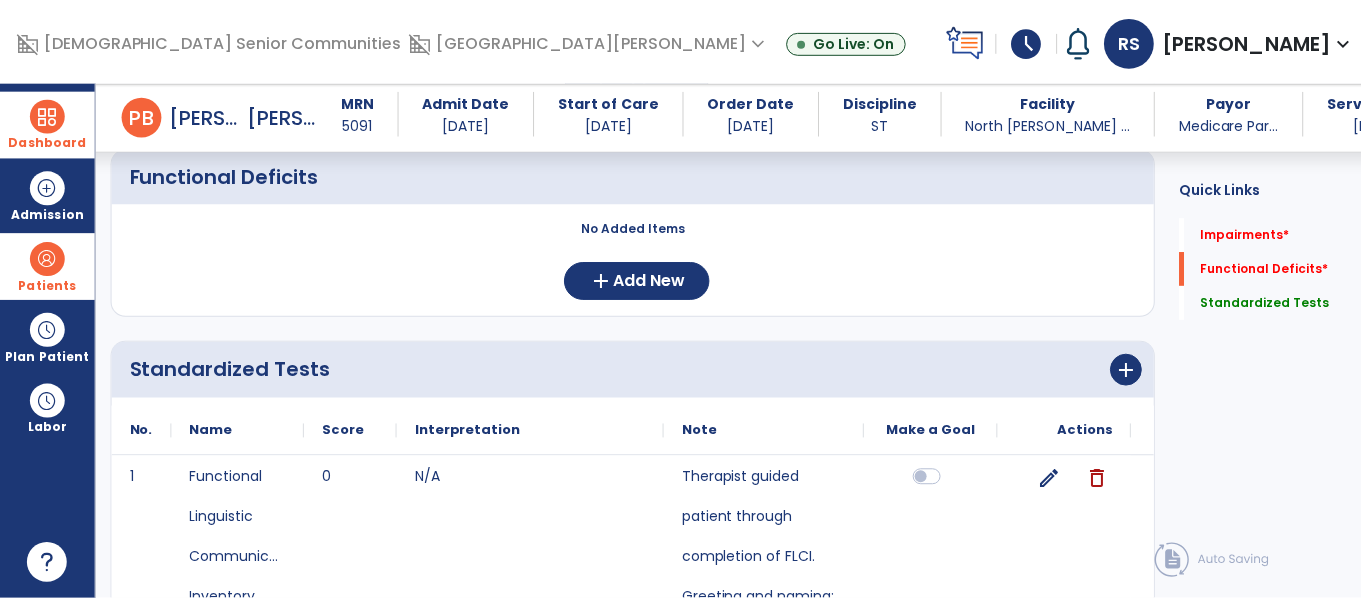 scroll, scrollTop: 370, scrollLeft: 0, axis: vertical 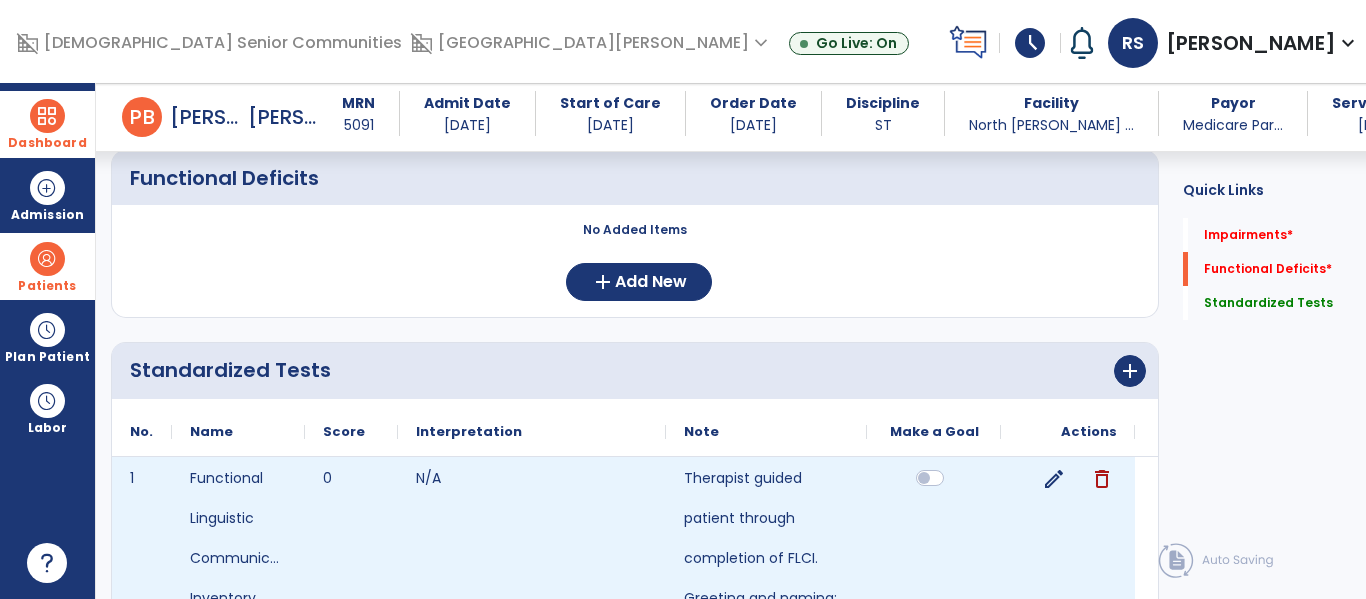 click on "edit" 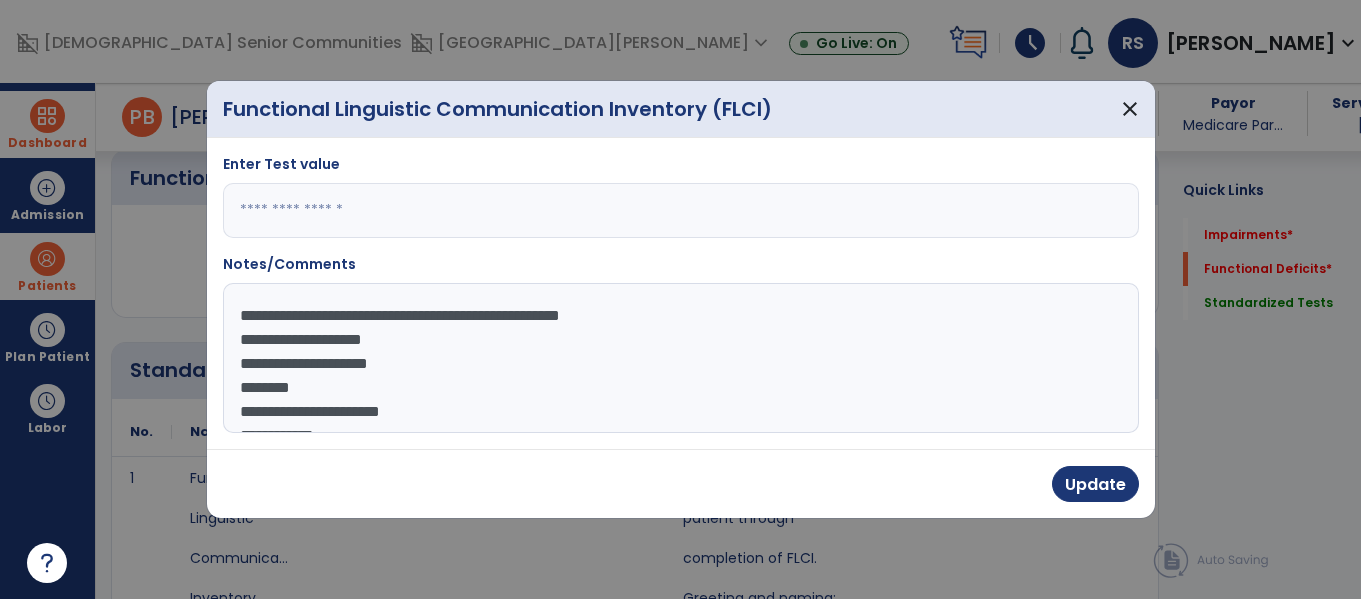 click on "**********" 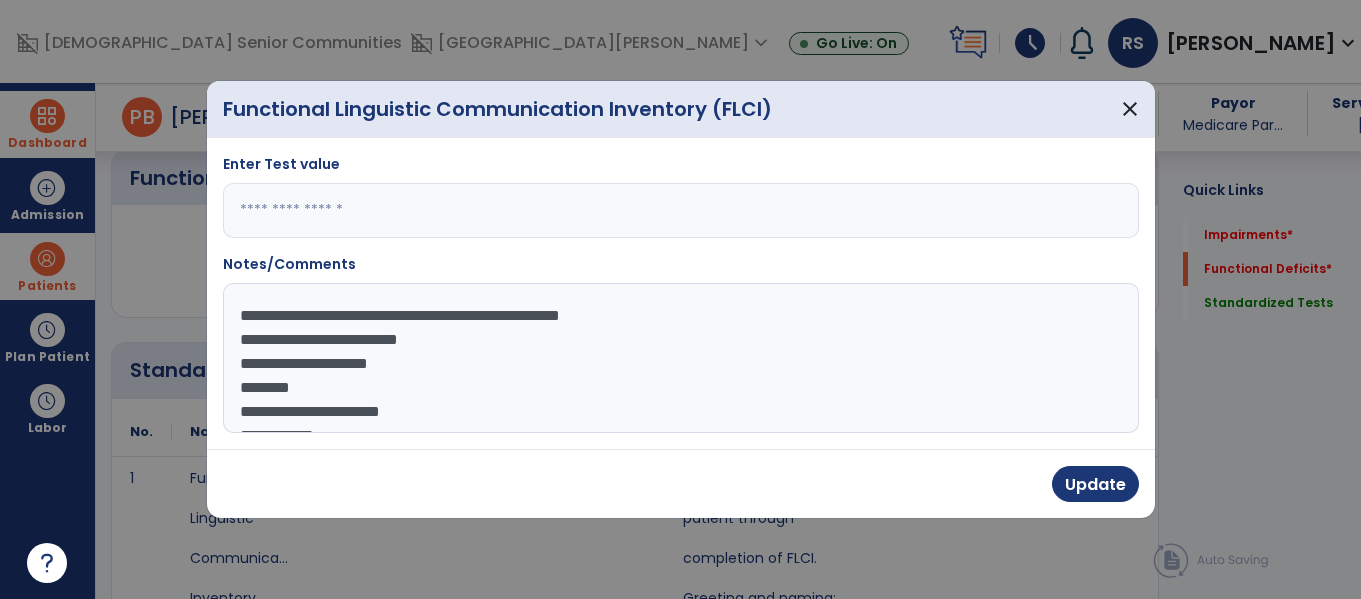 click on "**********" 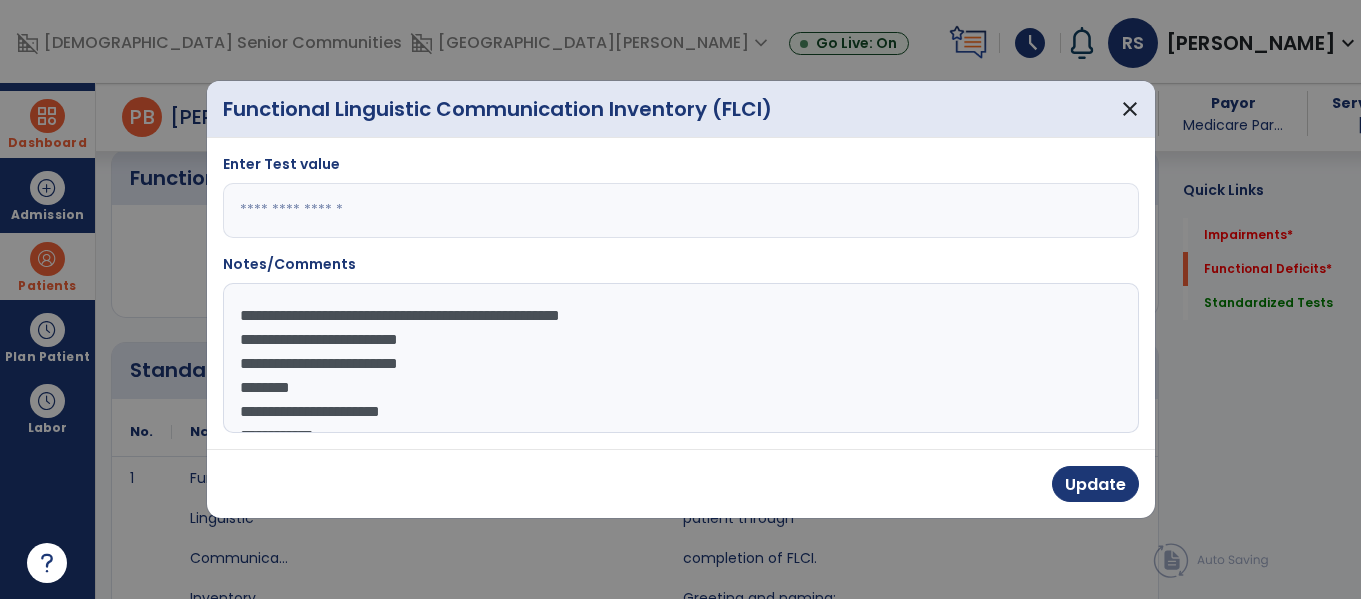 click on "**********" 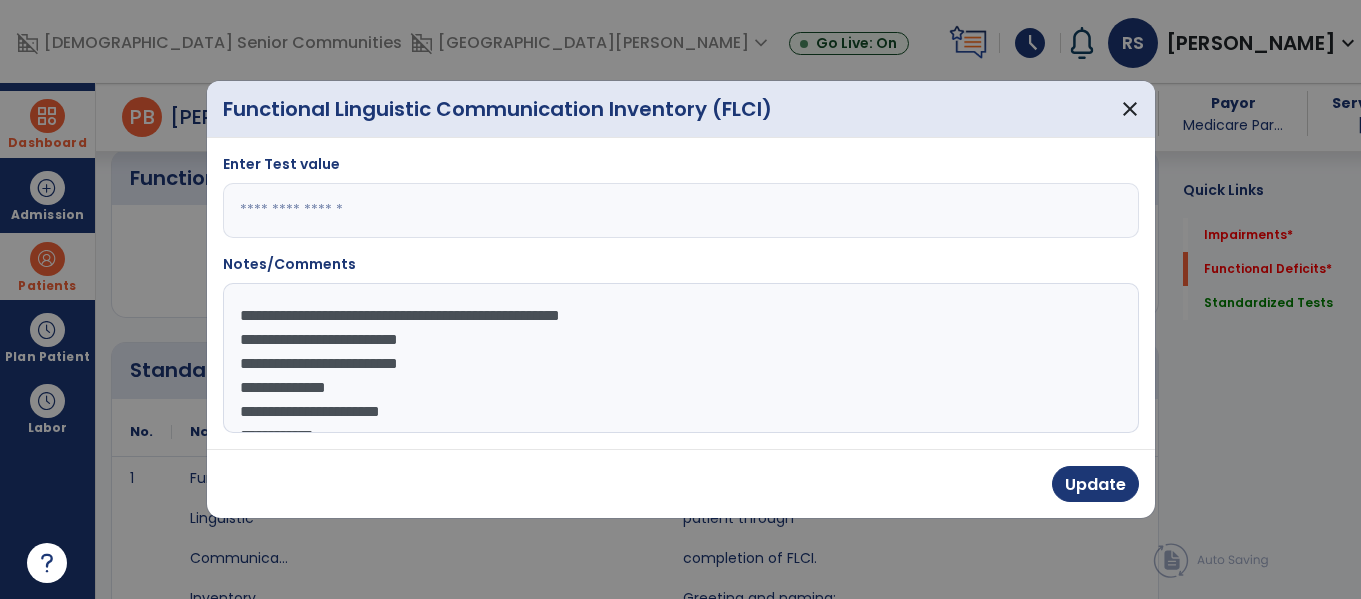 scroll, scrollTop: 68, scrollLeft: 0, axis: vertical 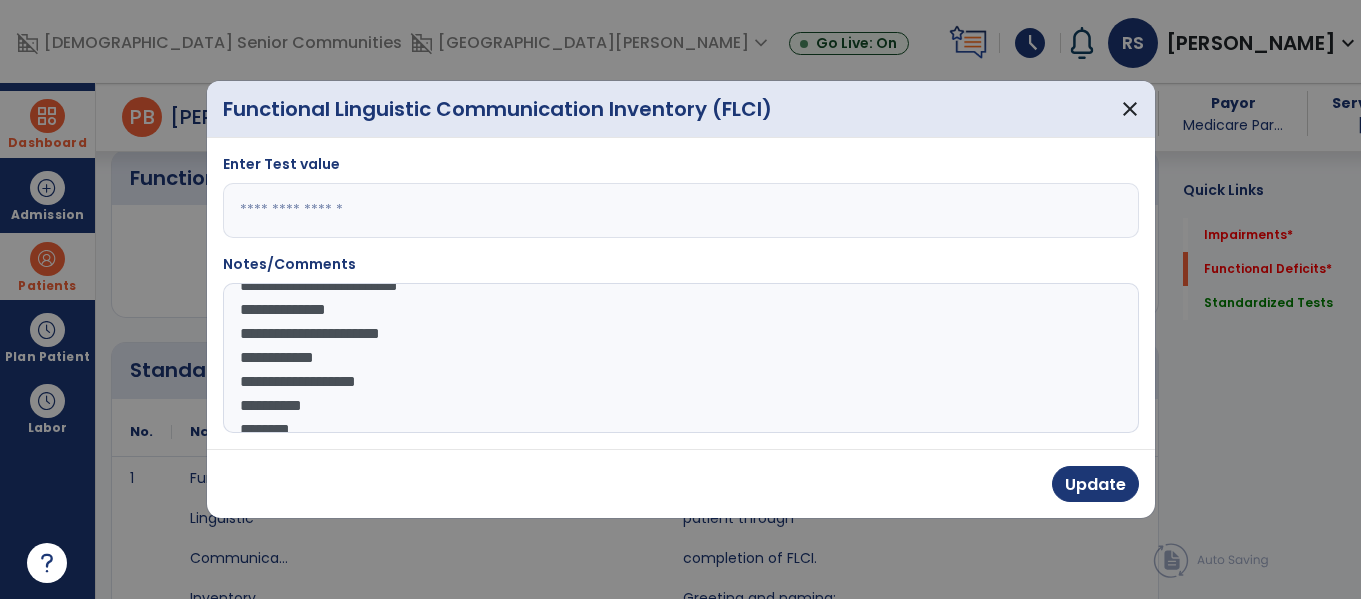 drag, startPoint x: 456, startPoint y: 420, endPoint x: 194, endPoint y: 340, distance: 273.9416 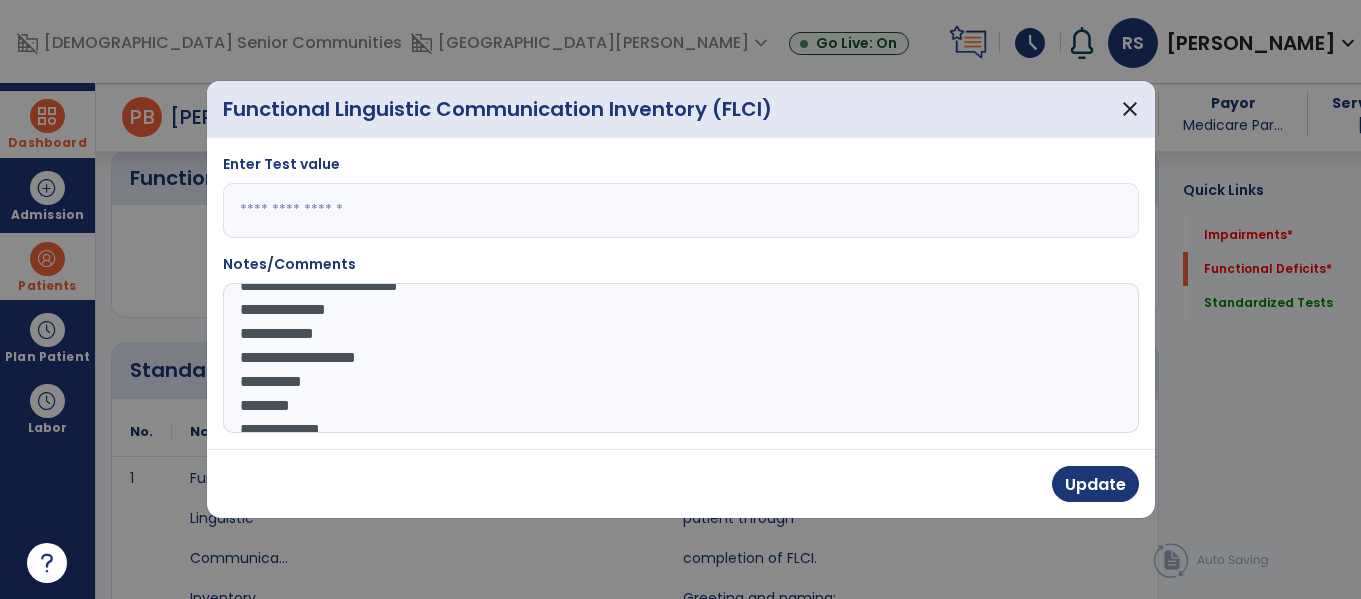 click on "**********" 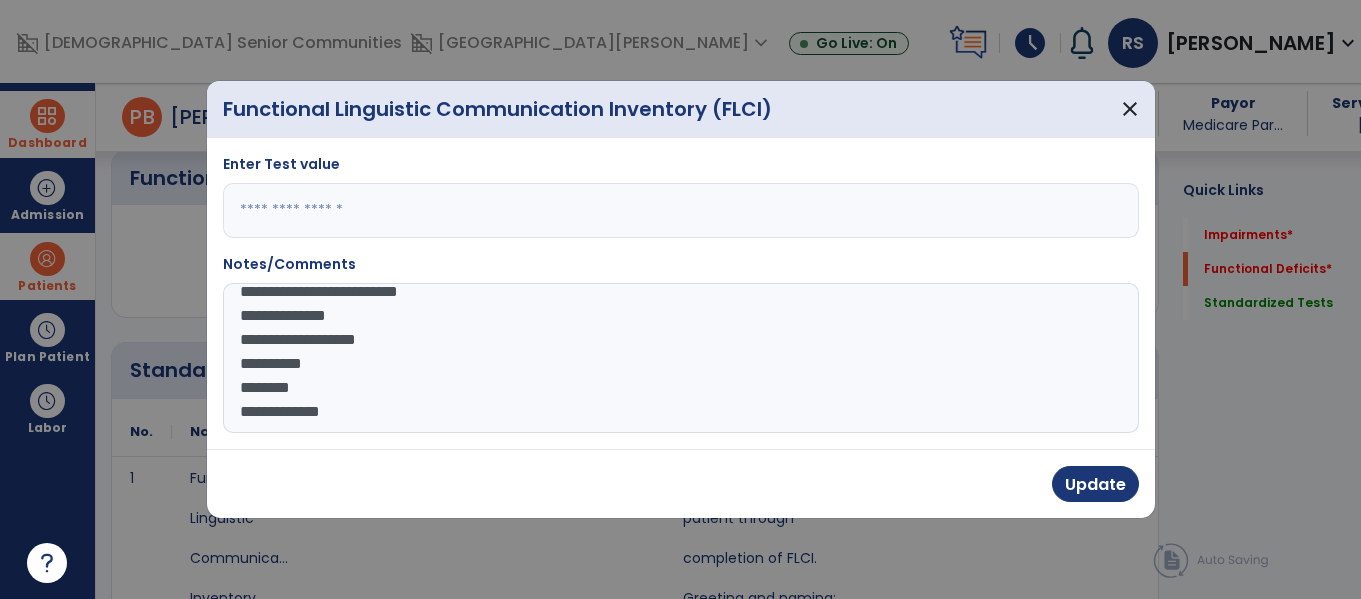 scroll, scrollTop: 72, scrollLeft: 0, axis: vertical 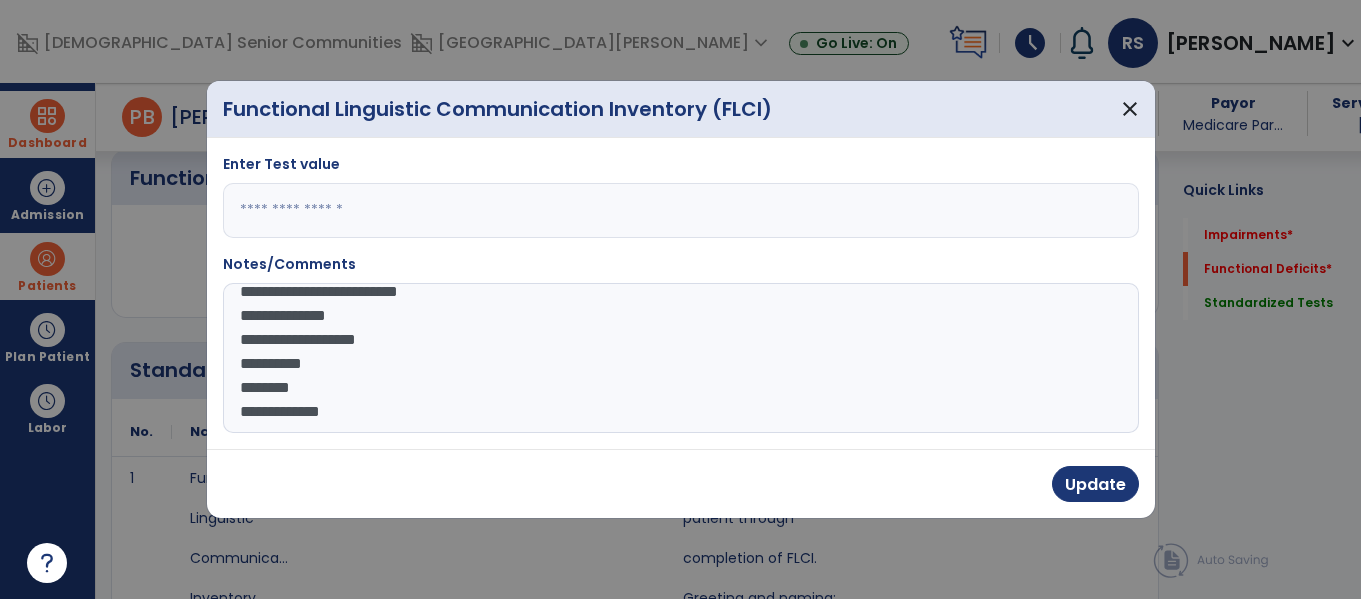 click on "**********" 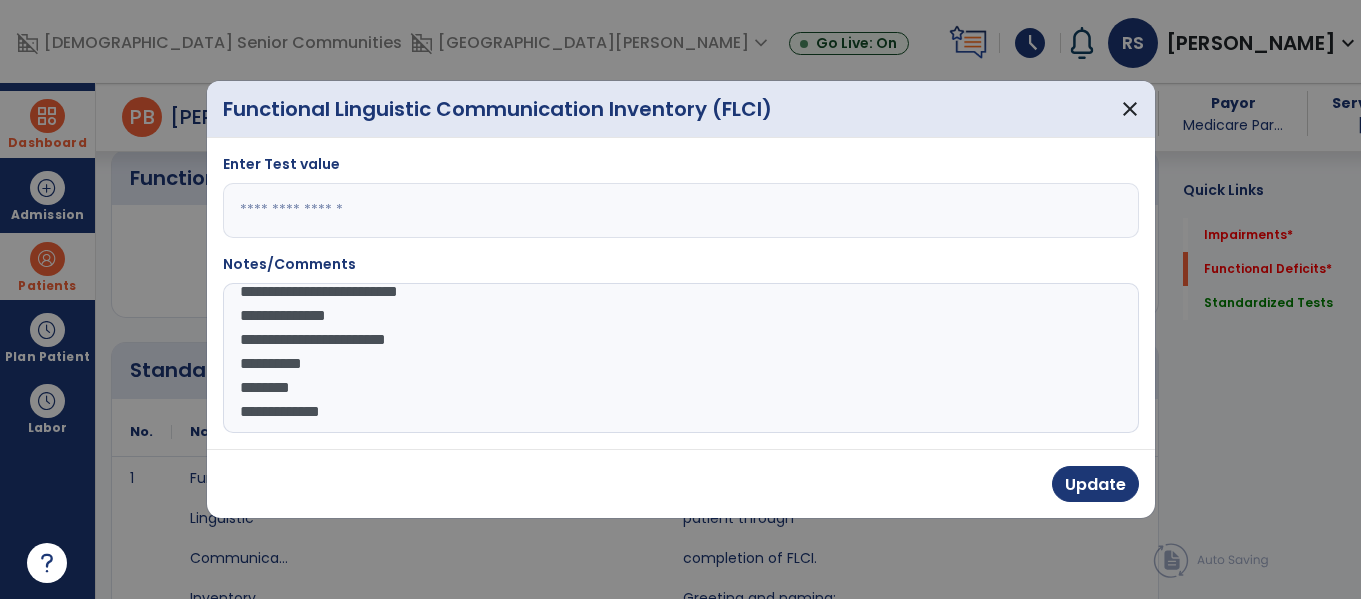 click on "**********" 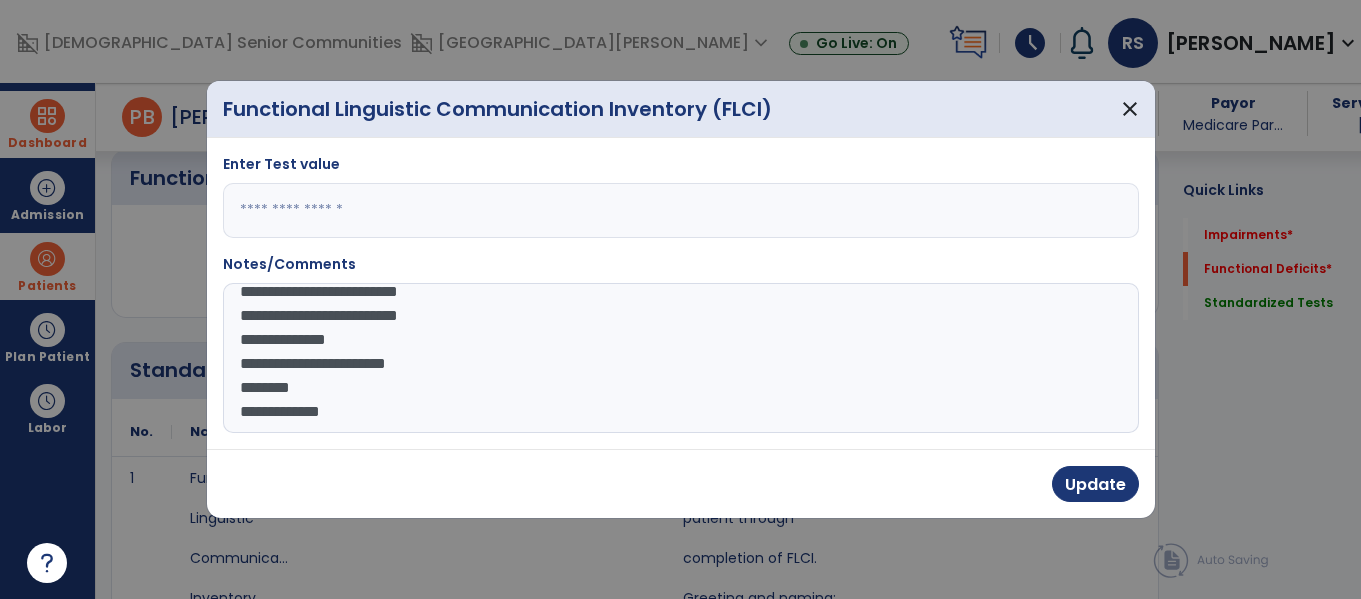 scroll, scrollTop: 48, scrollLeft: 0, axis: vertical 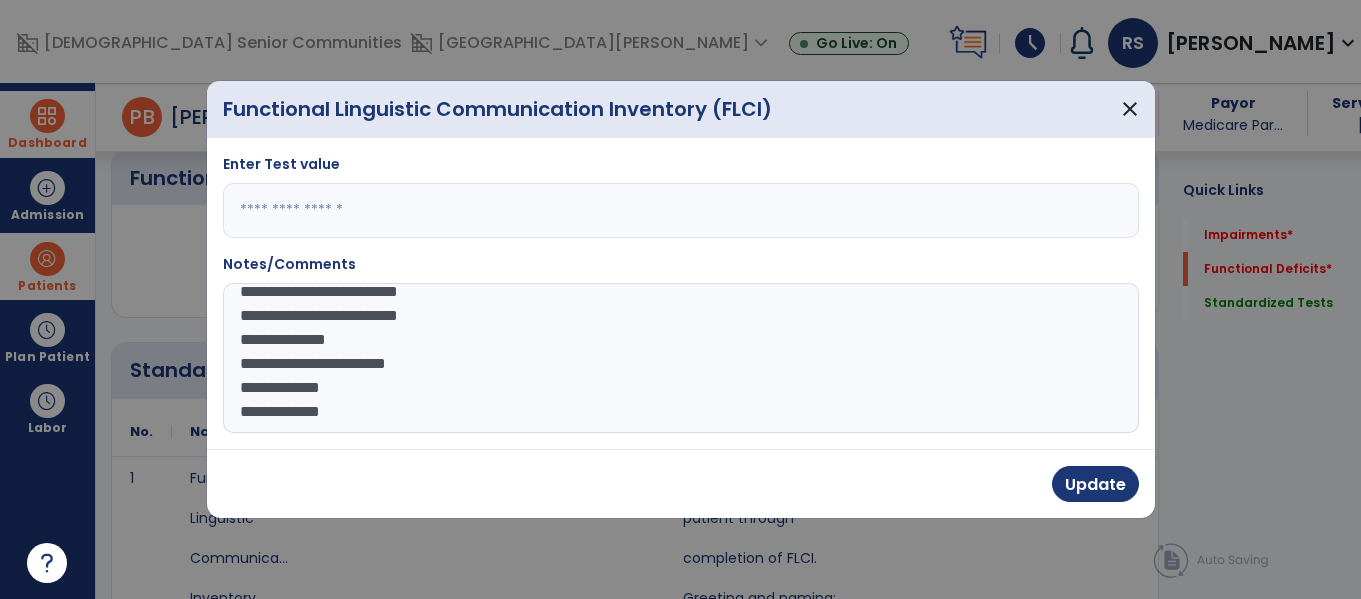 click on "**********" 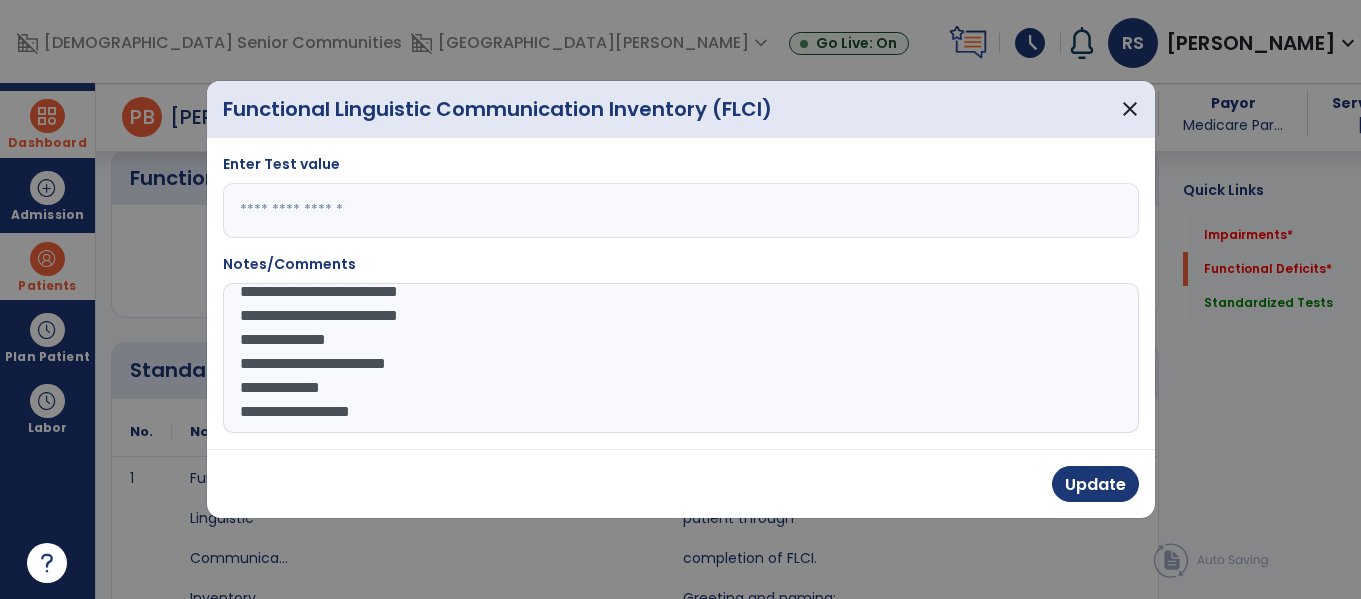 scroll, scrollTop: 0, scrollLeft: 0, axis: both 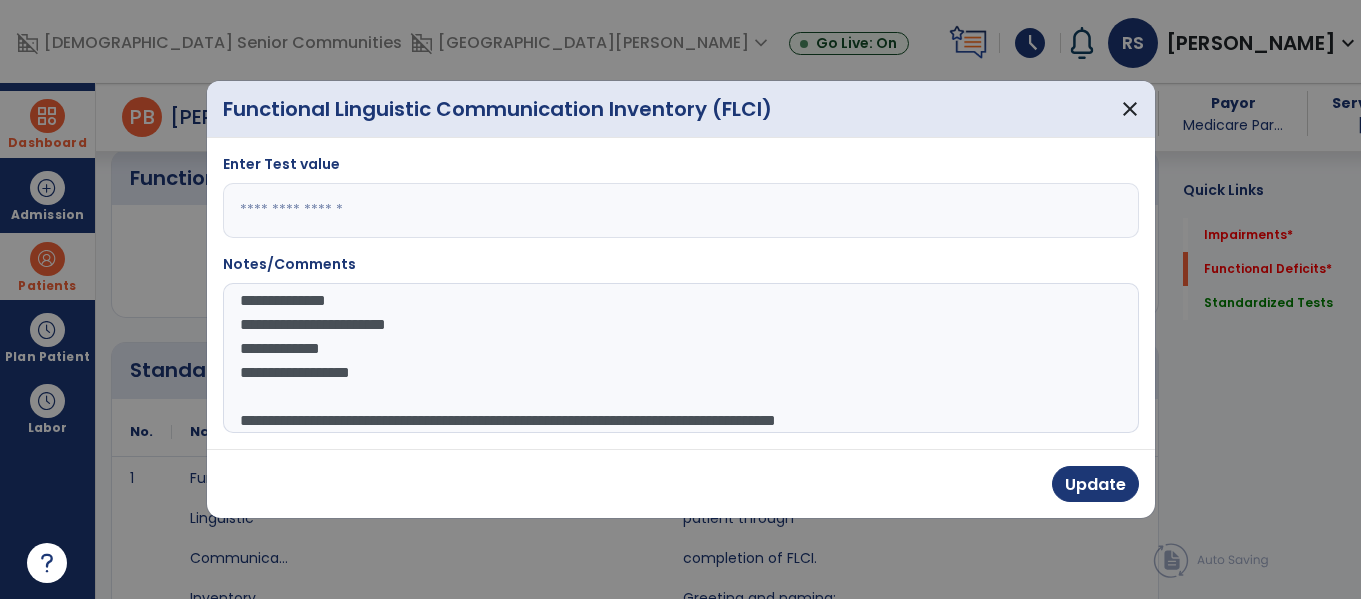 type on "**********" 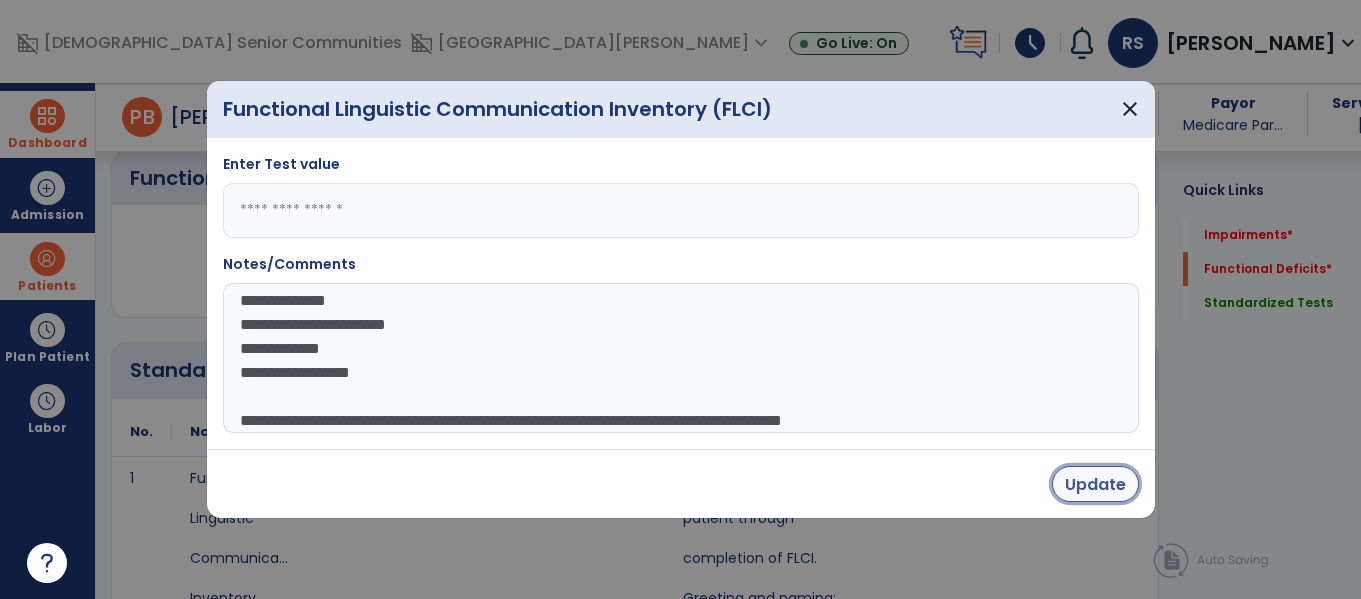 click on "Update" at bounding box center [1095, 484] 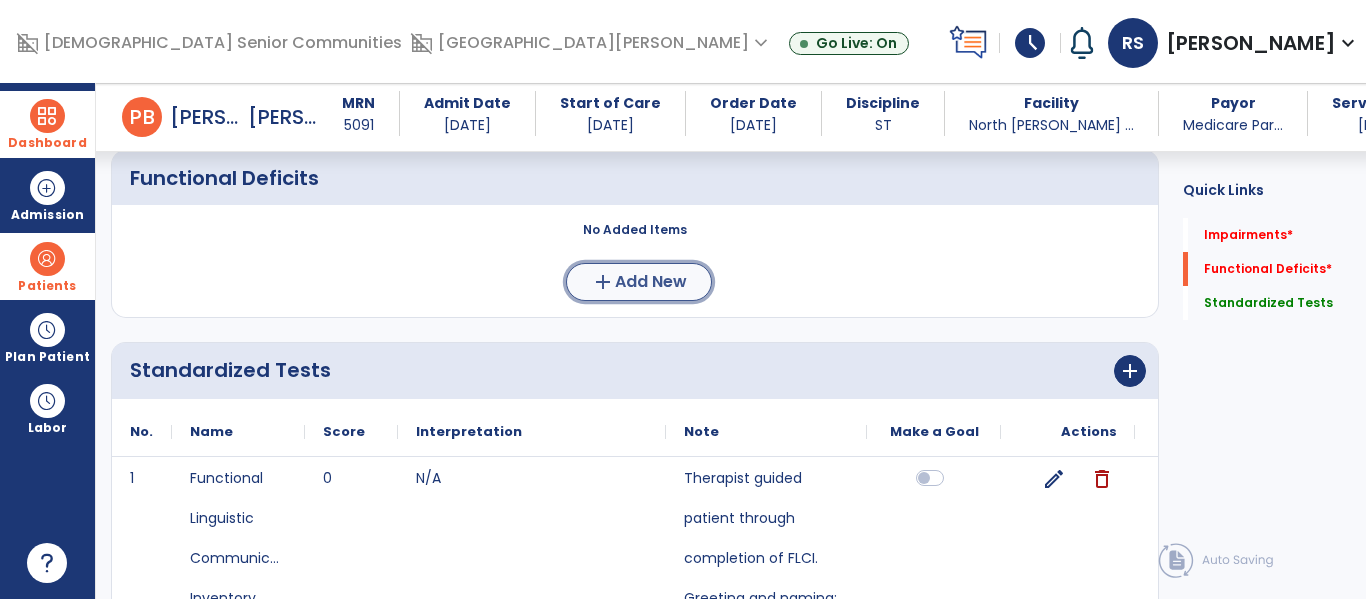 click on "add  Add New" 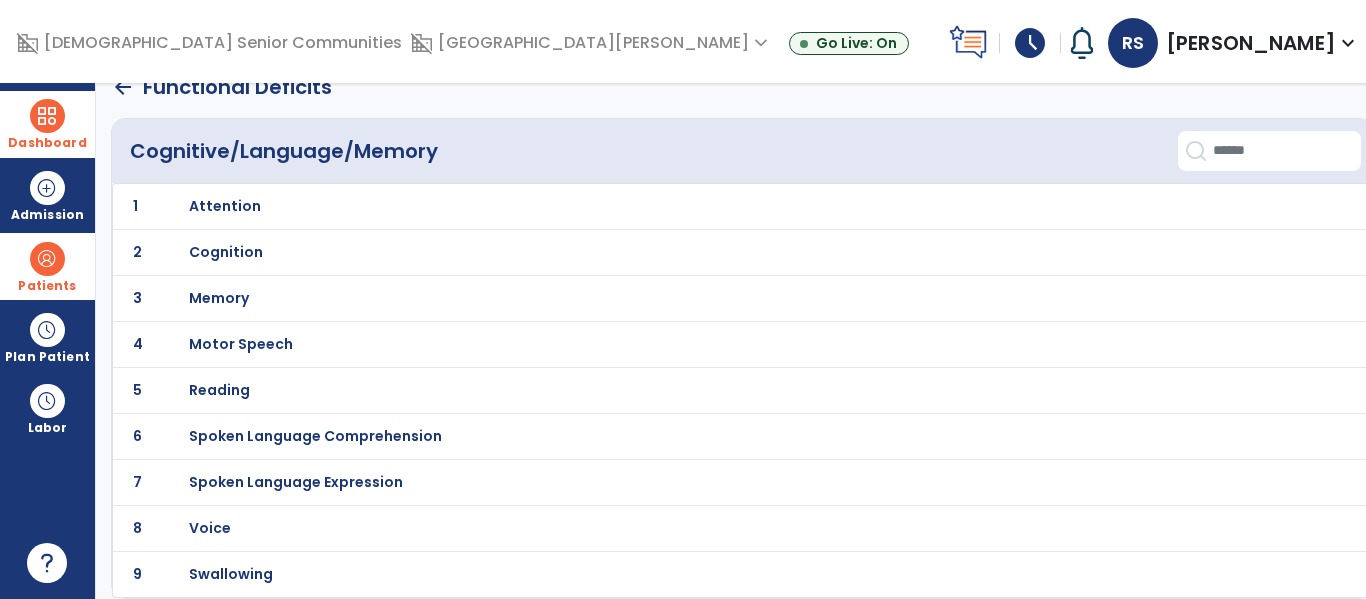 scroll, scrollTop: 0, scrollLeft: 0, axis: both 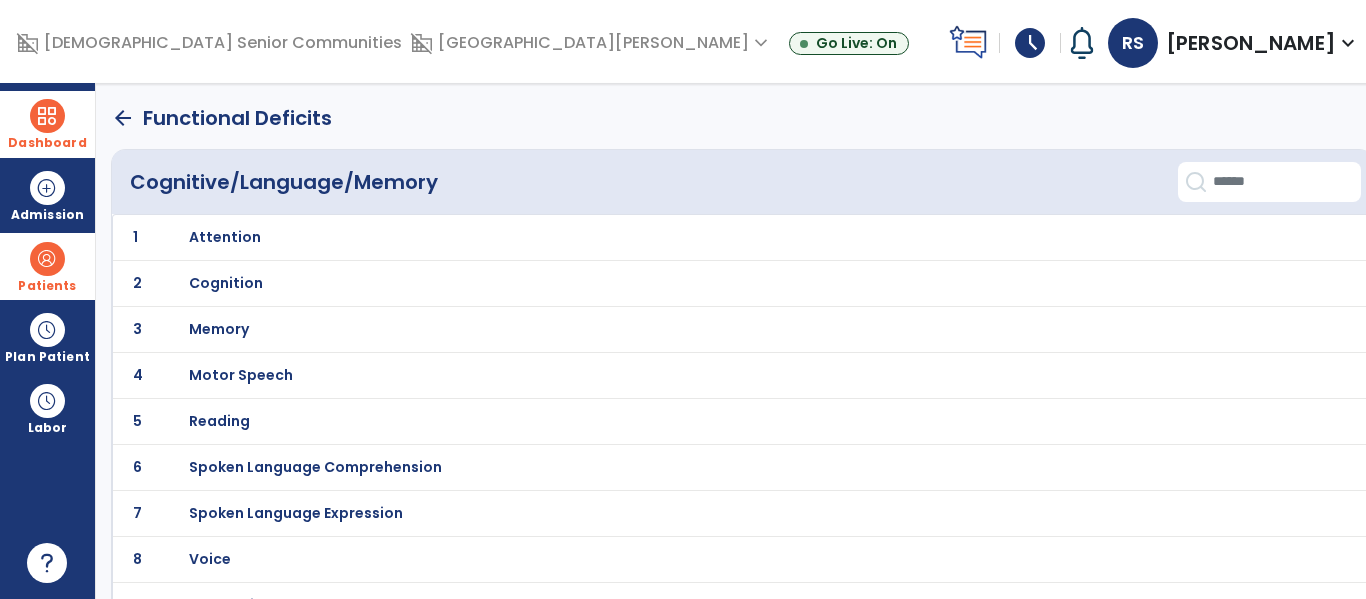 click on "Cognition" at bounding box center (698, 237) 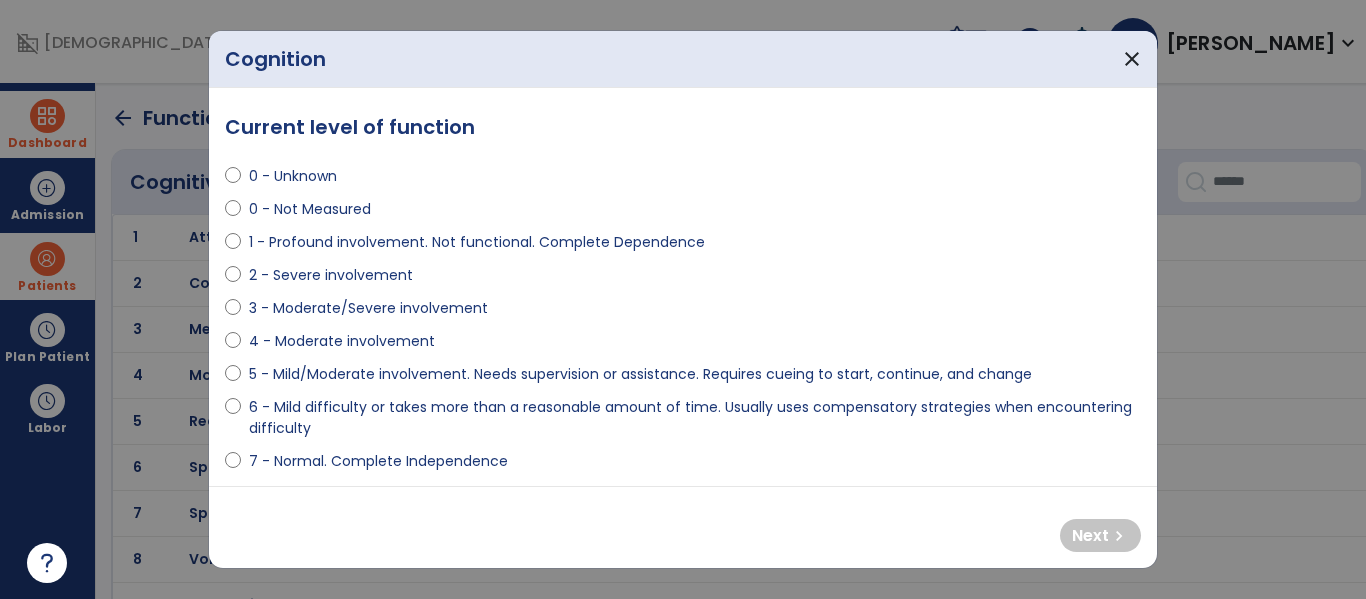click on "2 - Severe involvement" at bounding box center [331, 275] 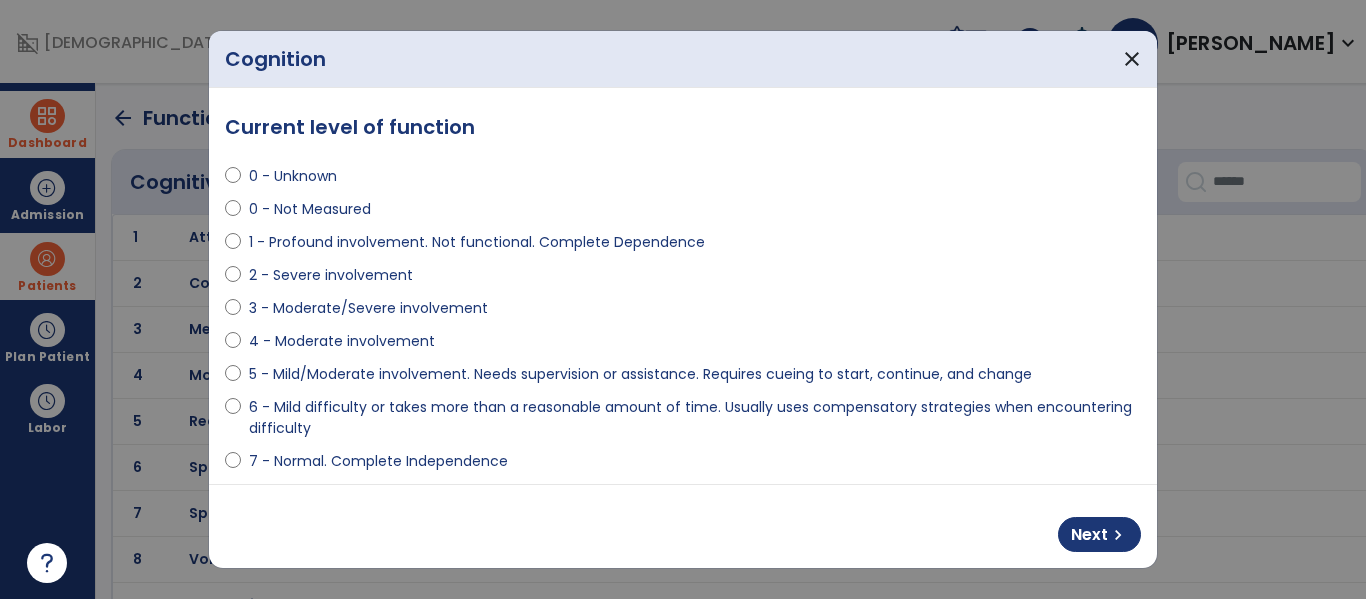 click on "3 - Moderate/Severe involvement" at bounding box center (368, 308) 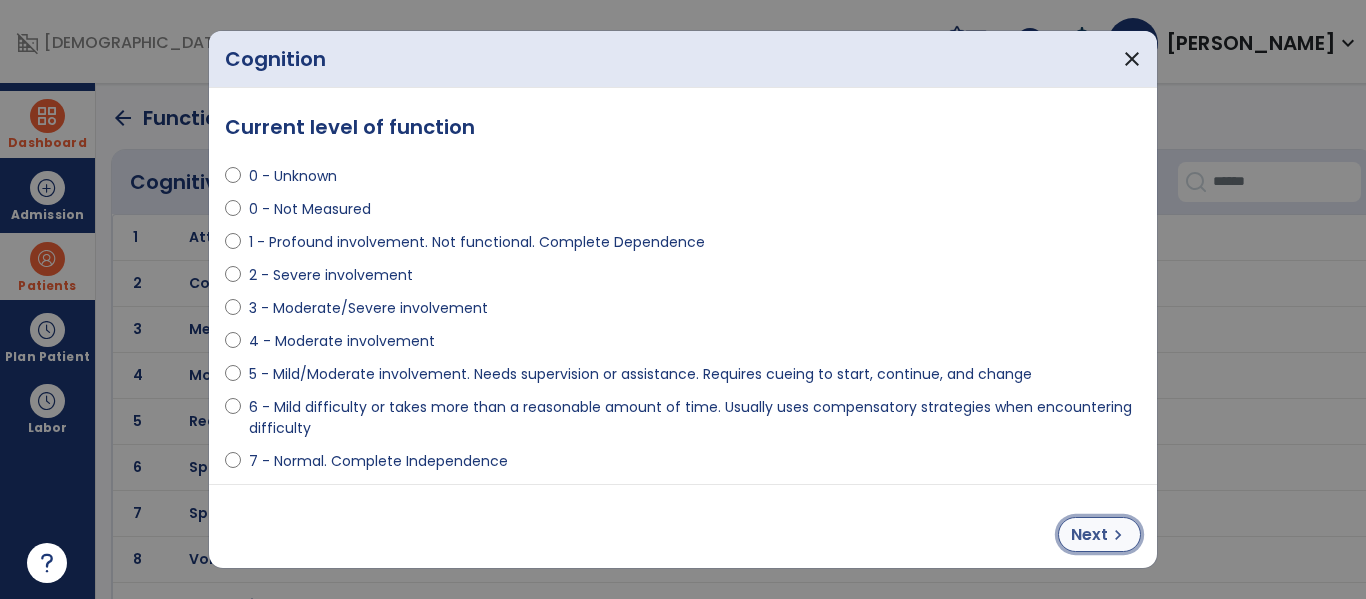 click on "chevron_right" at bounding box center (1118, 535) 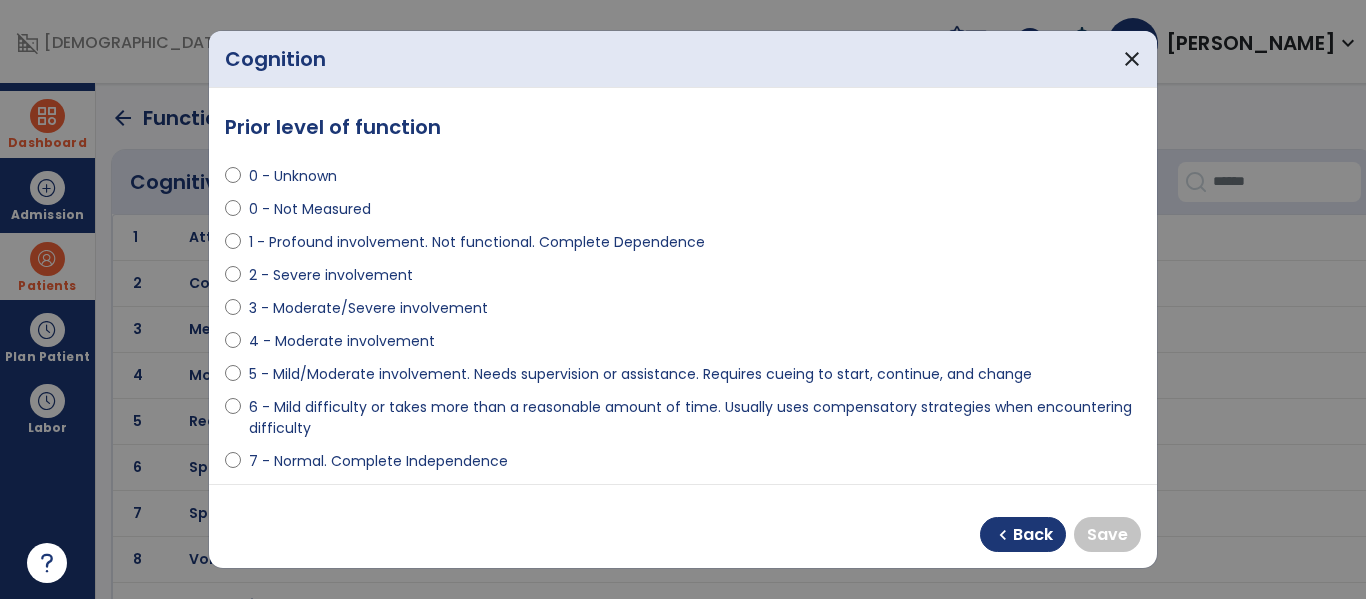 click on "4 - Moderate involvement" at bounding box center [342, 341] 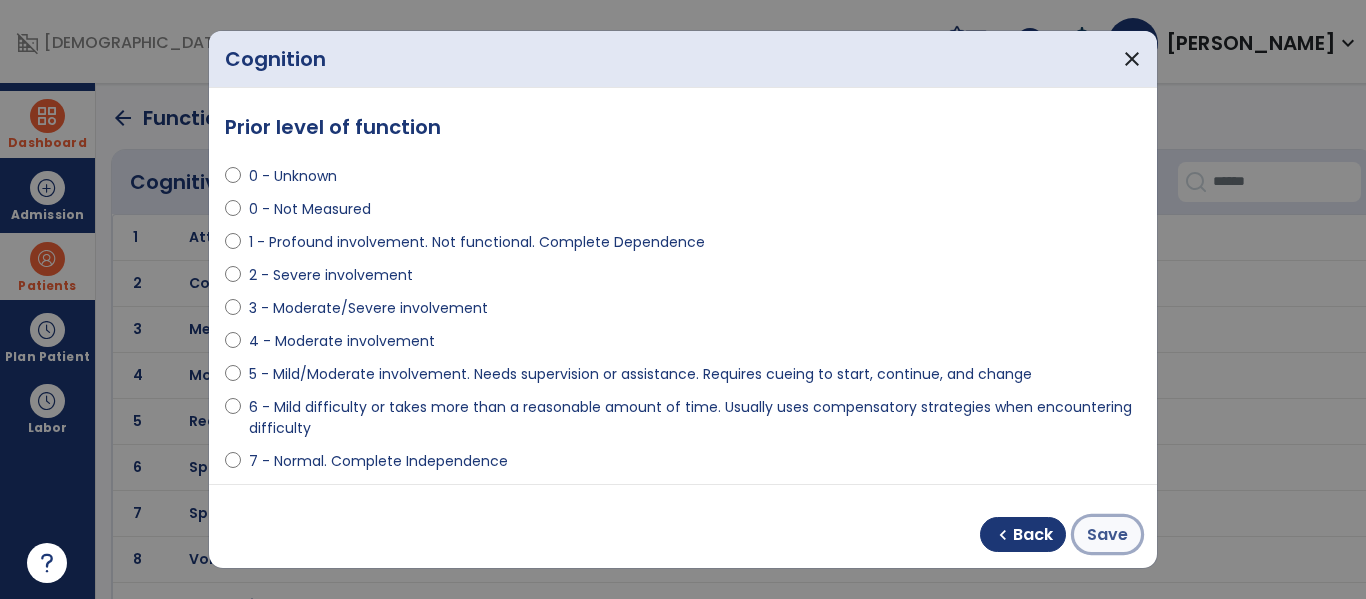 click on "Save" at bounding box center [1107, 535] 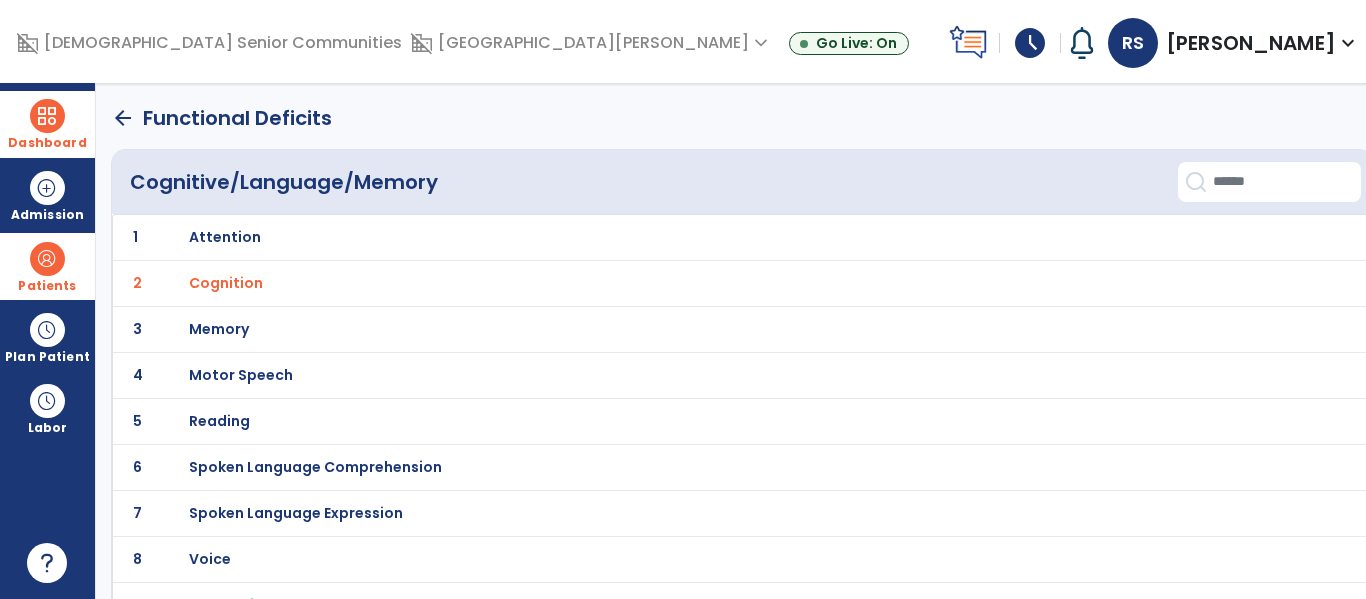 click on "Memory" at bounding box center (698, 237) 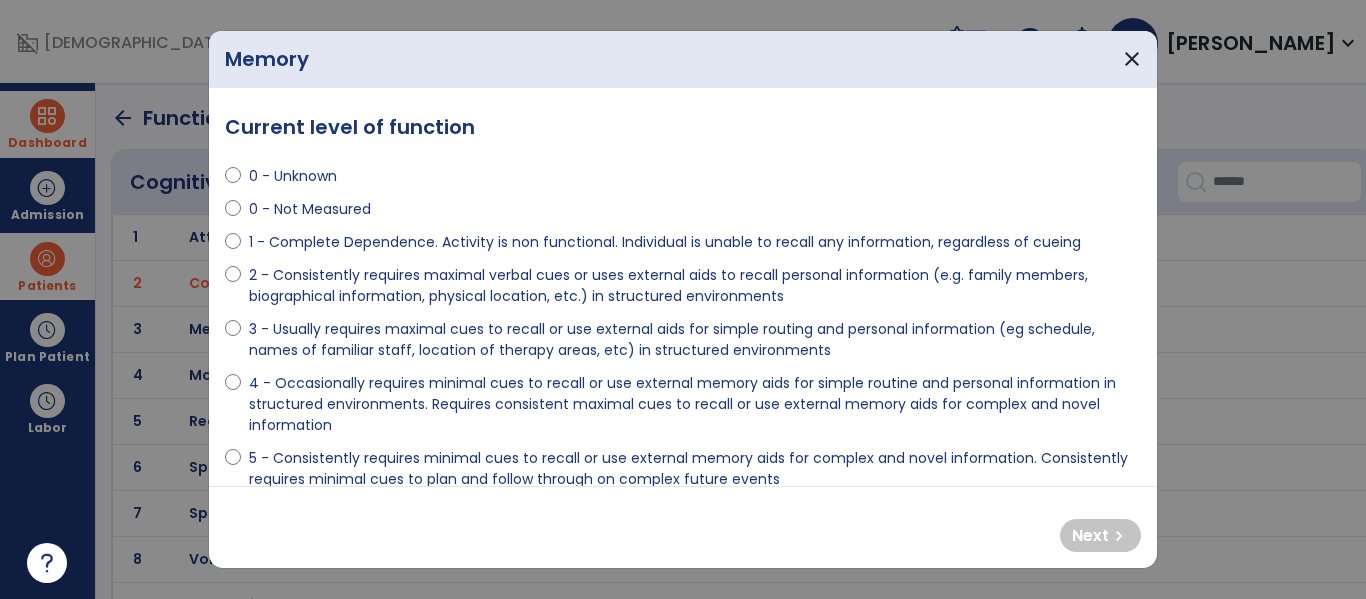 click on "3 - Usually requires maximal cues to recall or use external aids for simple routing and personal information (eg schedule, names of familiar staff, location of therapy areas, etc) in structured environments" at bounding box center [695, 340] 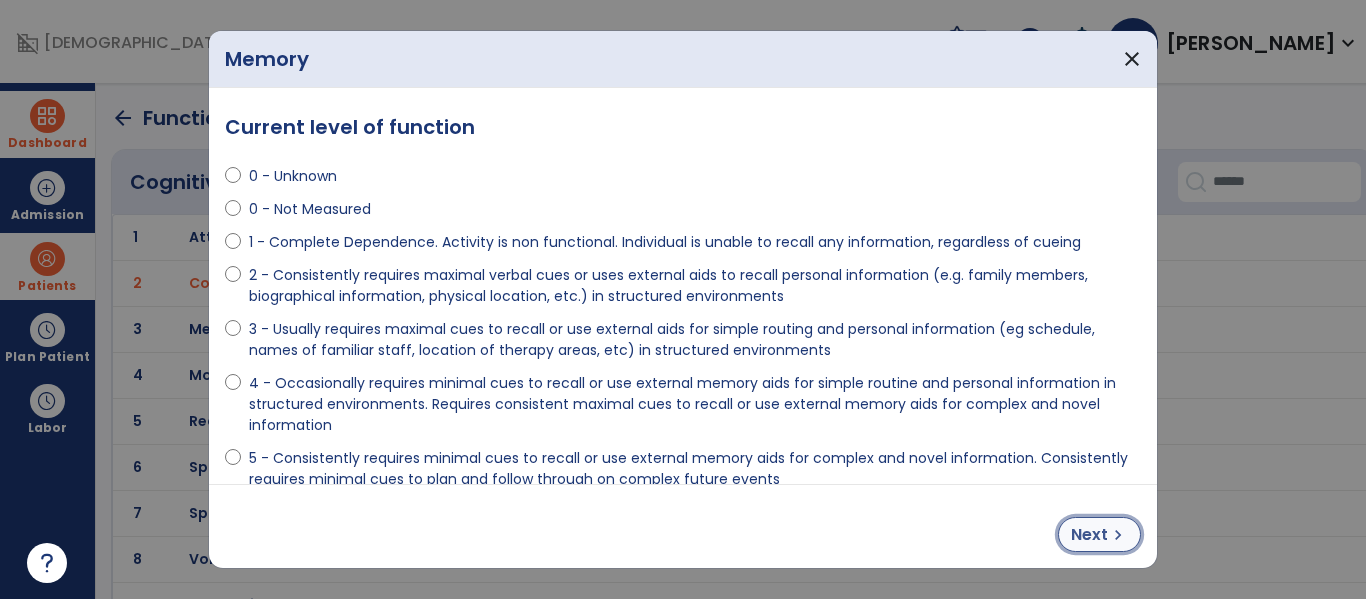 click on "Next" at bounding box center [1089, 535] 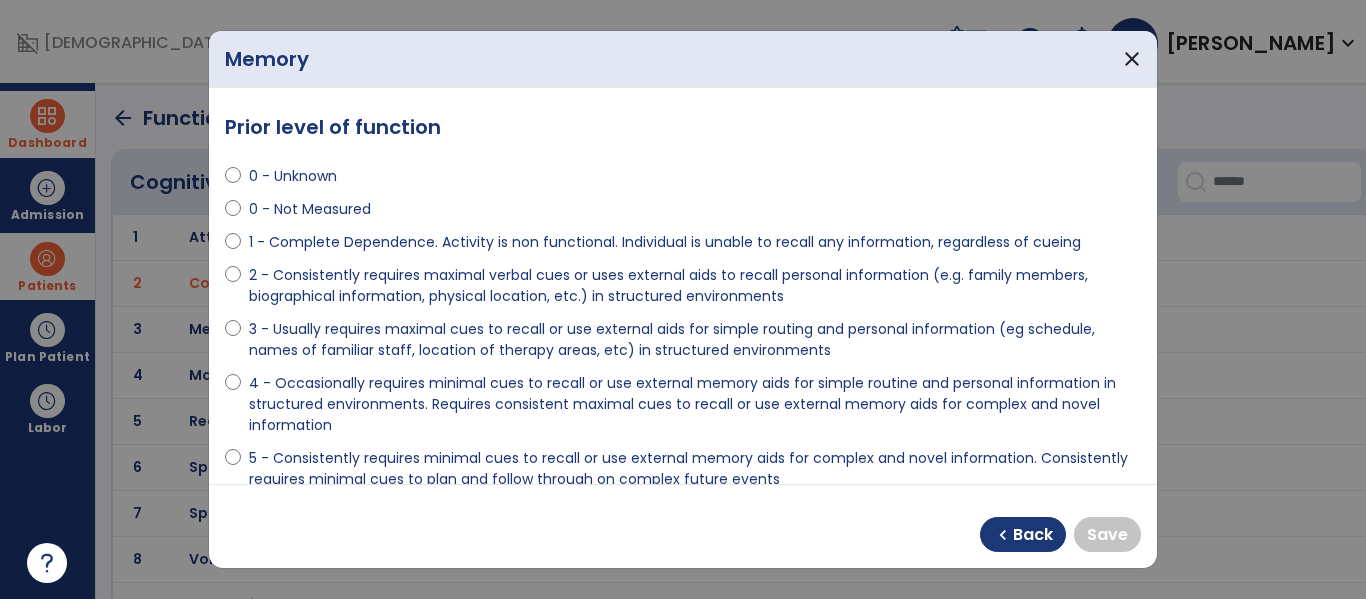 click on "4 - Occasionally requires minimal cues to recall or use external memory aids for simple routine and personal information in structured environments. Requires consistent maximal cues to recall or use external memory aids for complex and novel information" at bounding box center [695, 404] 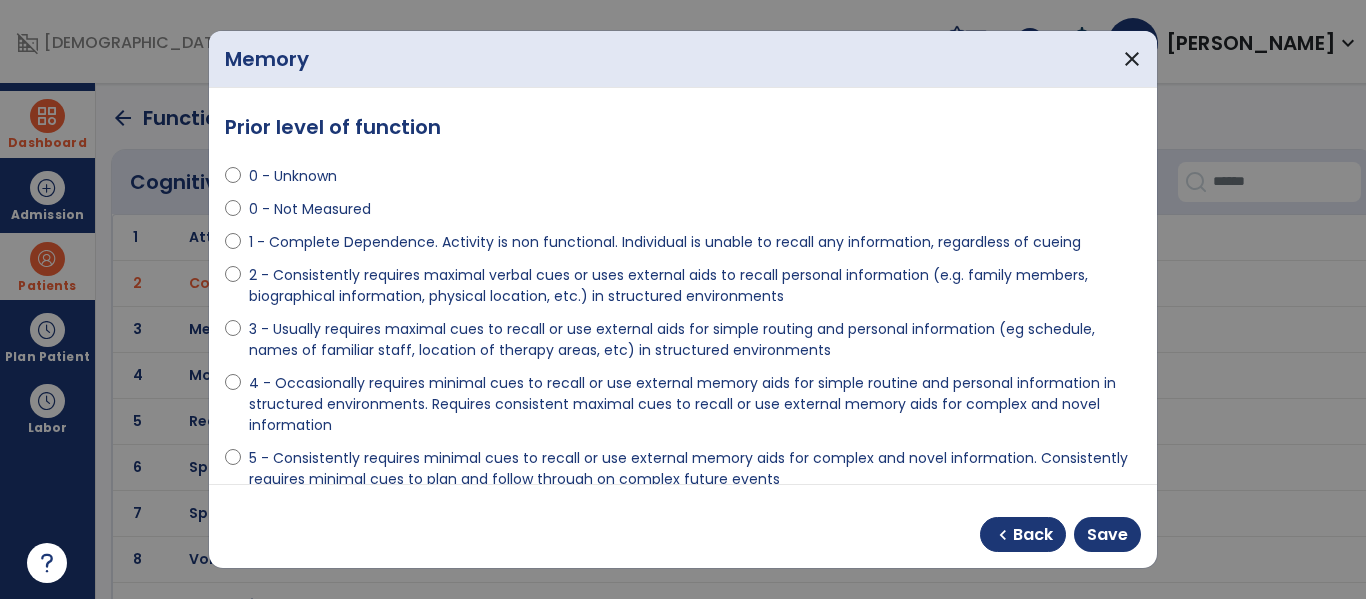 click on "chevron_left  Back Save" at bounding box center (683, 526) 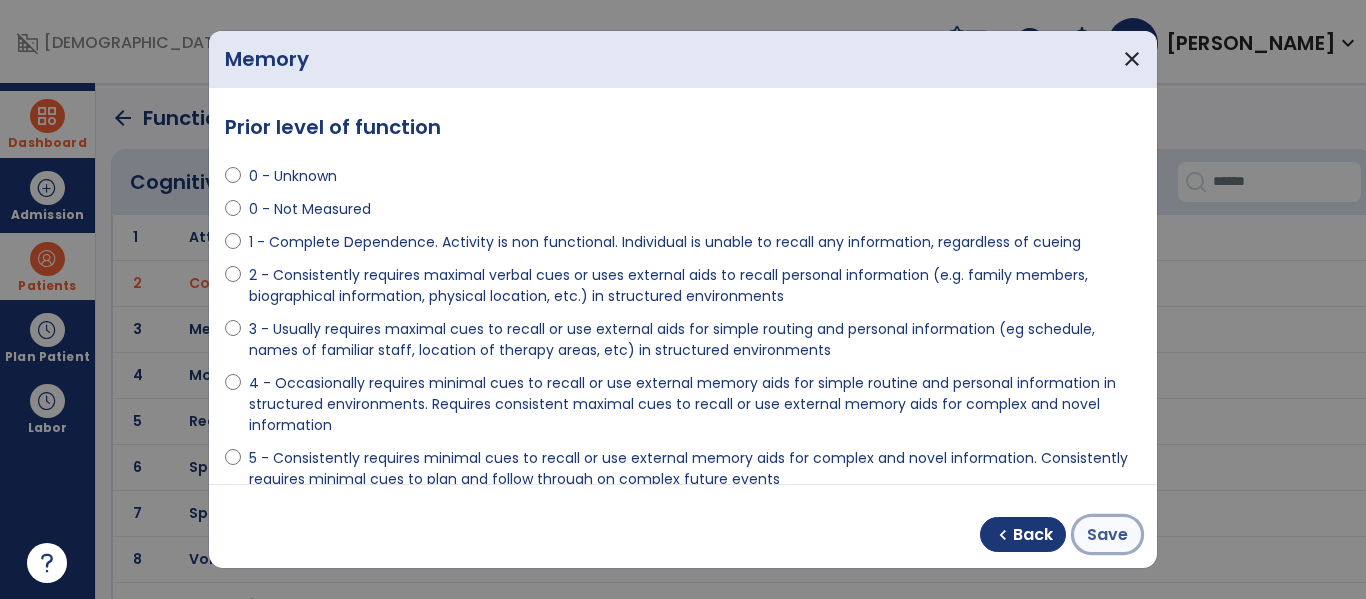 click on "Save" at bounding box center (1107, 534) 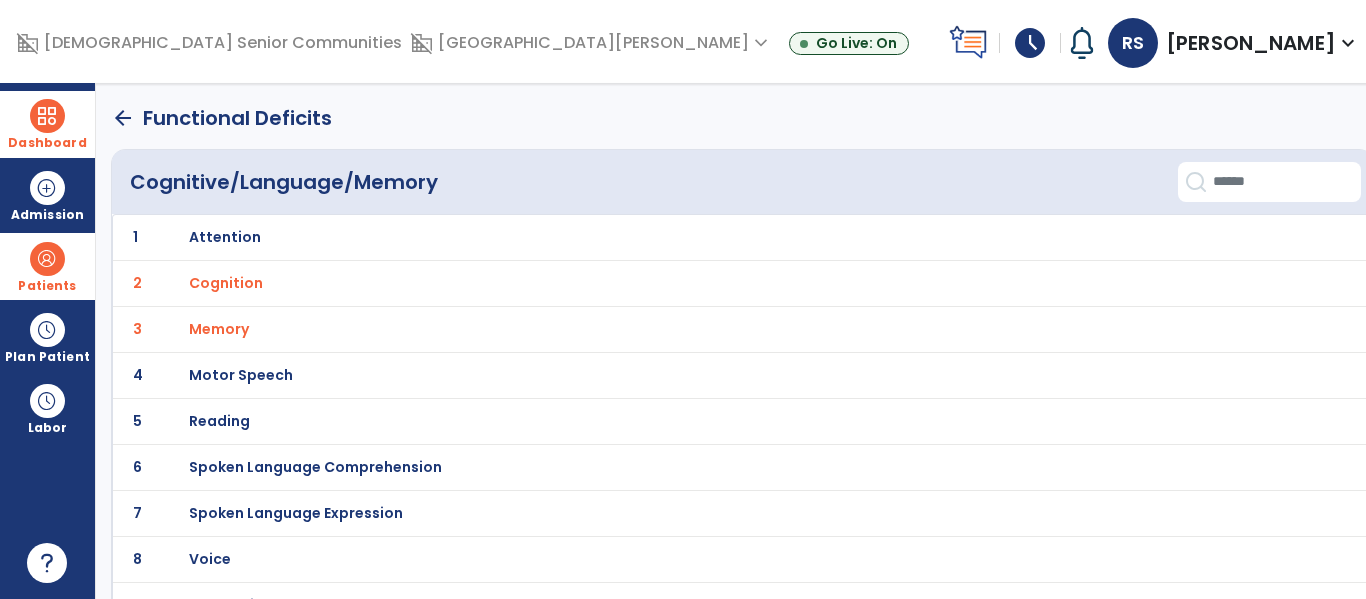 click on "arrow_back" 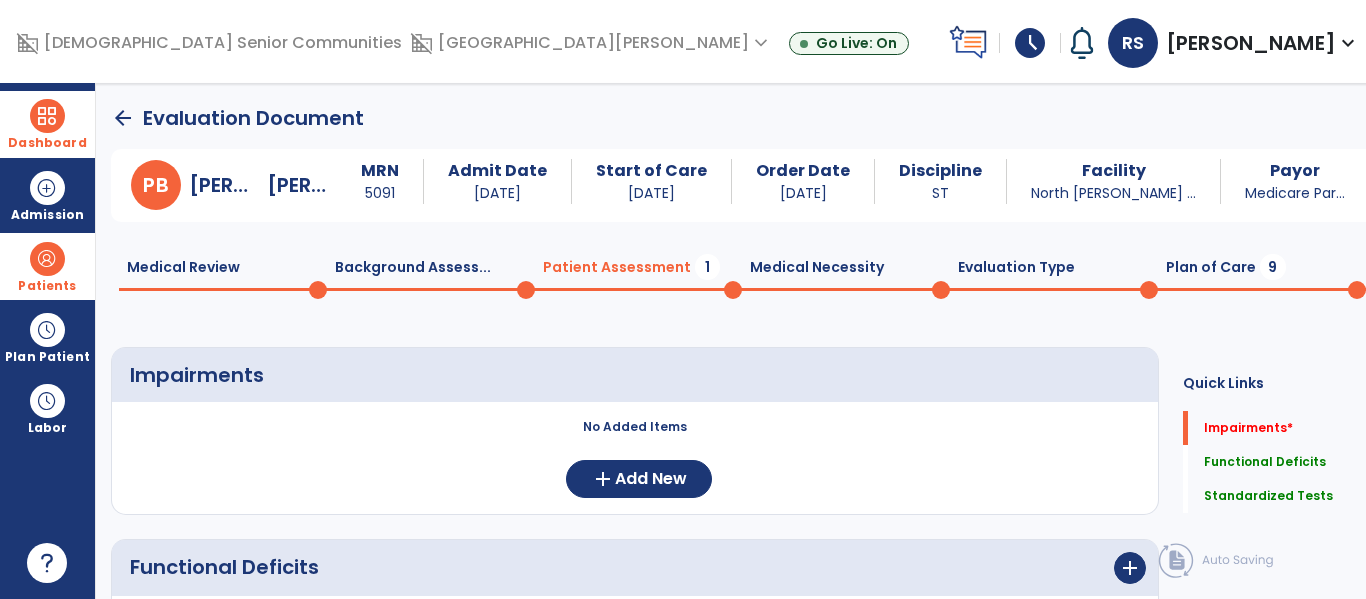 scroll, scrollTop: 20, scrollLeft: 0, axis: vertical 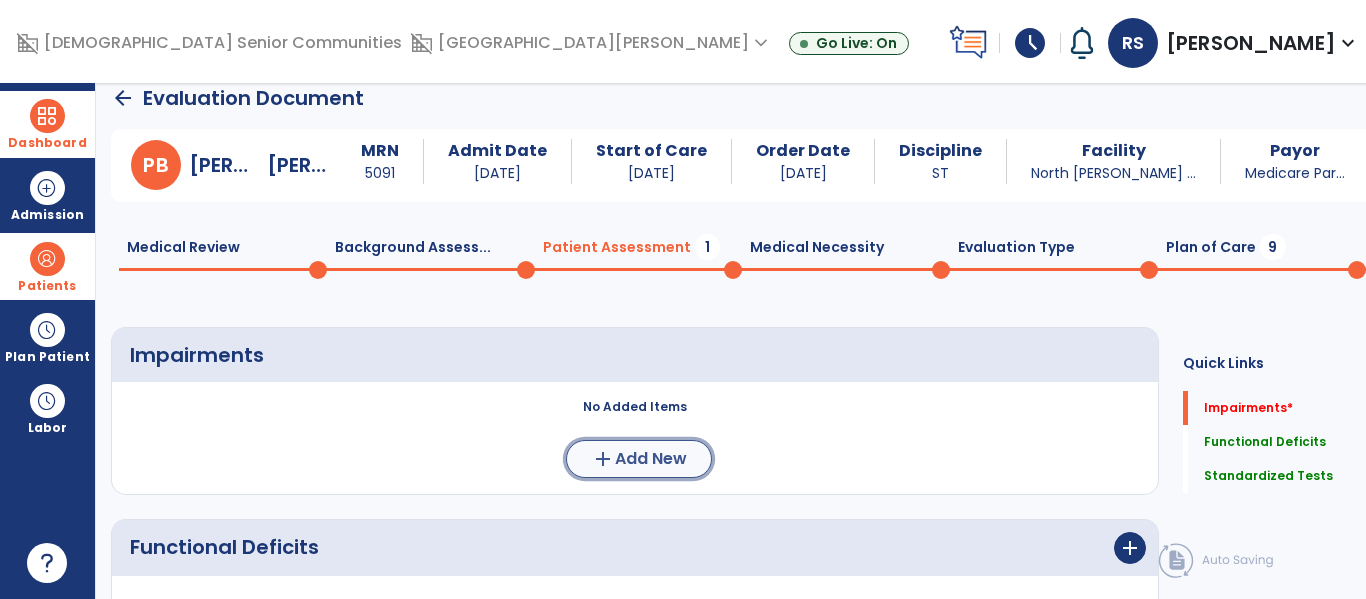 click on "Add New" 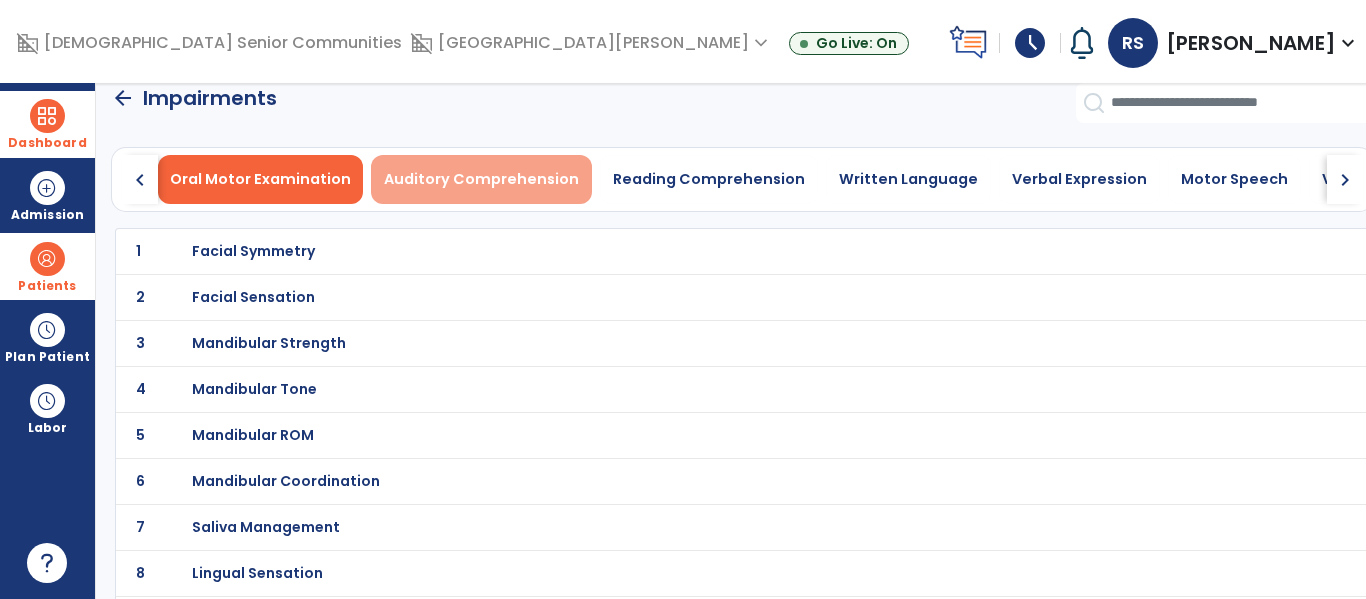 click on "Auditory Comprehension" at bounding box center (481, 179) 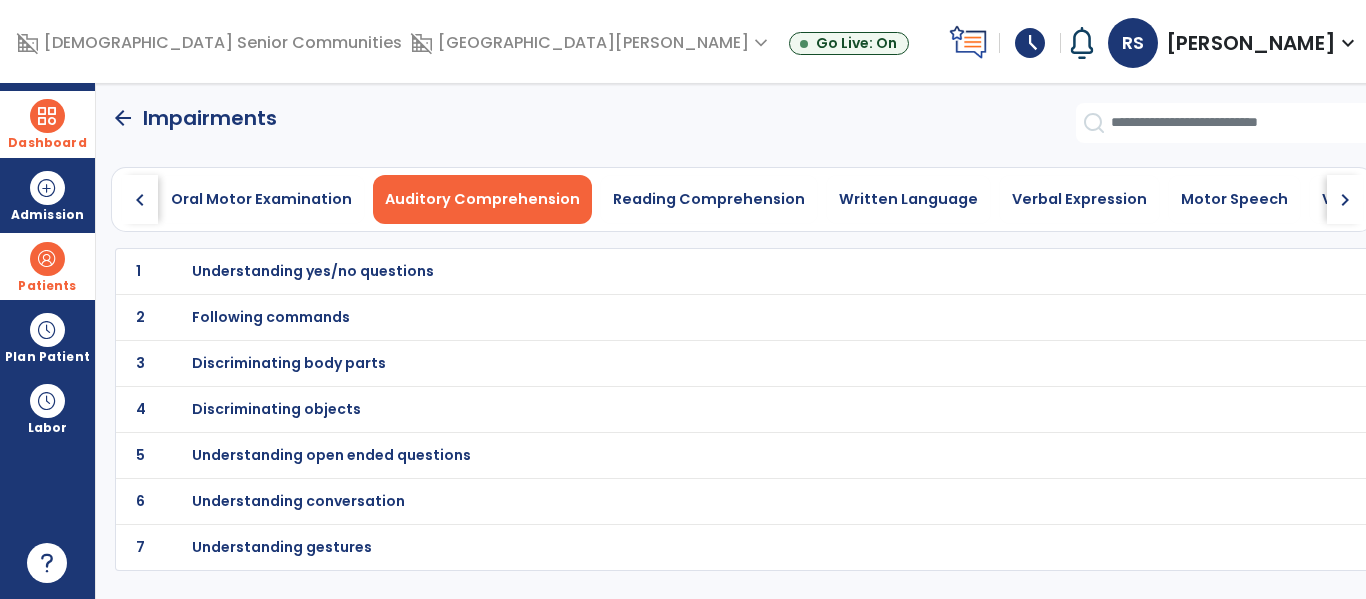 scroll, scrollTop: 0, scrollLeft: 0, axis: both 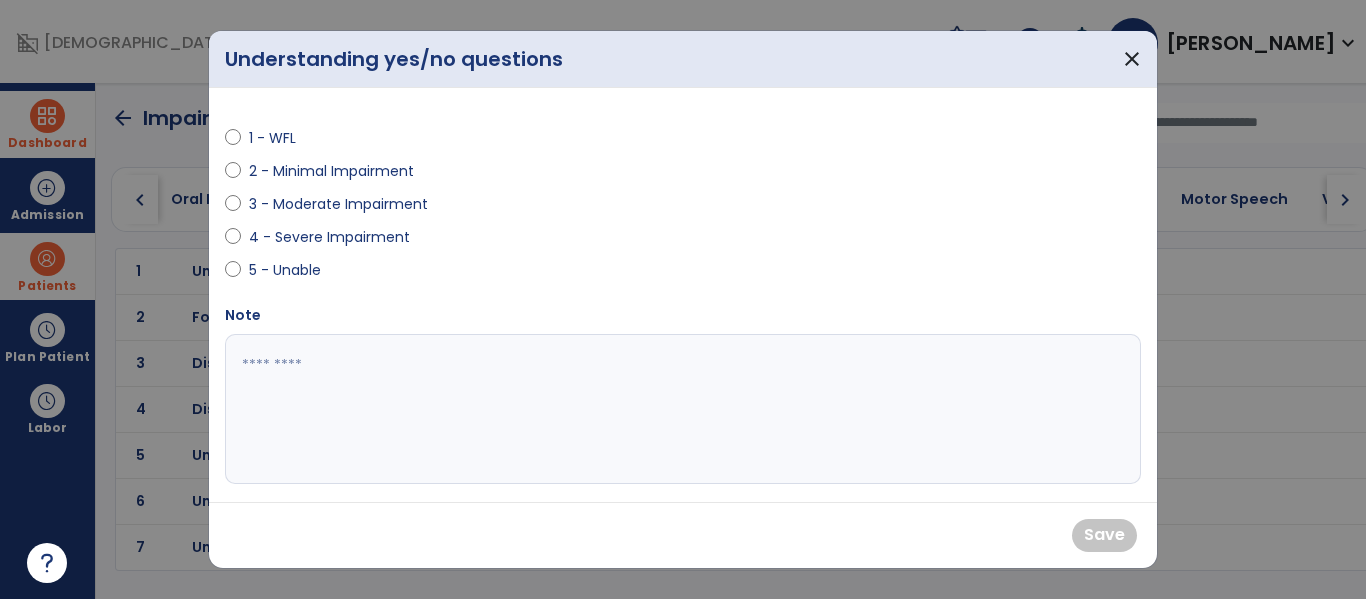 click on "1 - WFL" at bounding box center (284, 138) 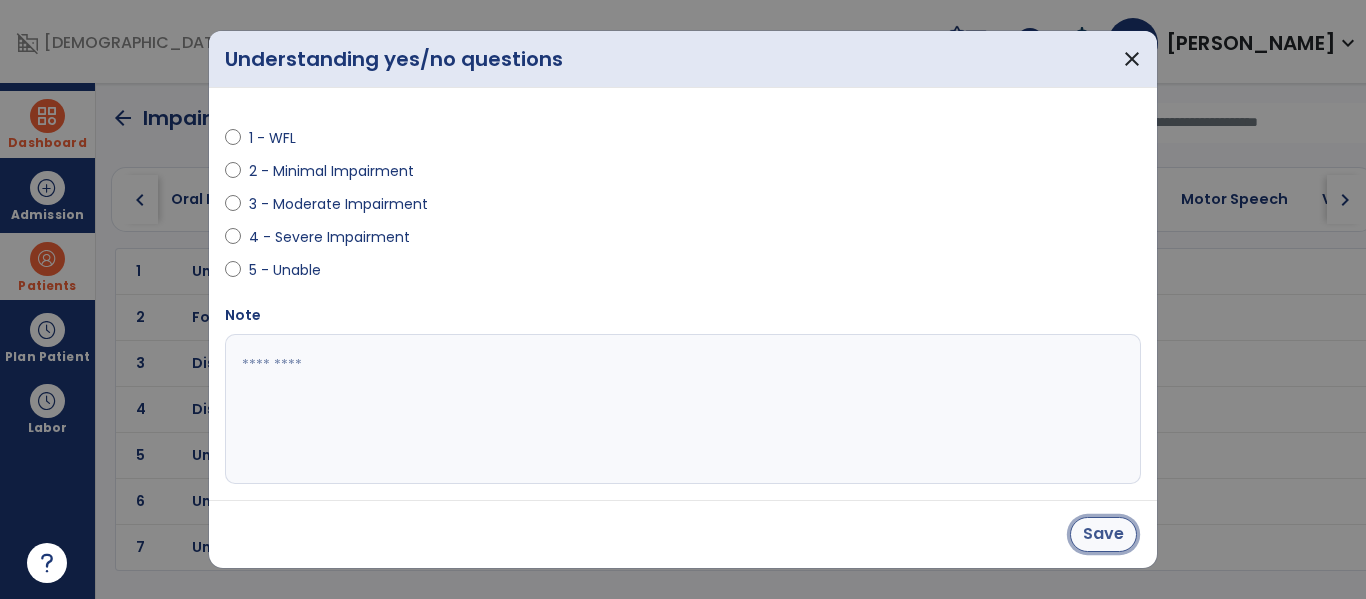 click on "Save" at bounding box center (1103, 534) 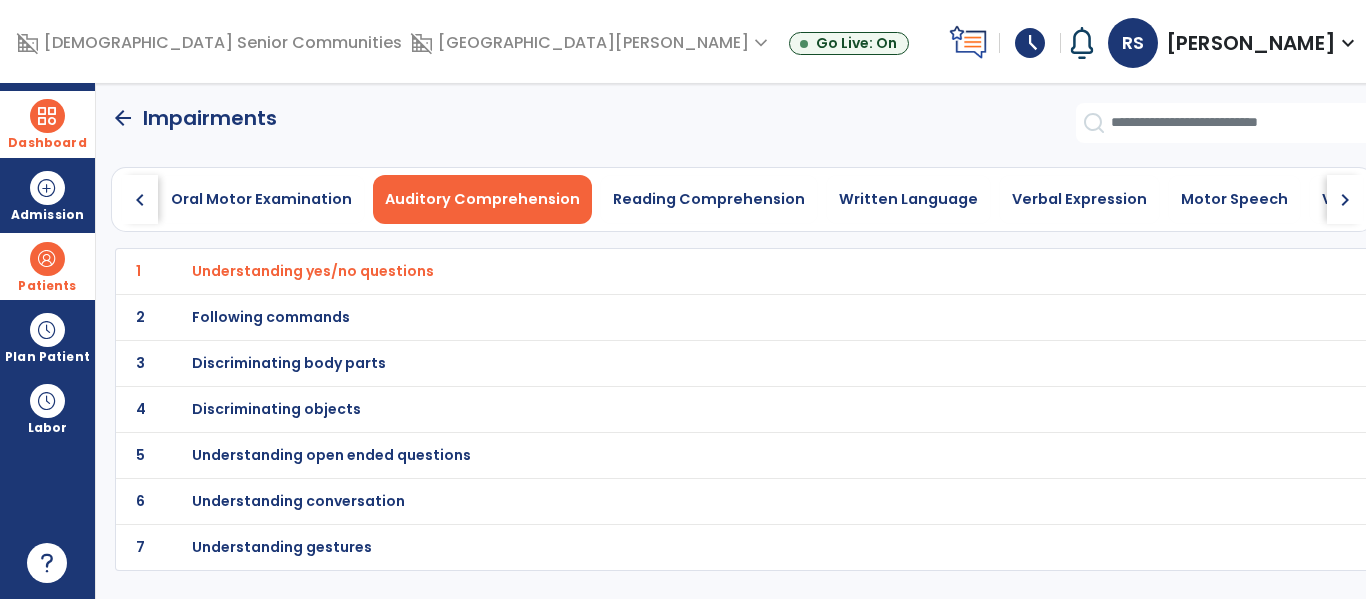 click on "2 Following commands" 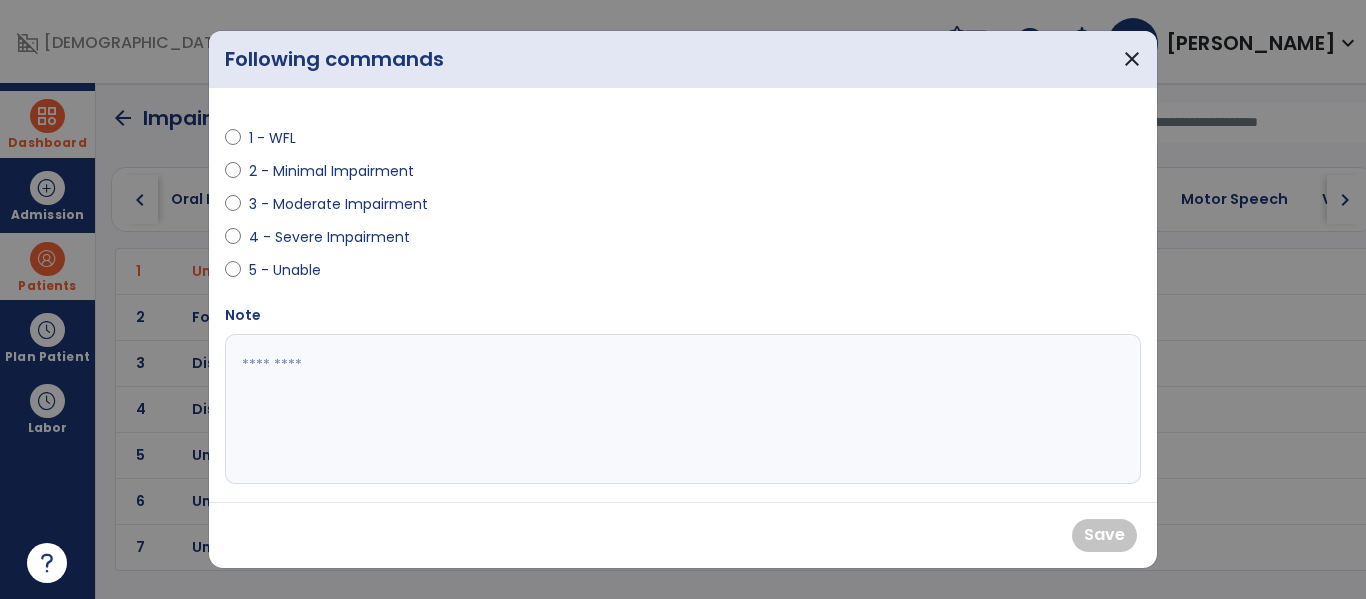 click on "2 - Minimal Impairment" at bounding box center [331, 171] 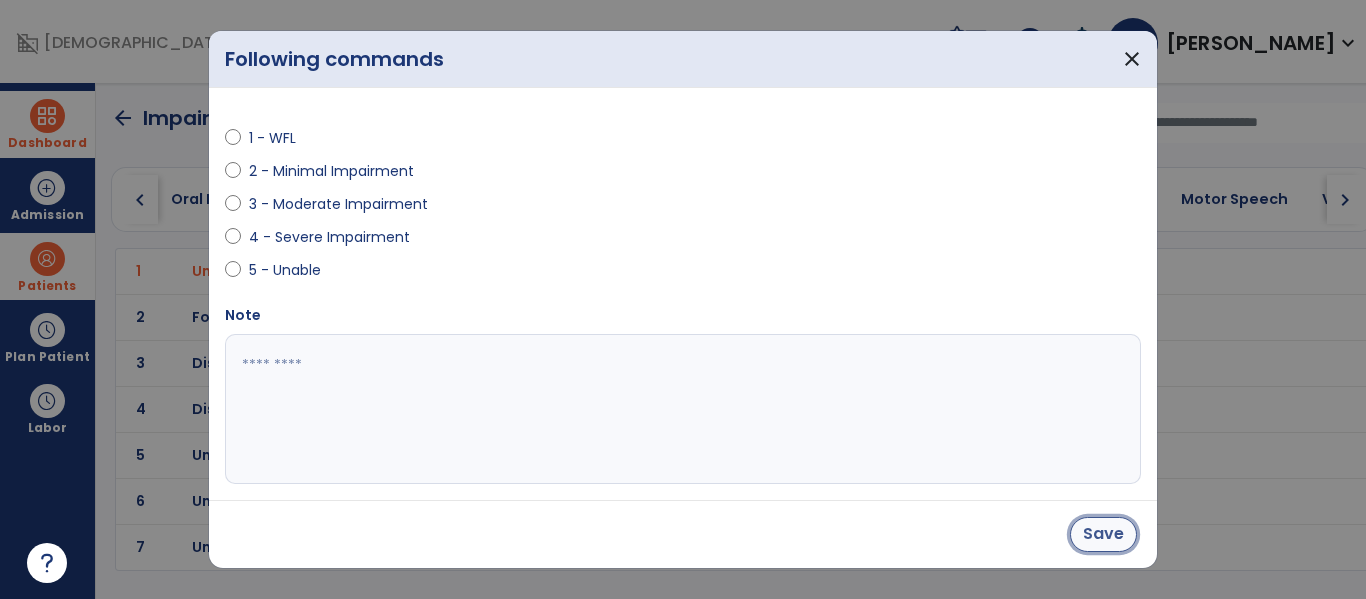 click on "Save" at bounding box center [1103, 534] 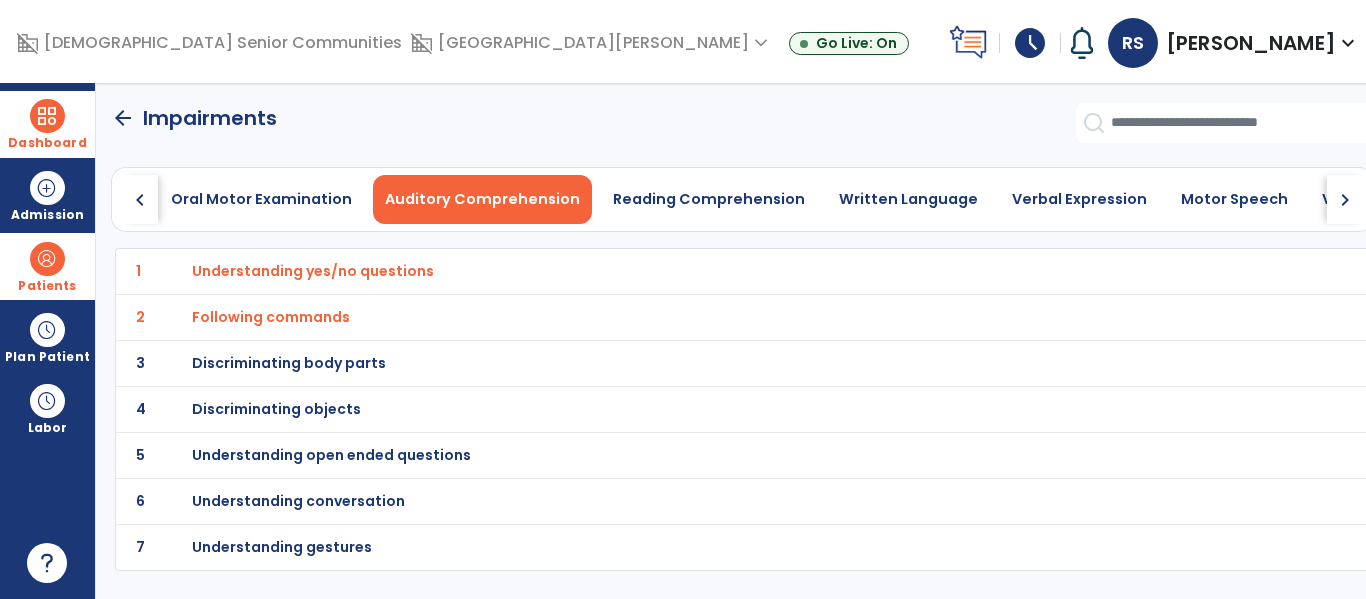 click on "Understanding open ended questions" at bounding box center (313, 271) 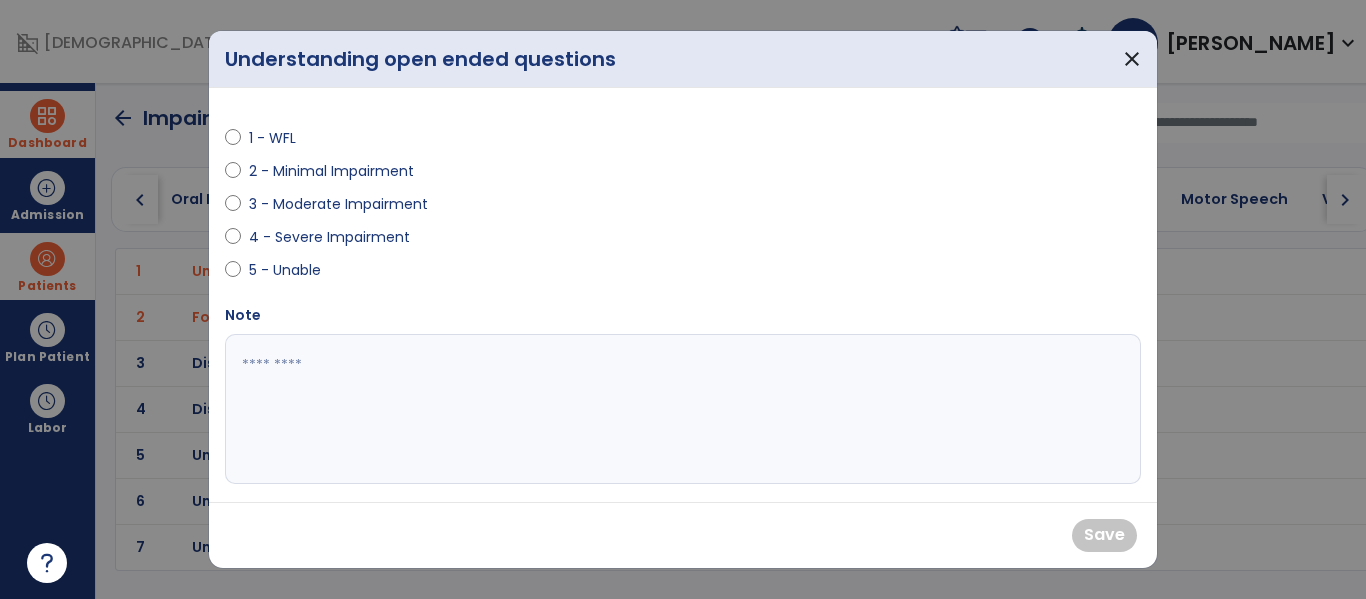 click on "4 - Severe Impairment" at bounding box center (329, 237) 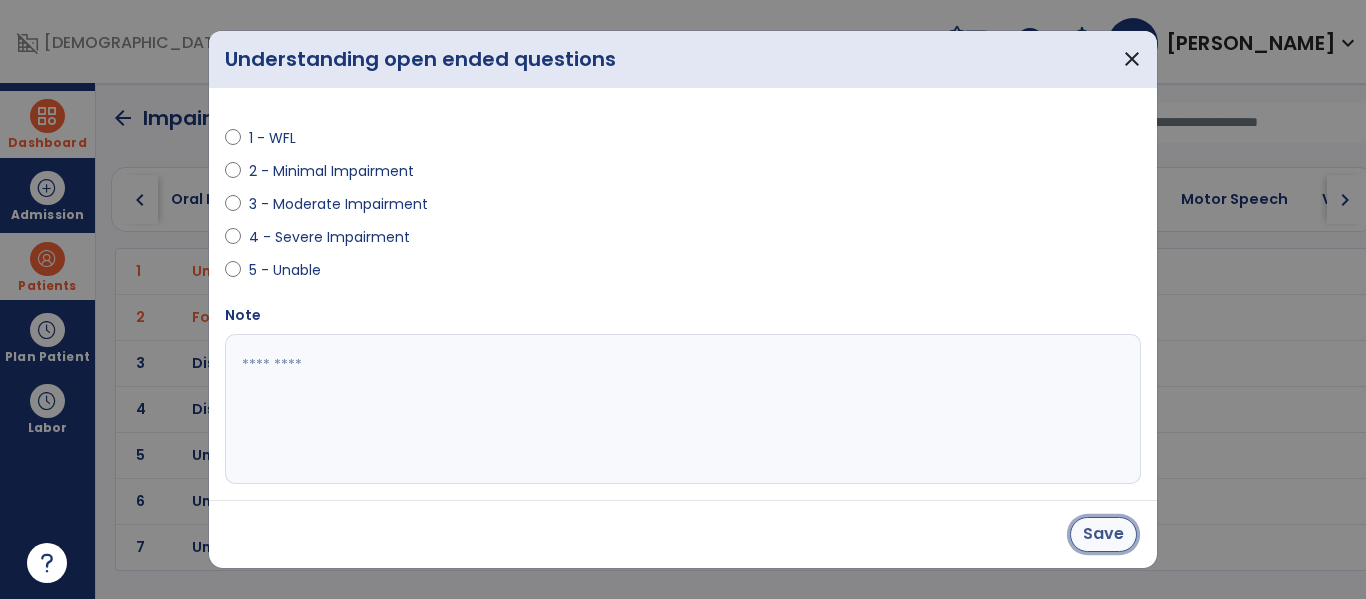 click on "Save" at bounding box center (1103, 534) 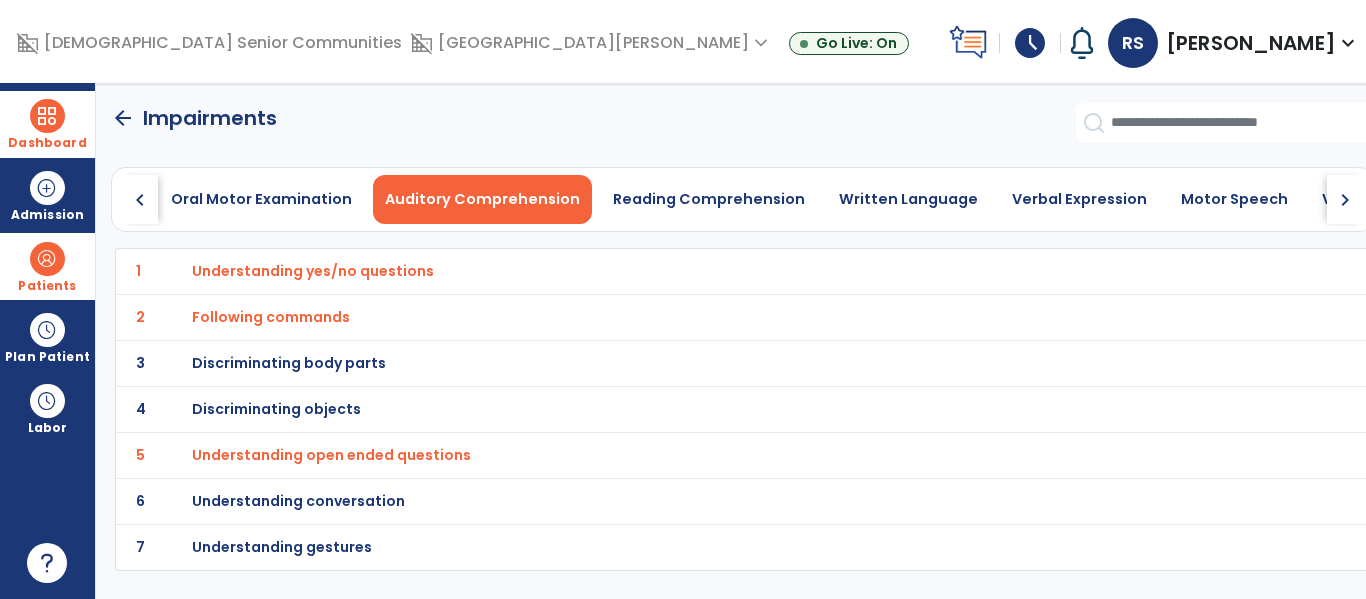 click on "Understanding conversation" at bounding box center [313, 271] 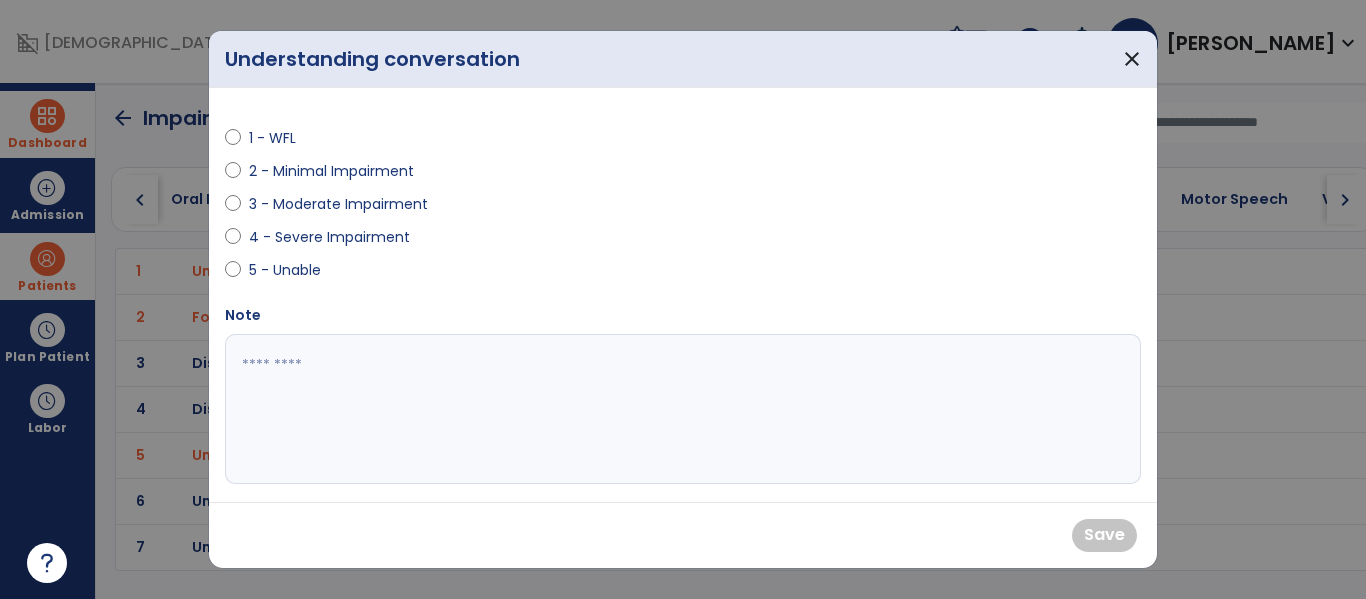 click on "3 - Moderate Impairment" at bounding box center [448, 208] 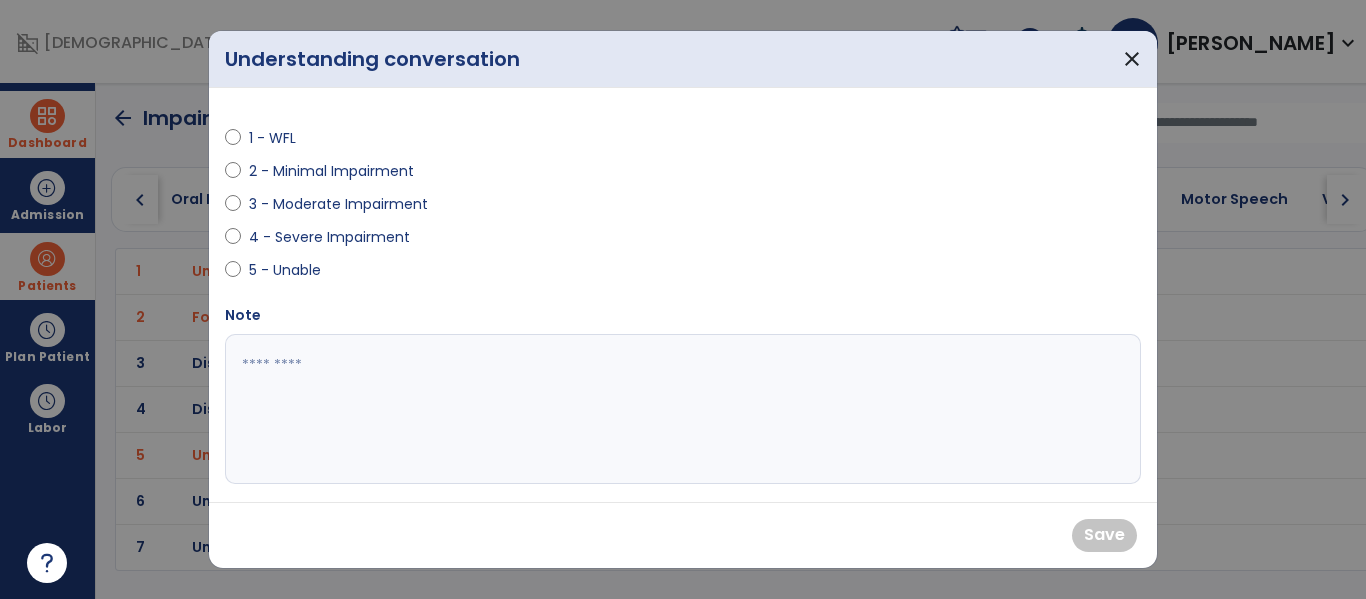 click on "4 - Severe Impairment" at bounding box center (329, 237) 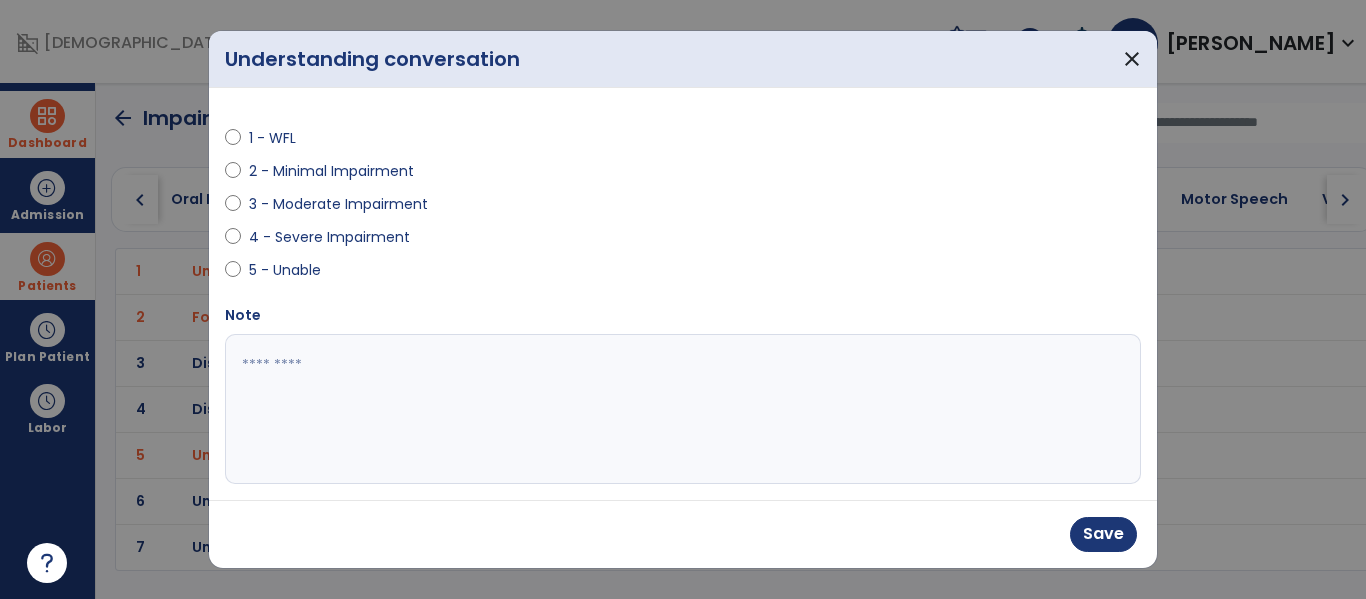 click on "3 - Moderate Impairment" at bounding box center [338, 204] 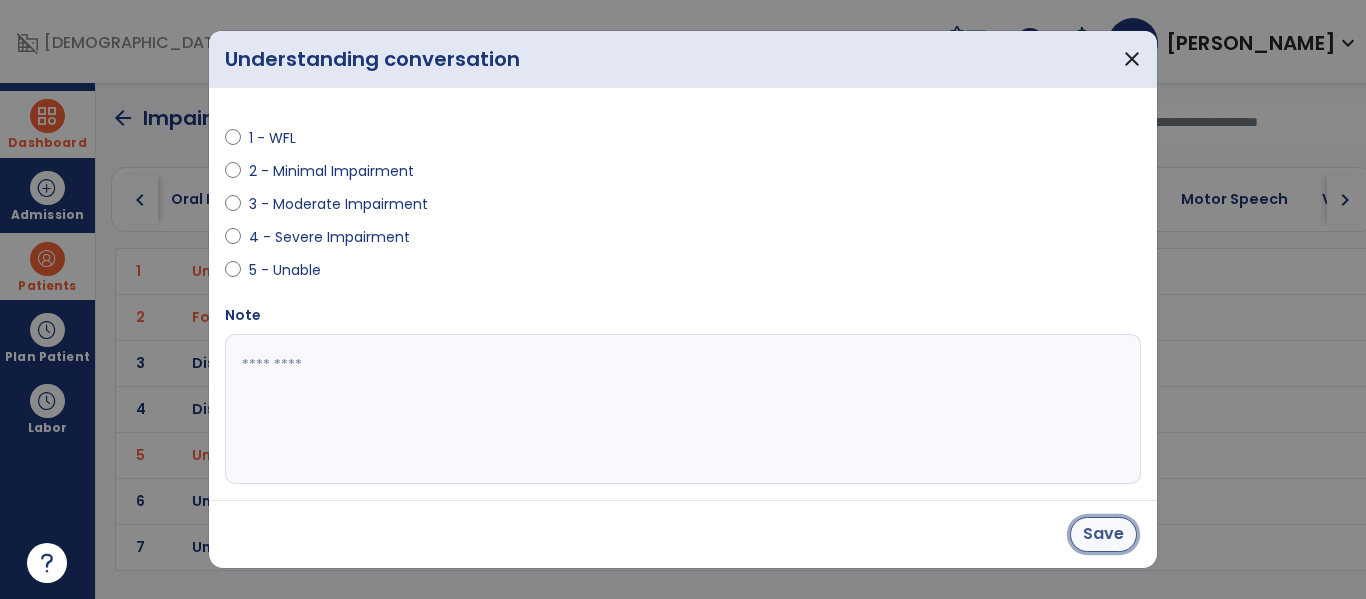 click on "Save" at bounding box center (1103, 534) 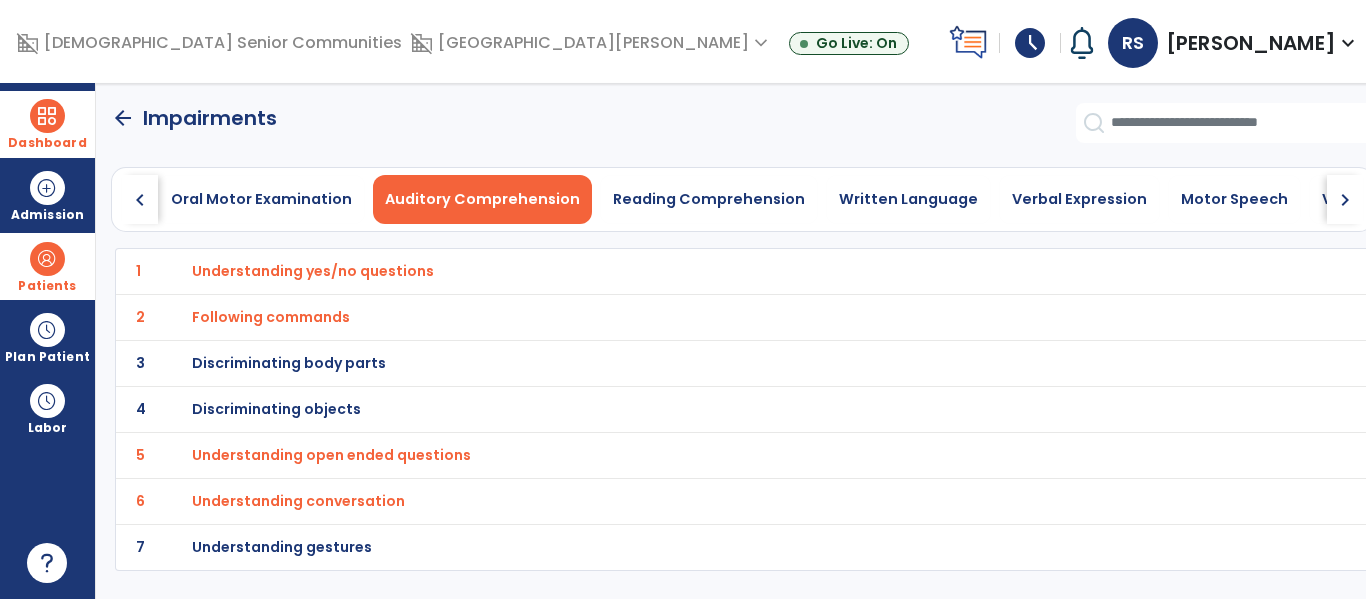 click on "Understanding conversation" at bounding box center [313, 271] 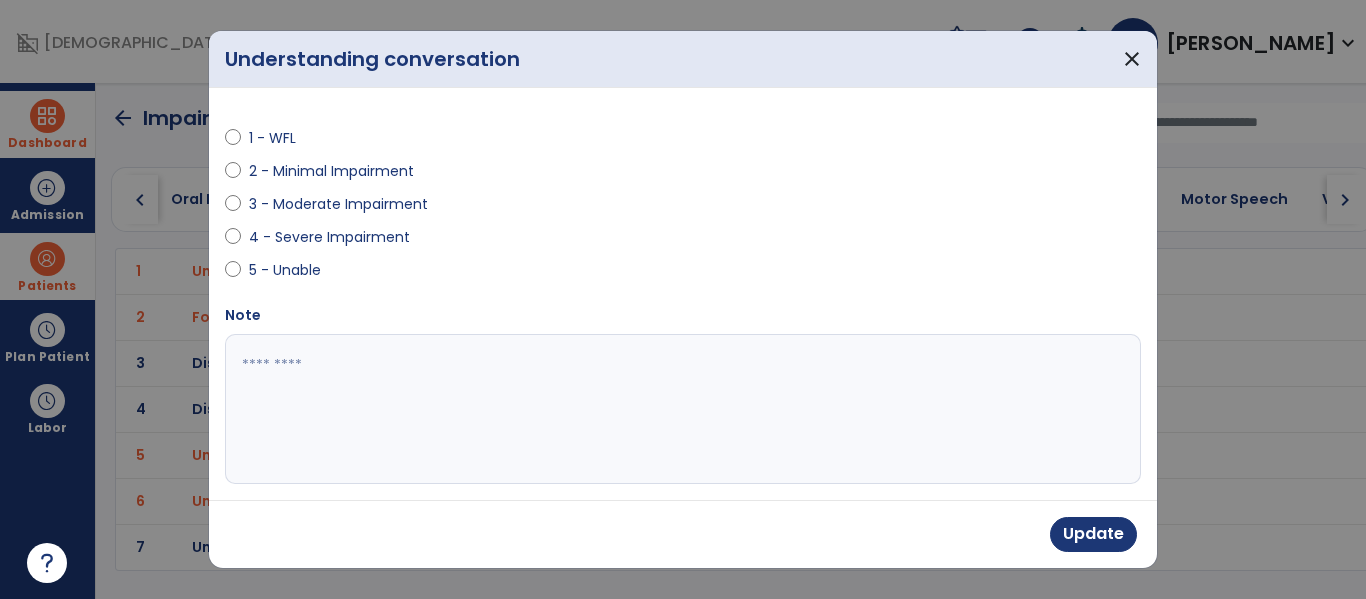click on "4 - Severe Impairment" at bounding box center (329, 237) 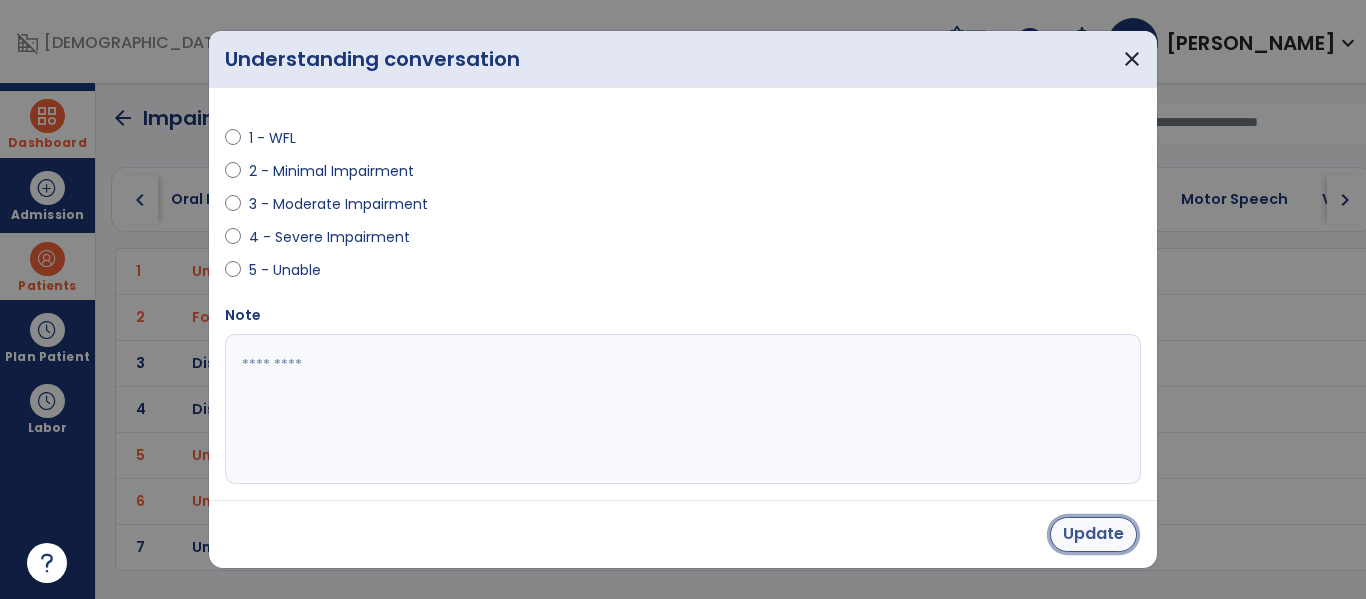click on "Update" at bounding box center [1093, 534] 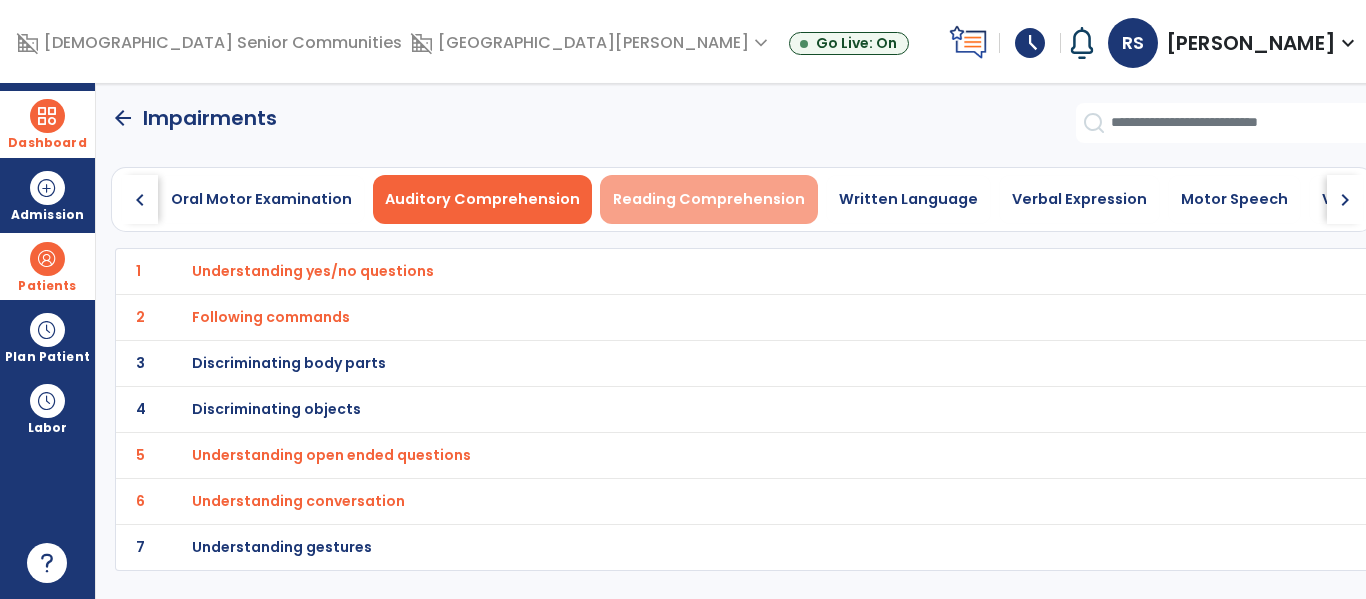 click on "Reading Comprehension" at bounding box center (709, 199) 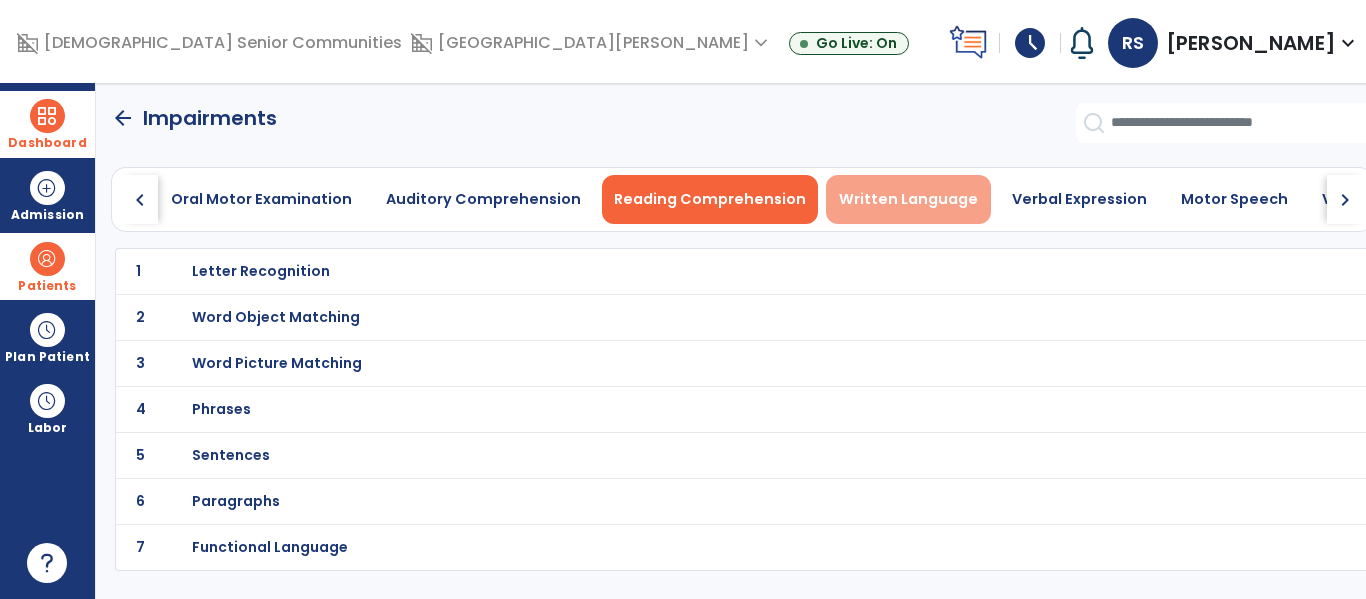 click on "Written Language" at bounding box center [908, 199] 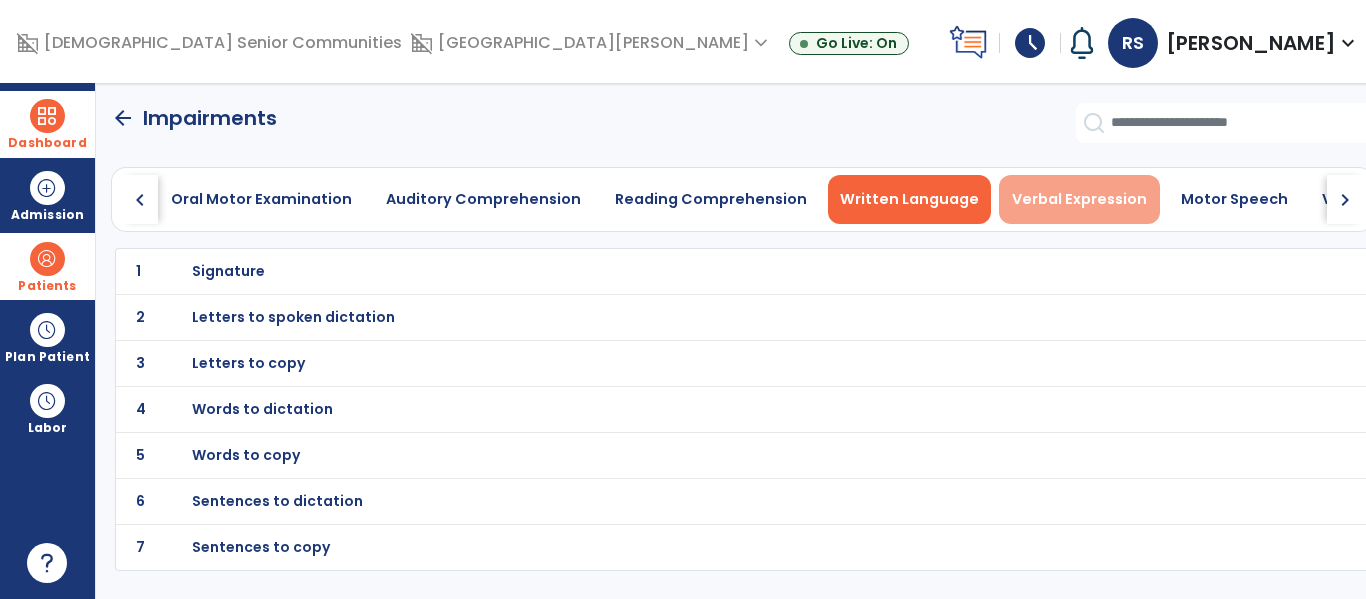 click on "Verbal Expression" at bounding box center (1079, 199) 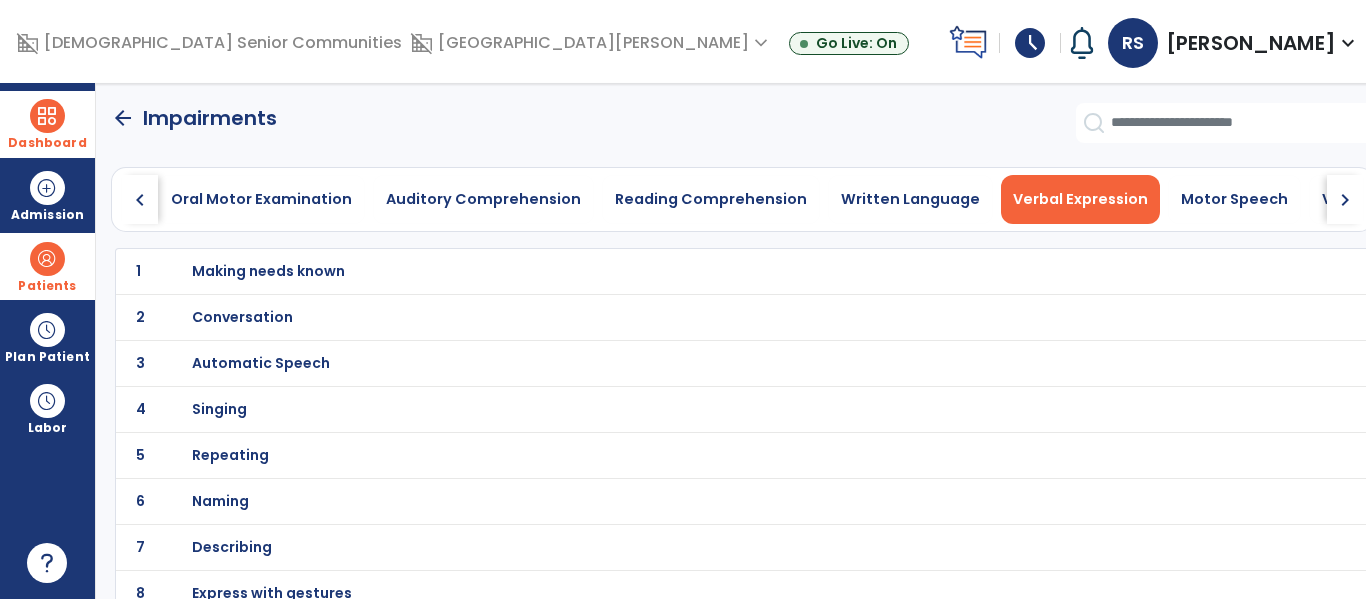 click on "Making needs known" at bounding box center (698, 271) 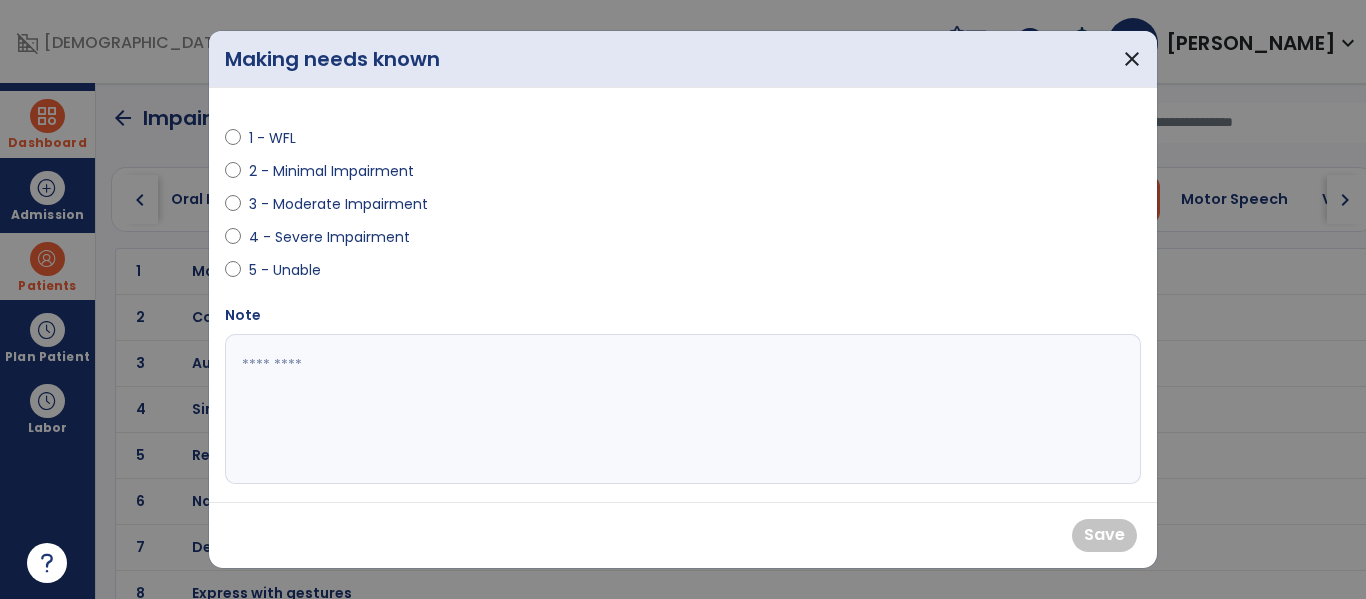 click on "3 - Moderate Impairment" at bounding box center [338, 204] 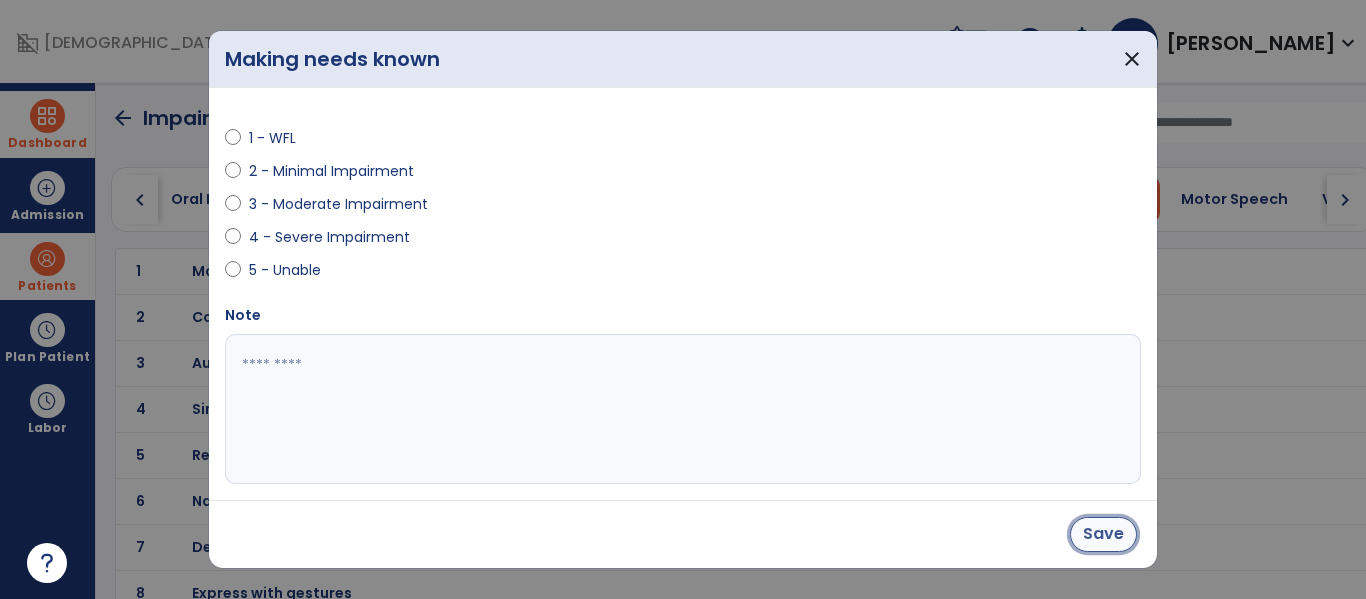 click on "Save" at bounding box center (1103, 534) 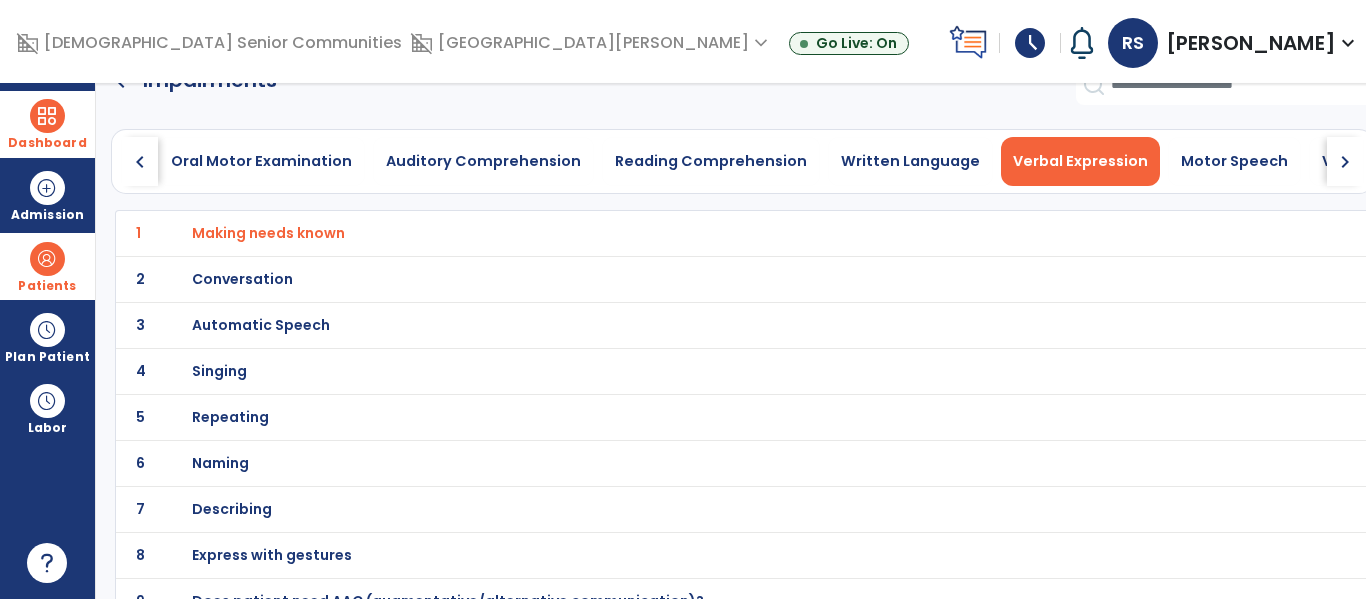 scroll, scrollTop: 64, scrollLeft: 0, axis: vertical 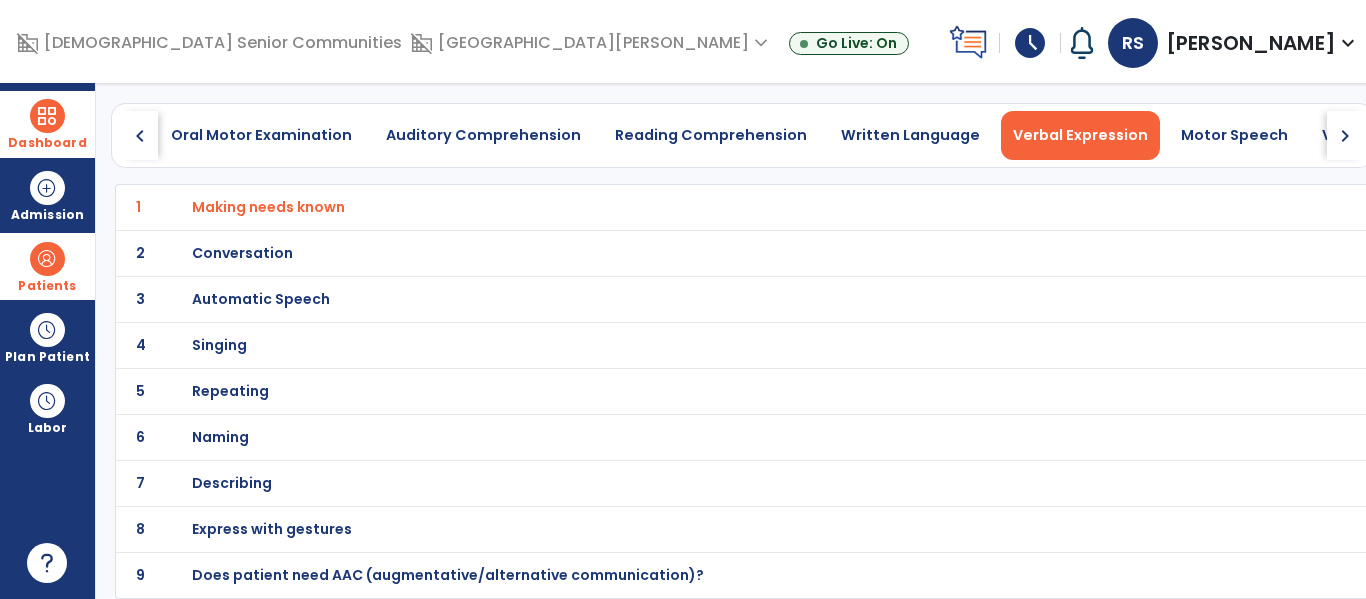 click on "Conversation" at bounding box center [698, 207] 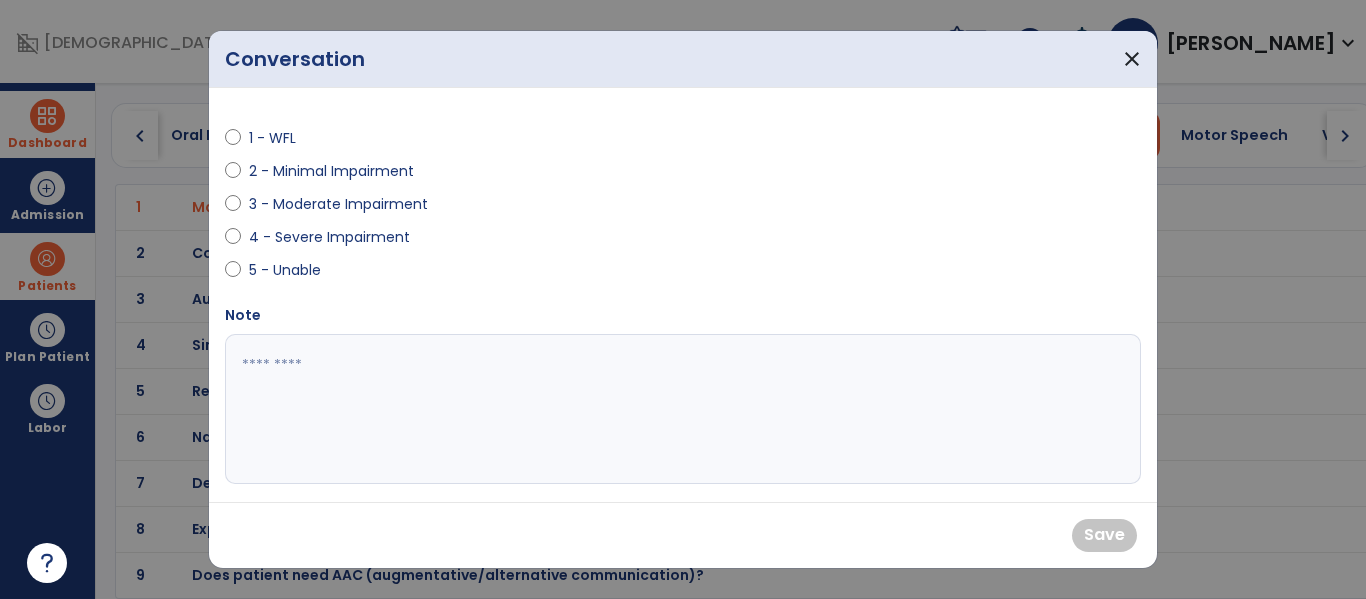 click on "4 - Severe Impairment" at bounding box center (329, 237) 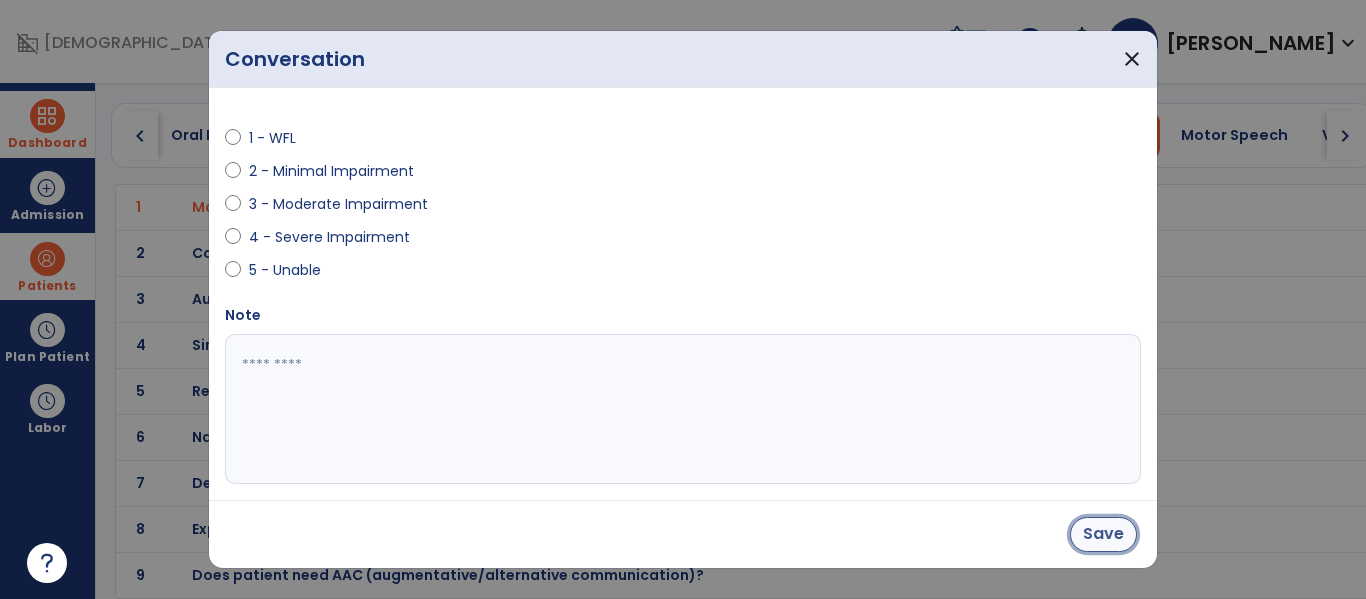 click on "Save" at bounding box center (1103, 534) 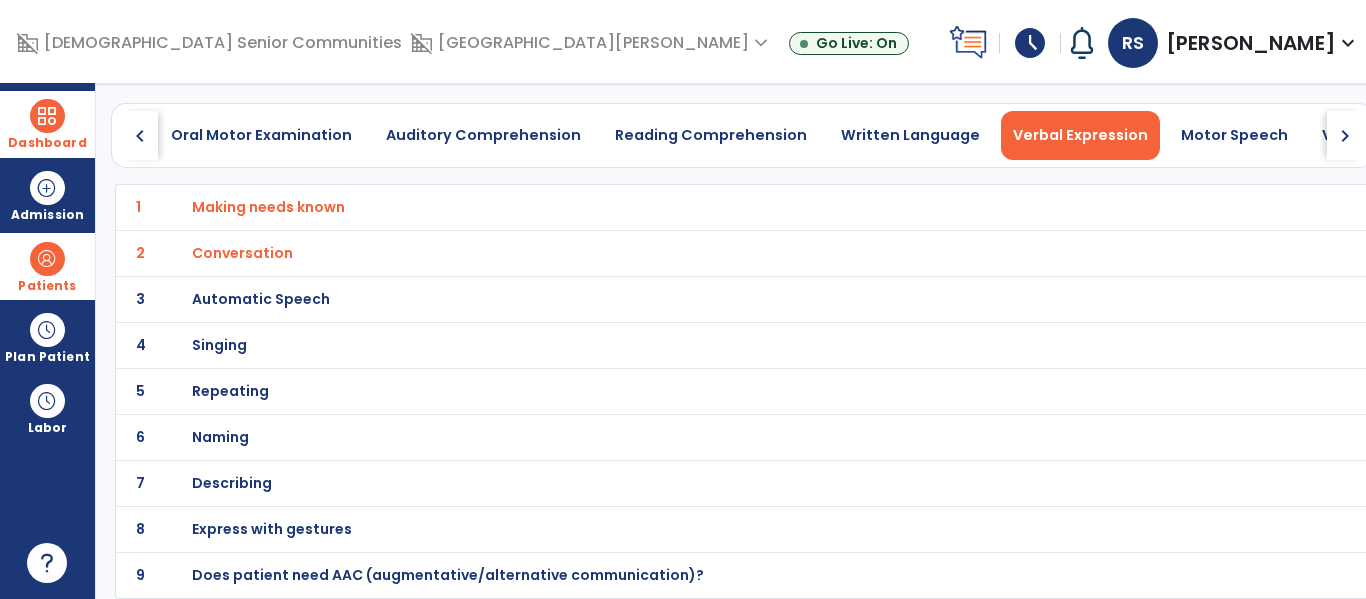 click on "Naming" at bounding box center (268, 207) 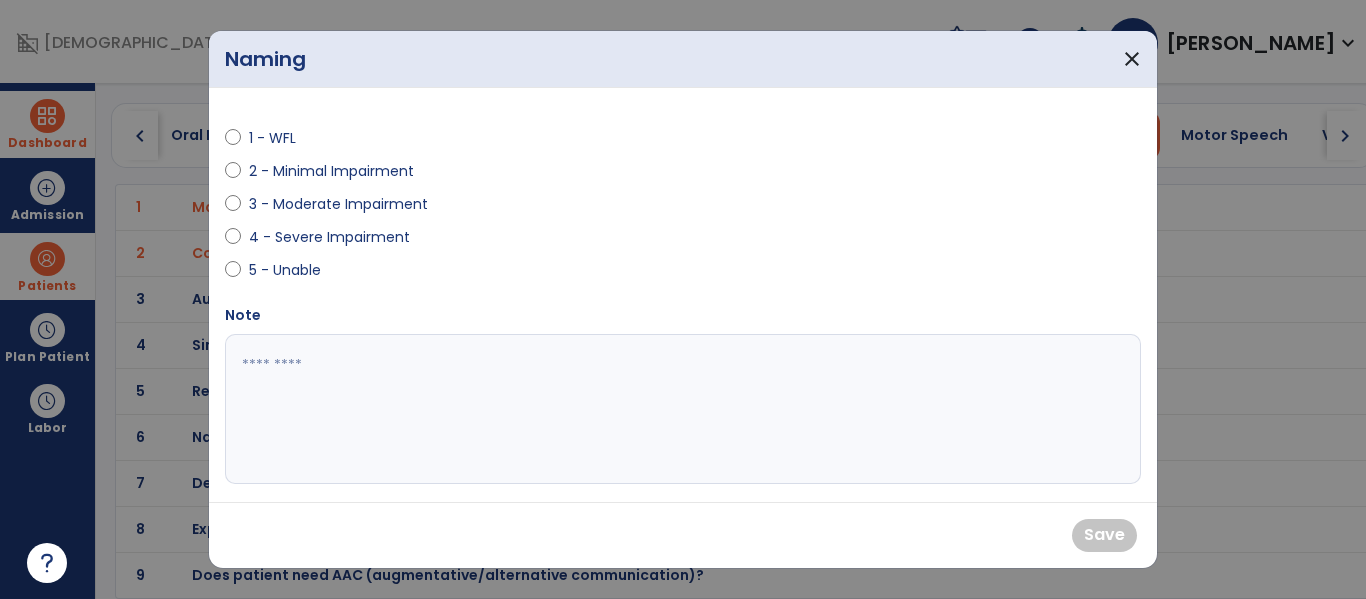 click on "2 - Minimal Impairment" at bounding box center [331, 171] 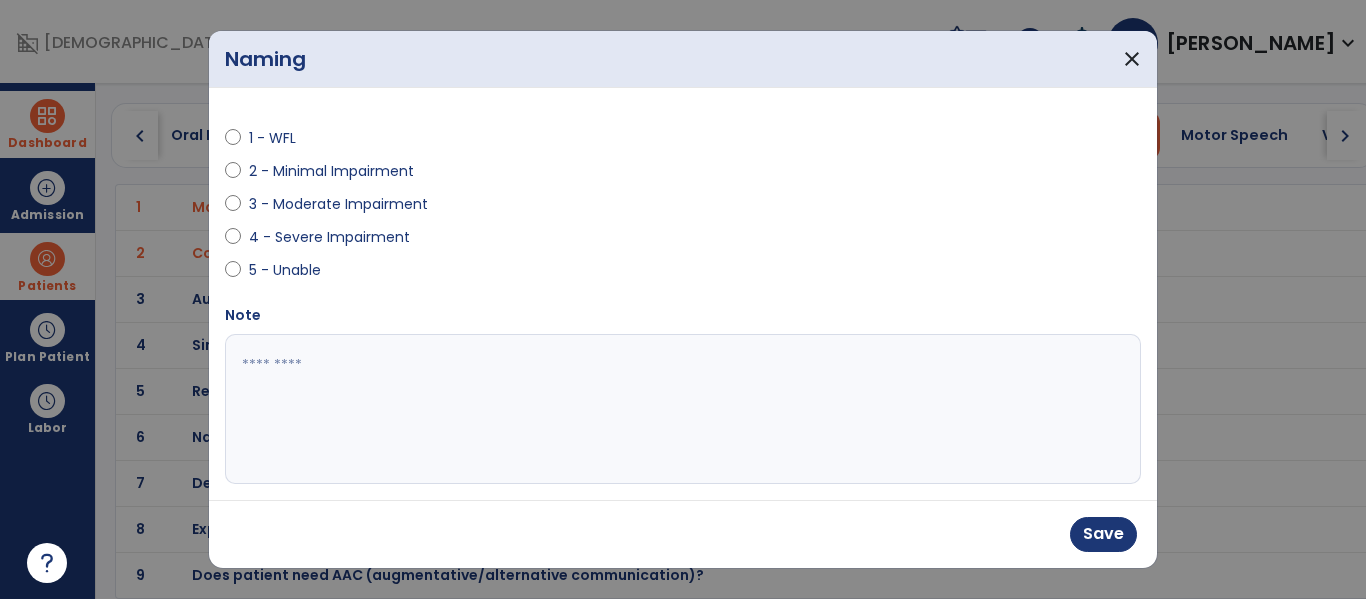 click on "3 - Moderate Impairment" at bounding box center [338, 204] 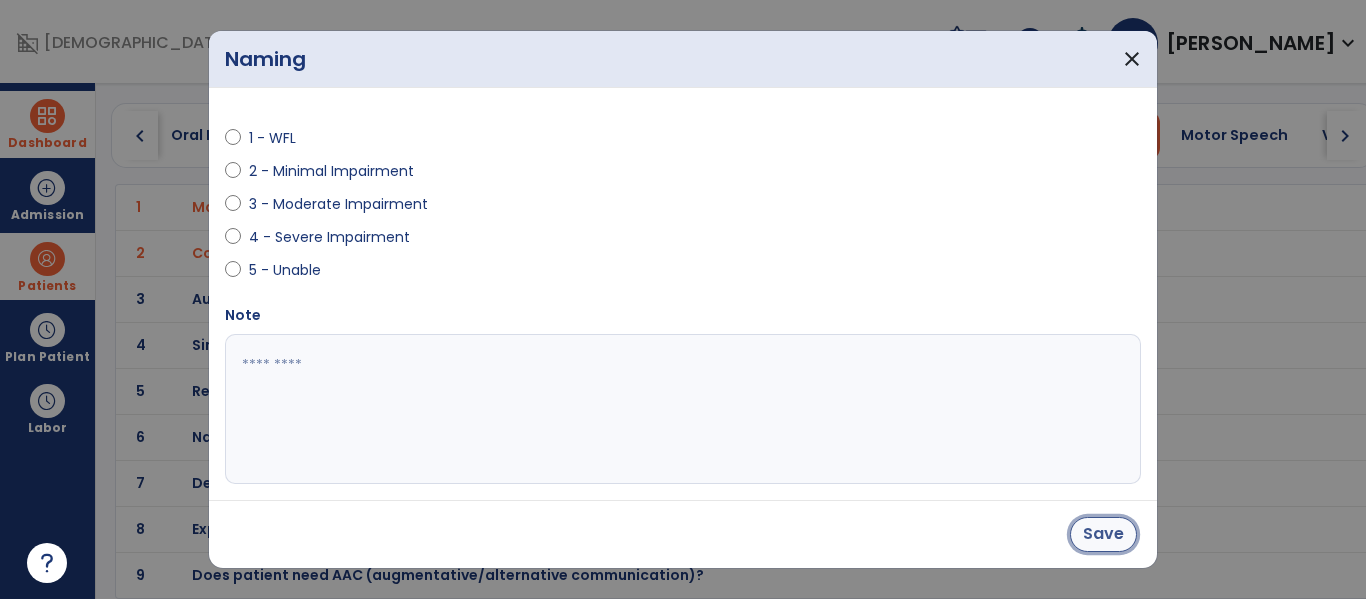 click on "Save" at bounding box center [1103, 534] 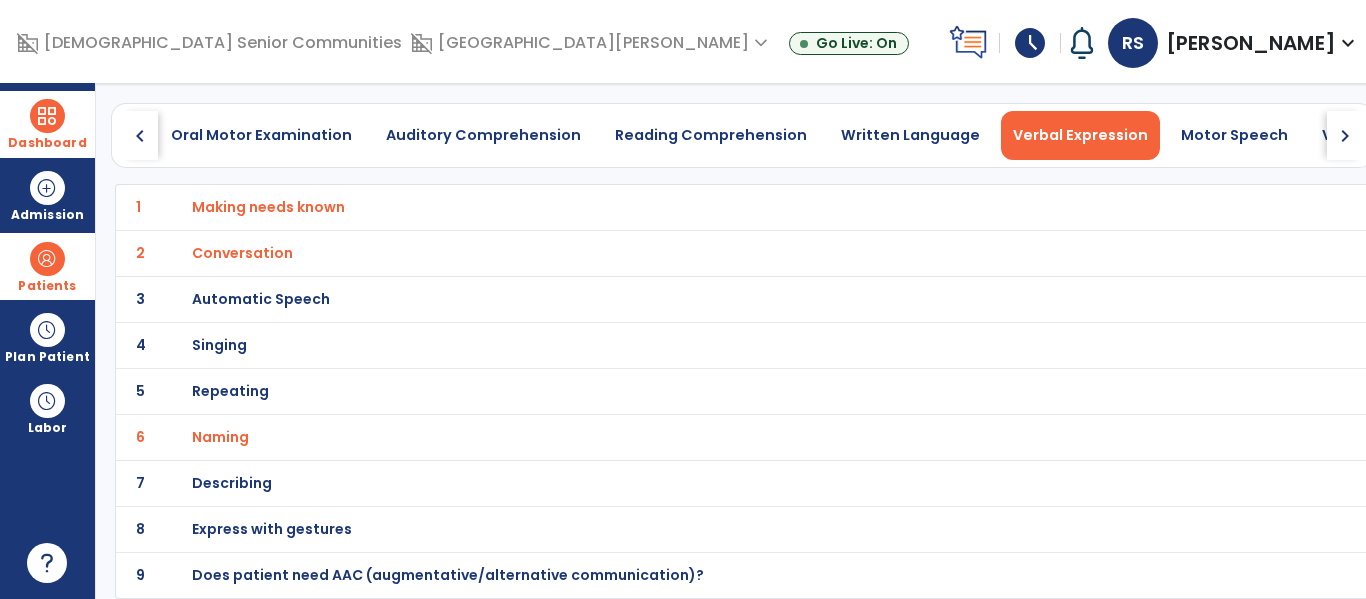 click on "Describing" at bounding box center [698, 207] 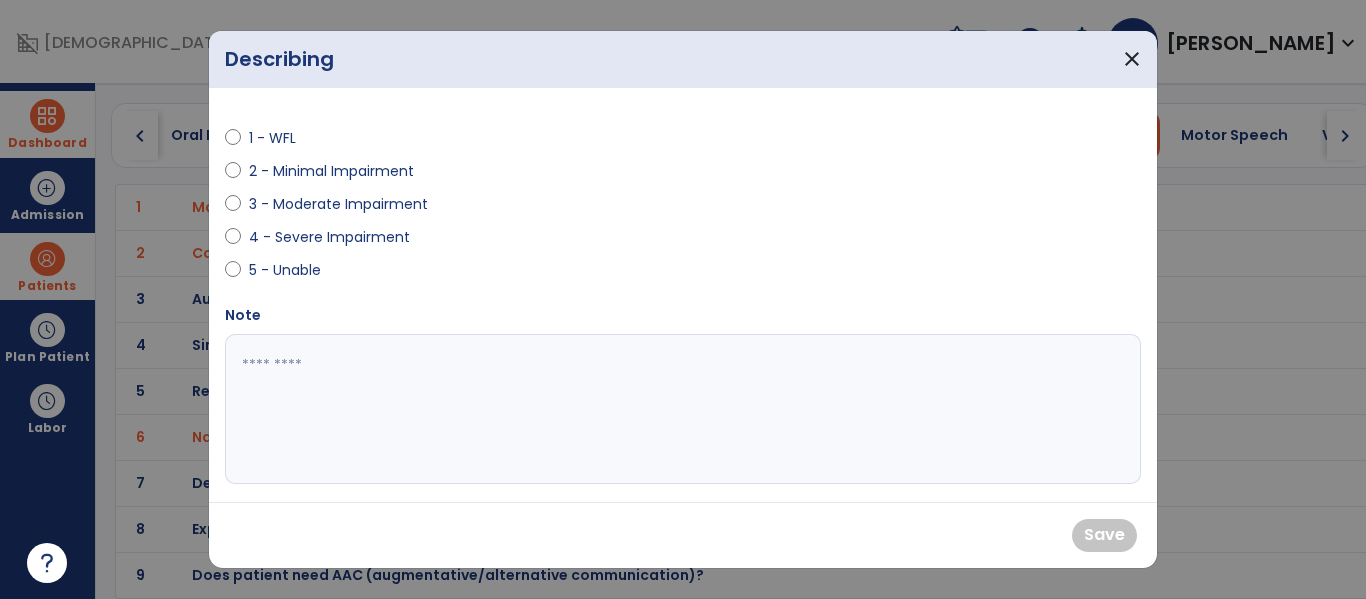 click on "3 - Moderate Impairment" at bounding box center [338, 204] 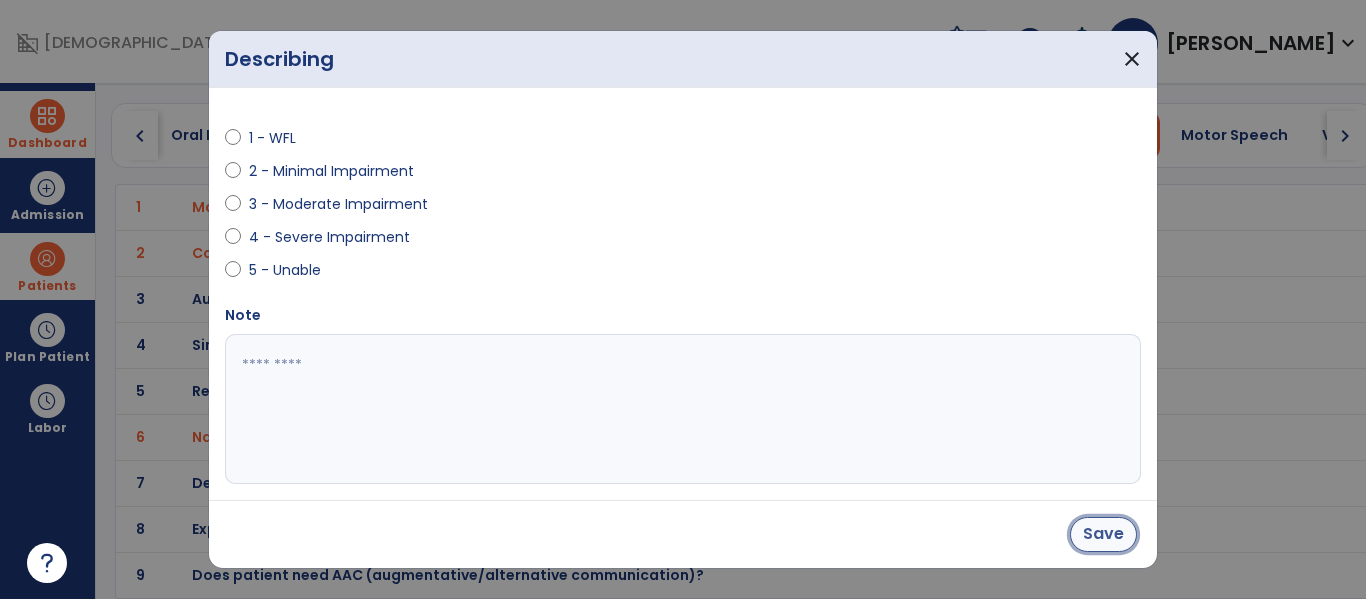 click on "Save" at bounding box center (1103, 534) 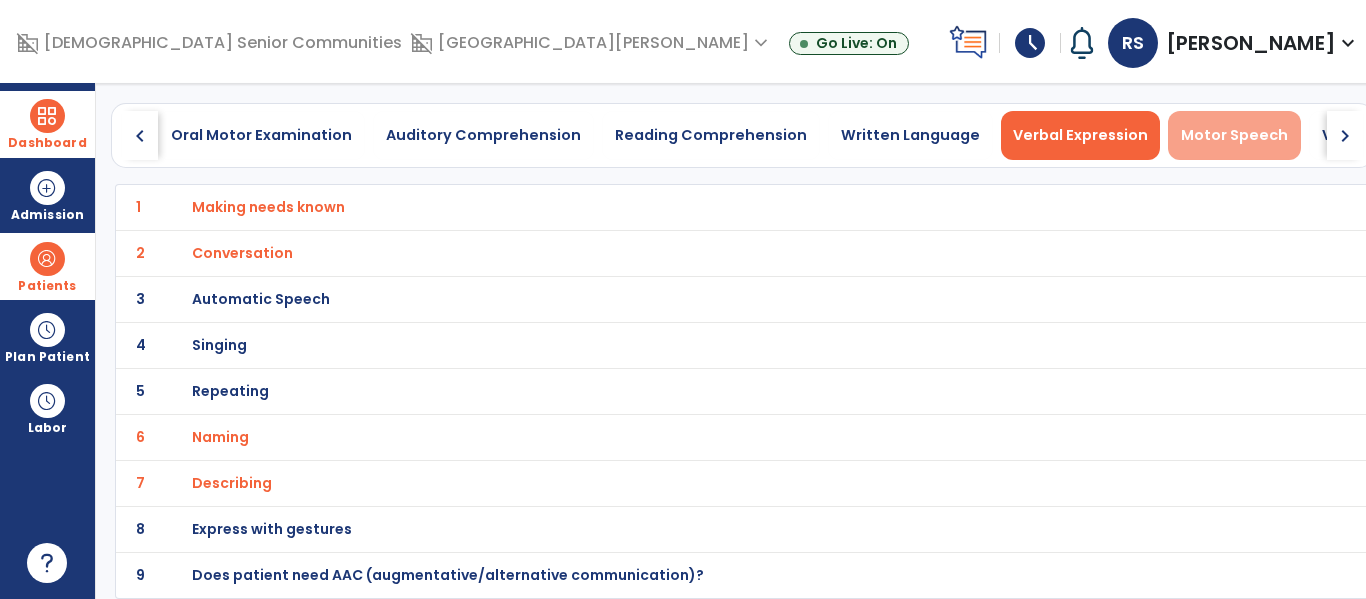 click on "Motor Speech" at bounding box center (1234, 135) 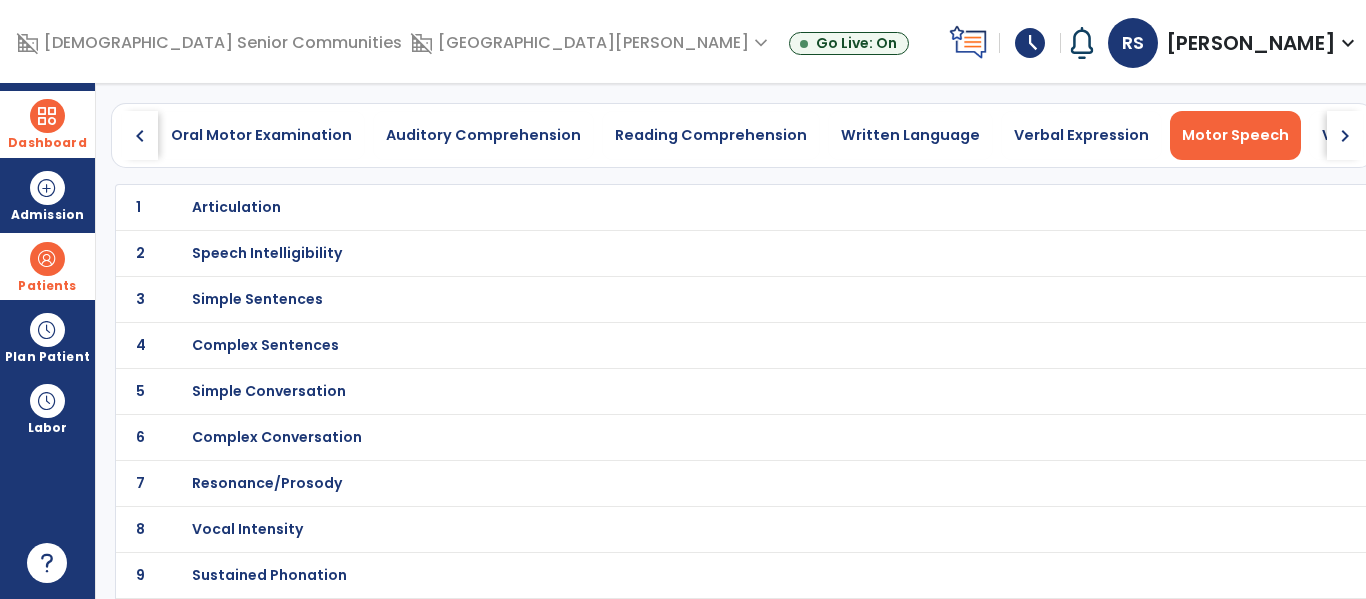 click on "chevron_right" 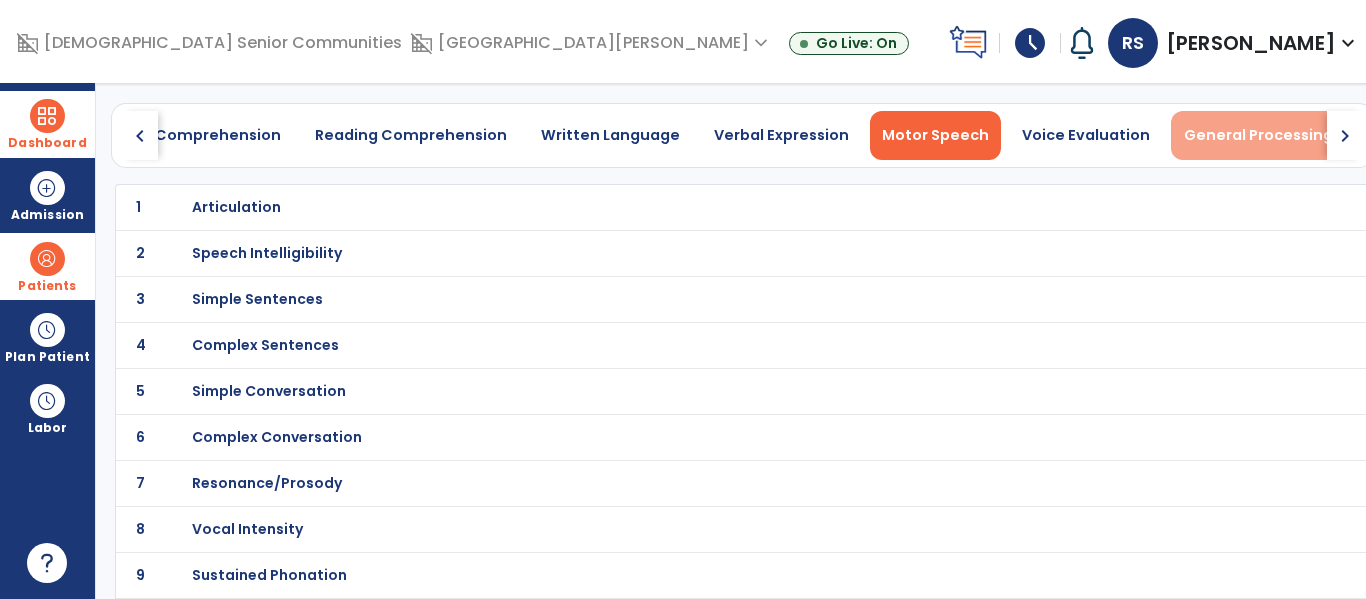 click on "General Processing" at bounding box center (1258, 135) 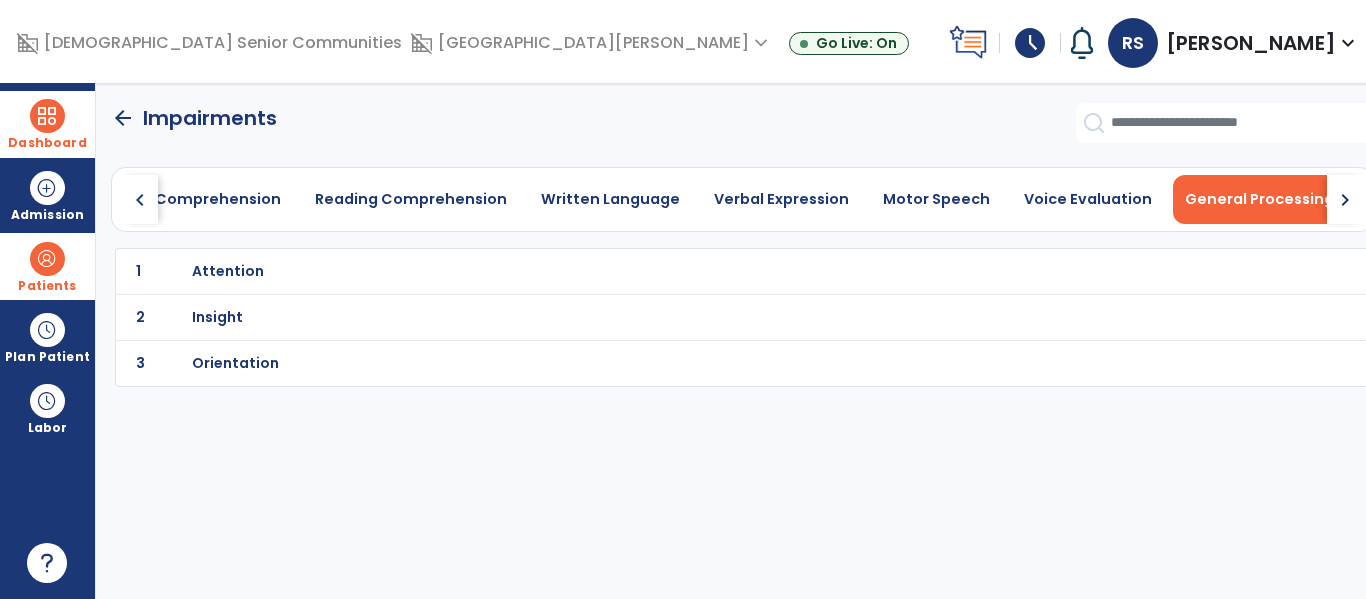 click on "Orientation" at bounding box center [698, 271] 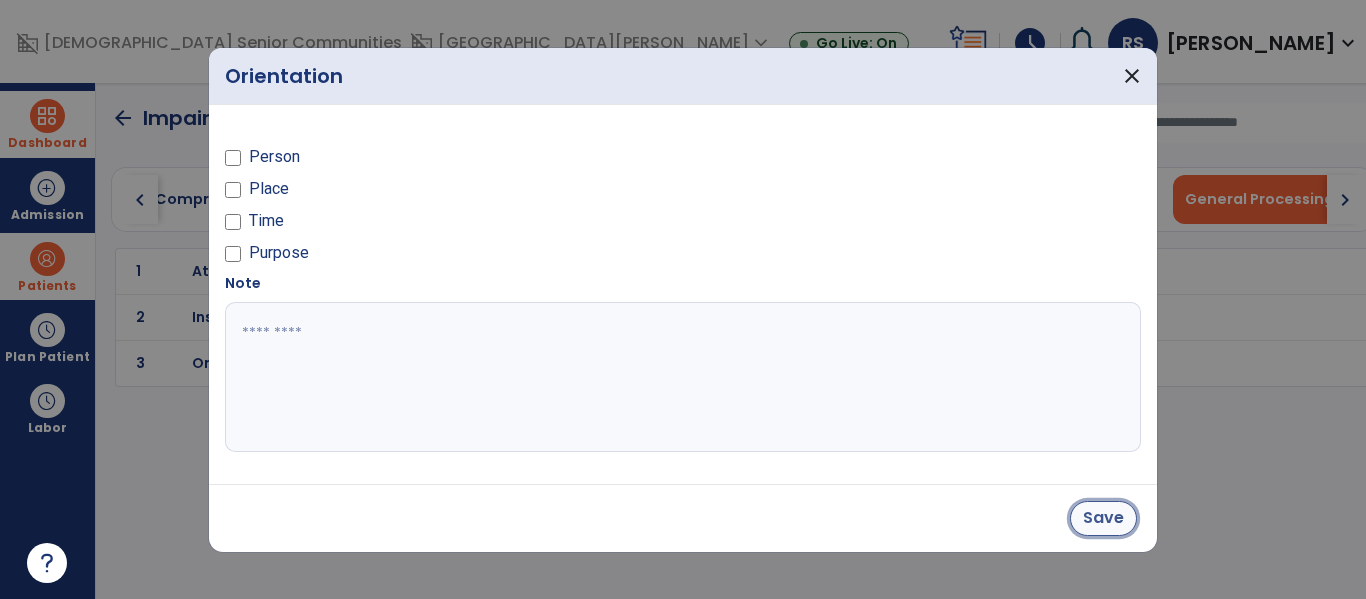 click on "Save" at bounding box center [1103, 518] 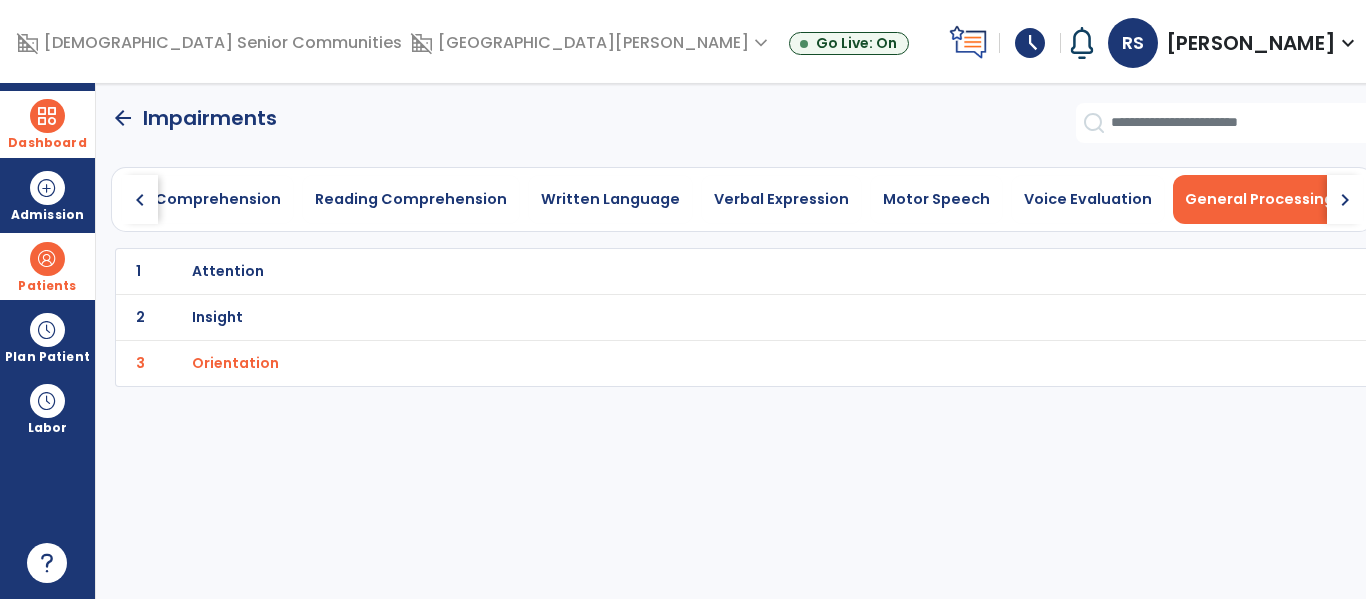 click on "chevron_right" 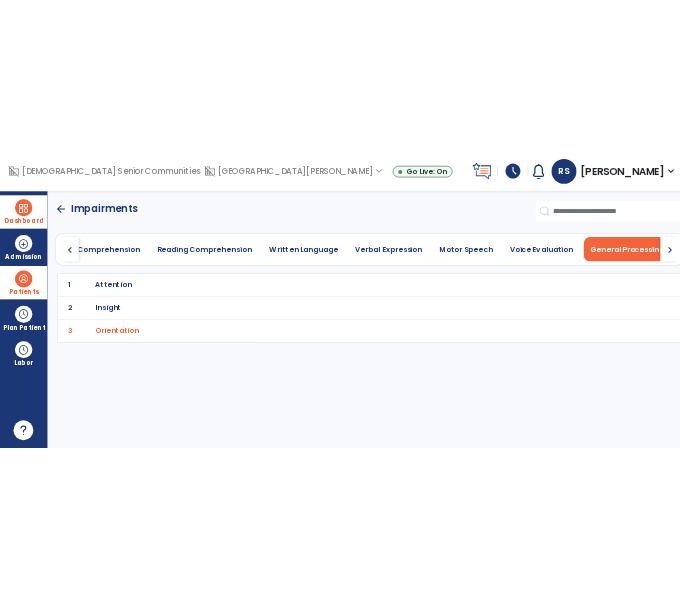 scroll, scrollTop: 0, scrollLeft: 600, axis: horizontal 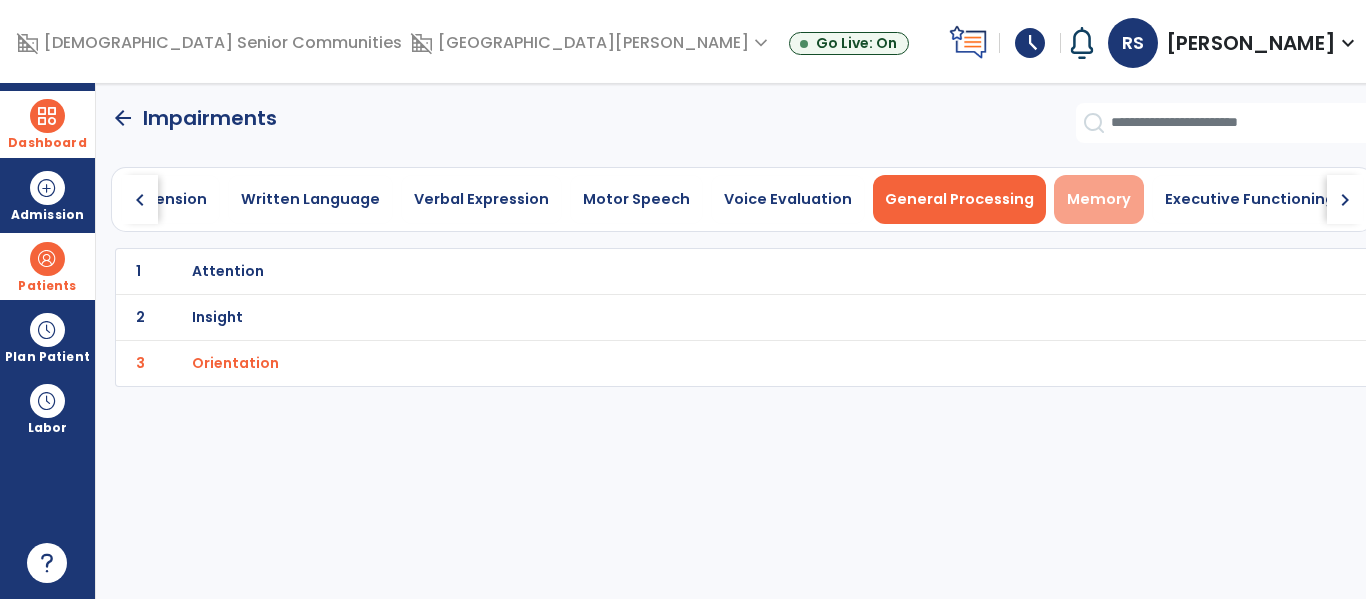click on "Memory" at bounding box center (1099, 199) 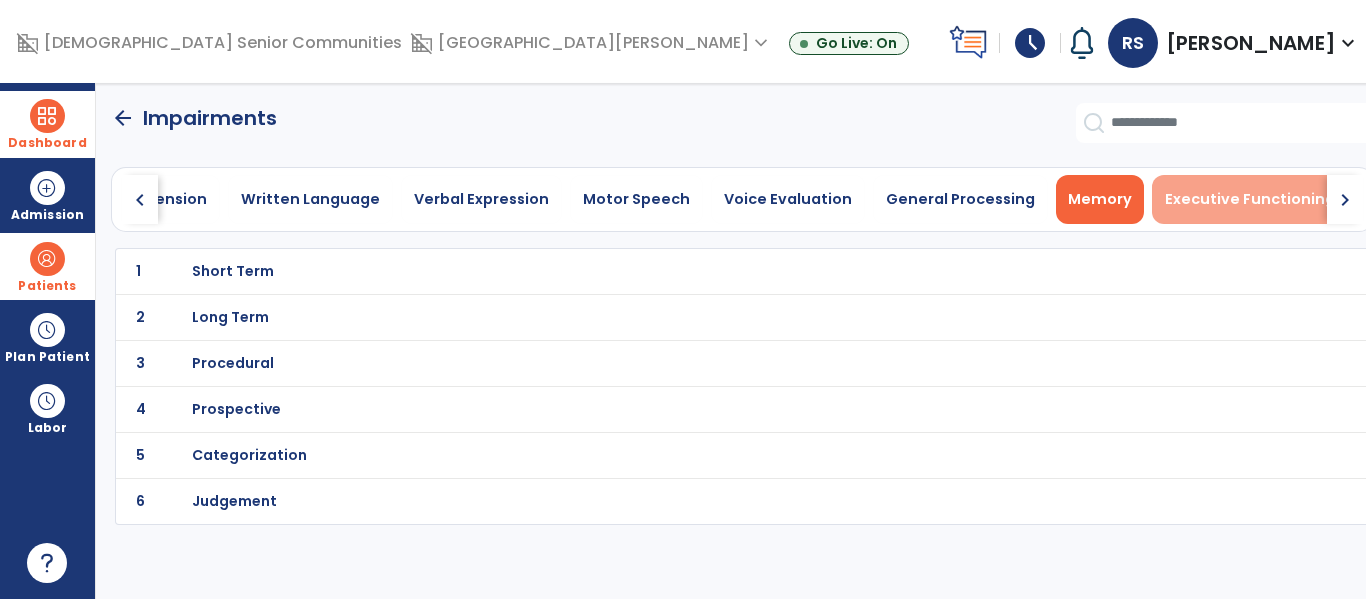 click on "Executive Functioning" at bounding box center (1250, 199) 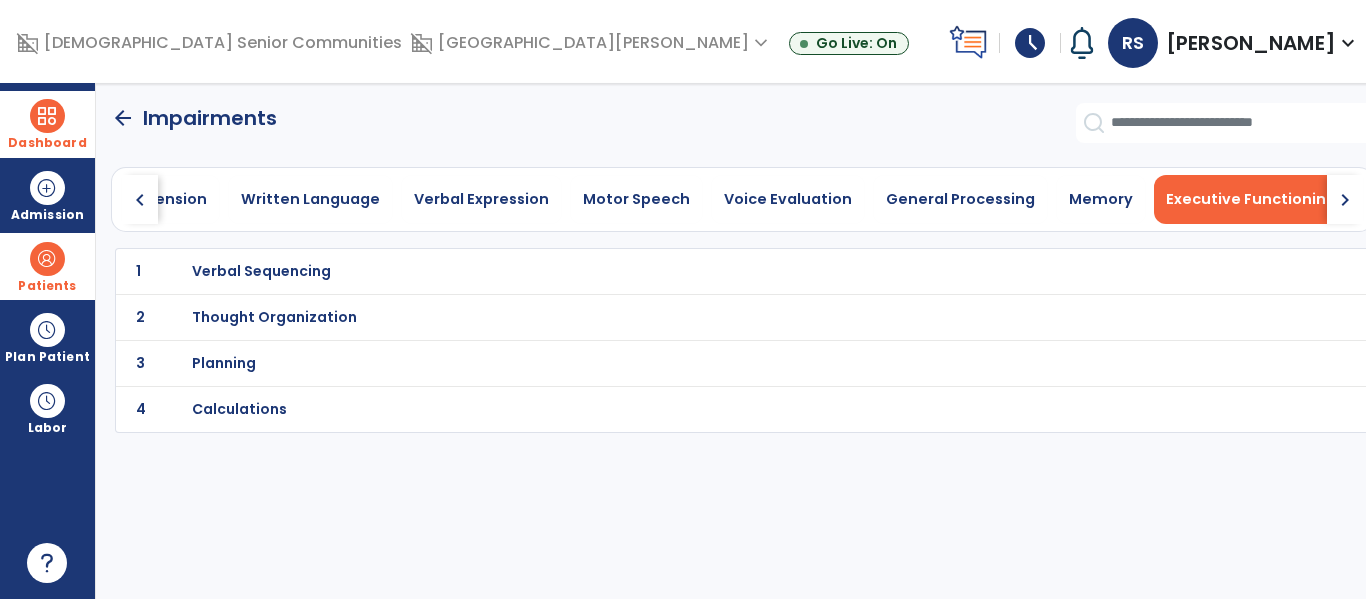 click on "Planning" at bounding box center (698, 271) 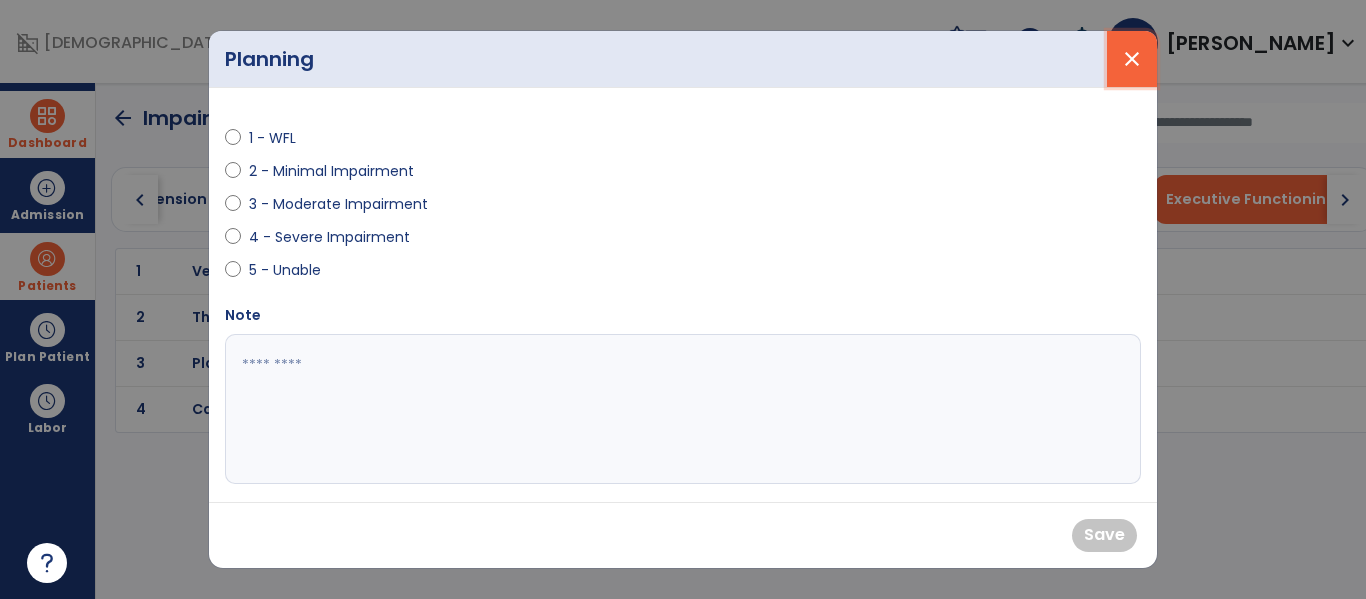 click on "close" at bounding box center [1132, 59] 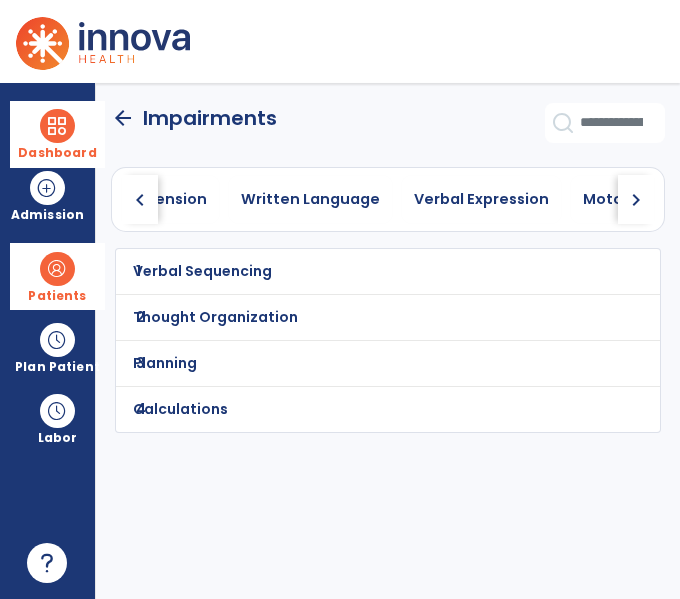 click on "chevron_left" 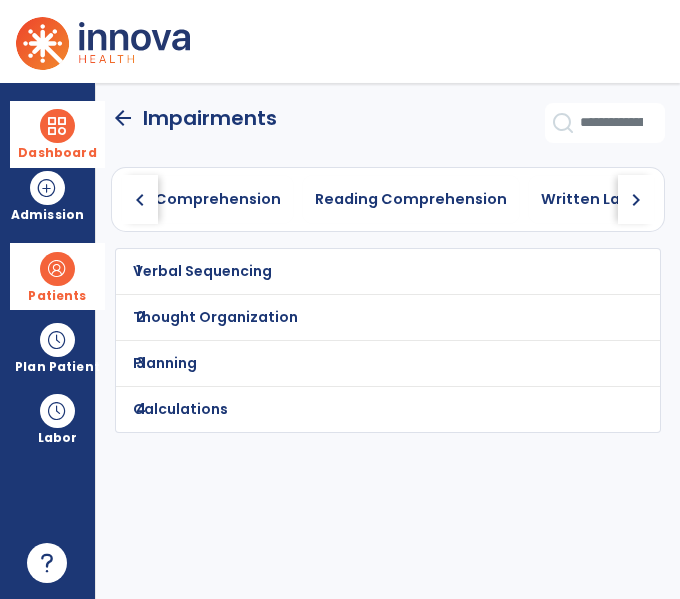 click on "chevron_left" 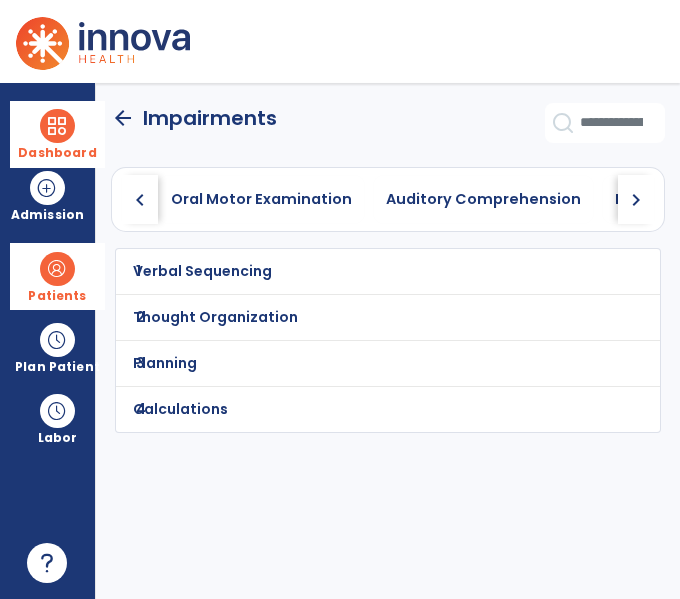 click on "chevron_left" 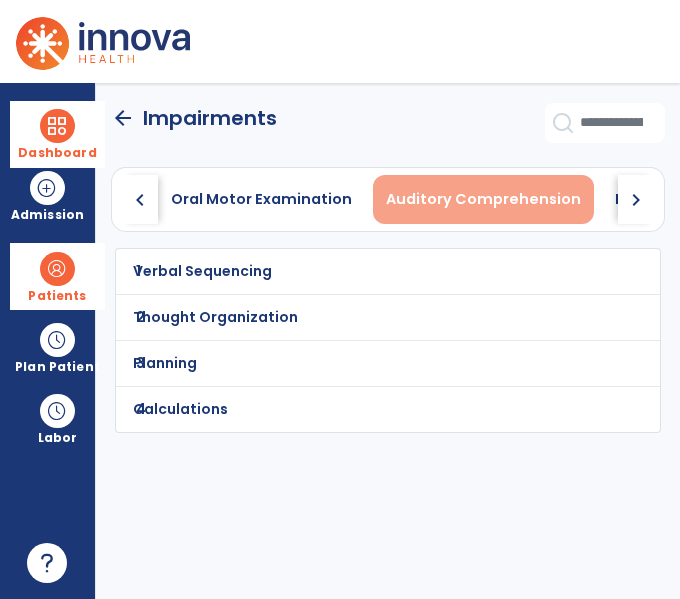 click on "Auditory Comprehension" at bounding box center (483, 199) 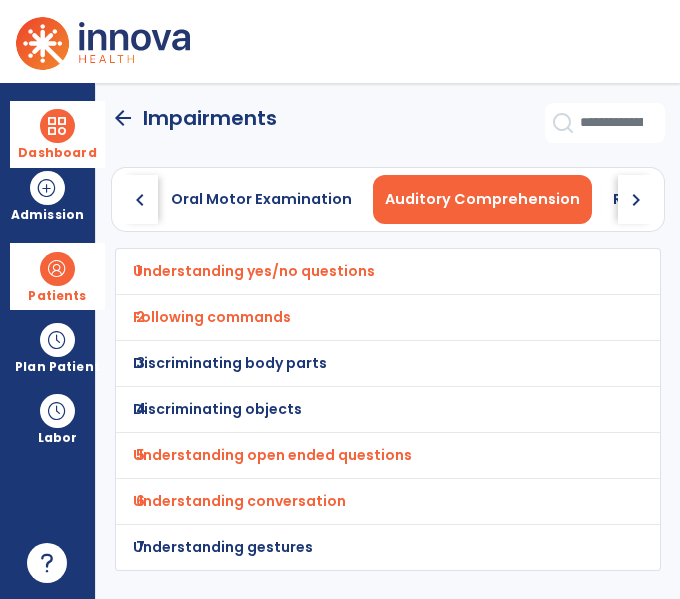 click on "chevron_right" 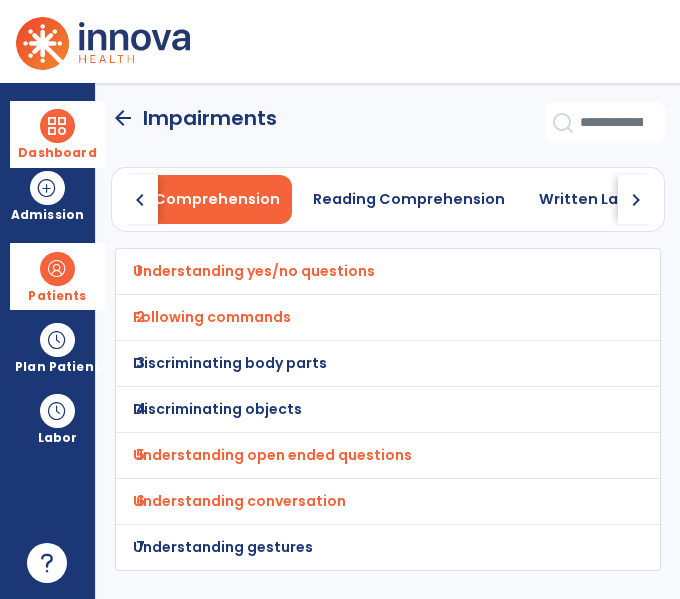 click on "chevron_right" 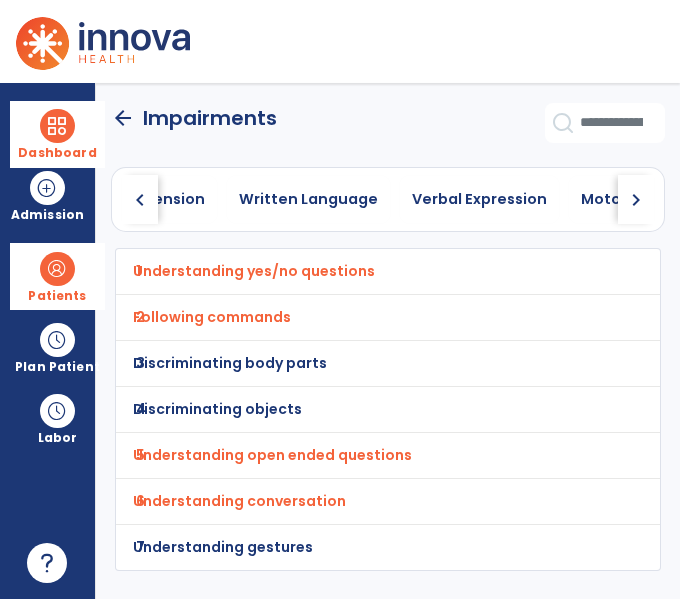 click on "chevron_right" 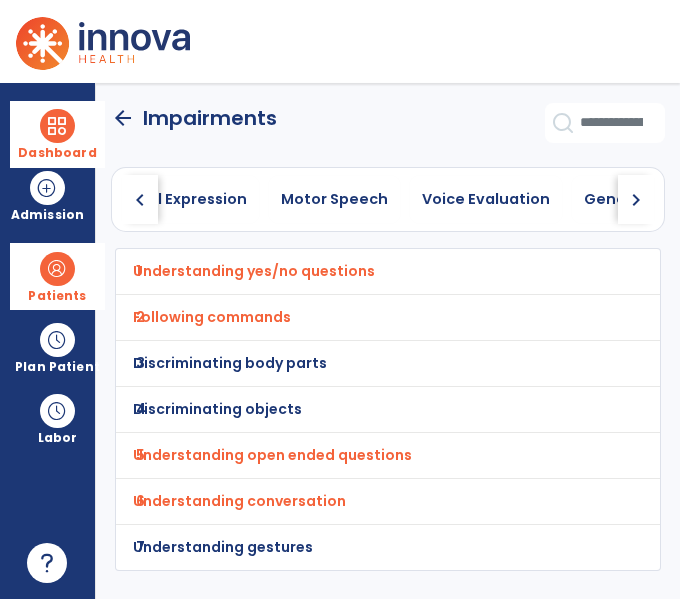 click on "chevron_right" 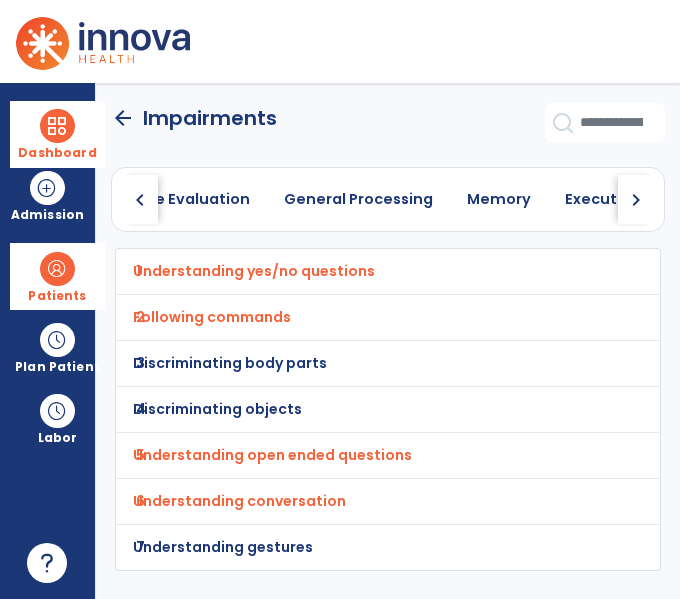 click on "chevron_right" 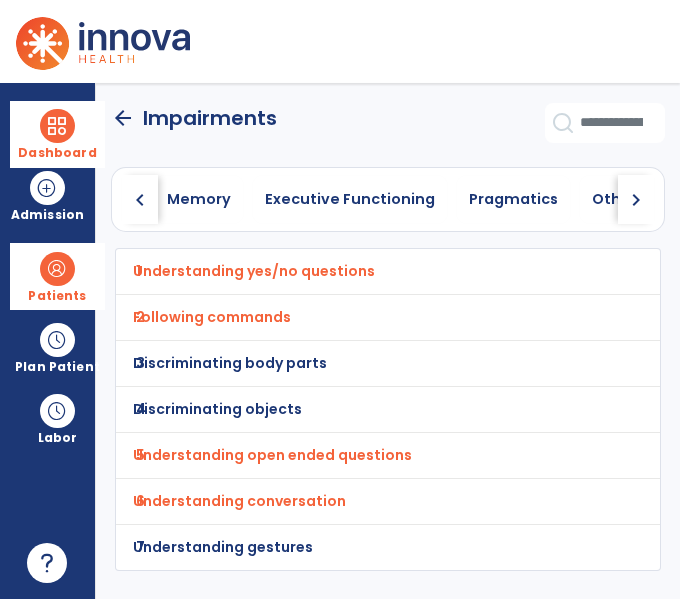 click on "chevron_left" 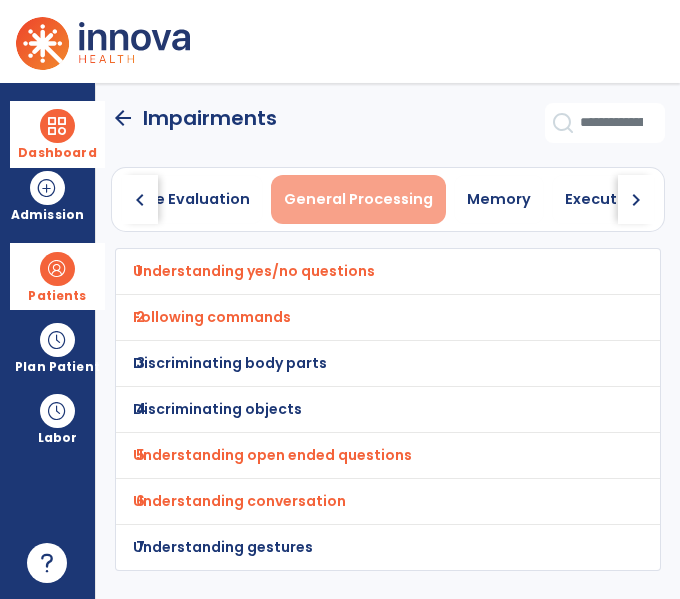 click on "General Processing" at bounding box center [358, 199] 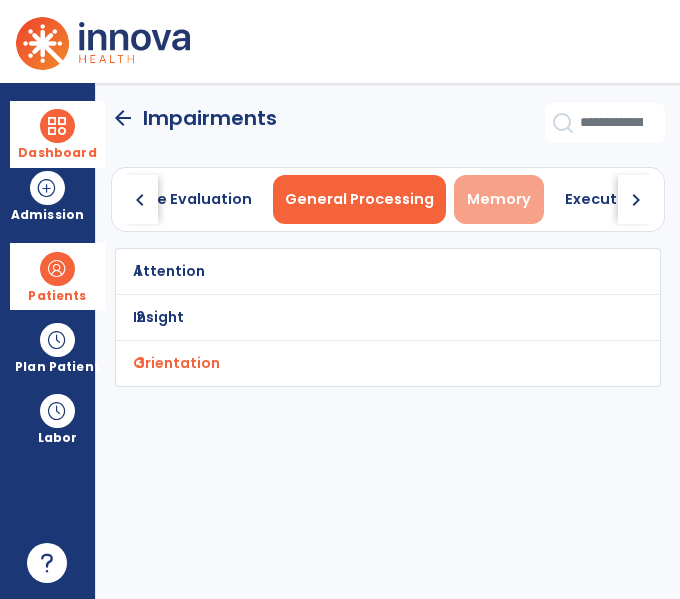 click on "Memory" at bounding box center (499, 199) 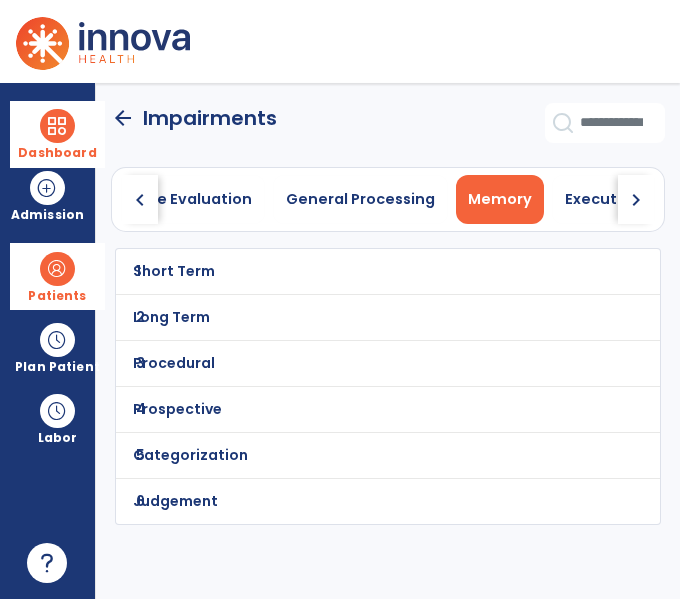click on "1 Short Term" 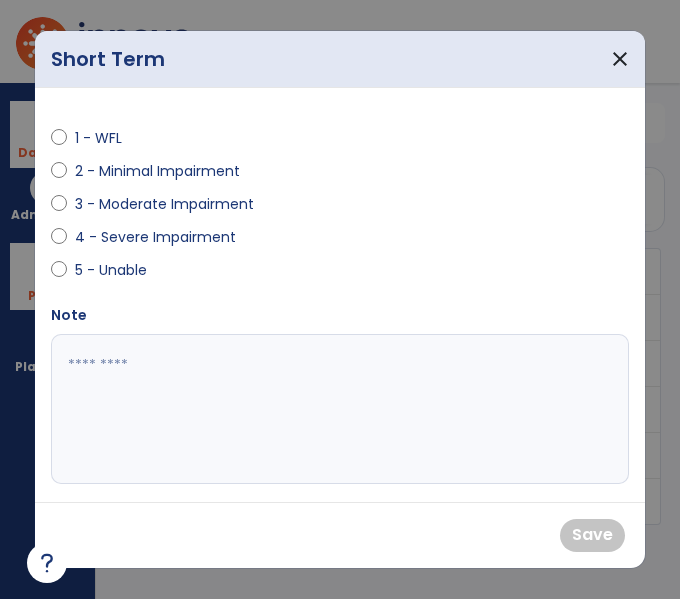click on "4 - Severe Impairment" at bounding box center [155, 237] 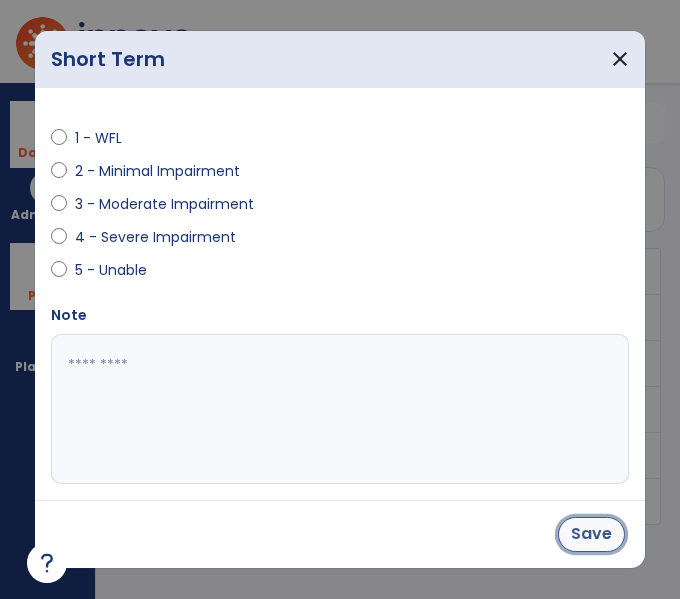 click on "Save" at bounding box center (591, 534) 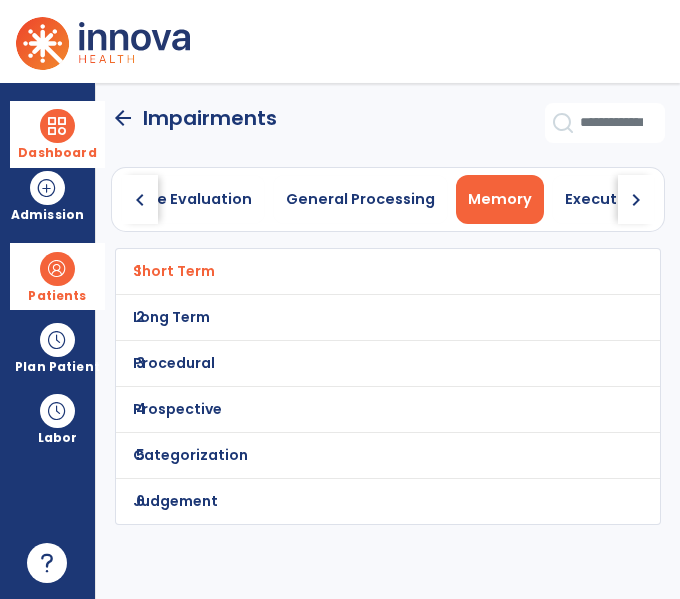 click on "Long Term" at bounding box center [344, 271] 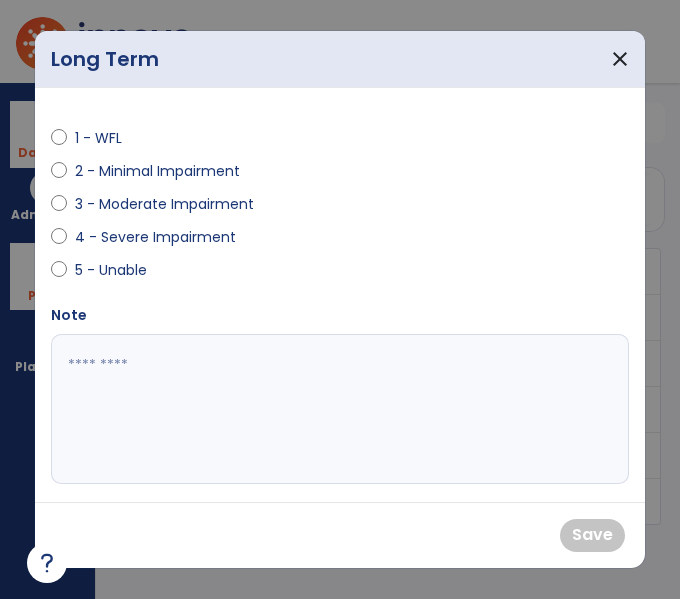click on "4 - Severe Impairment" at bounding box center [155, 237] 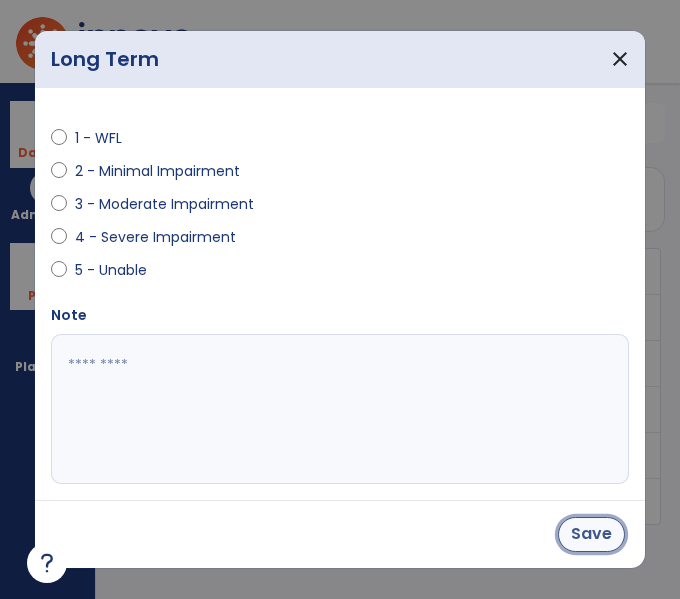 click on "Save" at bounding box center [591, 534] 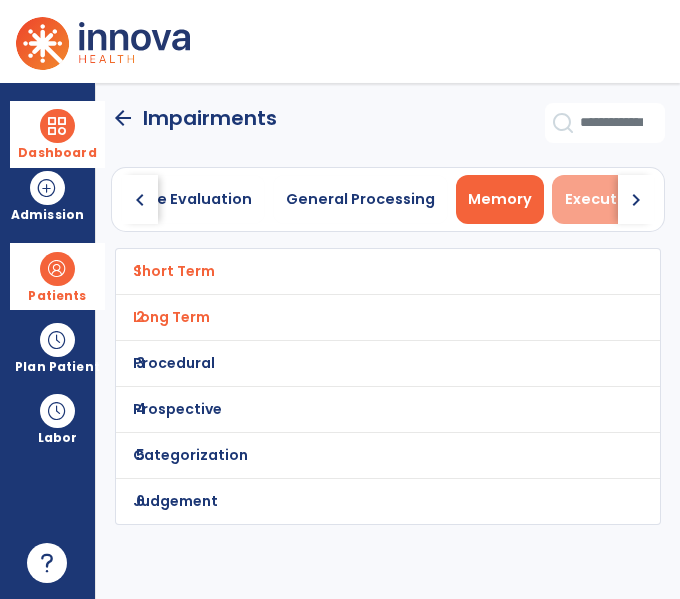 click on "Executive Functioning" at bounding box center (650, 199) 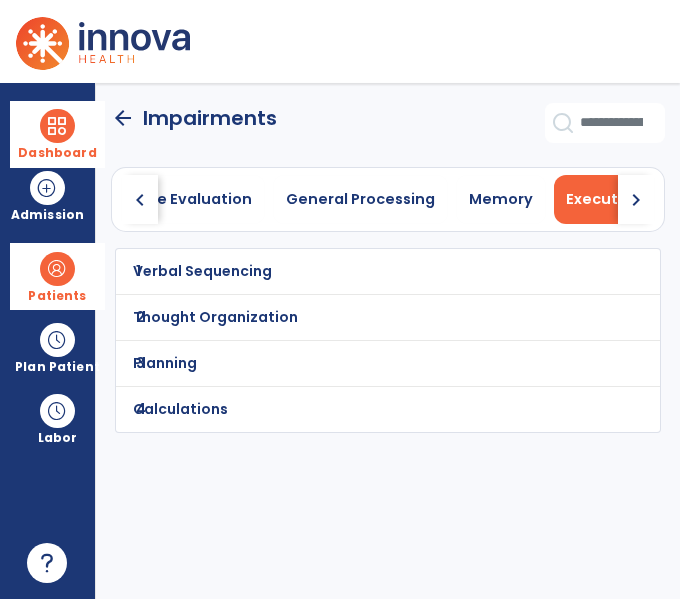 click on "Verbal Sequencing" at bounding box center (344, 271) 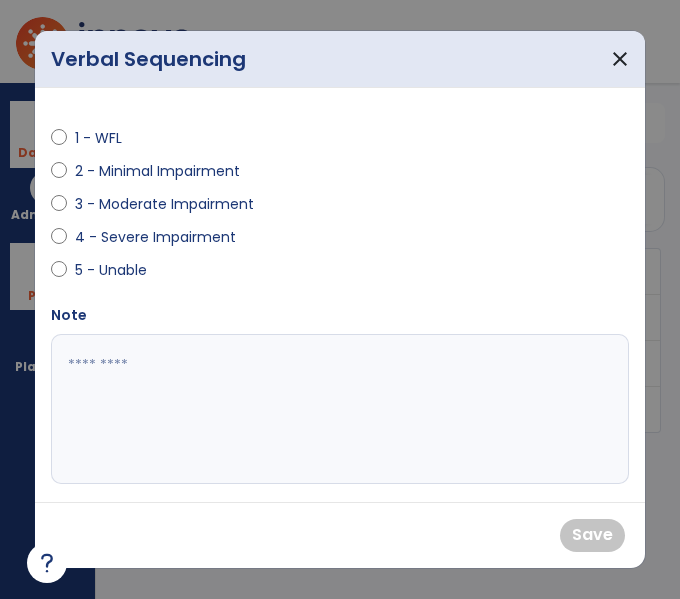click on "4 - Severe Impairment" at bounding box center [189, 241] 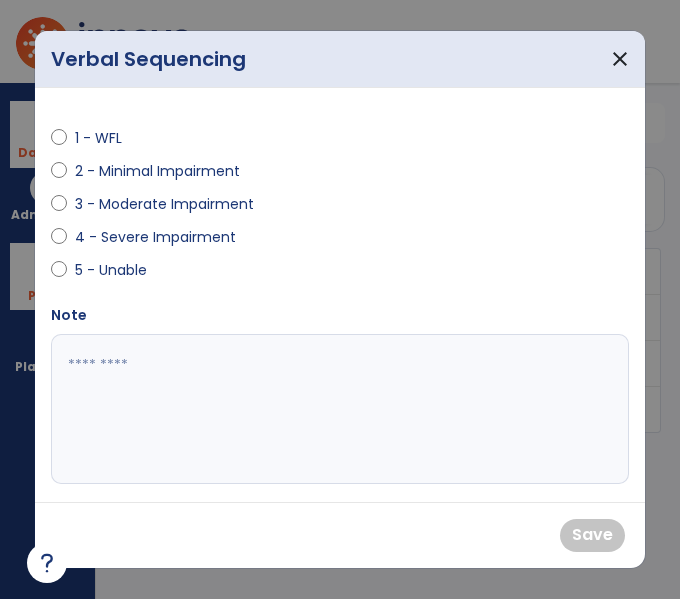 click on "4 - Severe Impairment" at bounding box center [155, 237] 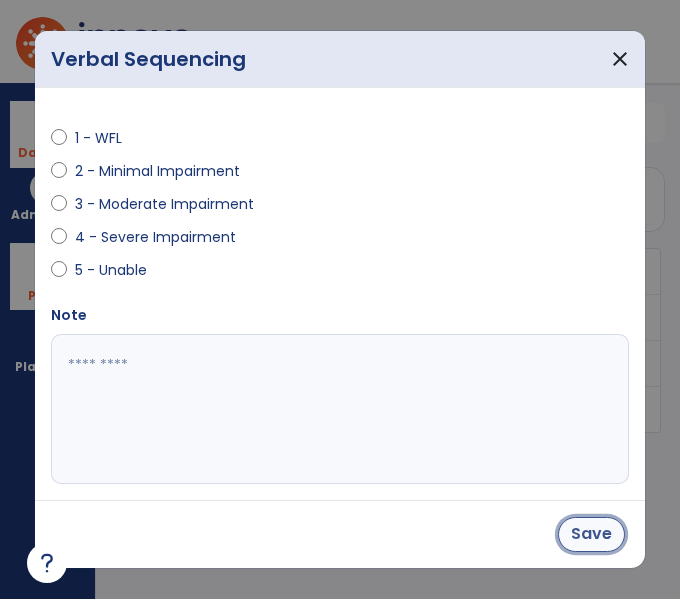 click on "Save" at bounding box center [591, 534] 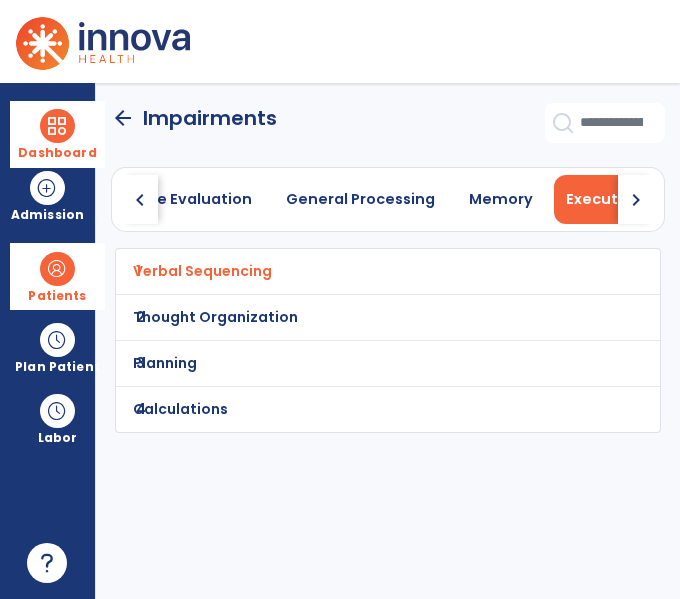 click on "2 Thought Organization" 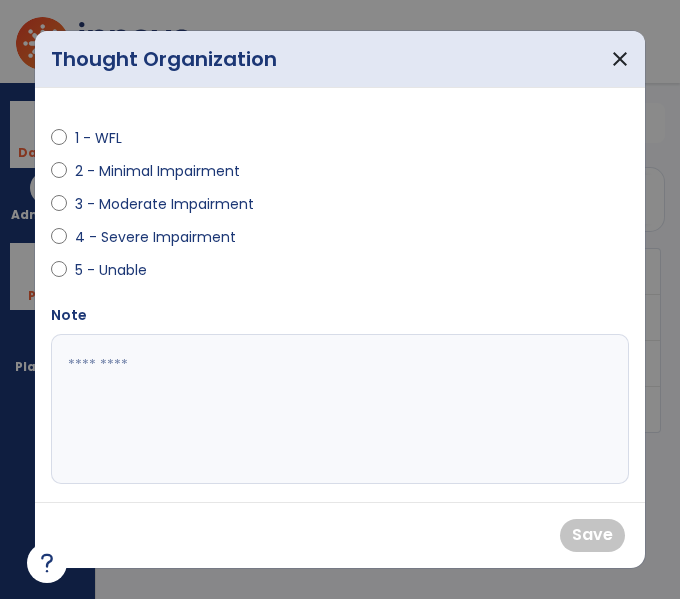 click on "4 - Severe Impairment" at bounding box center (155, 237) 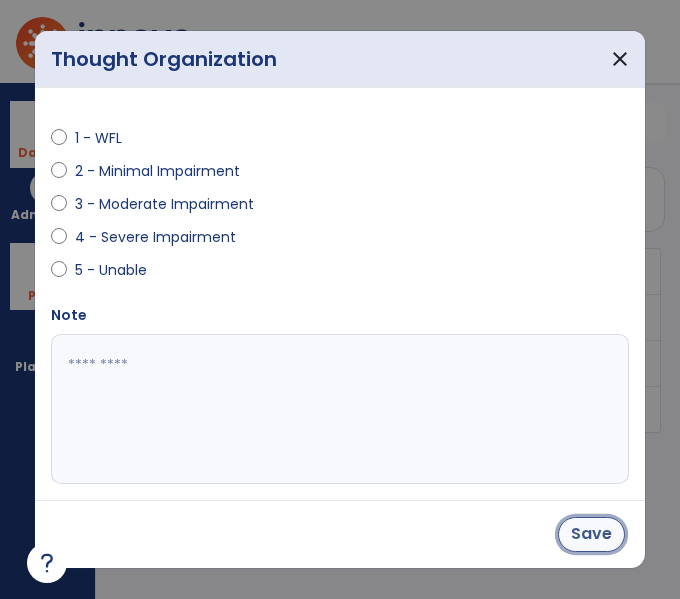 click on "Save" at bounding box center [591, 534] 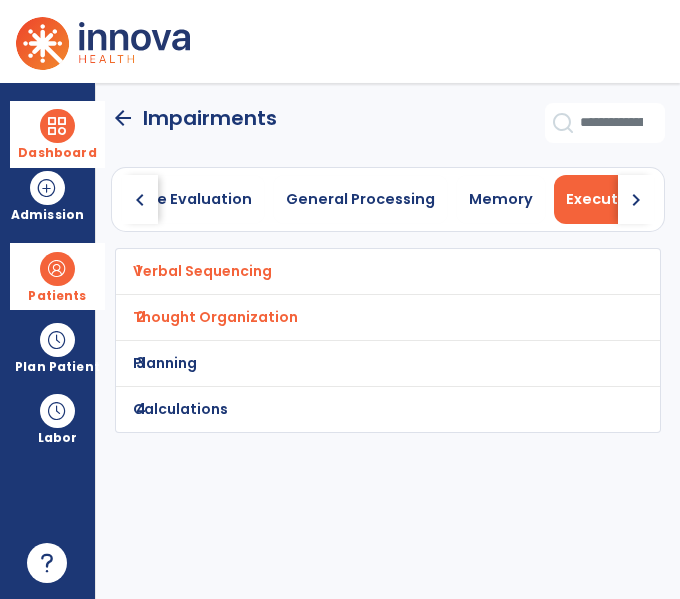 click on "chevron_right" 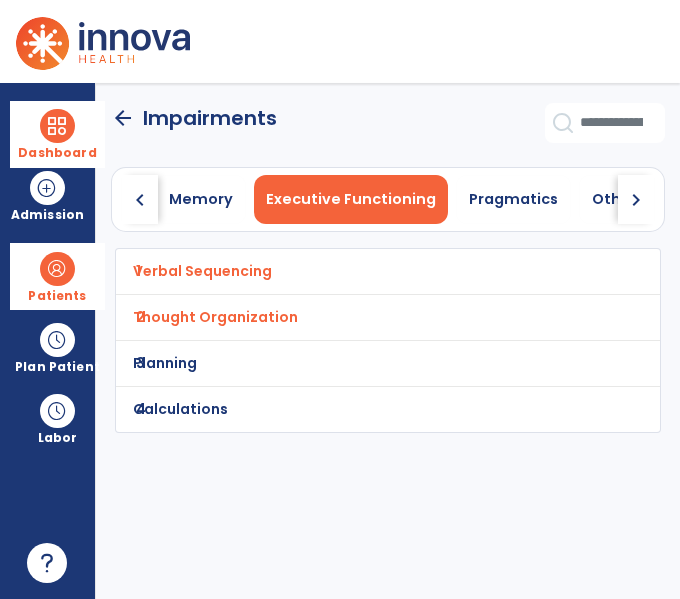 click on "chevron_right" 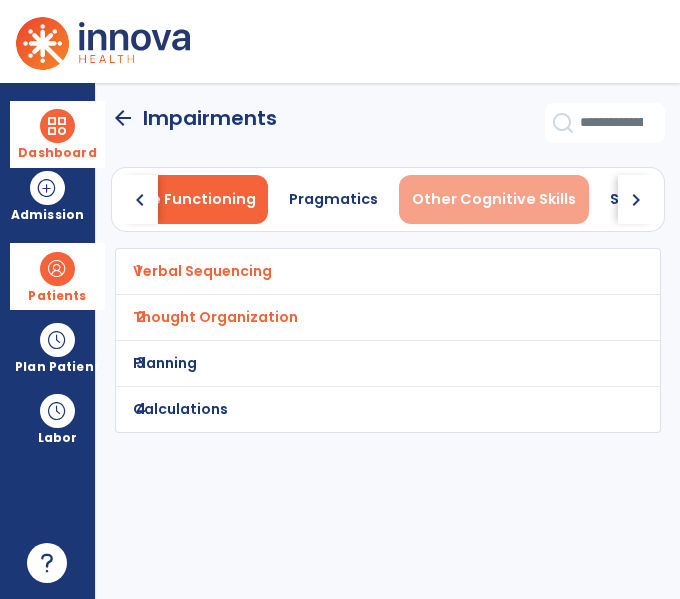 click on "Other Cognitive Skills" at bounding box center [494, 199] 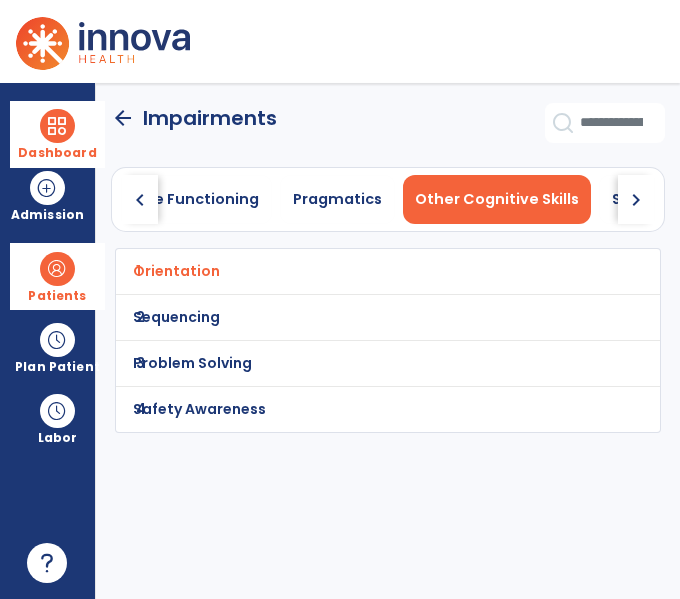 click on "Problem Solving" at bounding box center [344, 271] 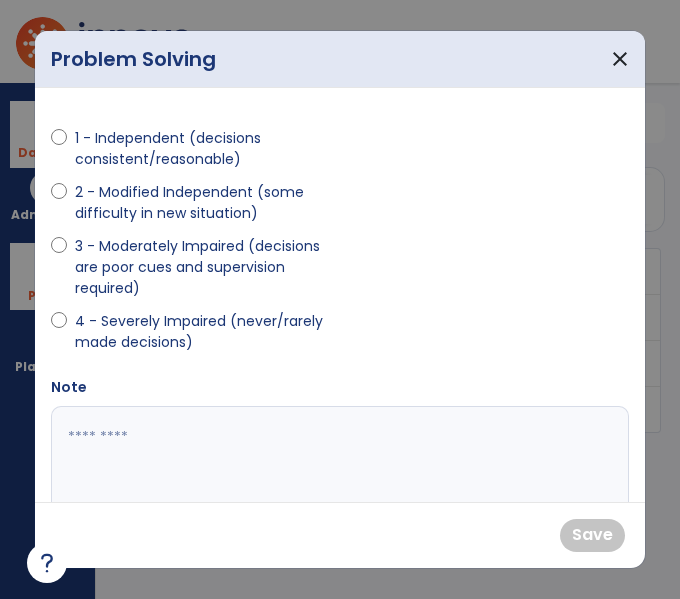 click on "4 - Severely Impaired (never/rarely made decisions)" at bounding box center [201, 332] 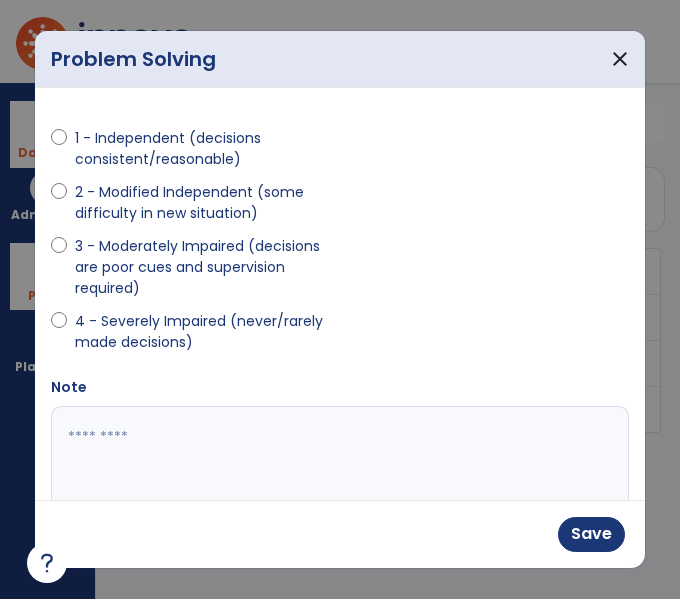 click on "3 - Moderately Impaired (decisions are poor cues and supervision required)" at bounding box center [201, 267] 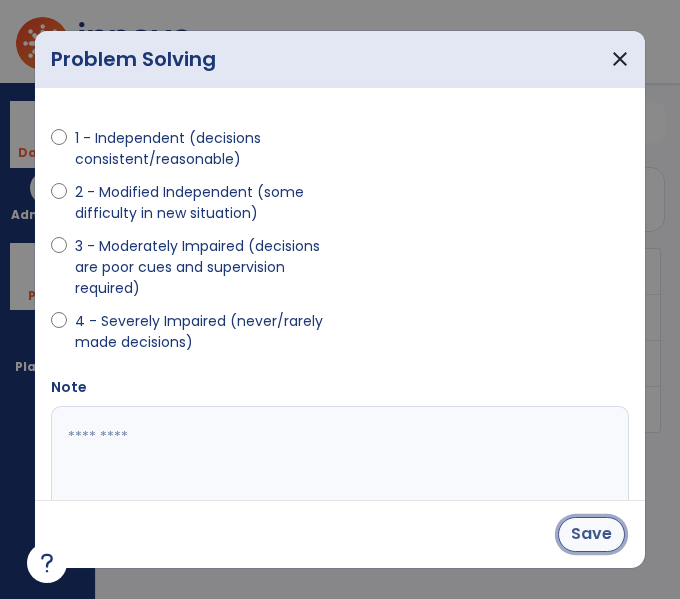 click on "Save" at bounding box center [591, 534] 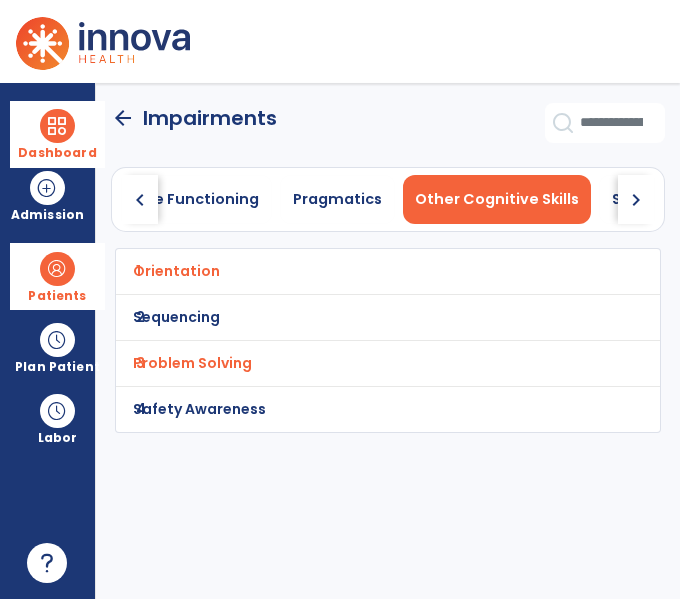 click on "Safety Awareness" at bounding box center [344, 271] 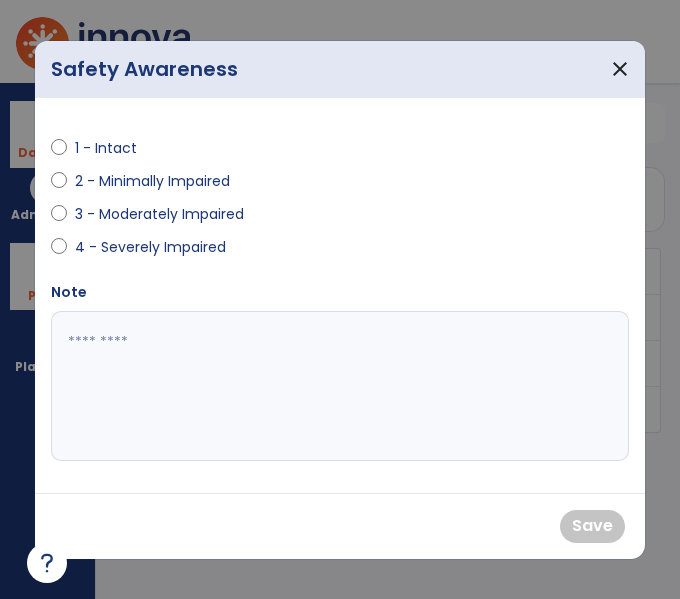 click on "3 - Moderately Impaired" at bounding box center (159, 214) 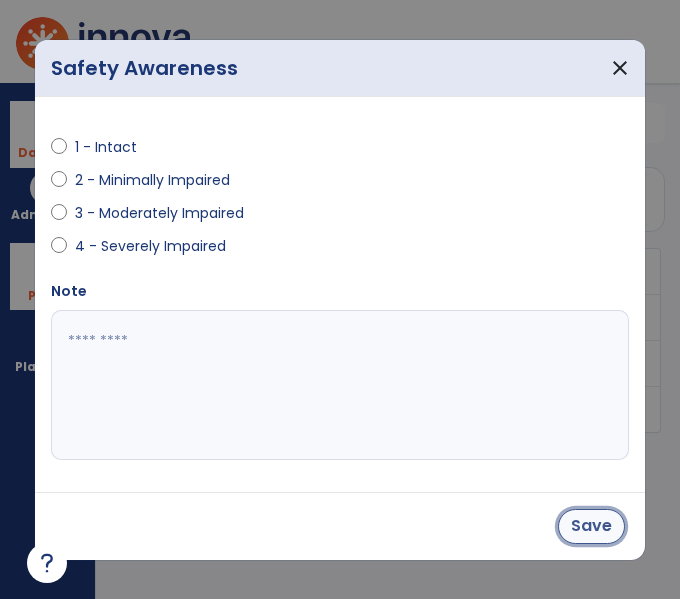 click on "Save" at bounding box center [591, 526] 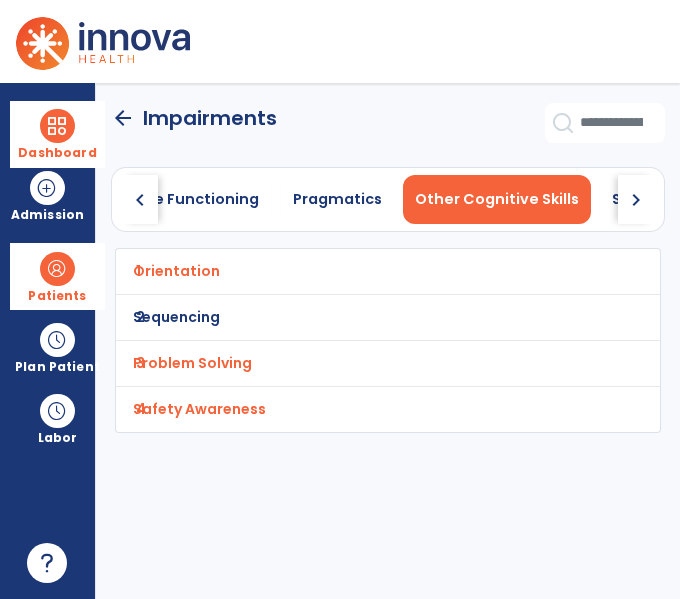 click on "chevron_right" 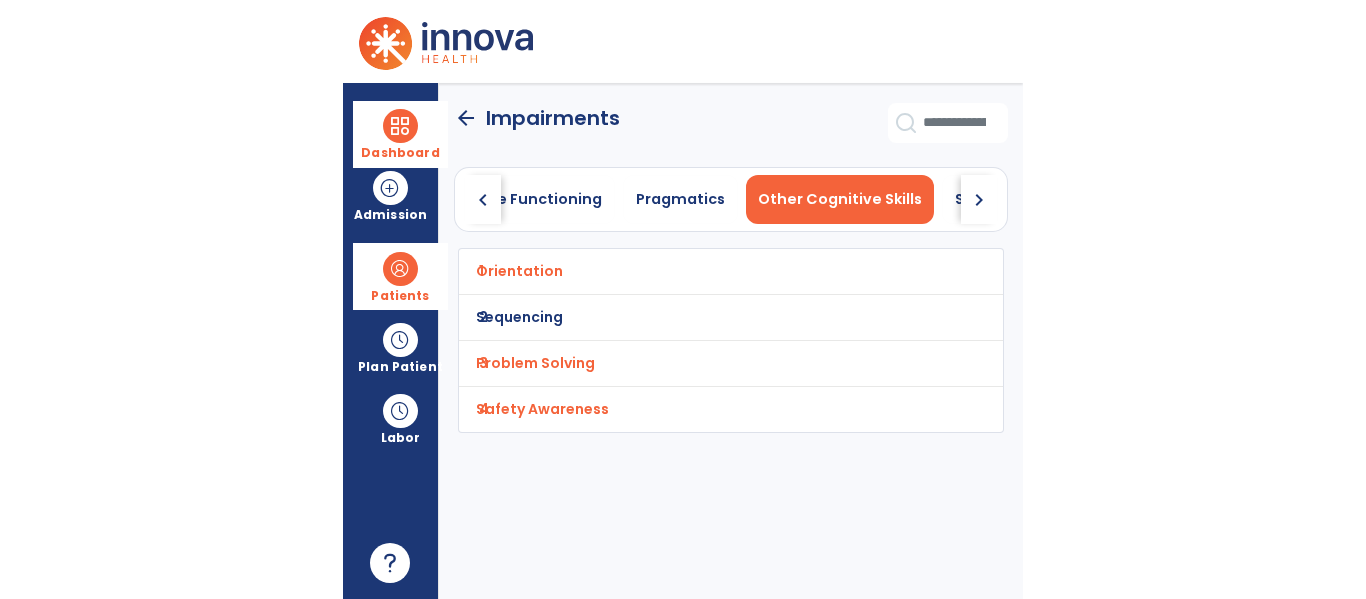 scroll, scrollTop: 0, scrollLeft: 1680, axis: horizontal 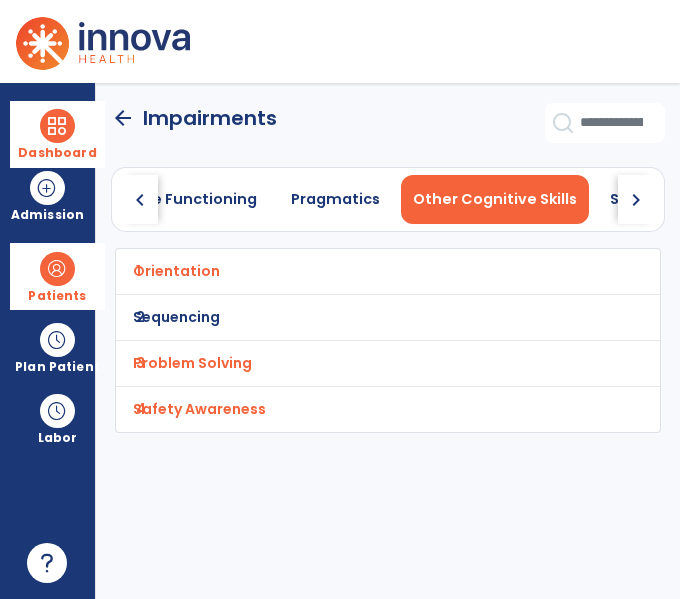click on "arrow_back" 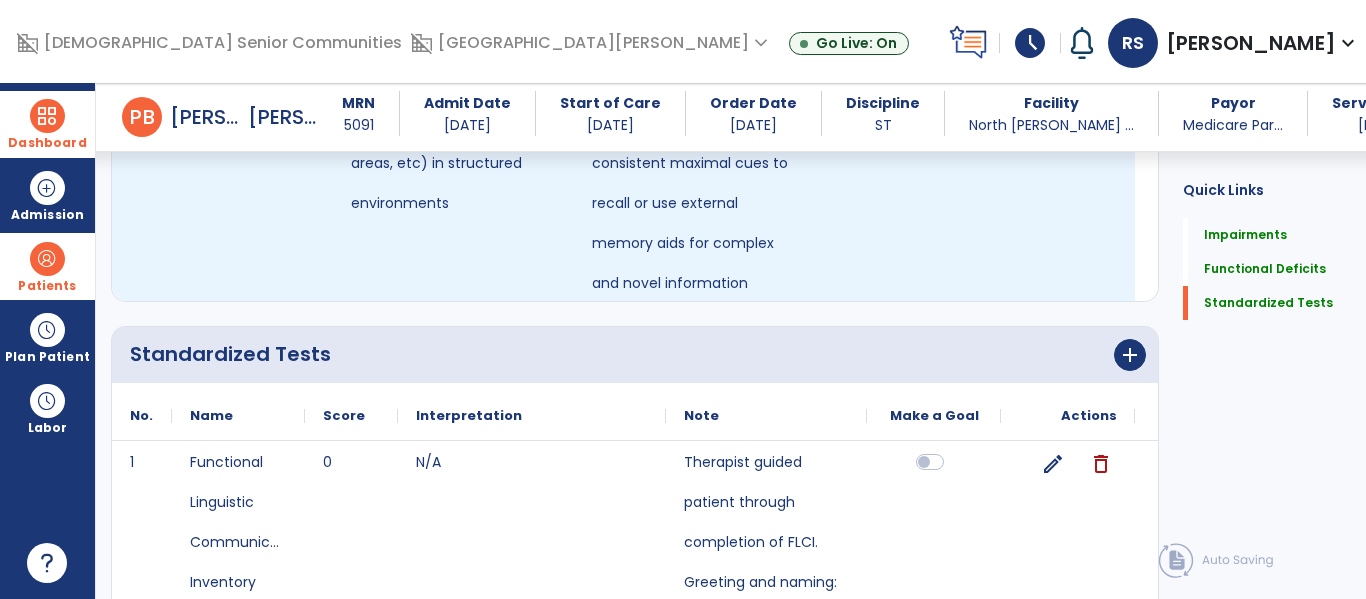 scroll, scrollTop: 2163, scrollLeft: 0, axis: vertical 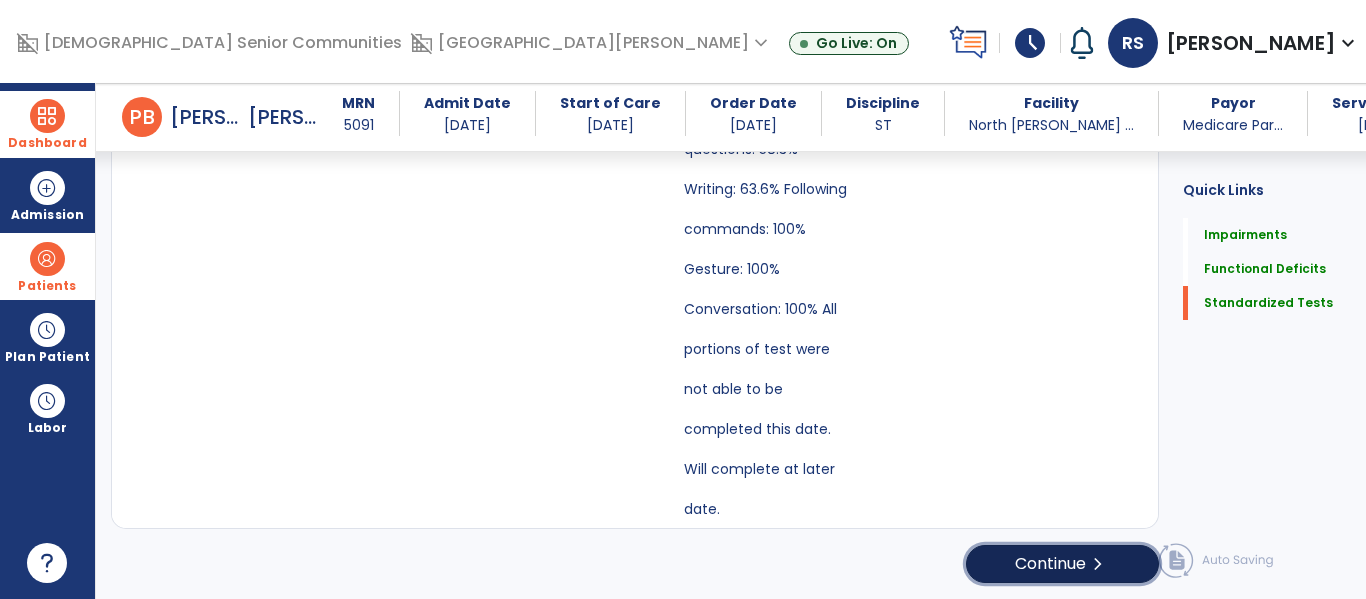 click on "Continue  chevron_right" 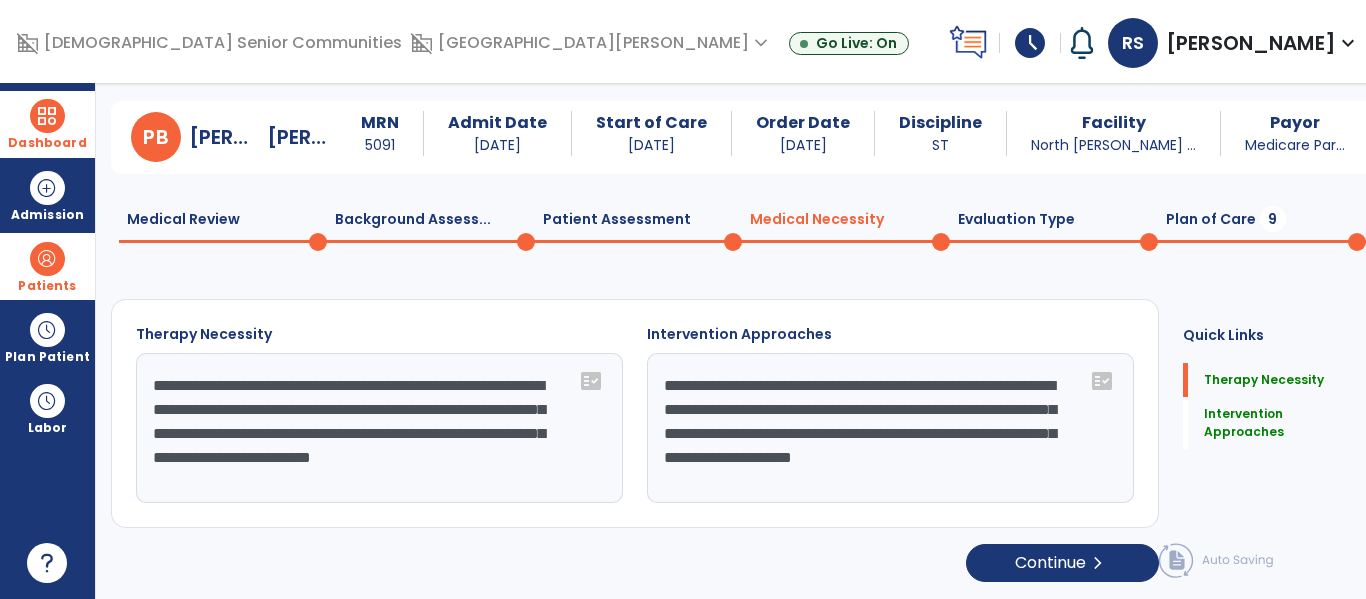 scroll, scrollTop: 29, scrollLeft: 0, axis: vertical 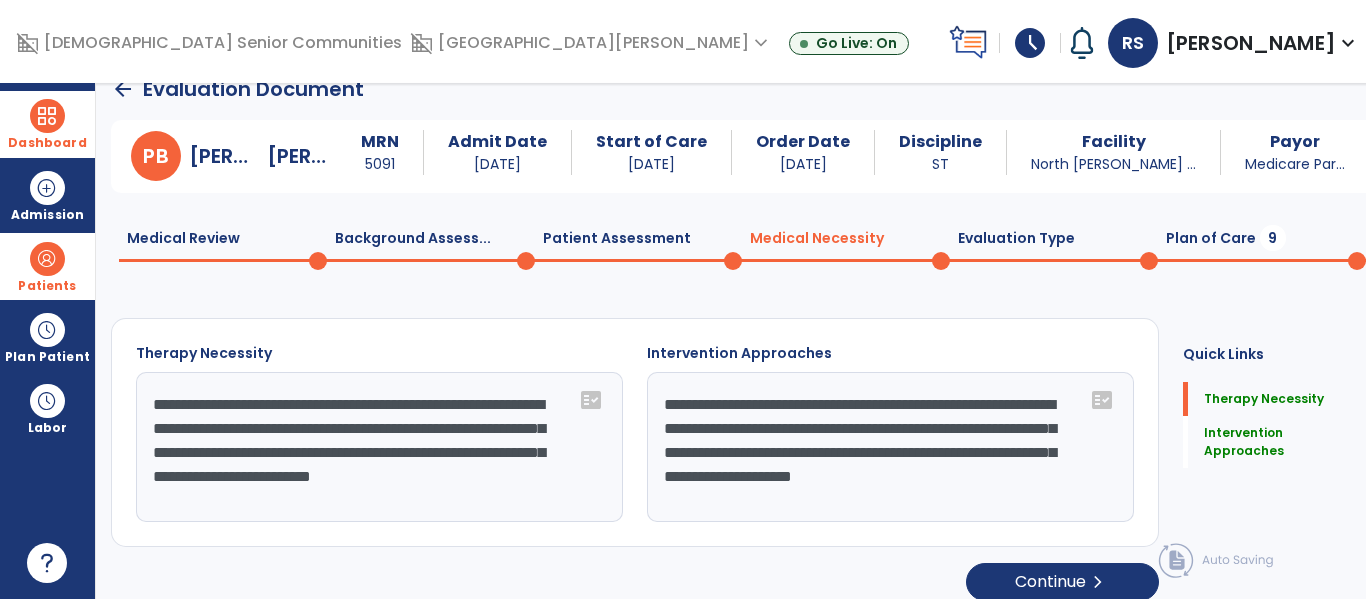 click on "Plan of Care  9" 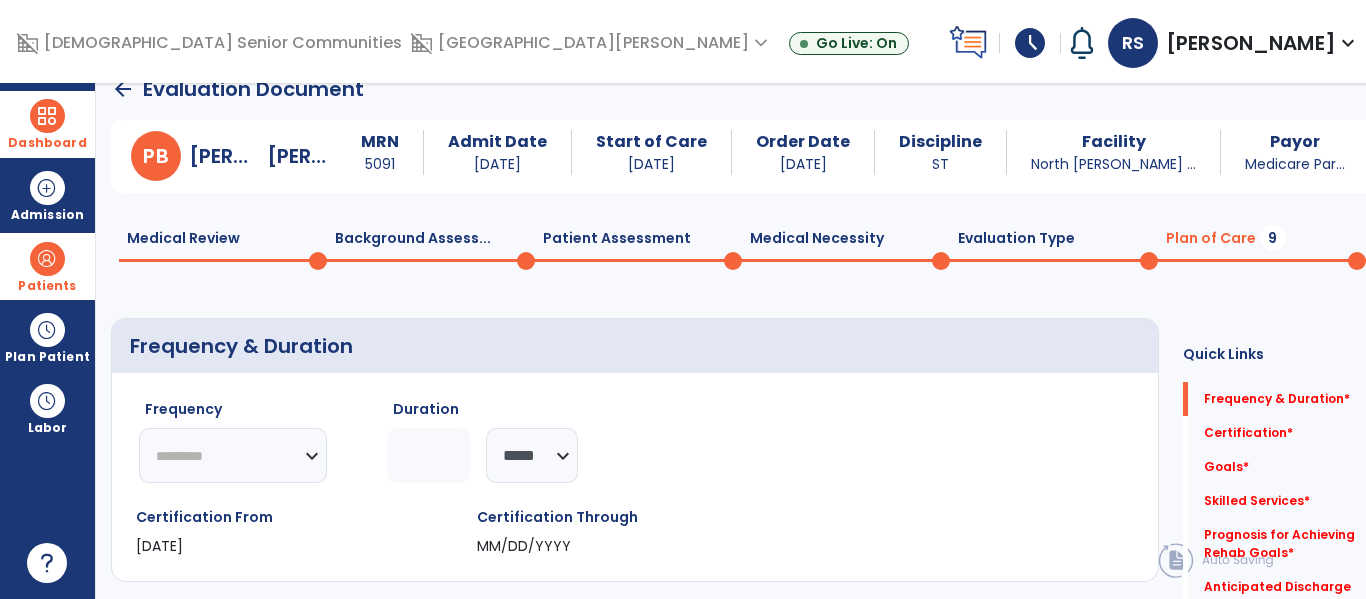 click on "********* ** ** ** ** ** ** **" 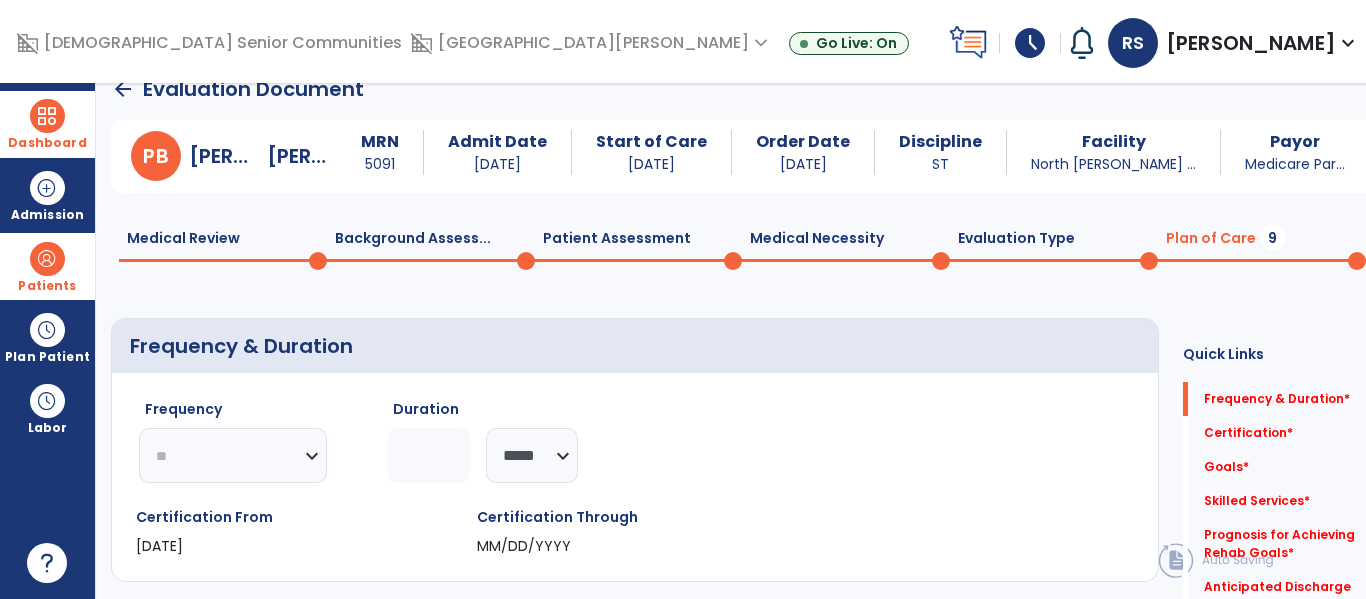 click on "********* ** ** ** ** ** ** **" 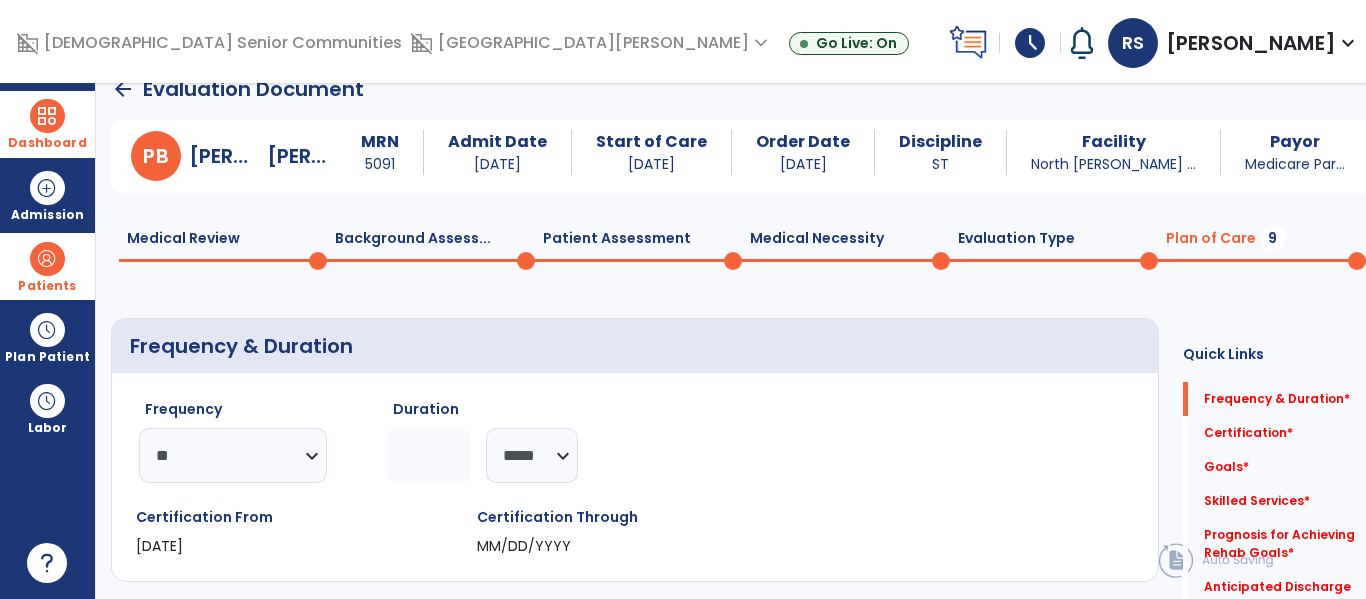 click on "******** *****" 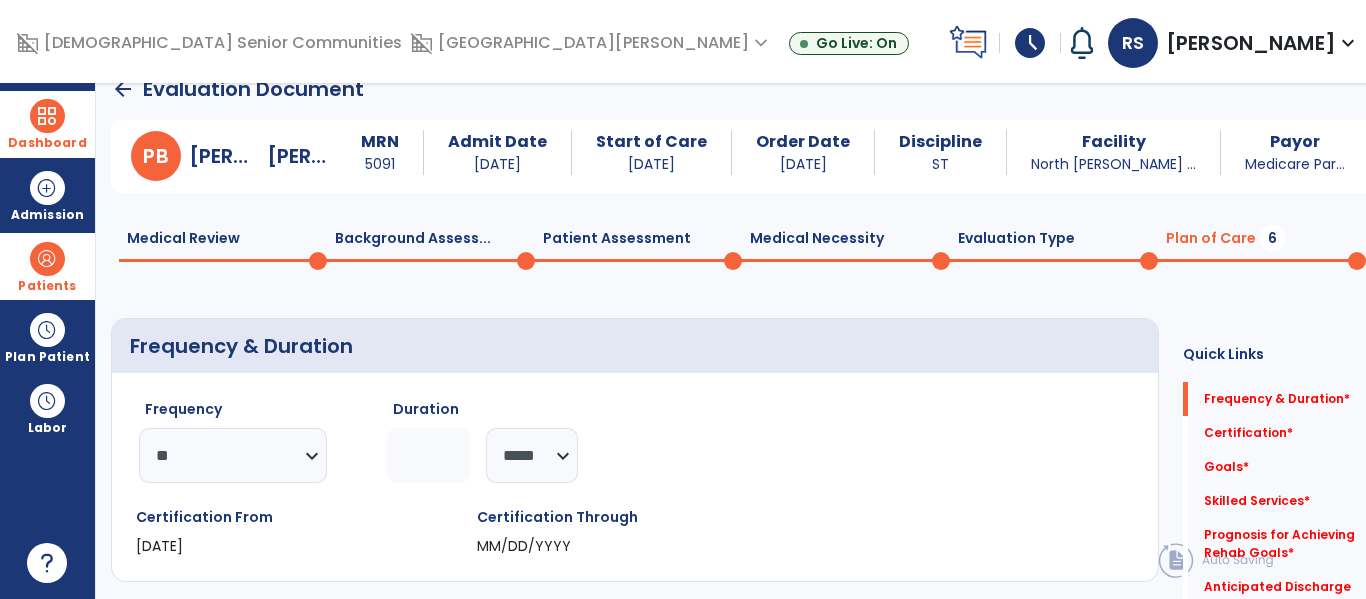 click 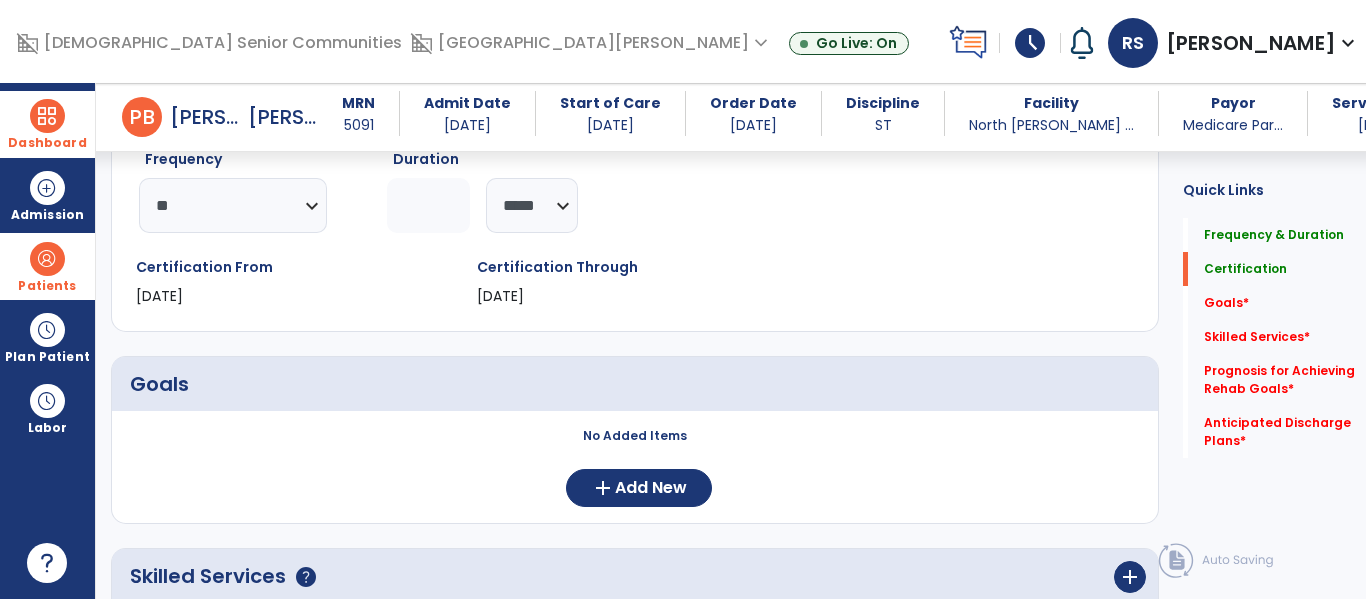 scroll, scrollTop: 257, scrollLeft: 0, axis: vertical 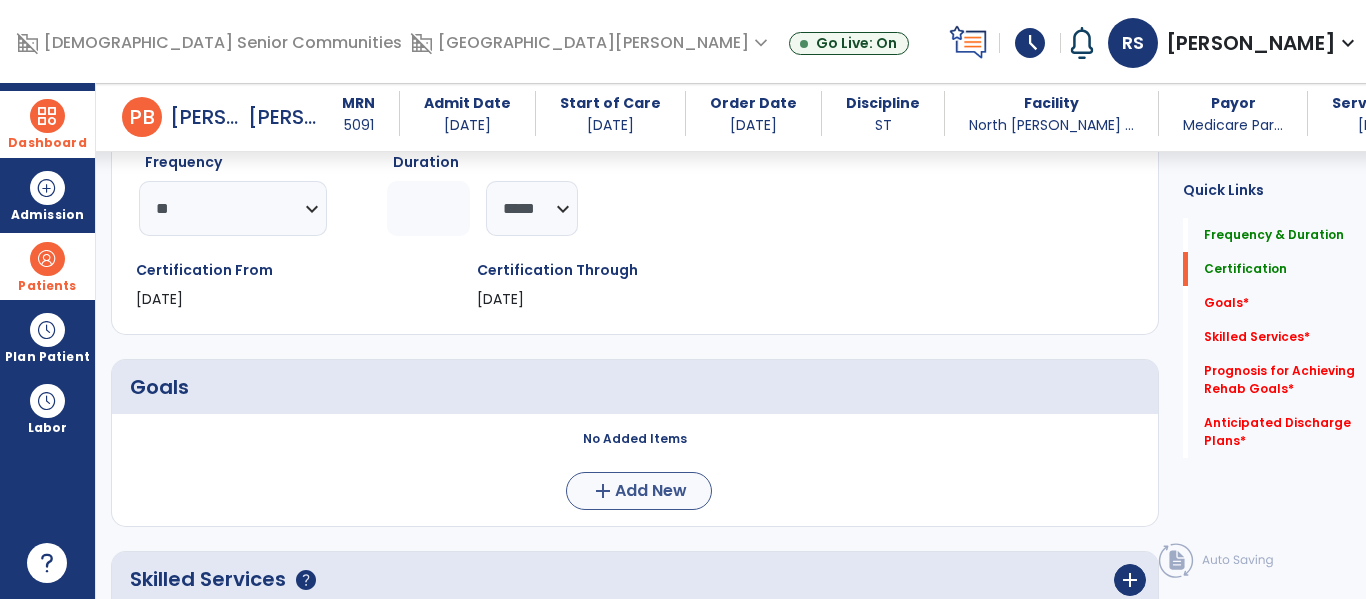 type on "*" 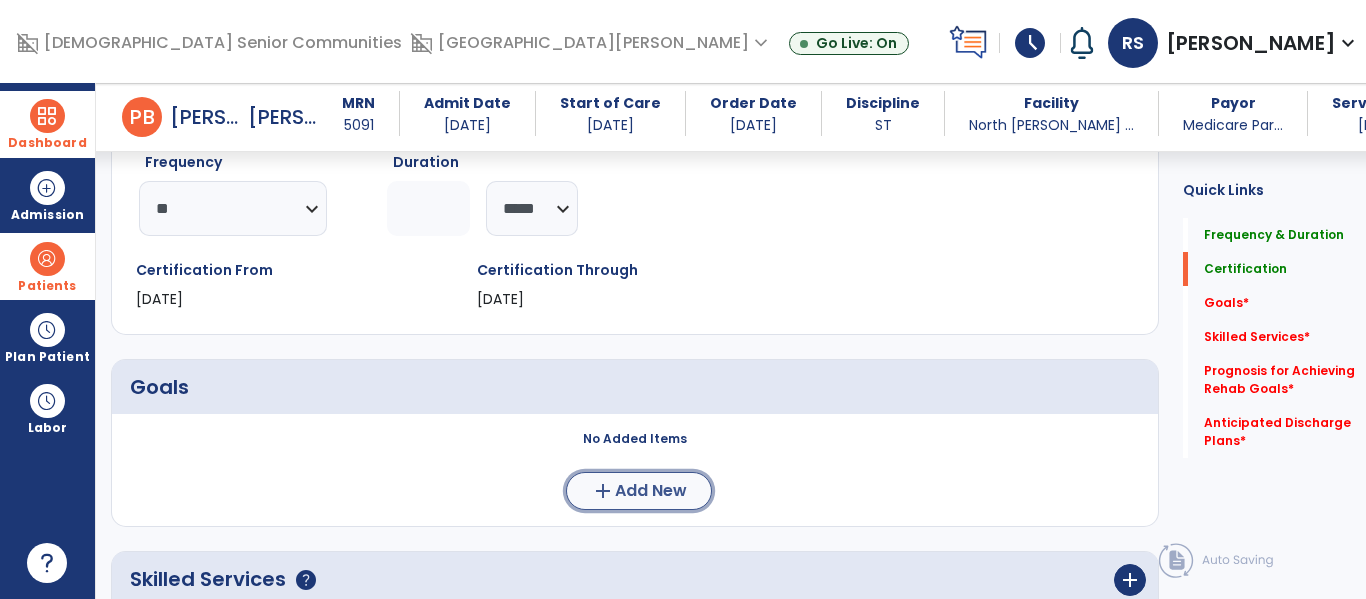 click on "Add New" at bounding box center [651, 491] 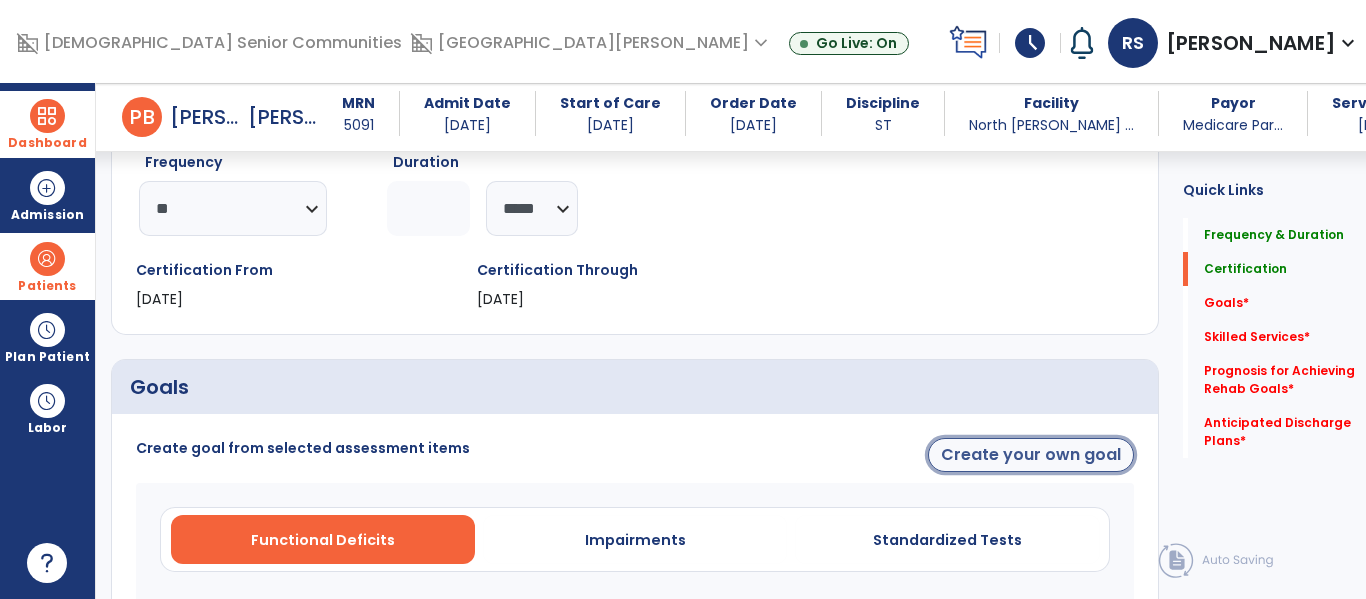 click on "Create your own goal" at bounding box center [1031, 455] 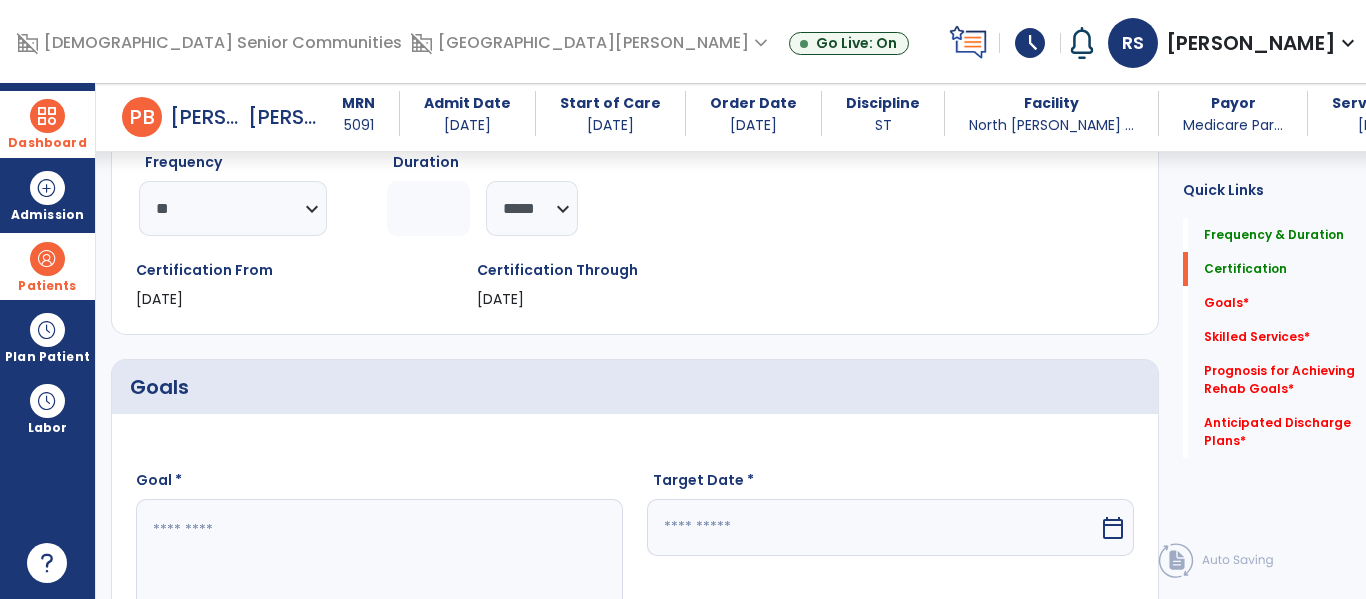 click at bounding box center (374, 574) 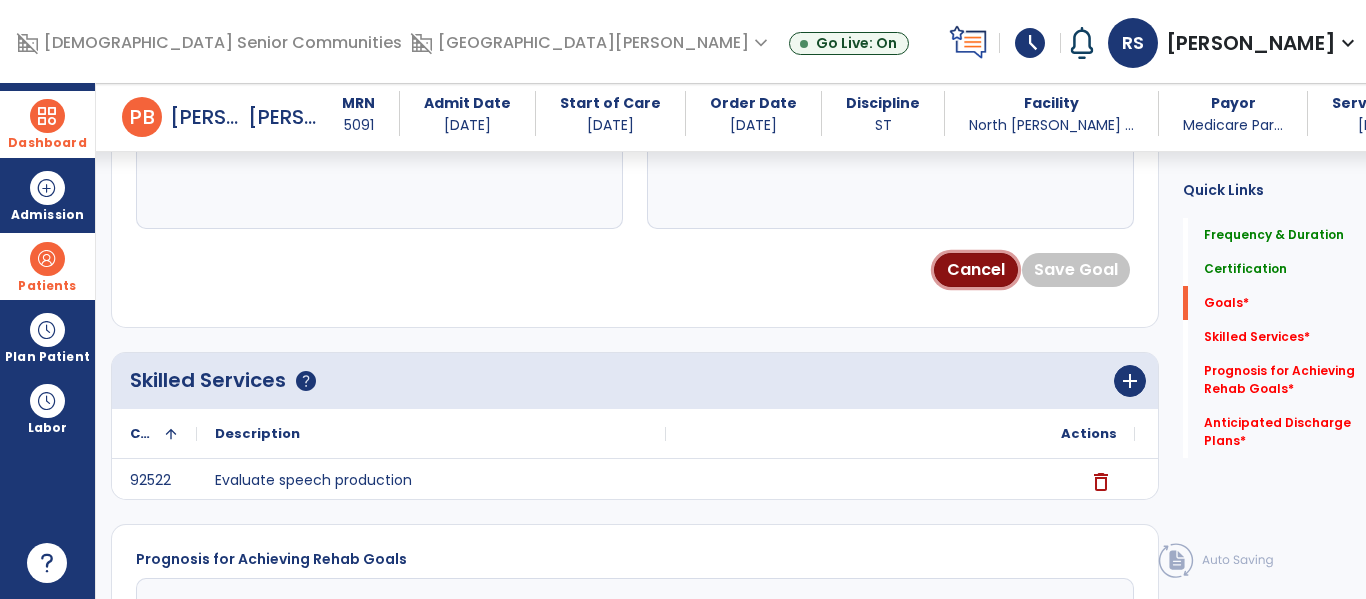 click on "Cancel" at bounding box center [976, 270] 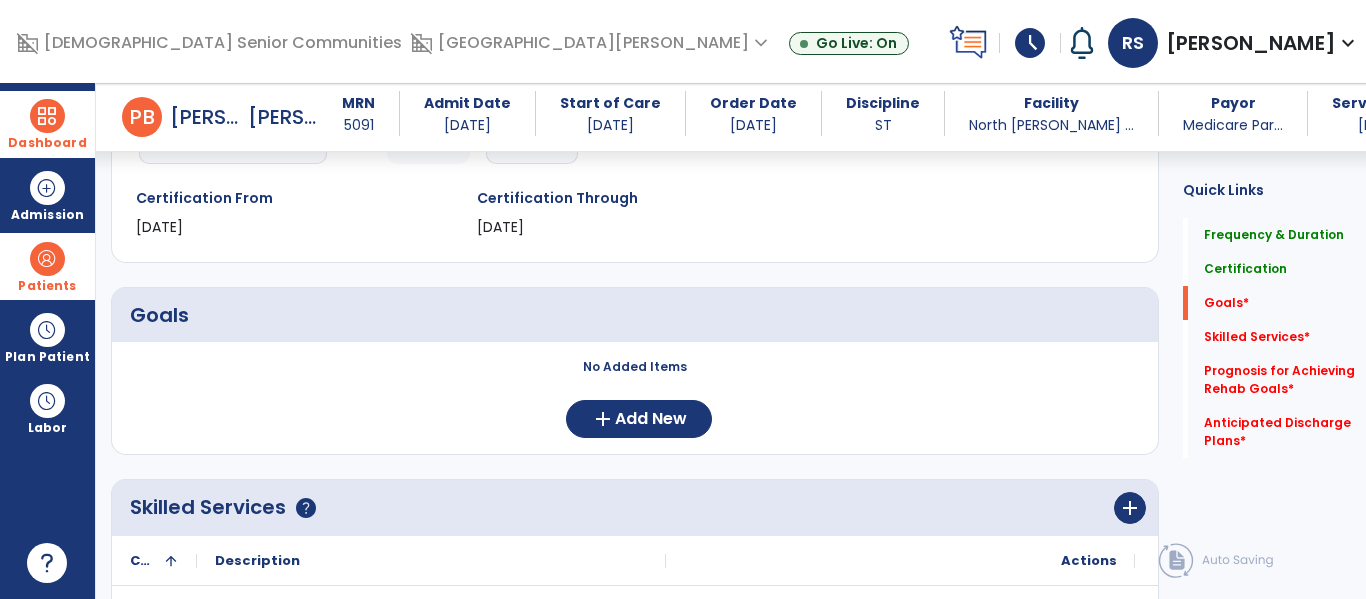 scroll, scrollTop: 328, scrollLeft: 0, axis: vertical 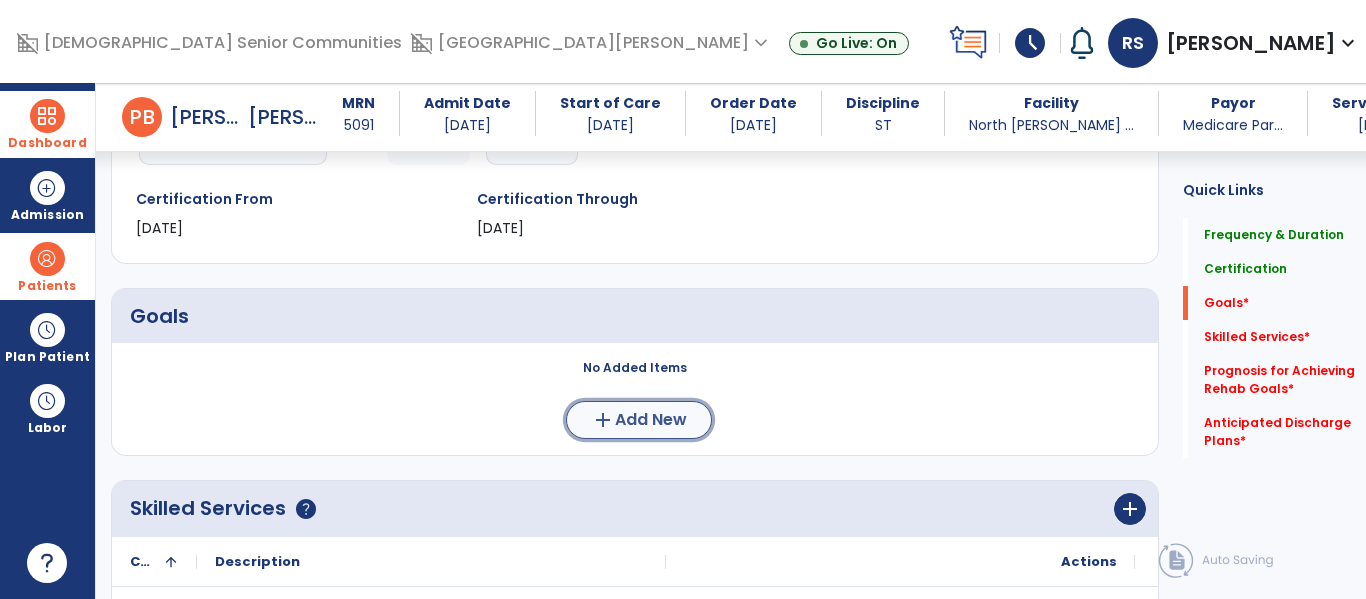 click on "Add New" at bounding box center (651, 420) 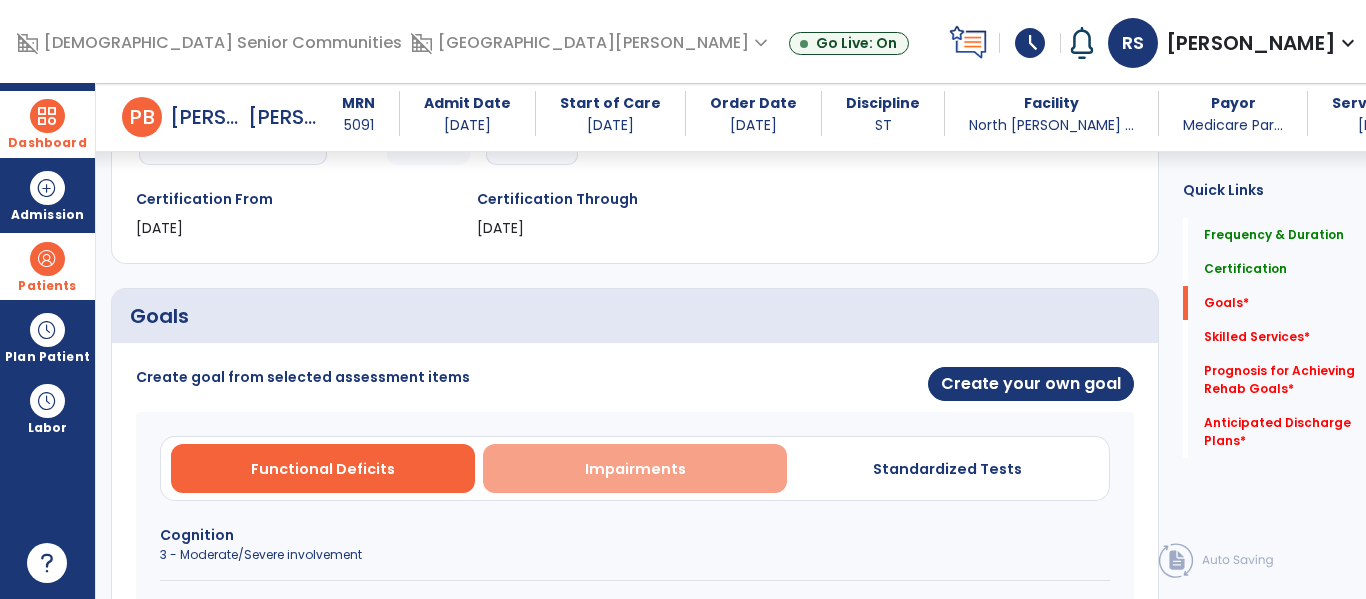click on "Impairments" at bounding box center (635, 468) 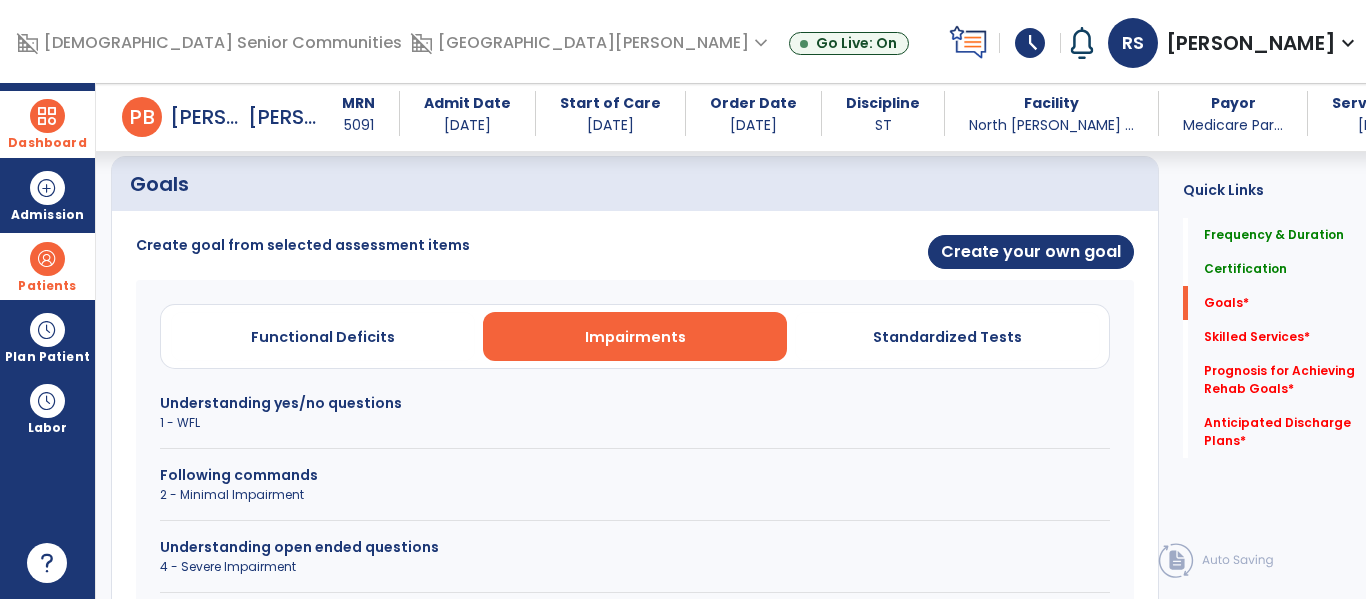 scroll, scrollTop: 455, scrollLeft: 0, axis: vertical 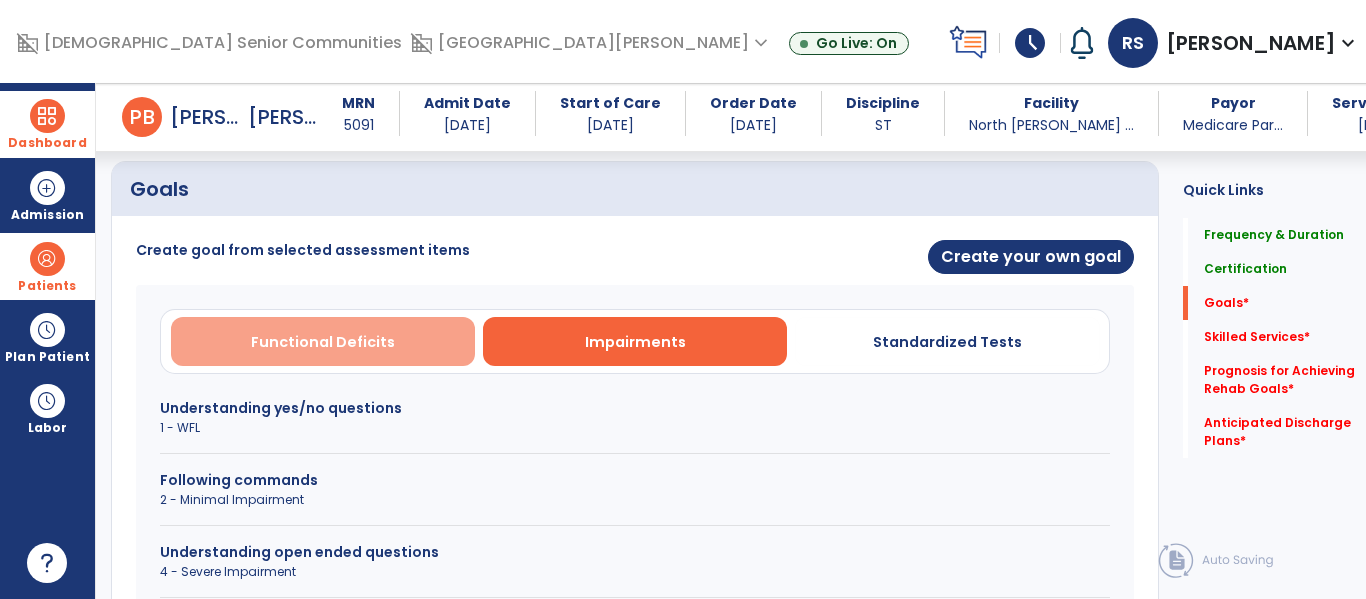 click on "Functional Deficits" at bounding box center (323, 341) 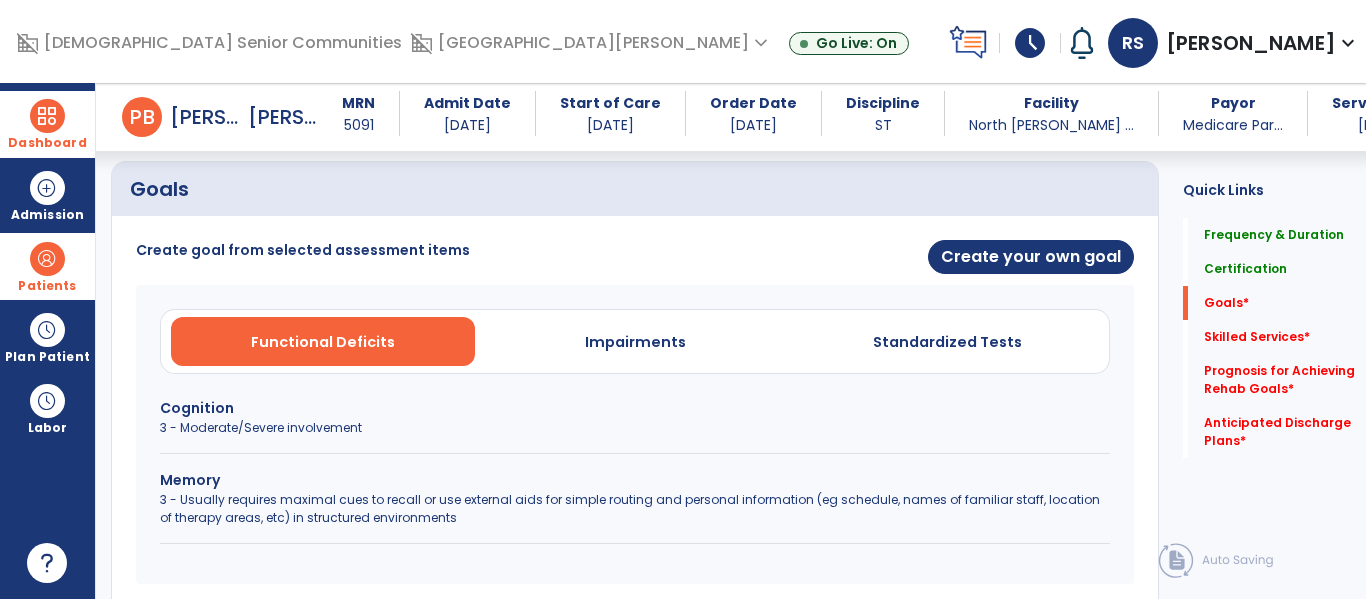 click on "3 - Moderate/Severe involvement" at bounding box center (635, 428) 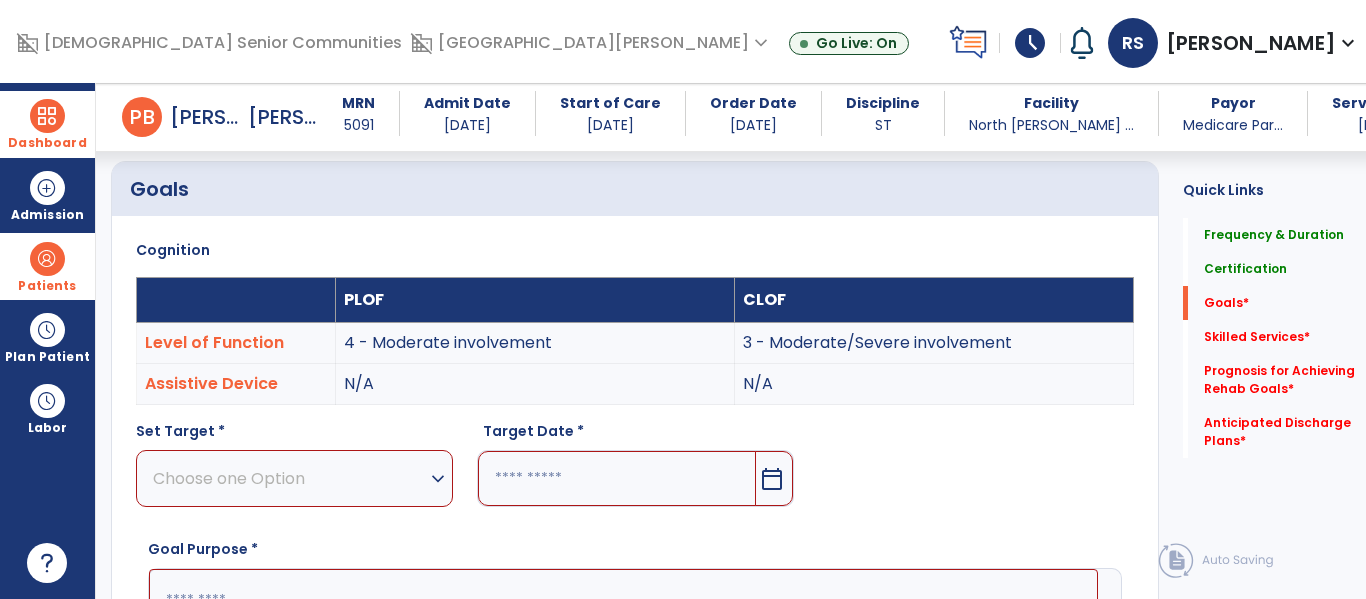 click on "expand_more" at bounding box center (438, 479) 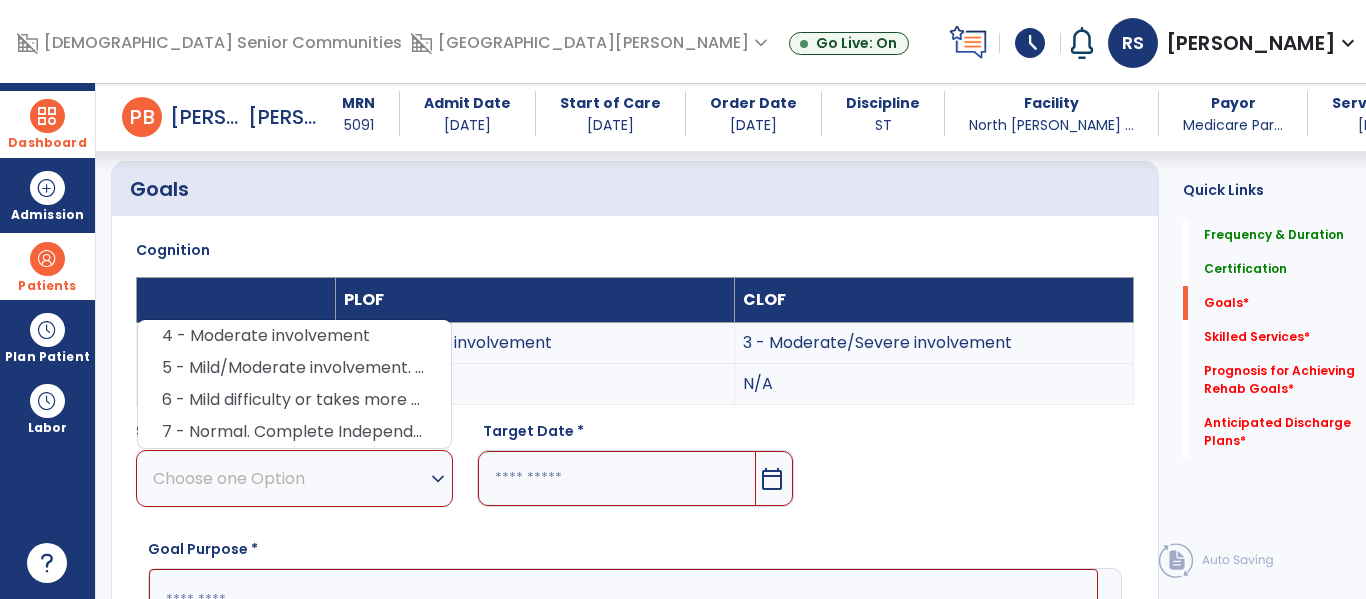 click on "PLOF" at bounding box center (535, 300) 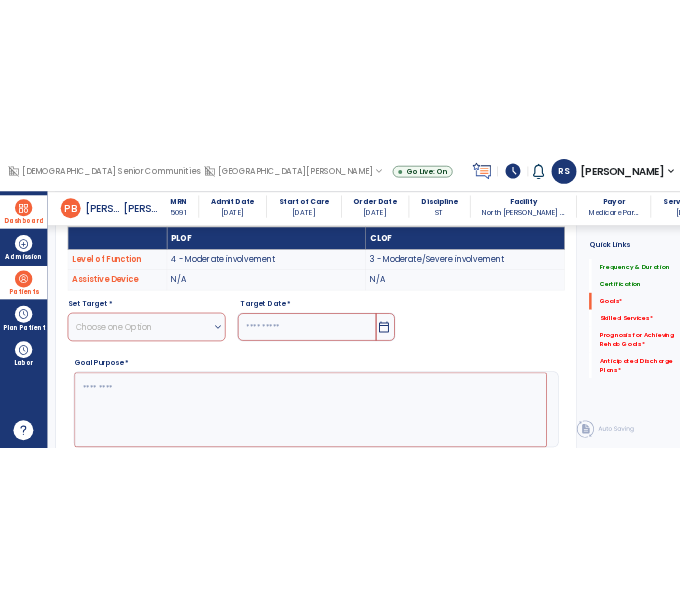 scroll, scrollTop: 582, scrollLeft: 0, axis: vertical 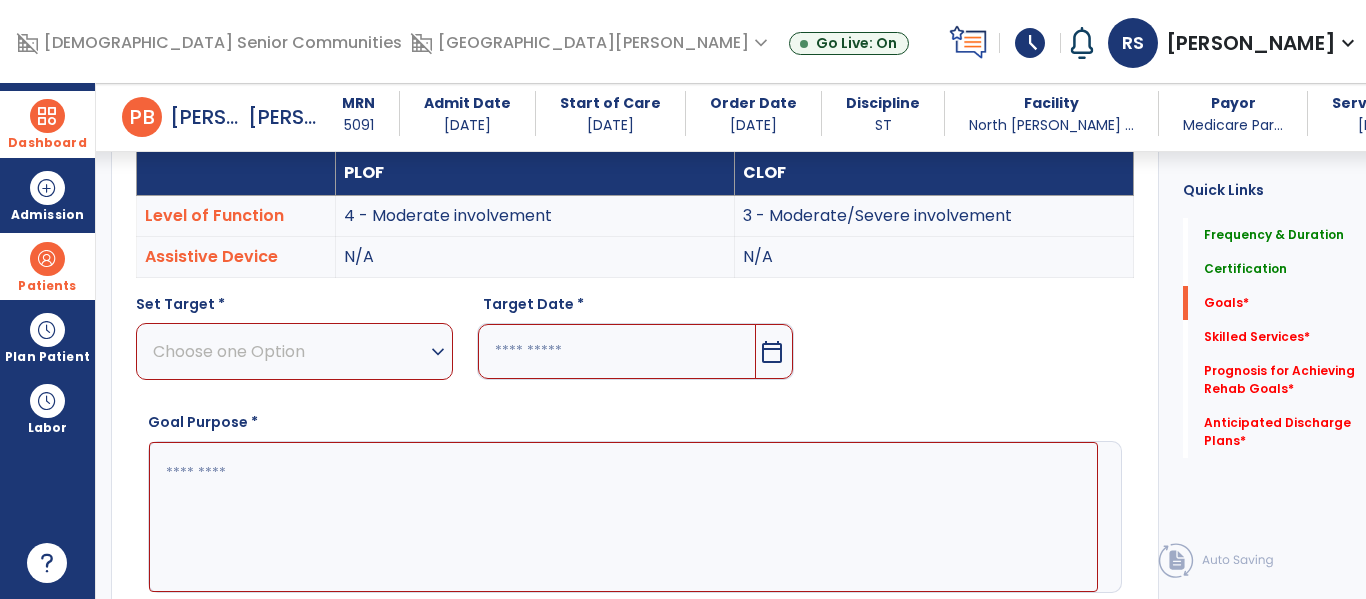 click on "Choose one Option" at bounding box center [289, 351] 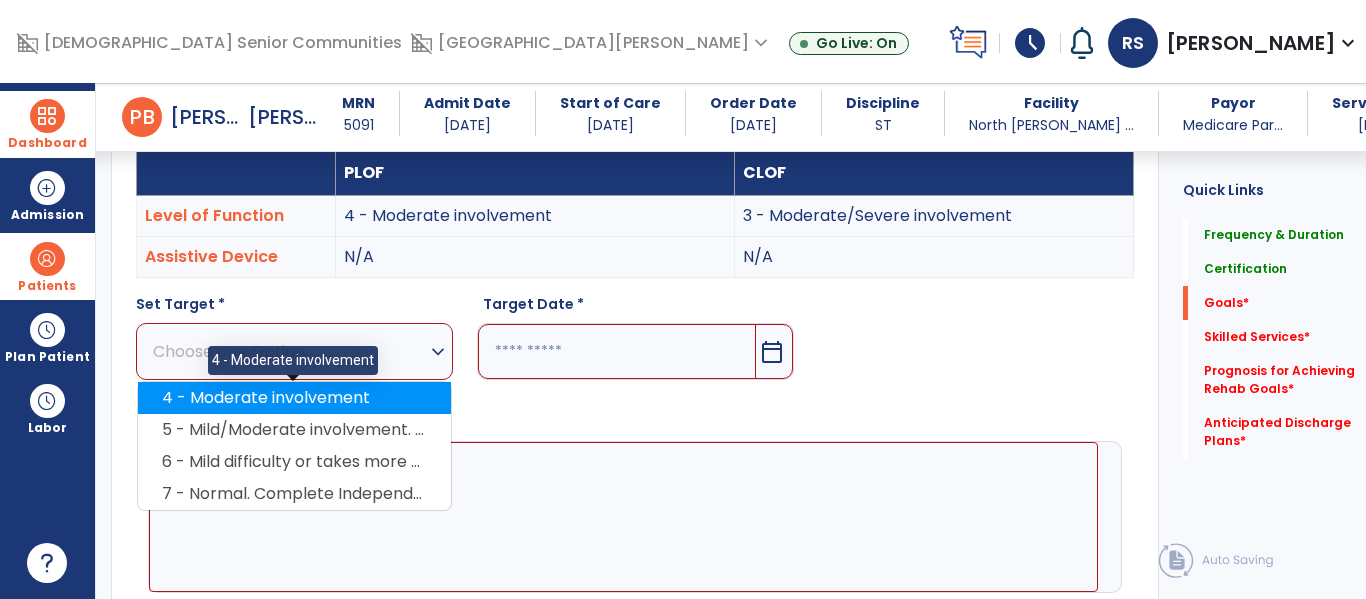 click on "4 - Moderate involvement" at bounding box center (294, 398) 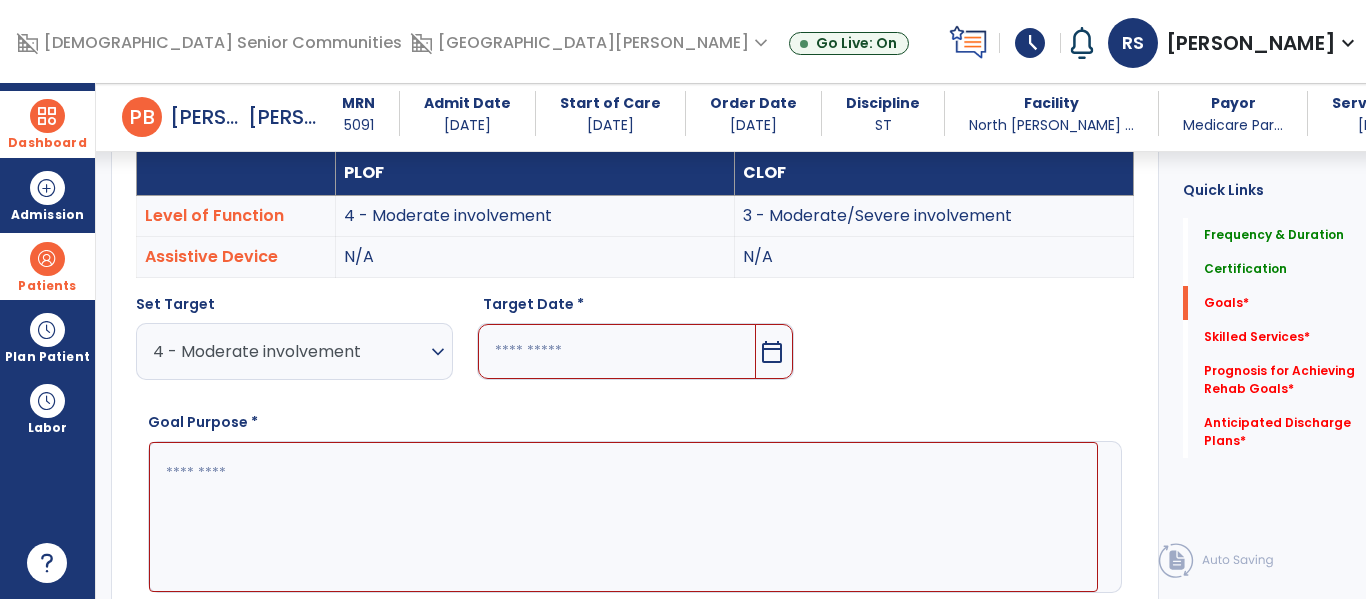 click at bounding box center [617, 351] 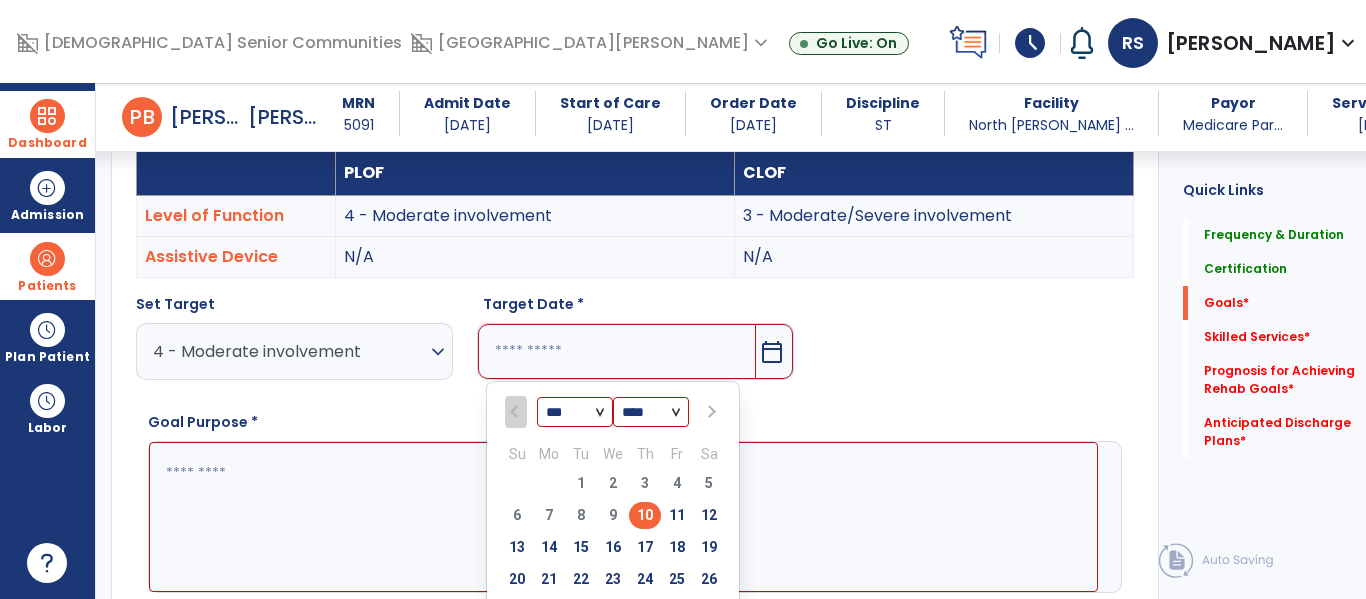 click at bounding box center (710, 412) 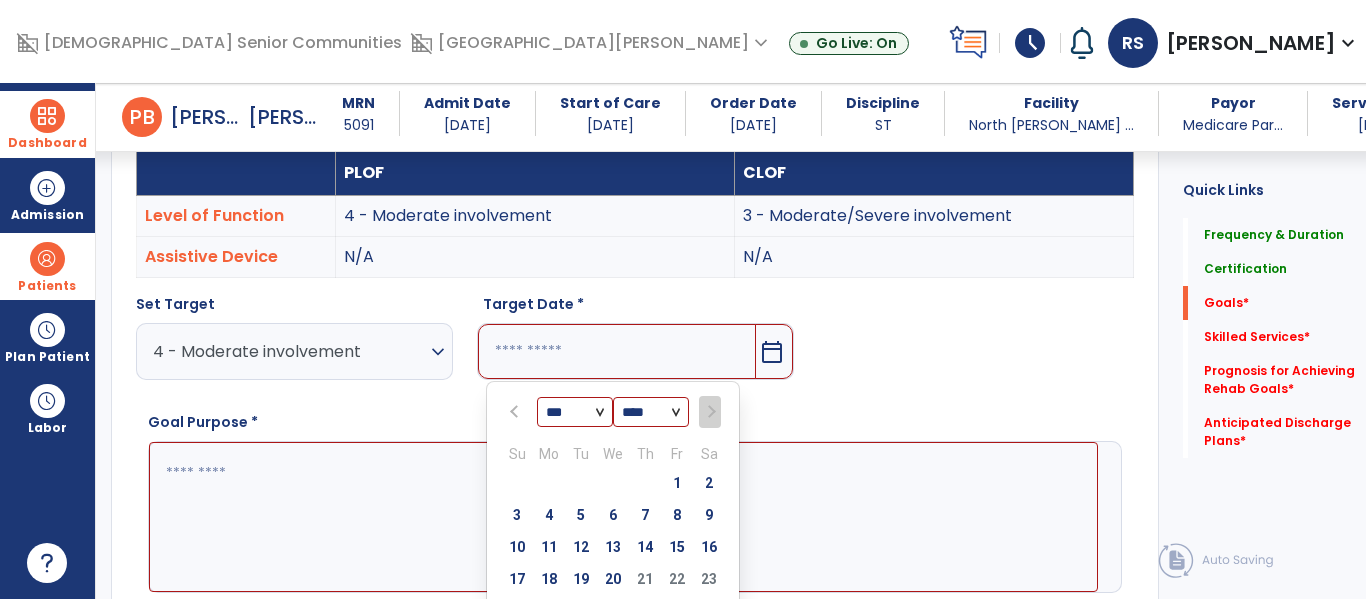 click at bounding box center (709, 412) 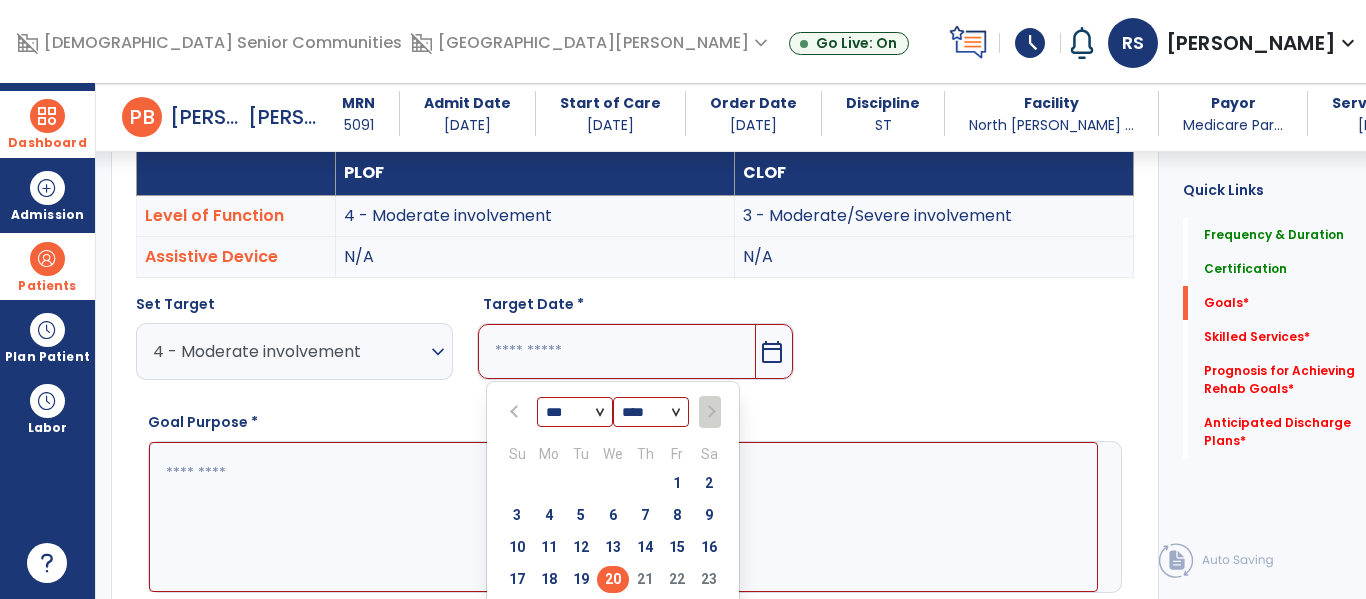 click on "20" at bounding box center (613, 579) 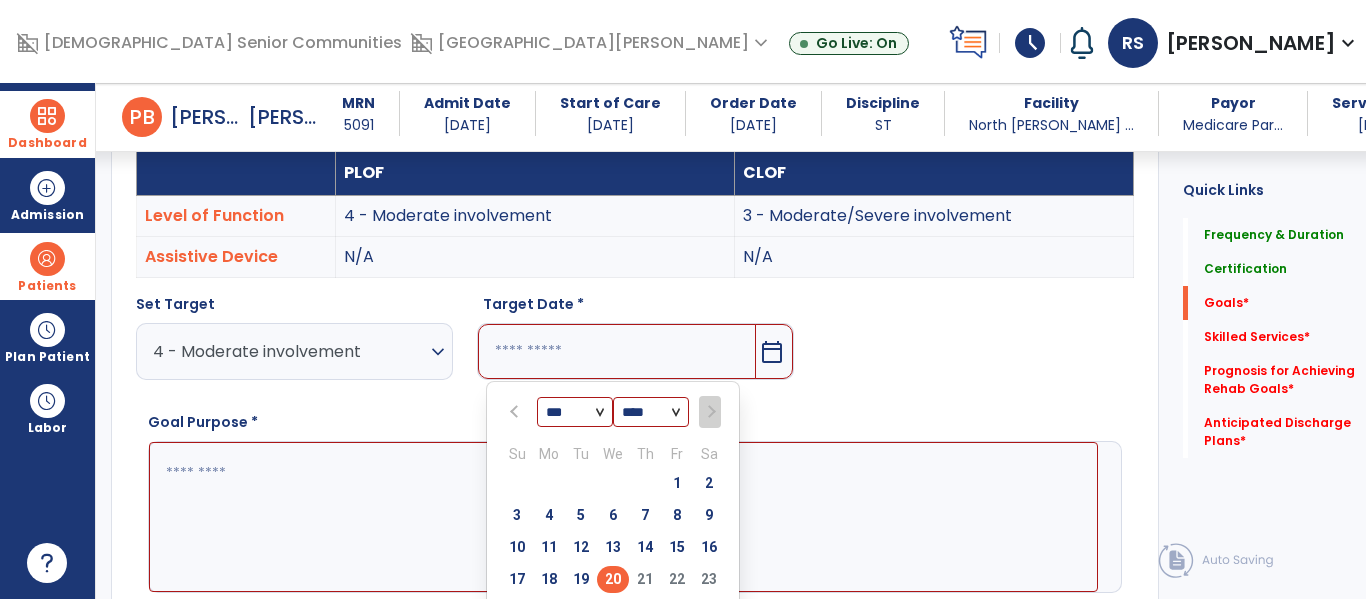 type on "*********" 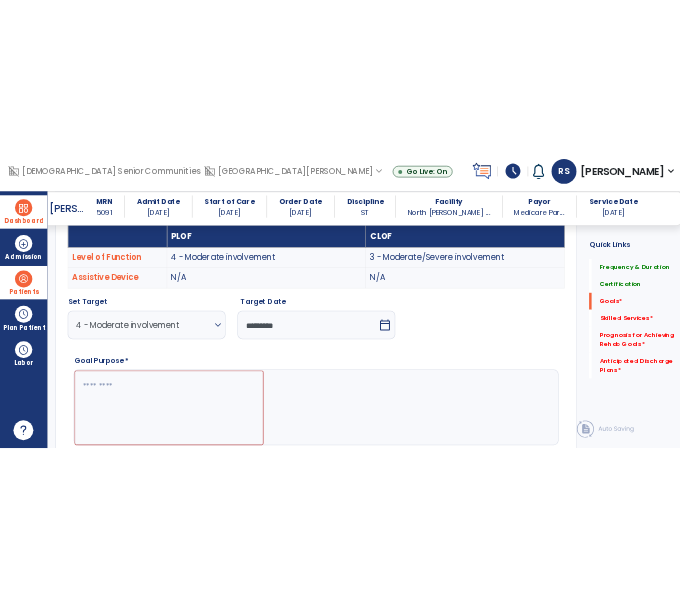 scroll, scrollTop: 770, scrollLeft: 0, axis: vertical 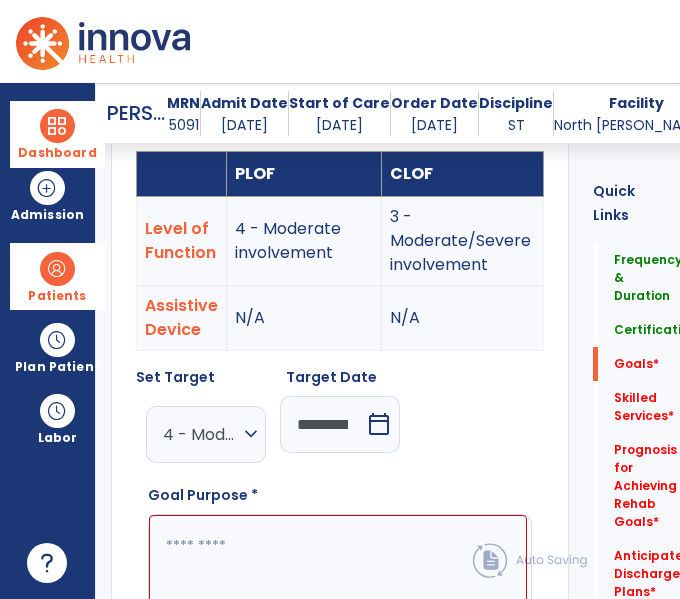 click at bounding box center [338, 590] 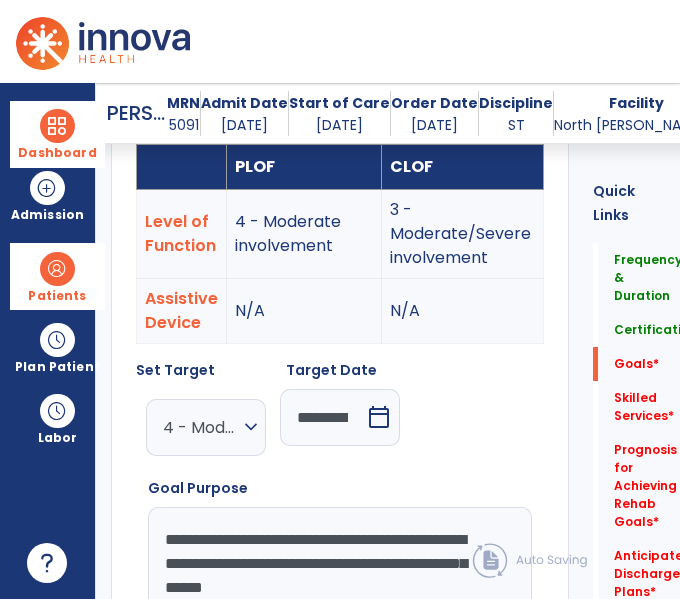 scroll, scrollTop: 801, scrollLeft: 0, axis: vertical 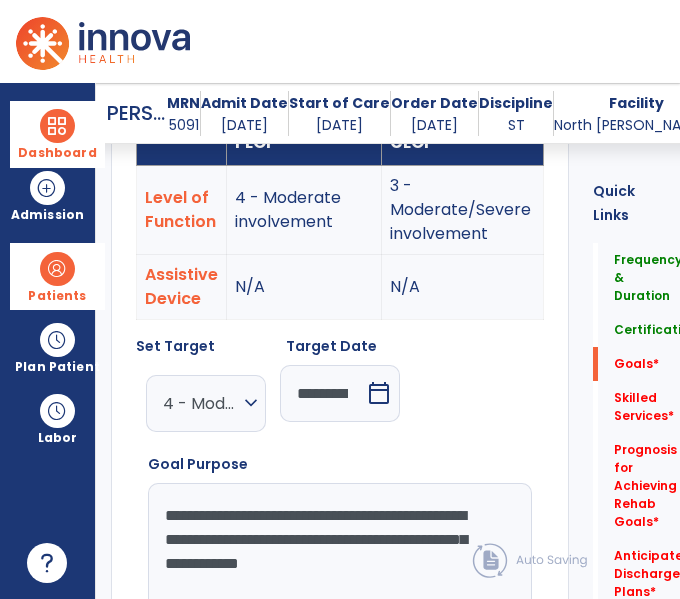 type on "**********" 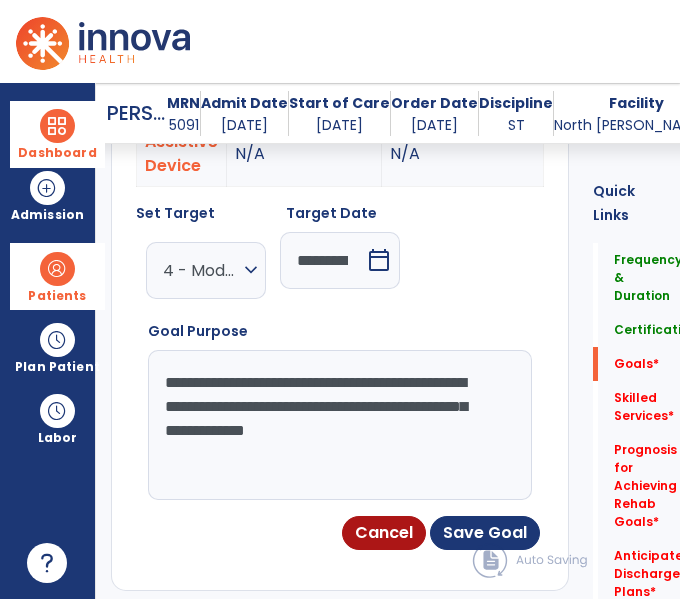 scroll, scrollTop: 919, scrollLeft: 0, axis: vertical 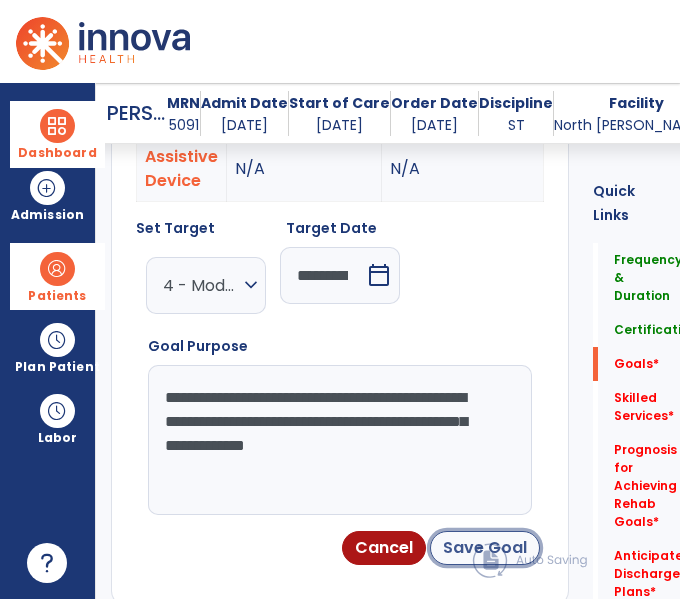 click on "Save Goal" at bounding box center [485, 548] 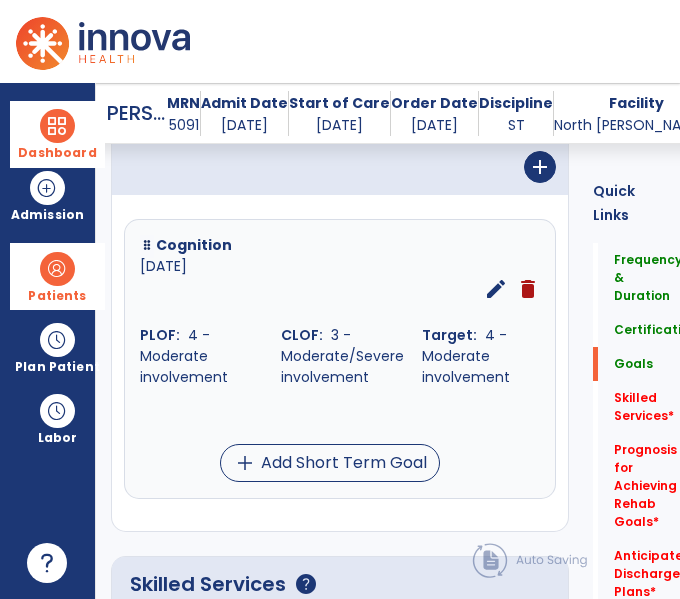 scroll, scrollTop: 699, scrollLeft: 0, axis: vertical 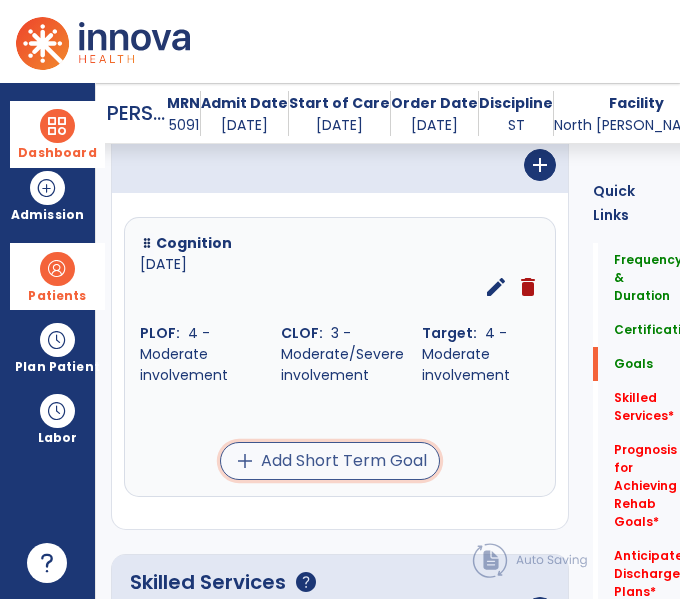 click on "add  Add Short Term Goal" at bounding box center (330, 461) 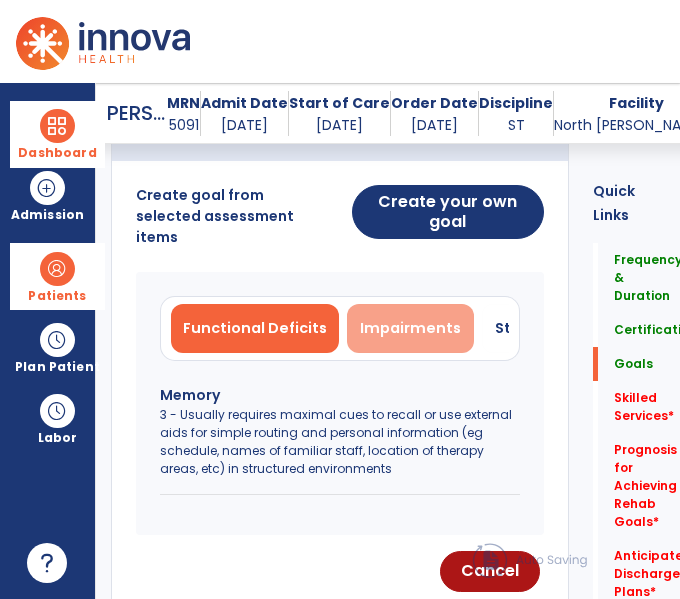click on "Impairments" at bounding box center [410, 328] 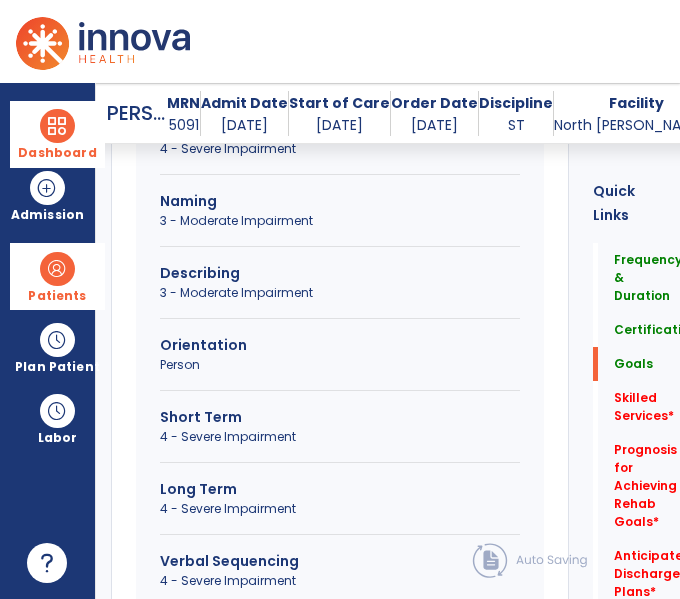 scroll, scrollTop: 1331, scrollLeft: 0, axis: vertical 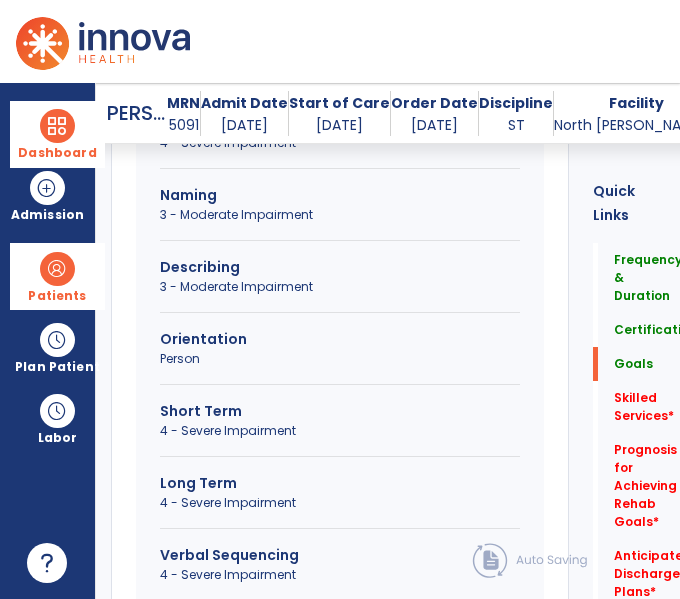 click on "Person" at bounding box center [340, 359] 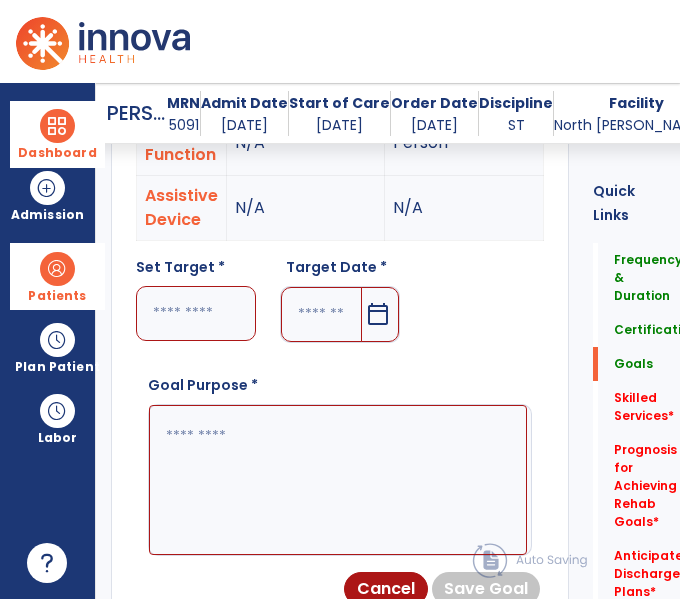 scroll, scrollTop: 857, scrollLeft: 0, axis: vertical 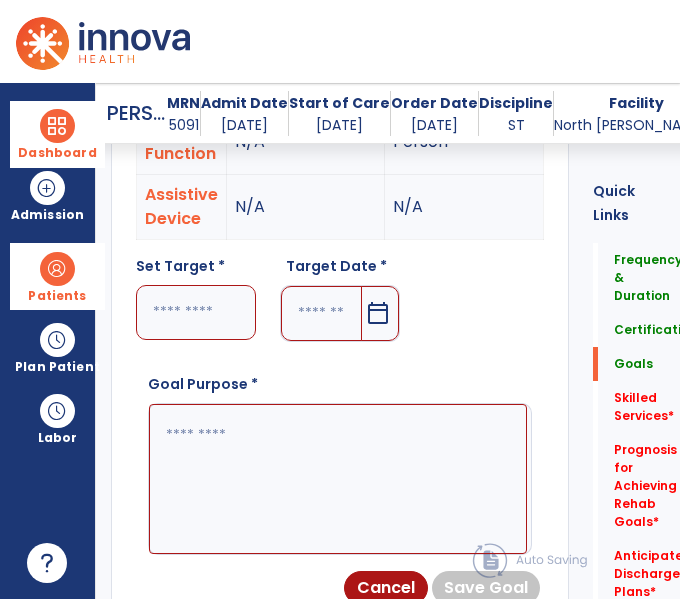 click at bounding box center (196, 312) 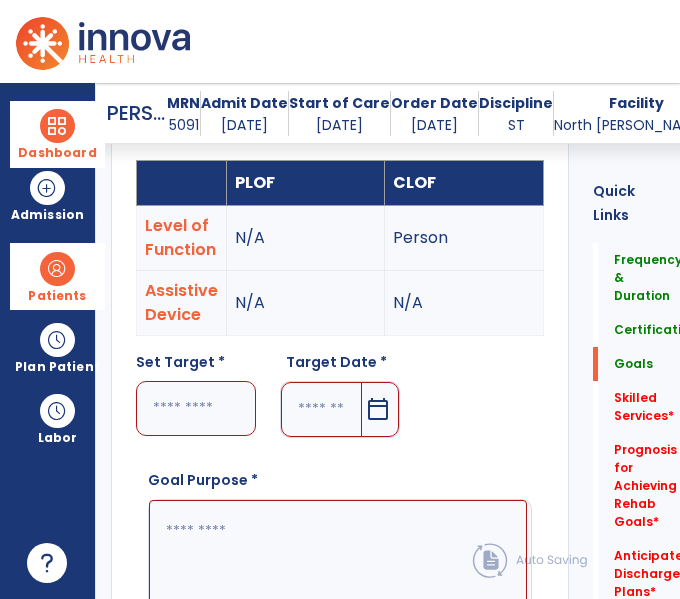 scroll, scrollTop: 752, scrollLeft: 0, axis: vertical 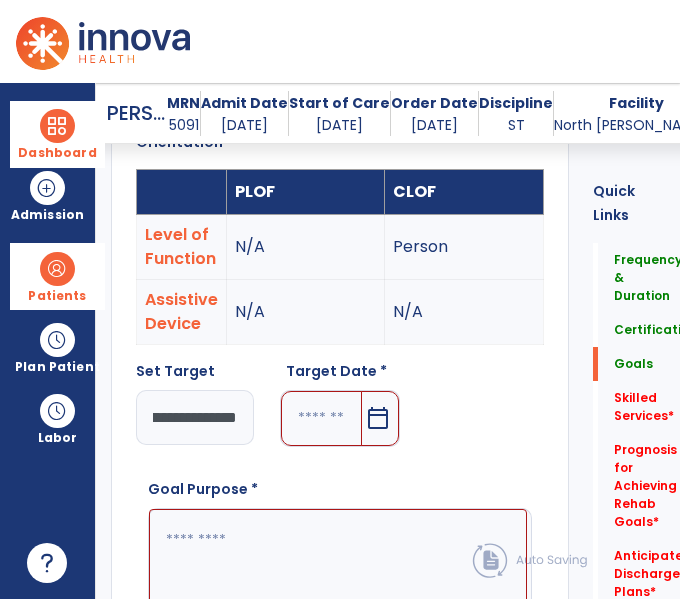 type on "**********" 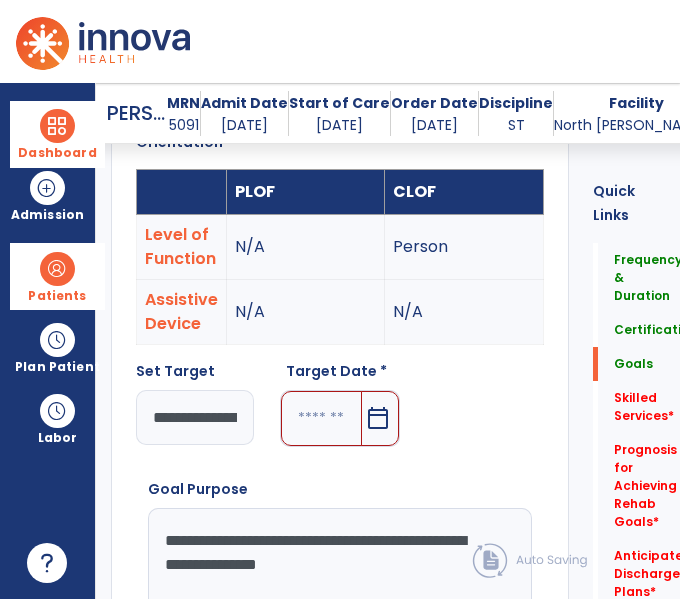 type on "**********" 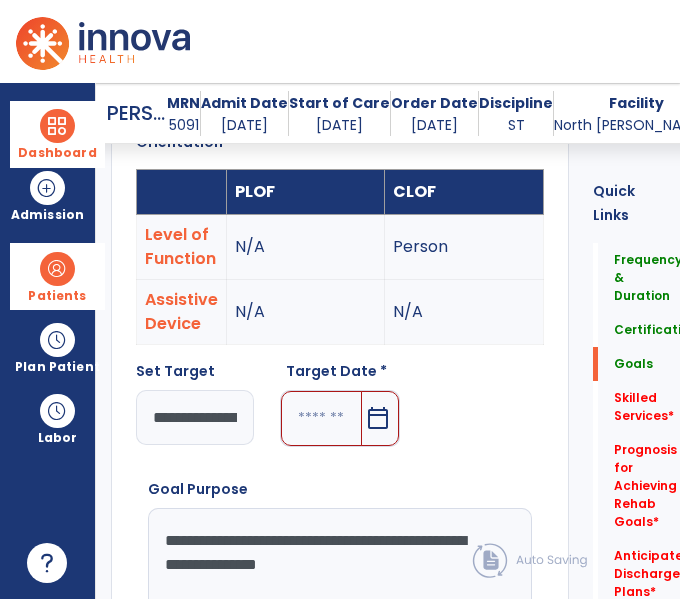 click at bounding box center [321, 418] 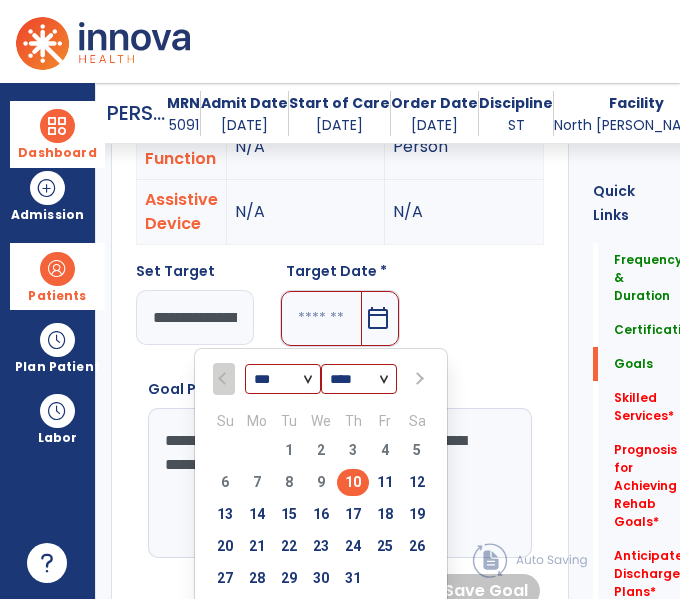 scroll, scrollTop: 851, scrollLeft: 0, axis: vertical 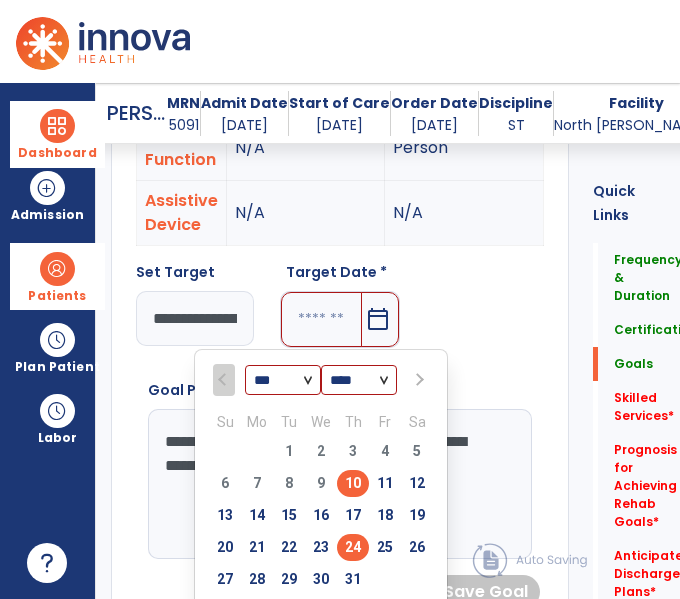 click on "24" at bounding box center (353, 547) 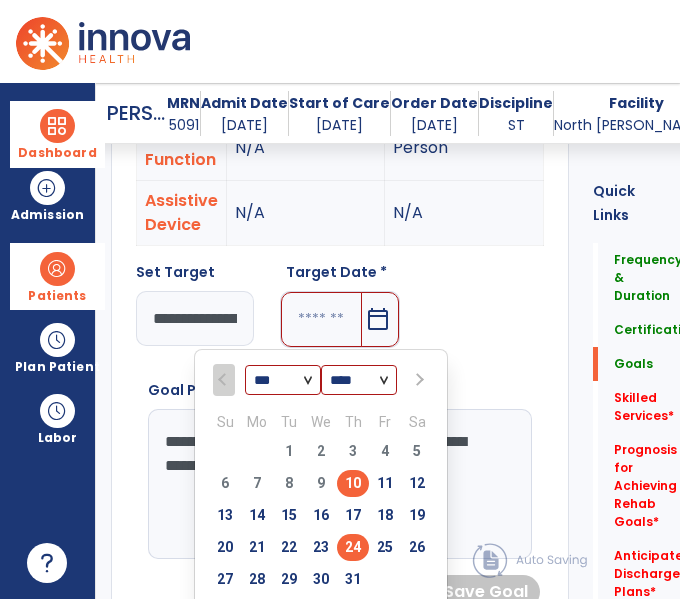type on "*********" 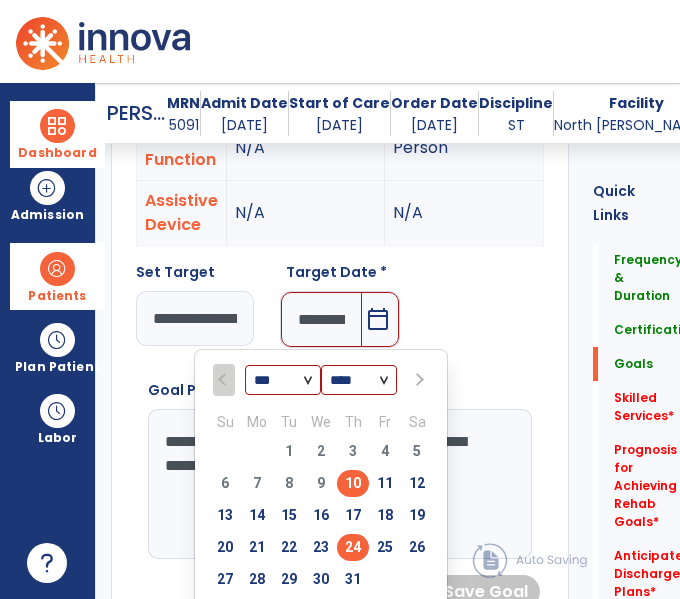 scroll, scrollTop: 0, scrollLeft: 33, axis: horizontal 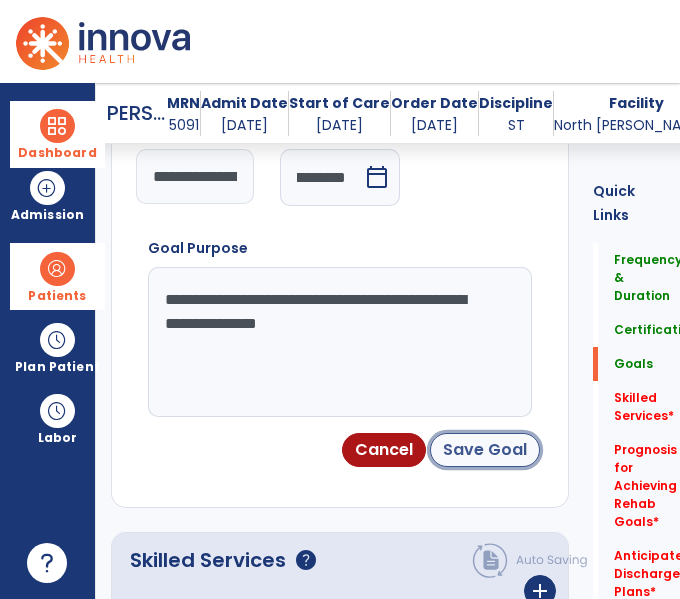 click on "Save Goal" at bounding box center (485, 450) 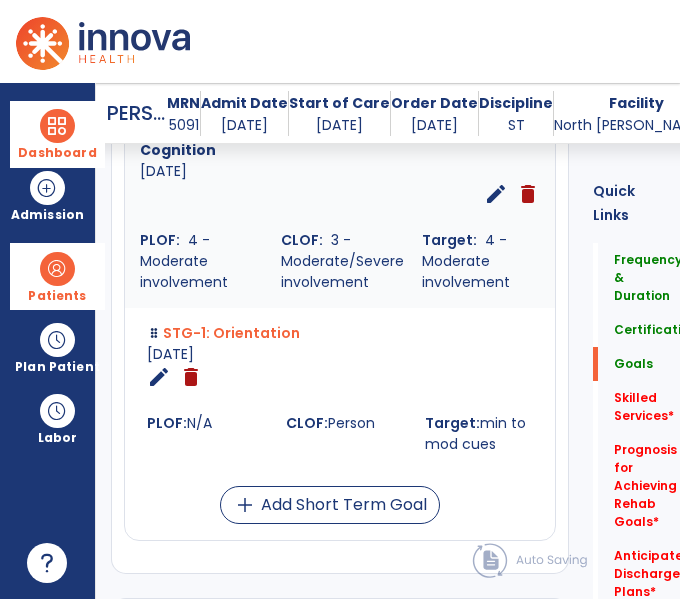 scroll, scrollTop: 793, scrollLeft: 0, axis: vertical 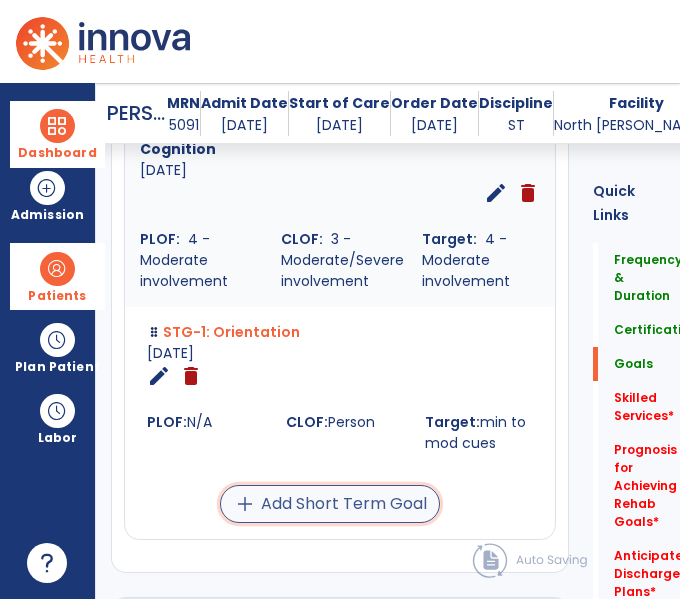 click on "add  Add Short Term Goal" at bounding box center [330, 504] 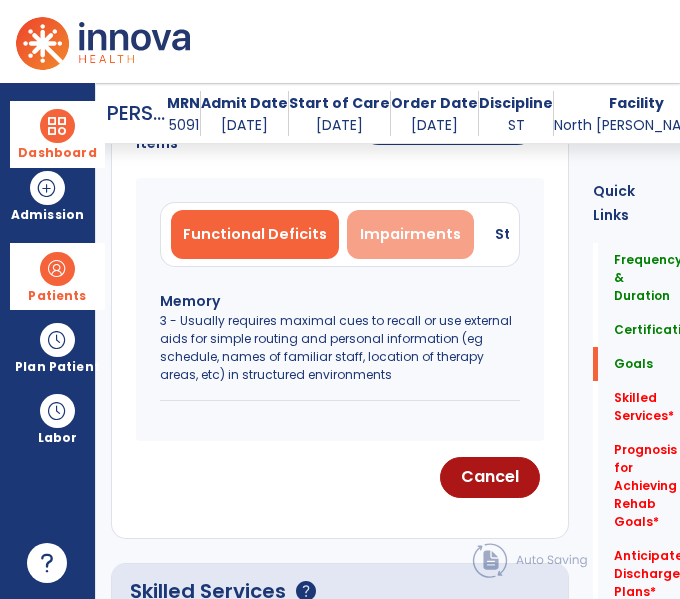 click on "Impairments" at bounding box center [410, 234] 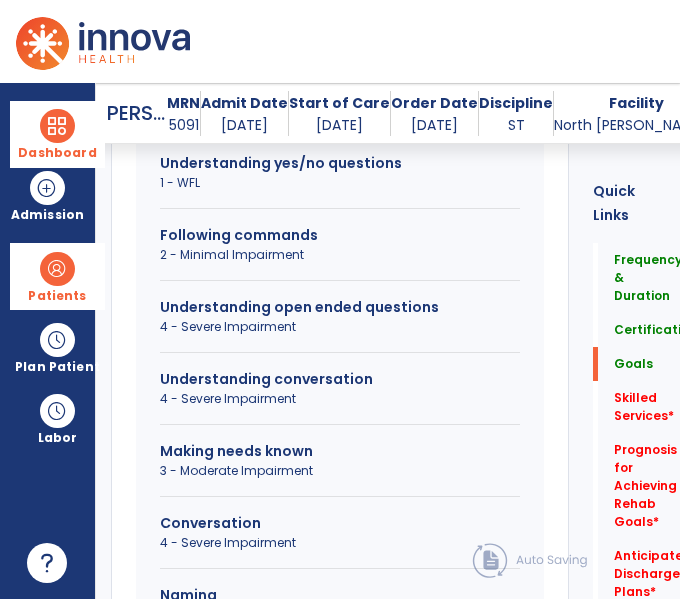 scroll, scrollTop: 981, scrollLeft: 0, axis: vertical 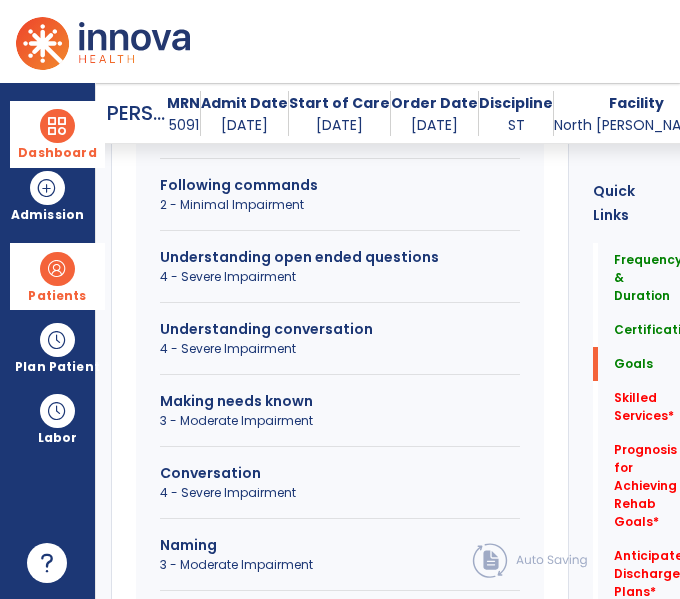 click on "3 - Moderate Impairment" at bounding box center (340, 421) 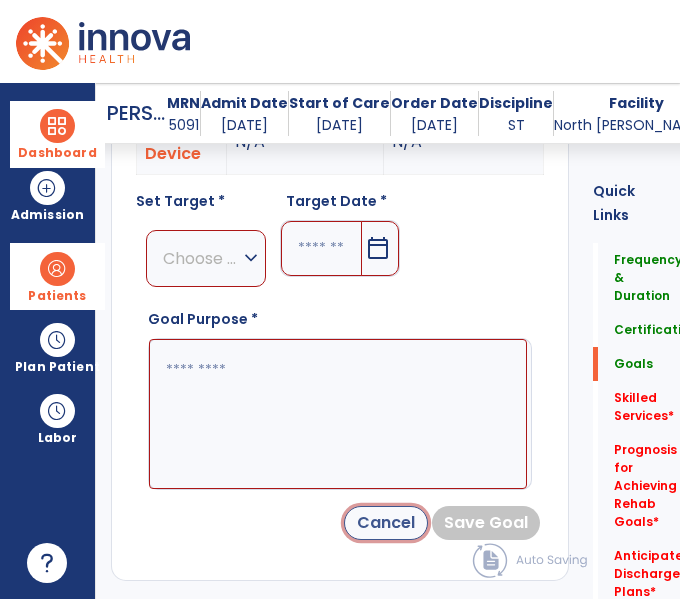 click on "Cancel" at bounding box center (386, 523) 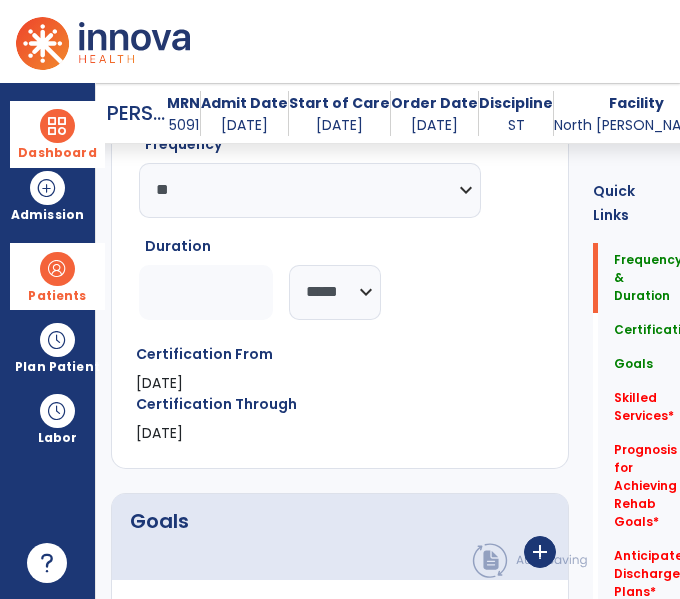 scroll, scrollTop: 0, scrollLeft: 0, axis: both 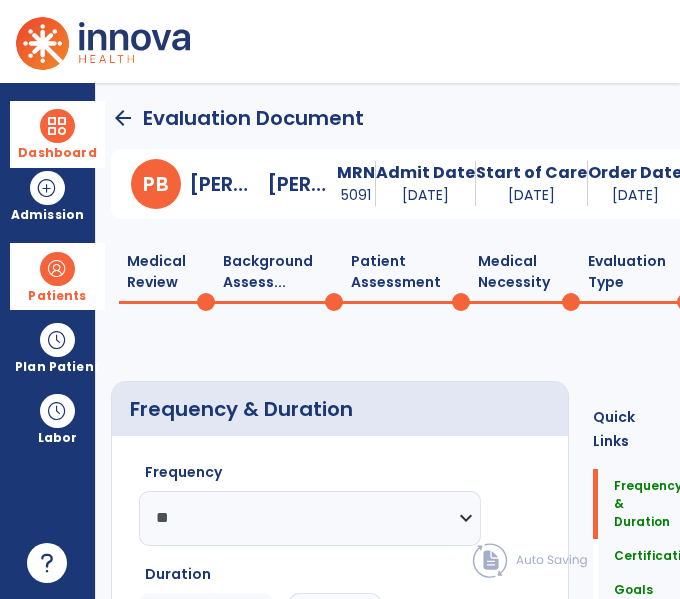 click on "Patient Assessment  0" 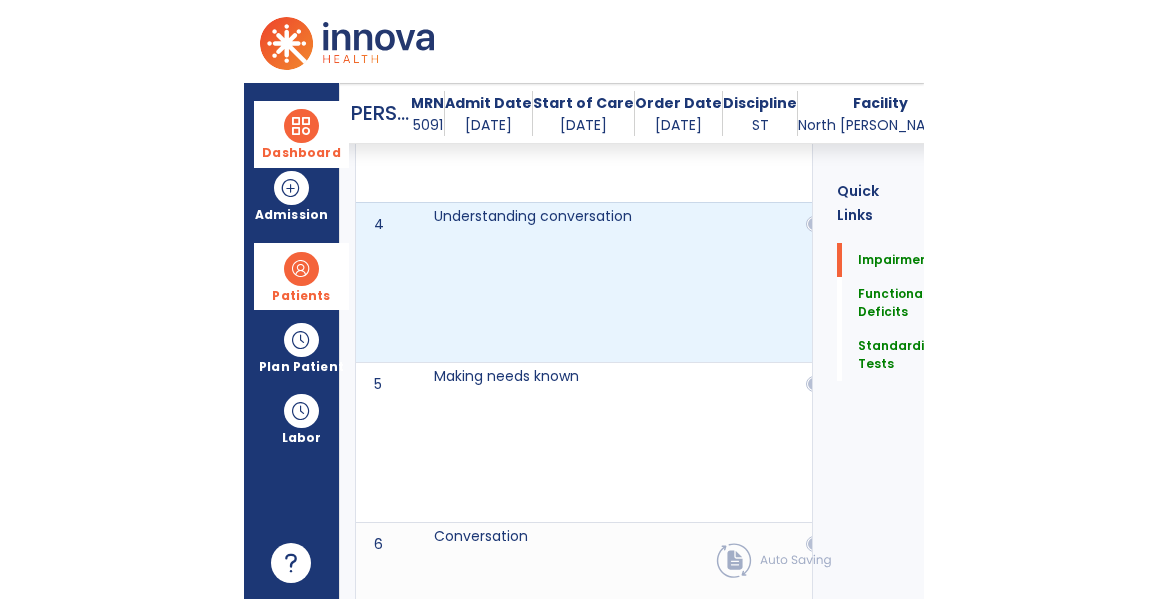scroll, scrollTop: 688, scrollLeft: 0, axis: vertical 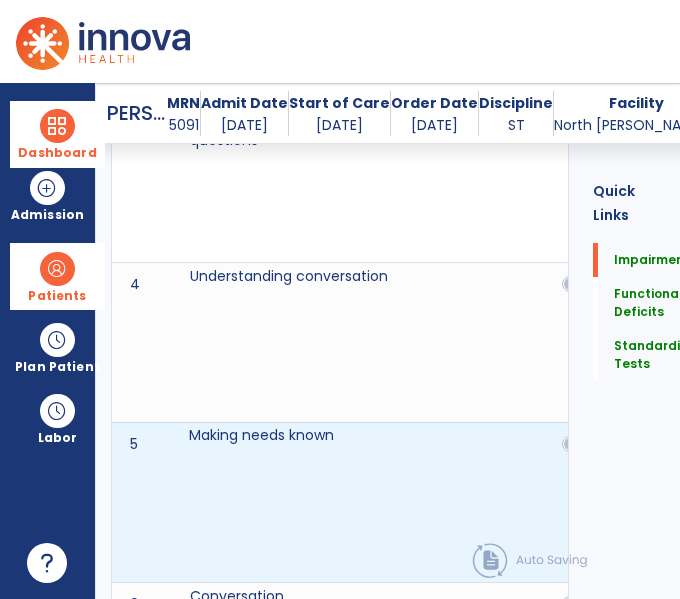 click on "Making needs known" 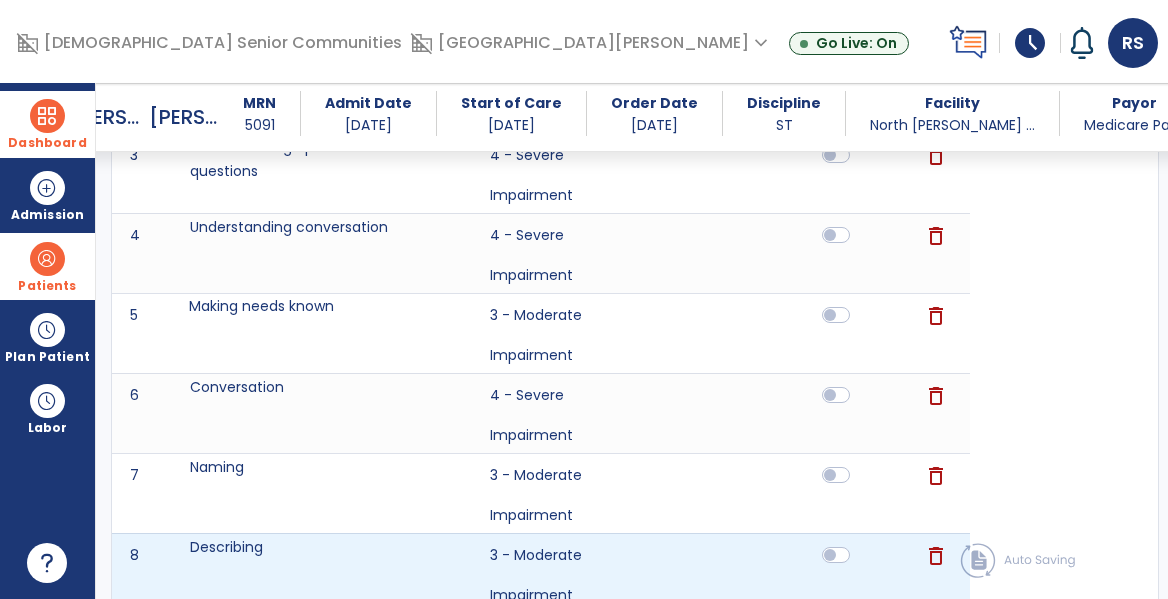 scroll, scrollTop: 434, scrollLeft: 0, axis: vertical 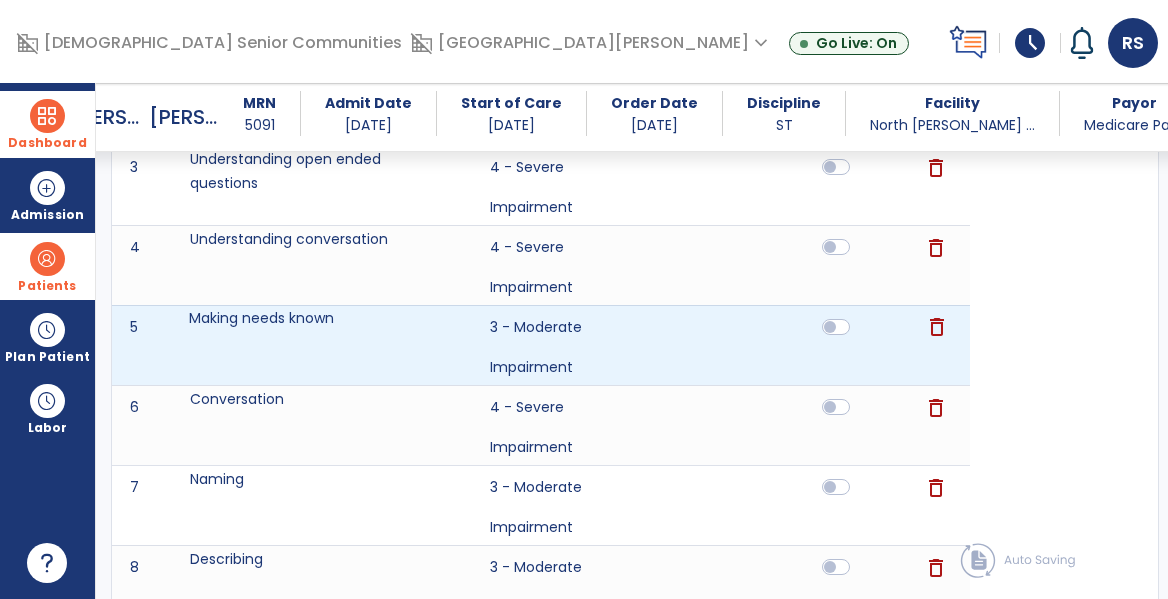 click on "delete" 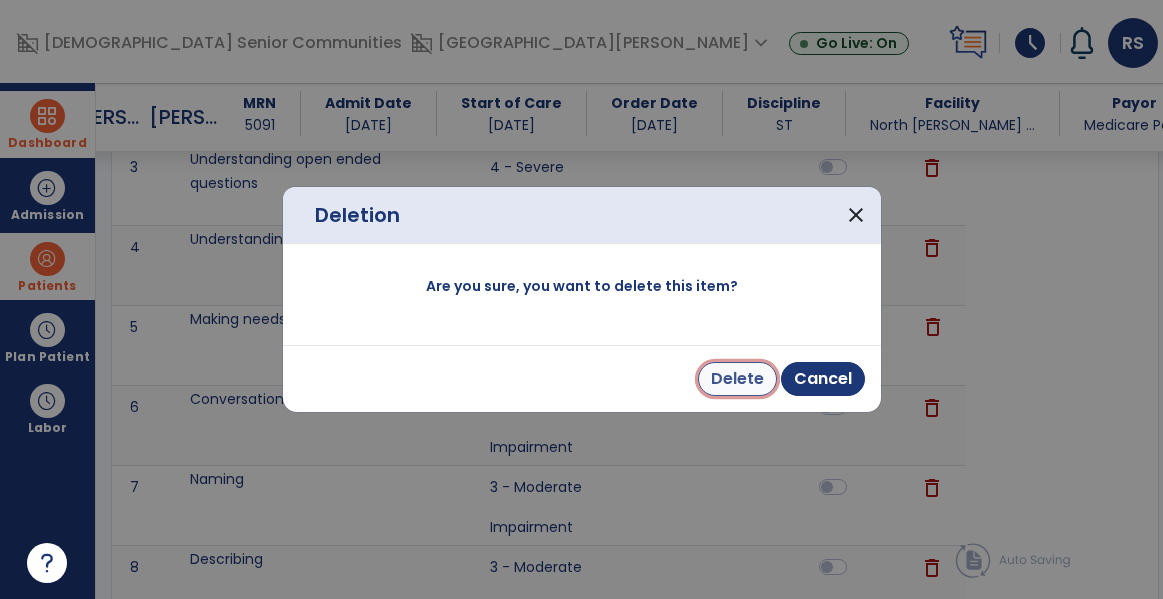 click on "Delete" at bounding box center (737, 379) 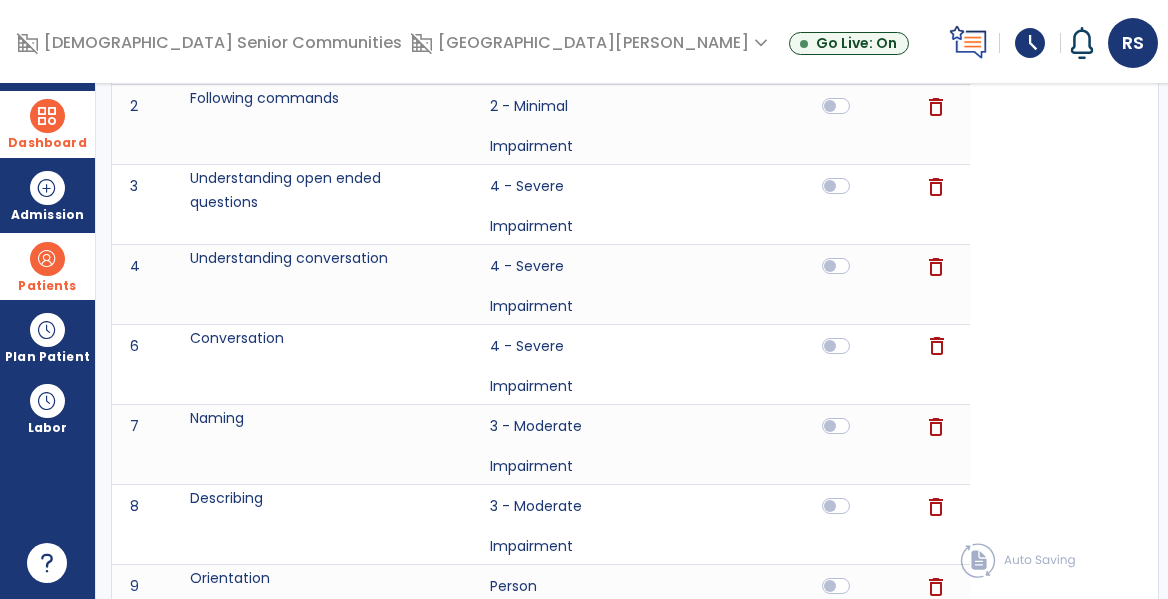 scroll, scrollTop: 0, scrollLeft: 0, axis: both 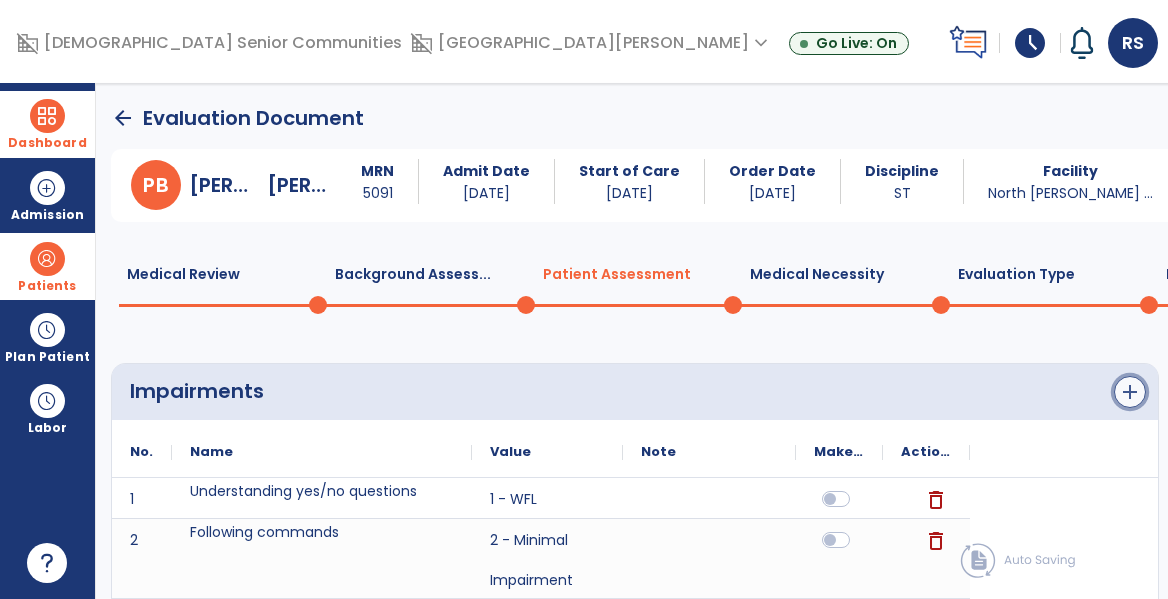 click on "add" 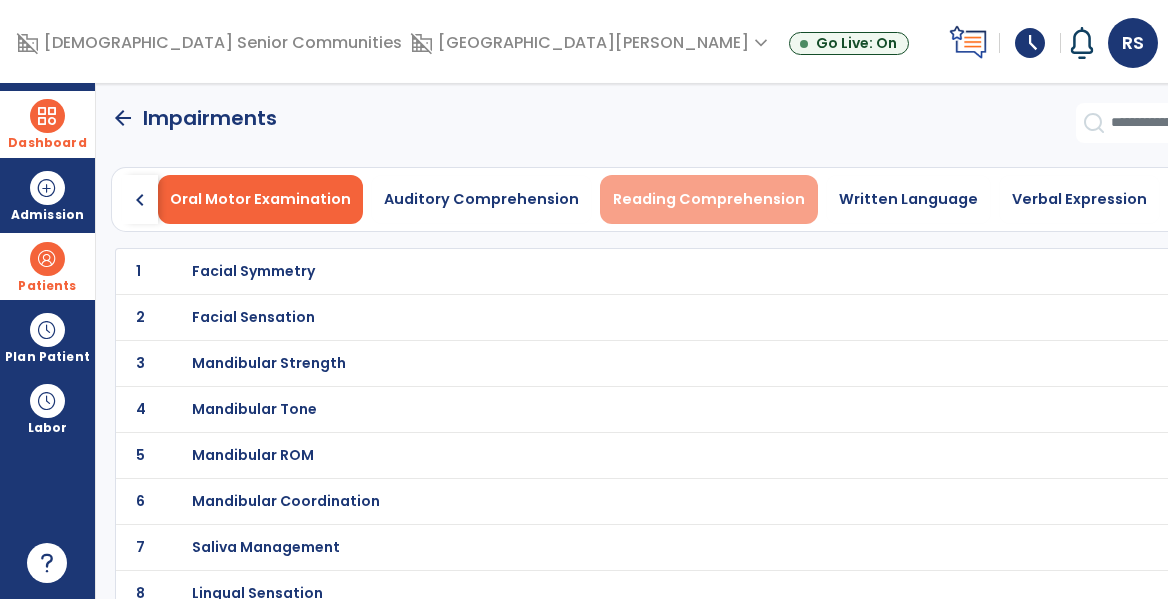 click on "Reading Comprehension" at bounding box center (709, 199) 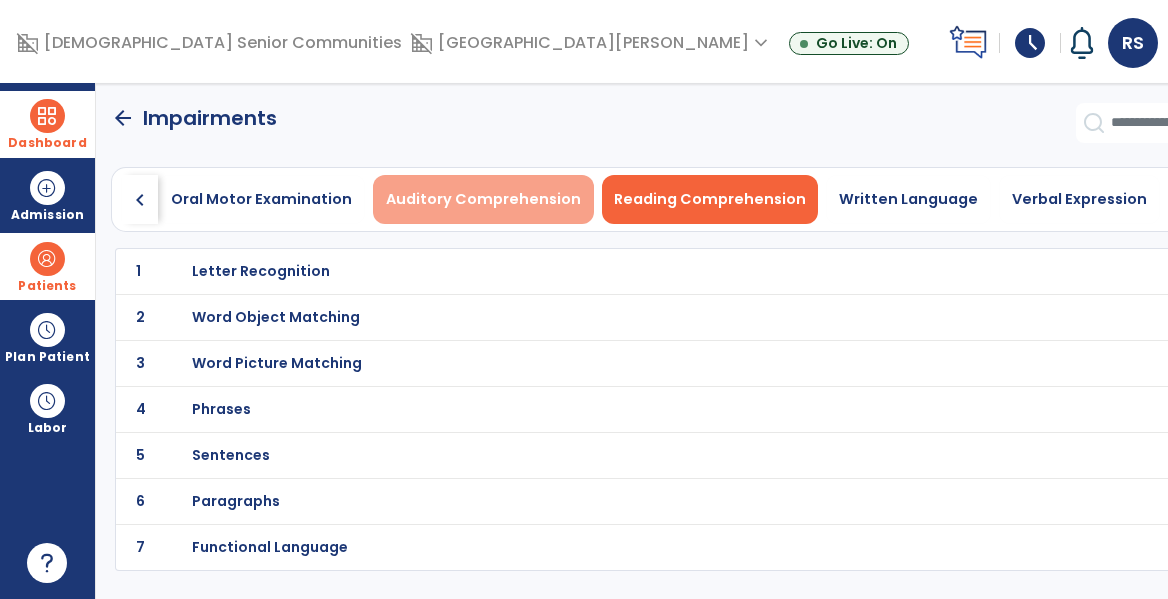 click on "Auditory Comprehension" at bounding box center [483, 199] 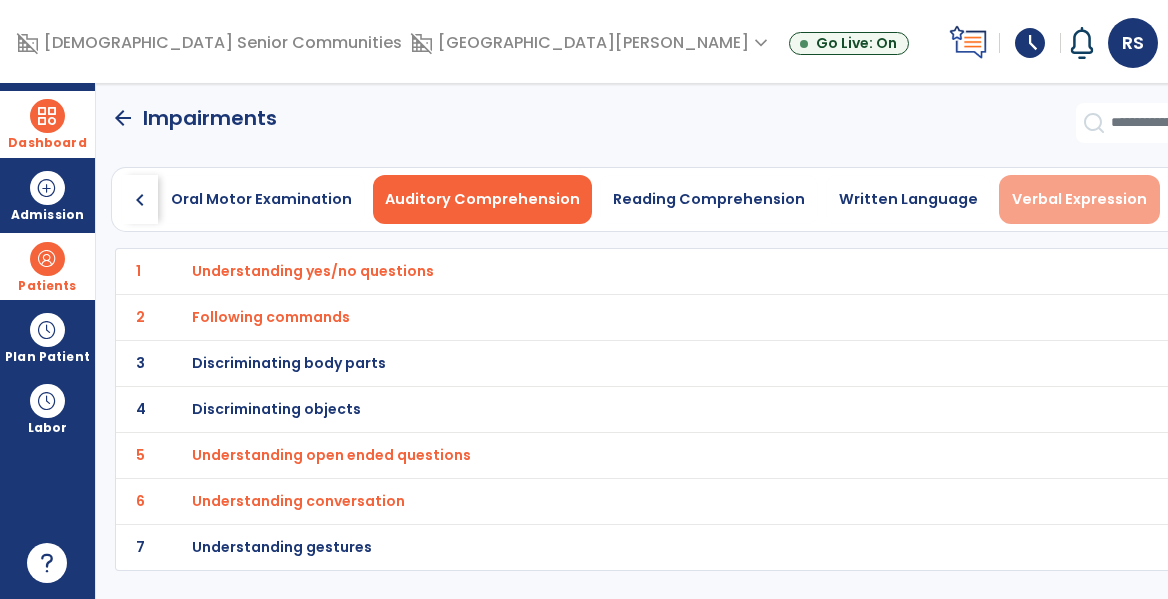 click on "Verbal Expression" at bounding box center (1079, 199) 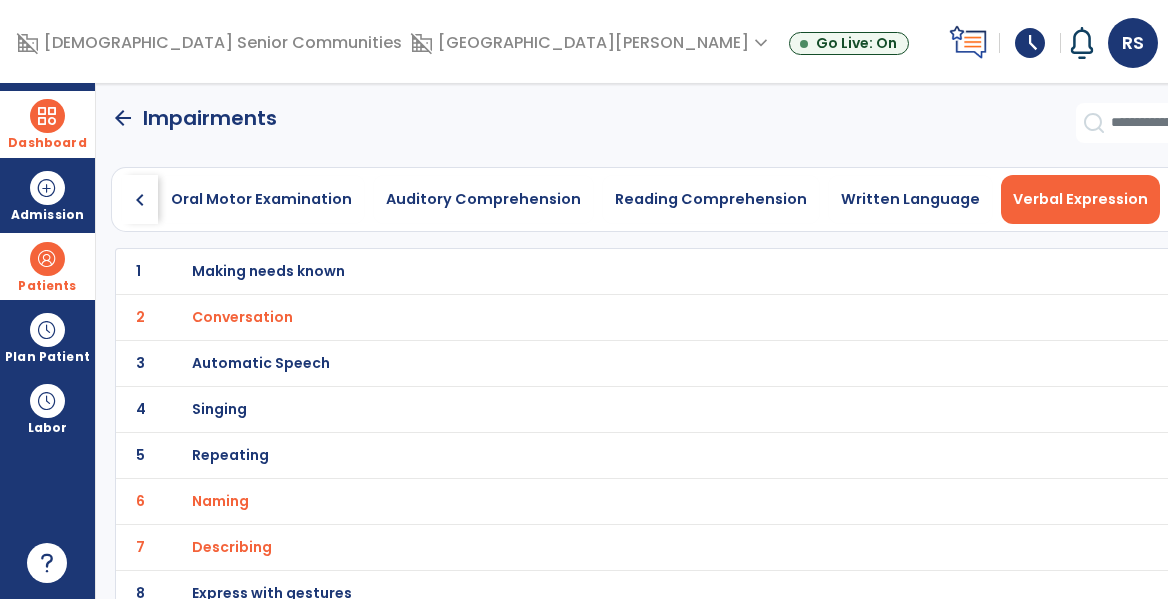 click on "Making needs known" at bounding box center [268, 271] 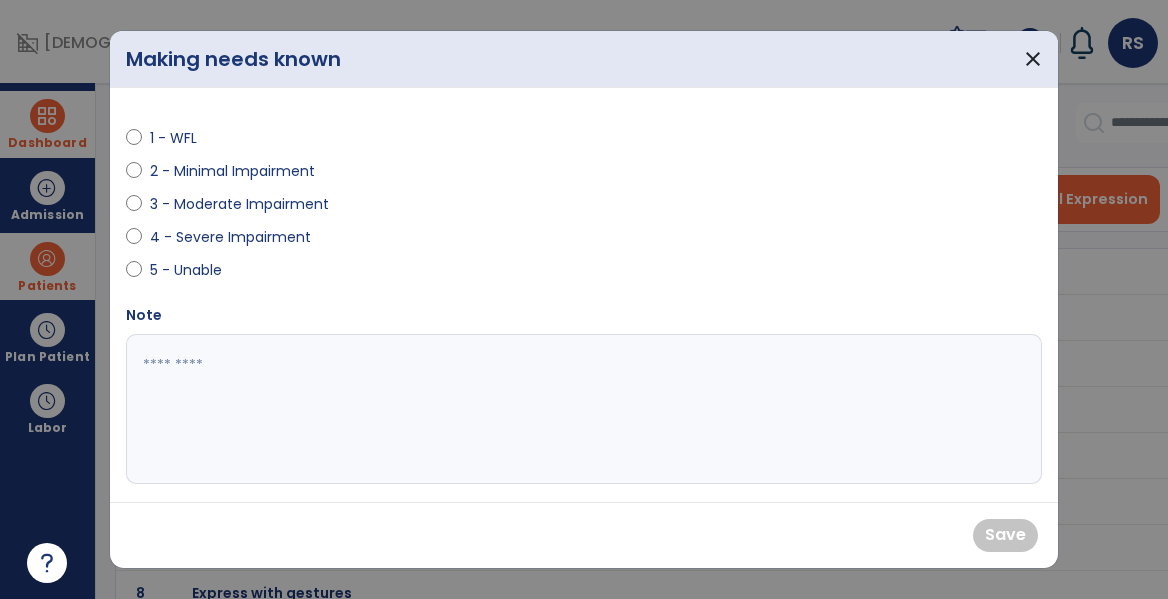 click on "4 - Severe Impairment" at bounding box center (230, 237) 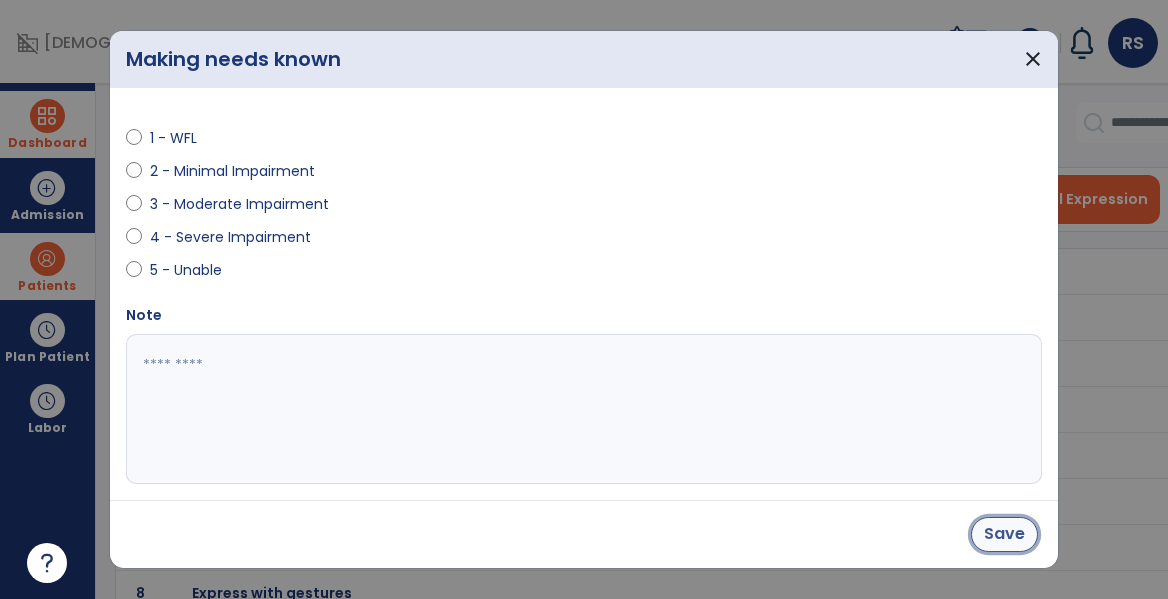click on "Save" at bounding box center [1004, 534] 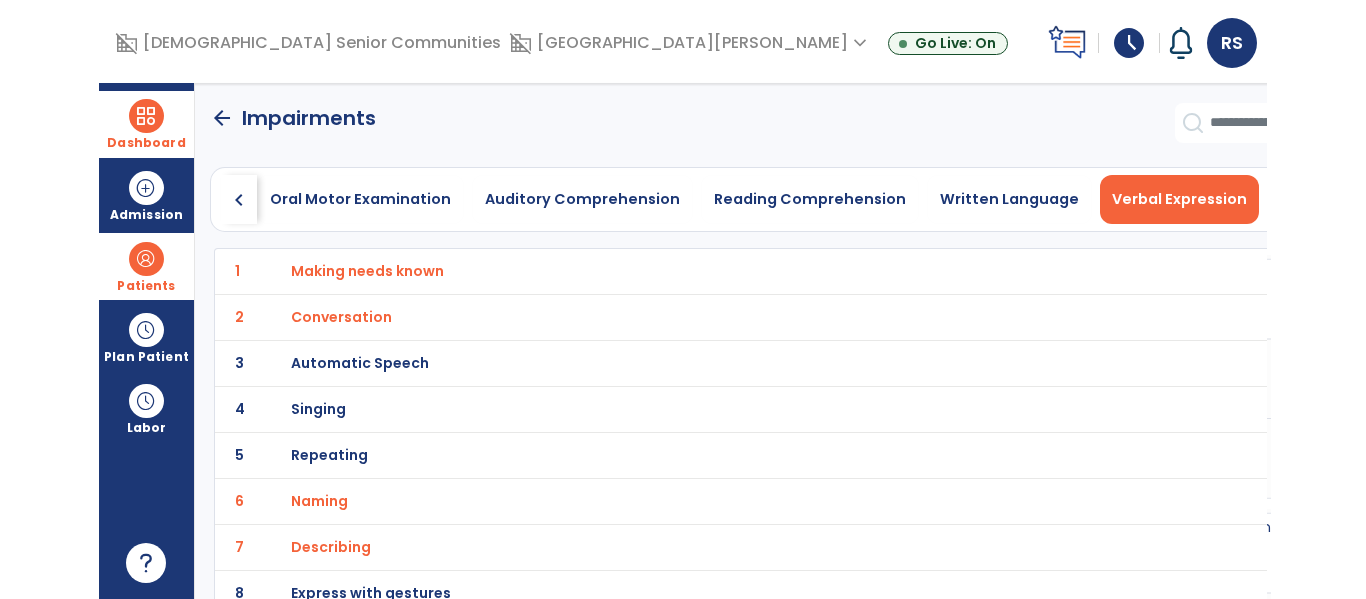 scroll, scrollTop: 64, scrollLeft: 0, axis: vertical 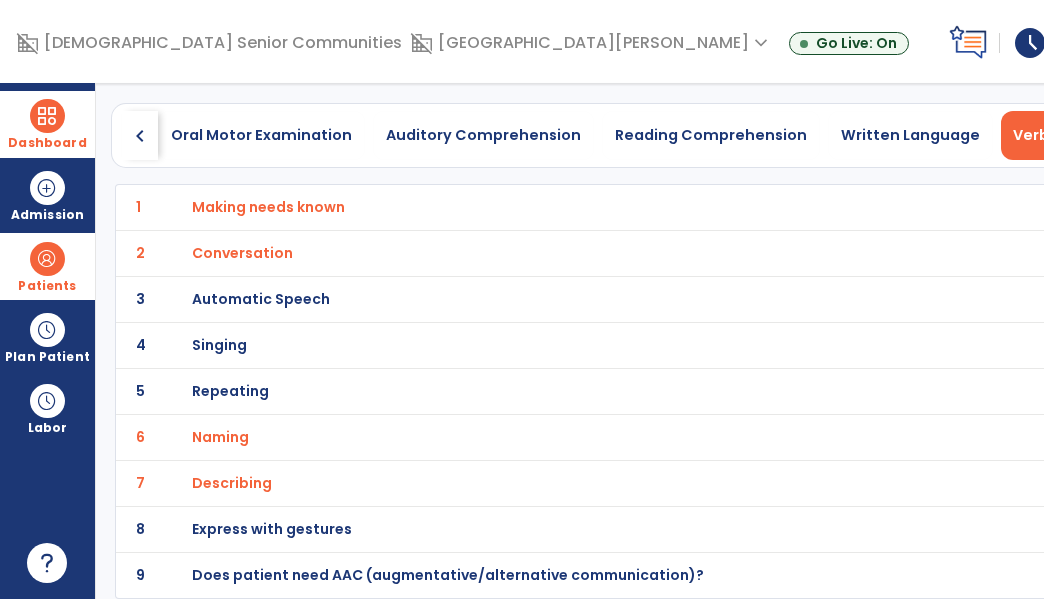 click on "arrow_back   Impairments   chevron_left   Oral Motor Examination   Auditory Comprehension   Reading Comprehension   Written Language   Verbal Expression   Motor Speech   Voice Evaluation   General Processing   Memory   Executive Functioning   Pragmatics   Other Cognitive Skills   Swallowing   chevron_right  1 Making needs known 2 Conversation 3 Automatic Speech 4 Singing 5 Repeating 6 Naming 7 Describing 8 Express with gestures 9 Does patient need AAC (augmentative/alternative communication)?" at bounding box center (742, 341) 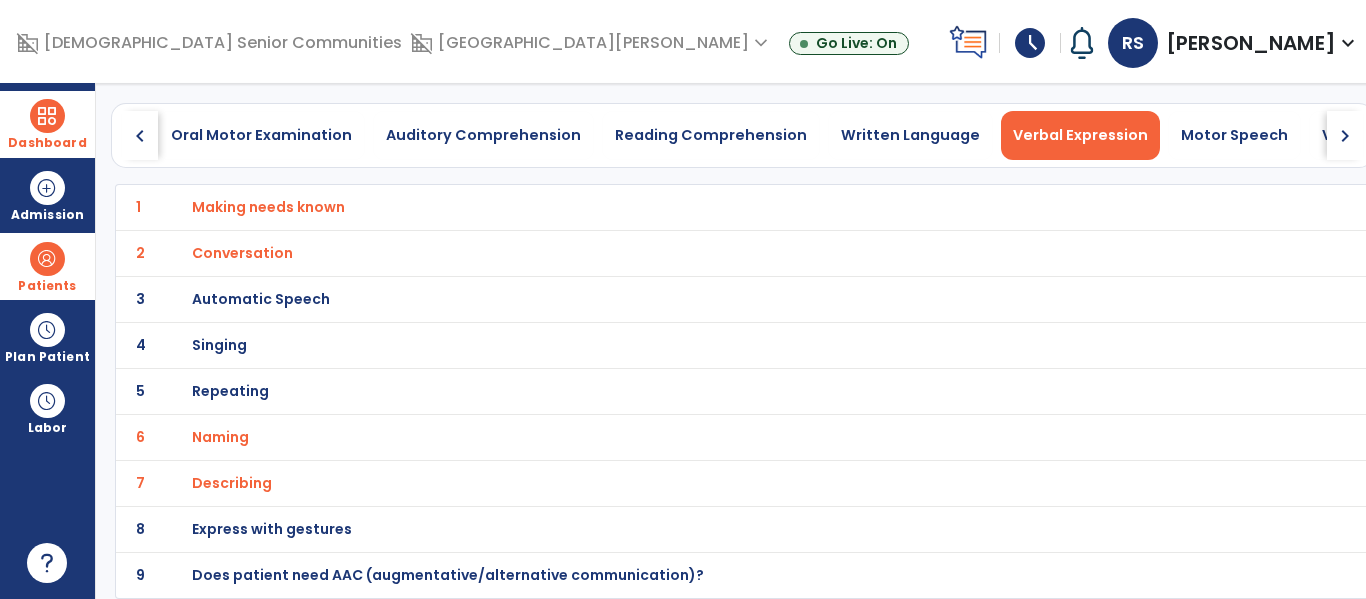click on "chevron_left" 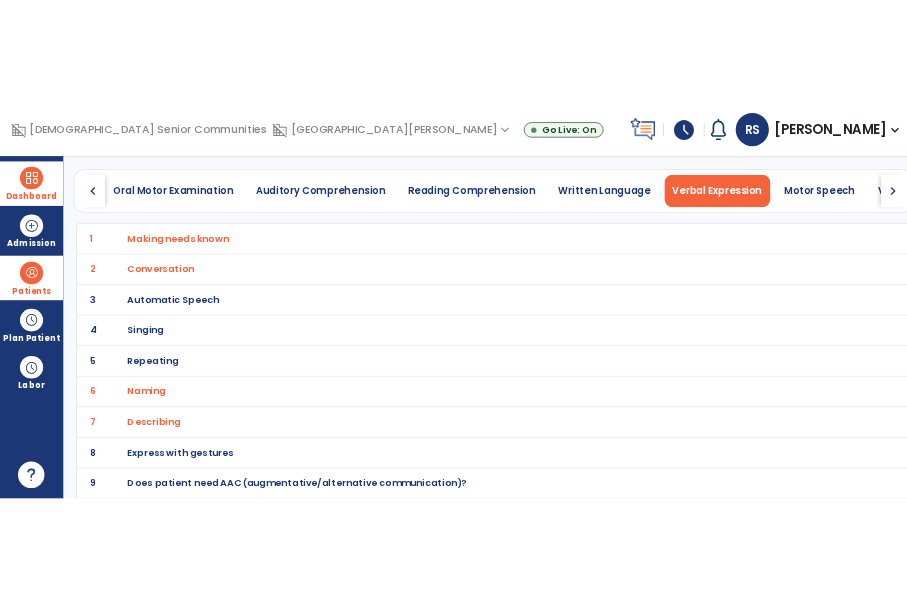 scroll, scrollTop: 3, scrollLeft: 0, axis: vertical 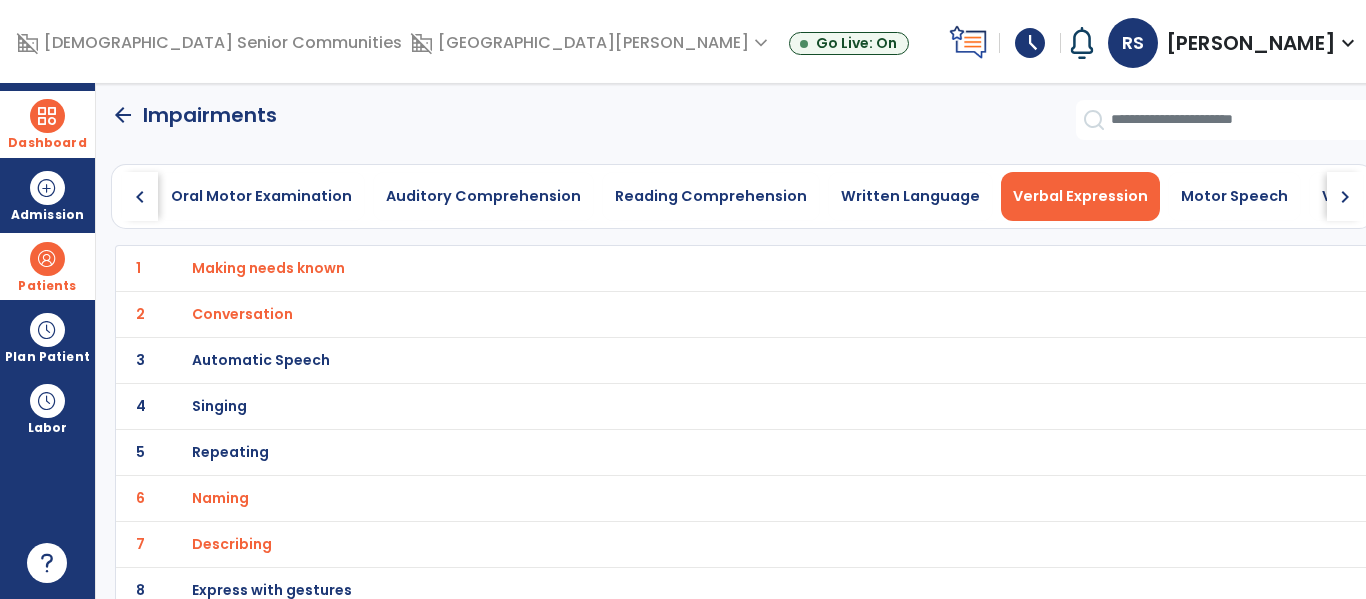 click on "arrow_back" 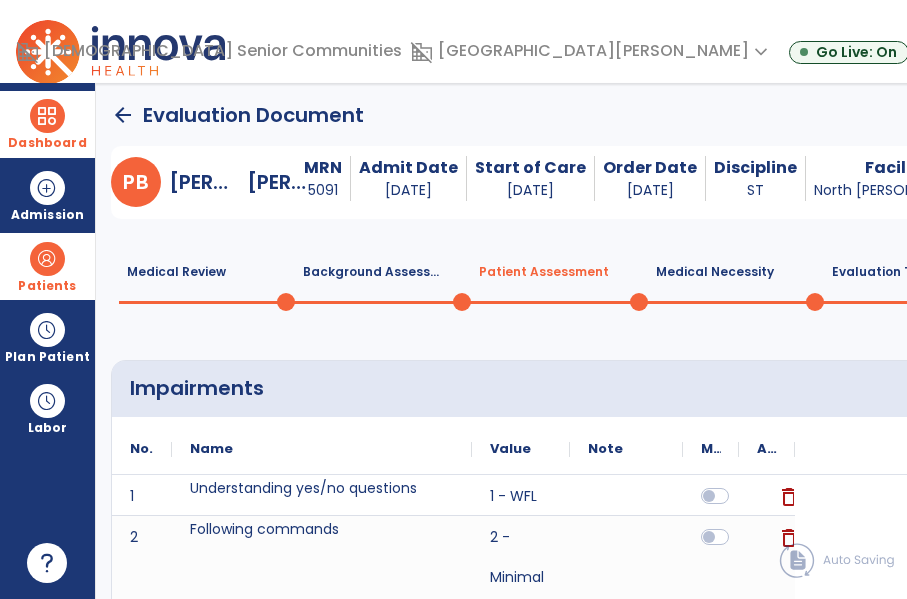 click on "Plan of Care  3" 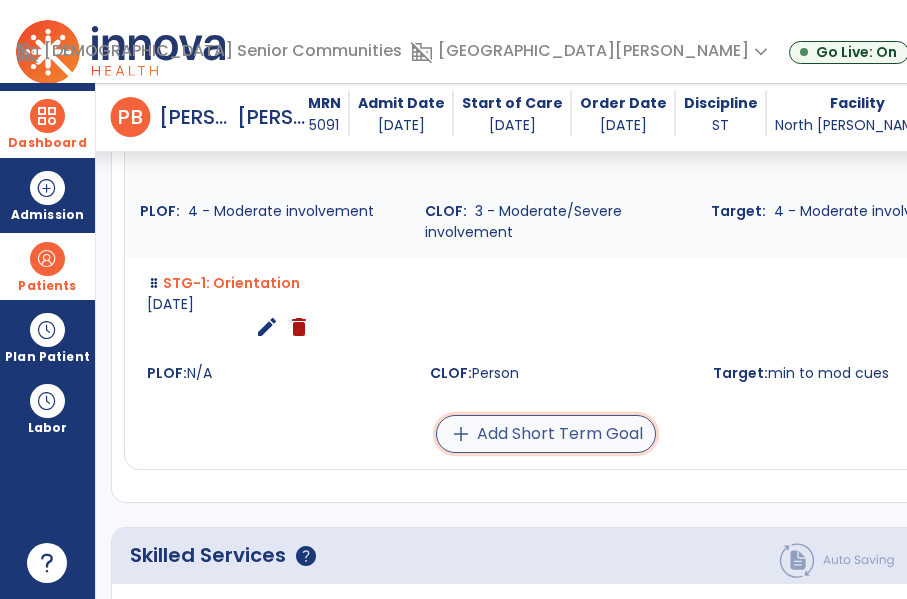click on "add  Add Short Term Goal" at bounding box center [546, 434] 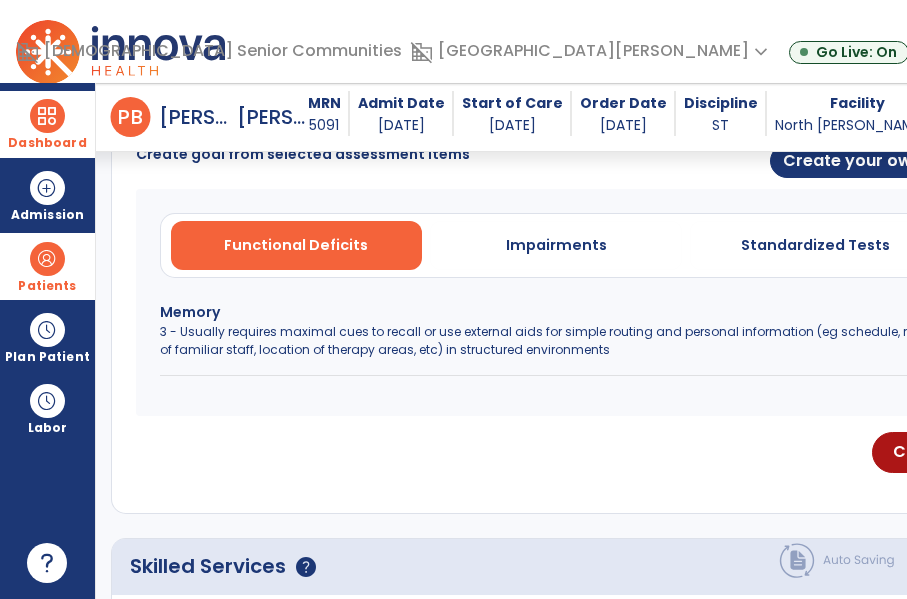 scroll, scrollTop: 676, scrollLeft: 0, axis: vertical 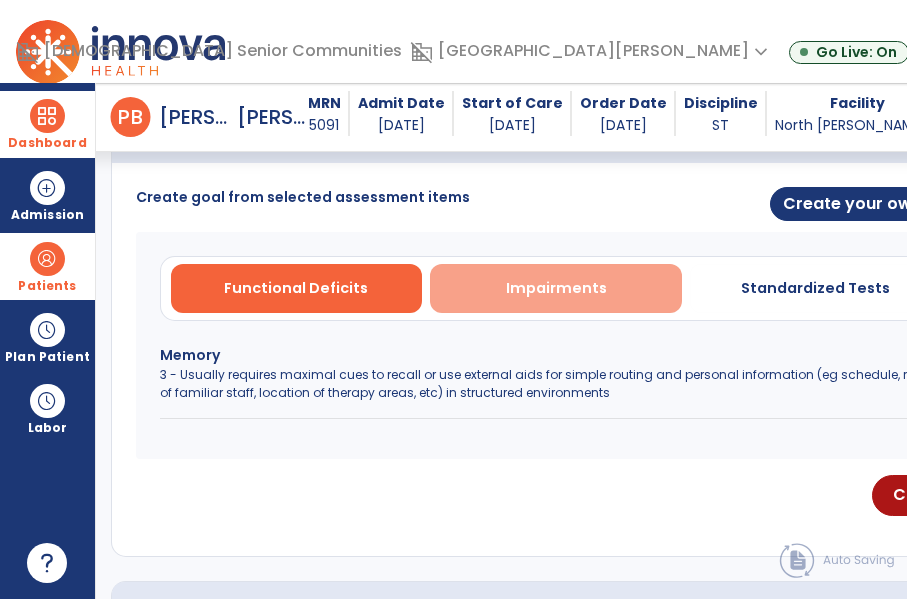 click on "Impairments" at bounding box center (556, 288) 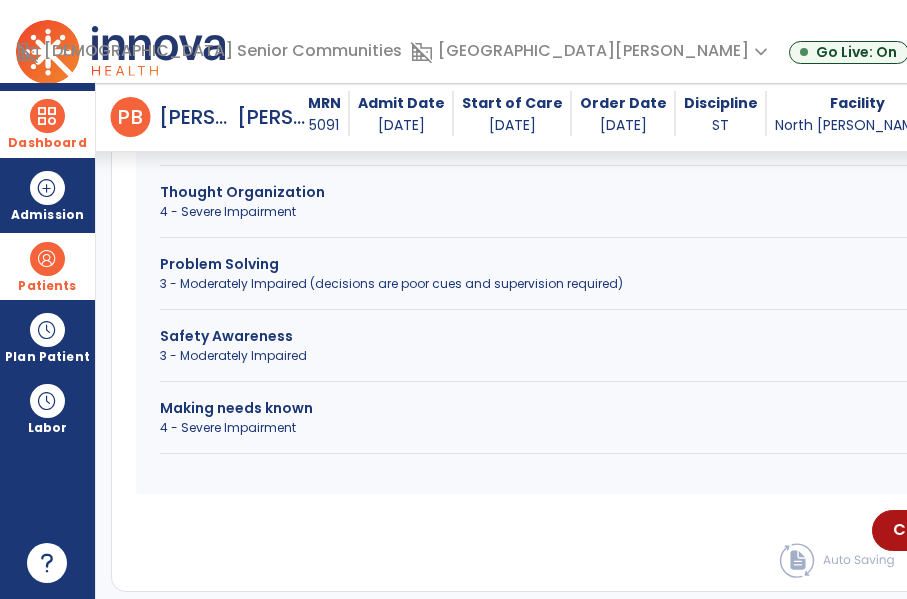 scroll, scrollTop: 1561, scrollLeft: 0, axis: vertical 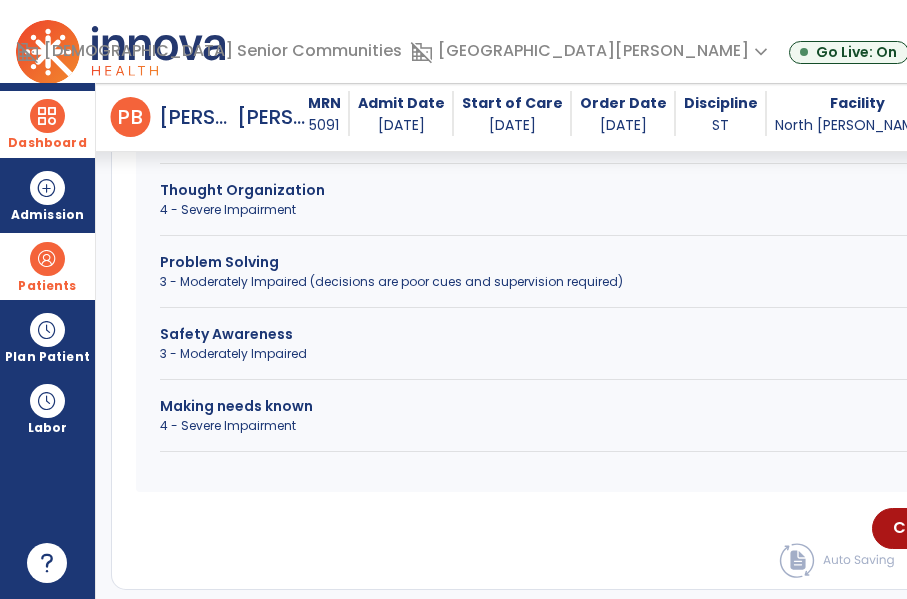 click on "Making needs known" at bounding box center [556, 406] 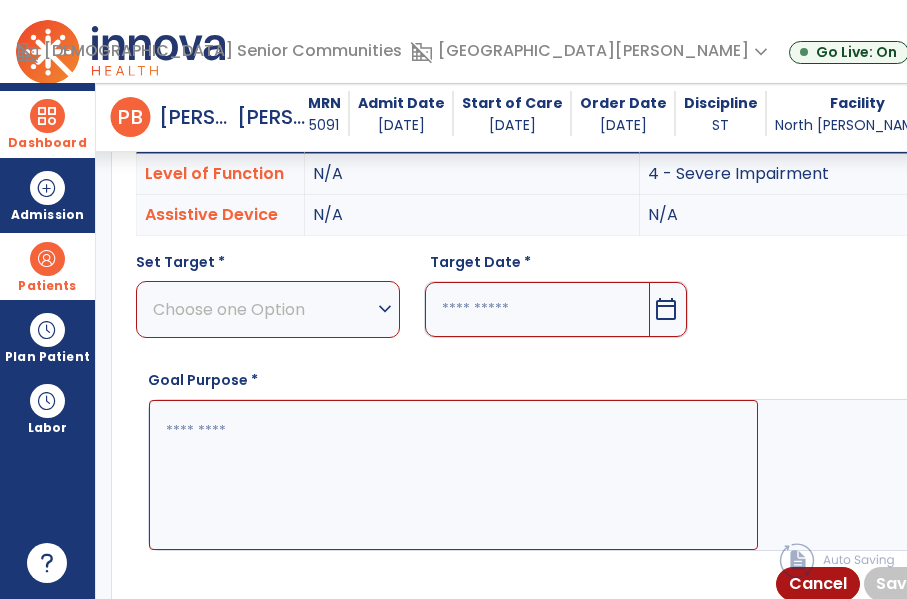 scroll, scrollTop: 744, scrollLeft: 0, axis: vertical 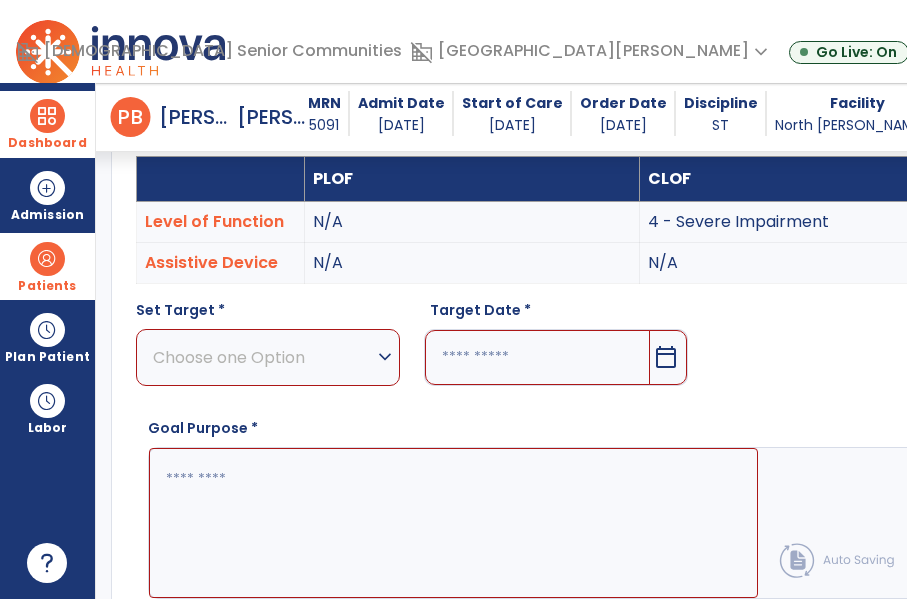 click on "Choose one Option   expand_more" at bounding box center [268, 357] 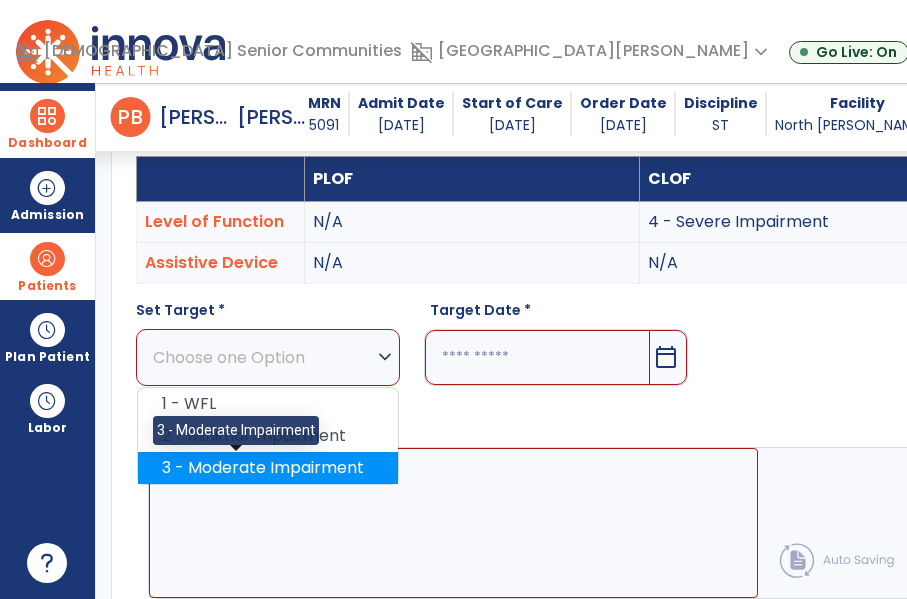 click on "3 - Moderate Impairment" at bounding box center [268, 468] 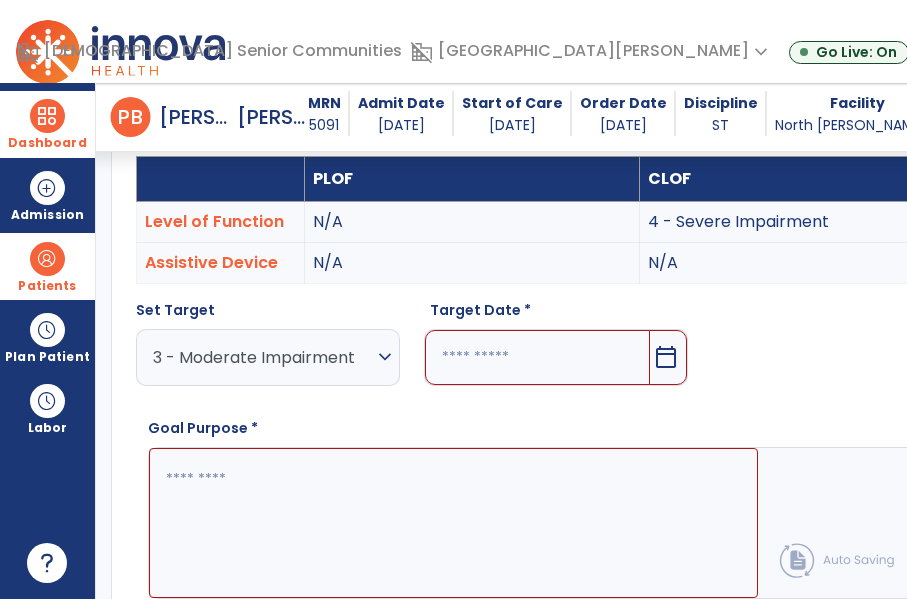 click at bounding box center (537, 357) 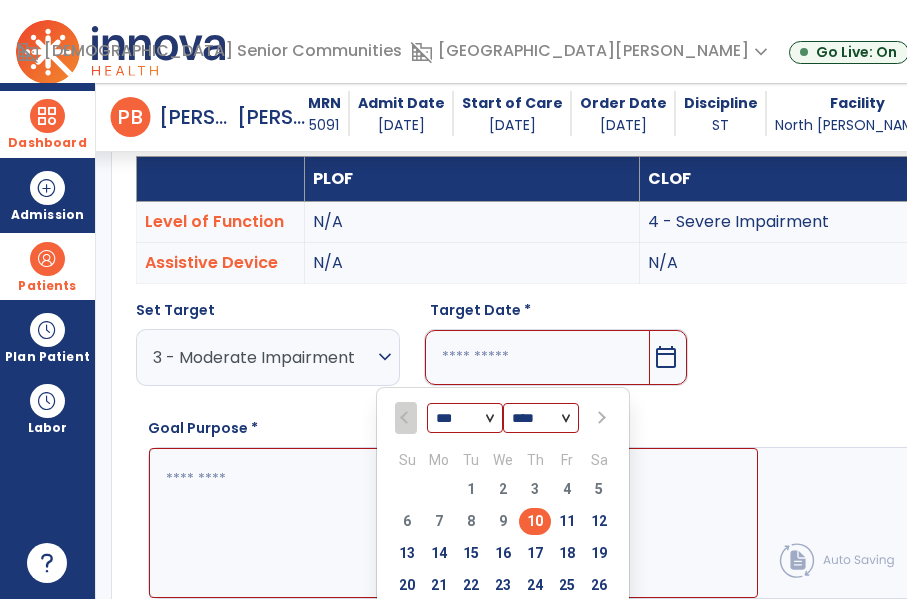 click at bounding box center (599, 417) 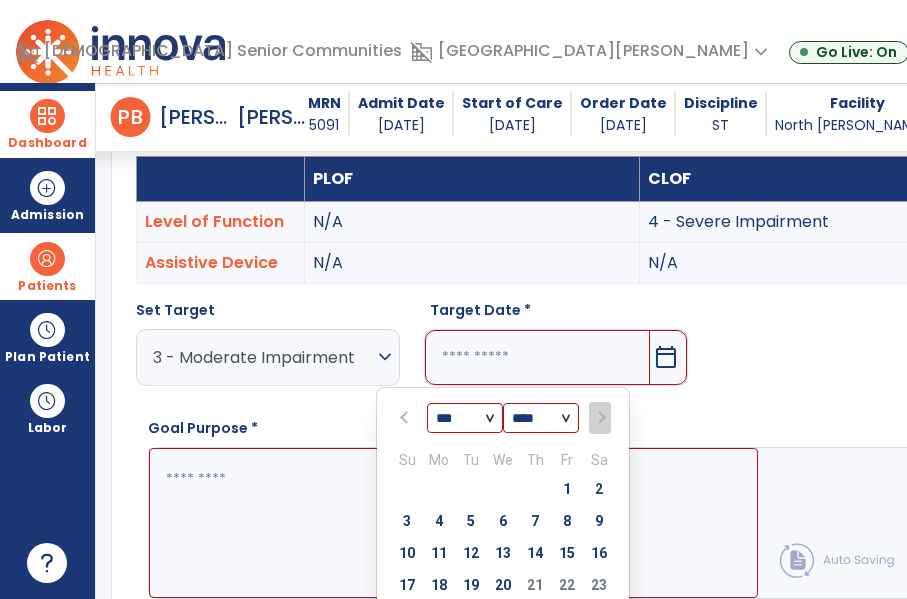scroll, scrollTop: 841, scrollLeft: 0, axis: vertical 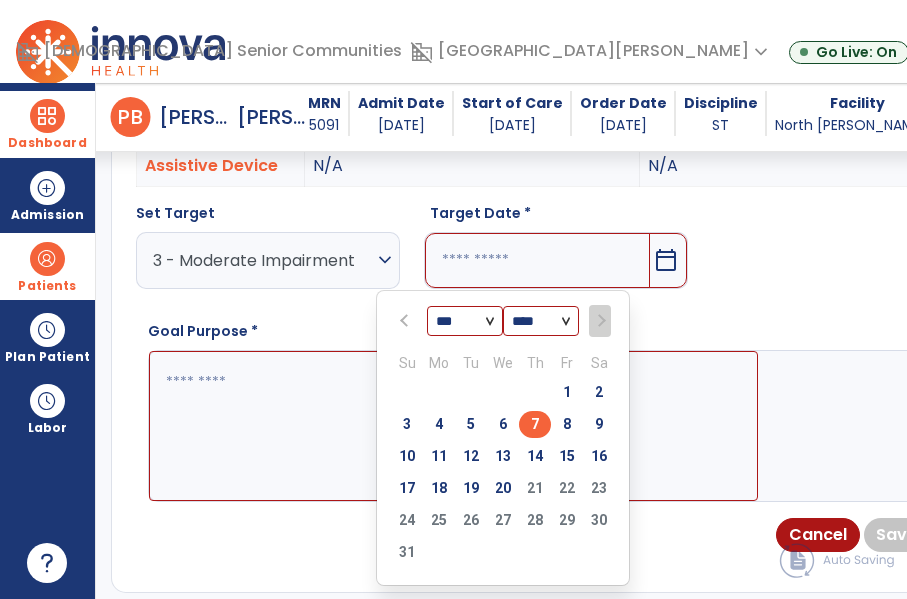 click on "7" at bounding box center (535, 424) 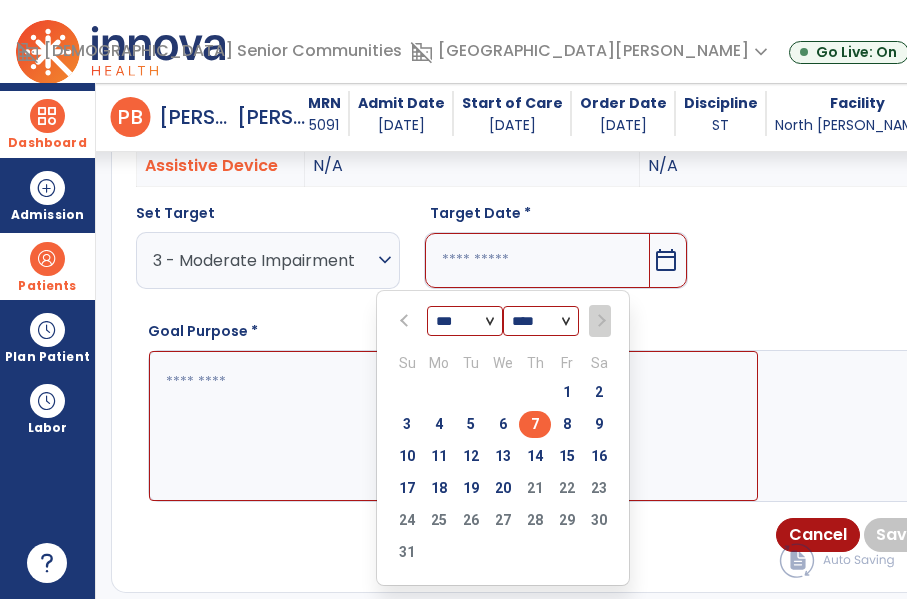 type on "********" 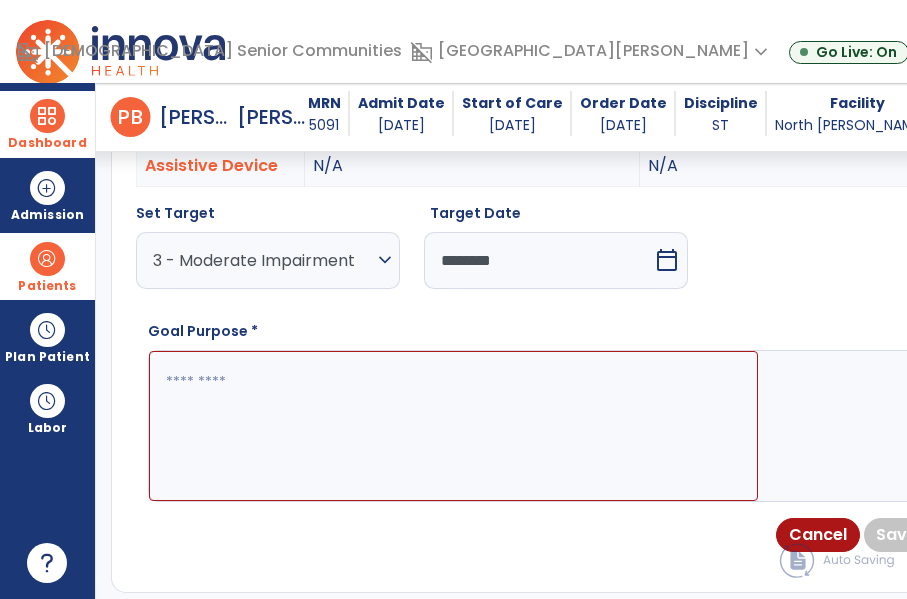 click at bounding box center (453, 426) 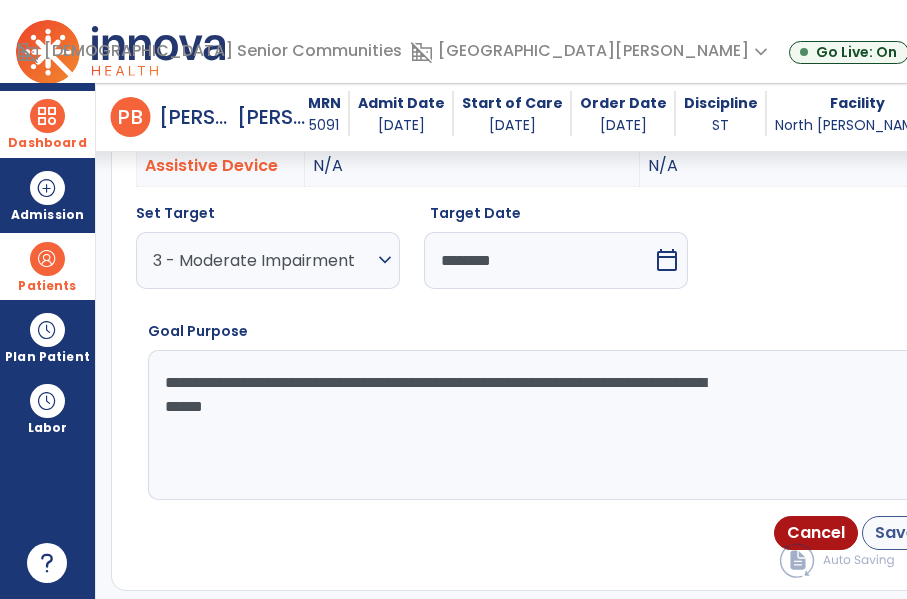 type on "**********" 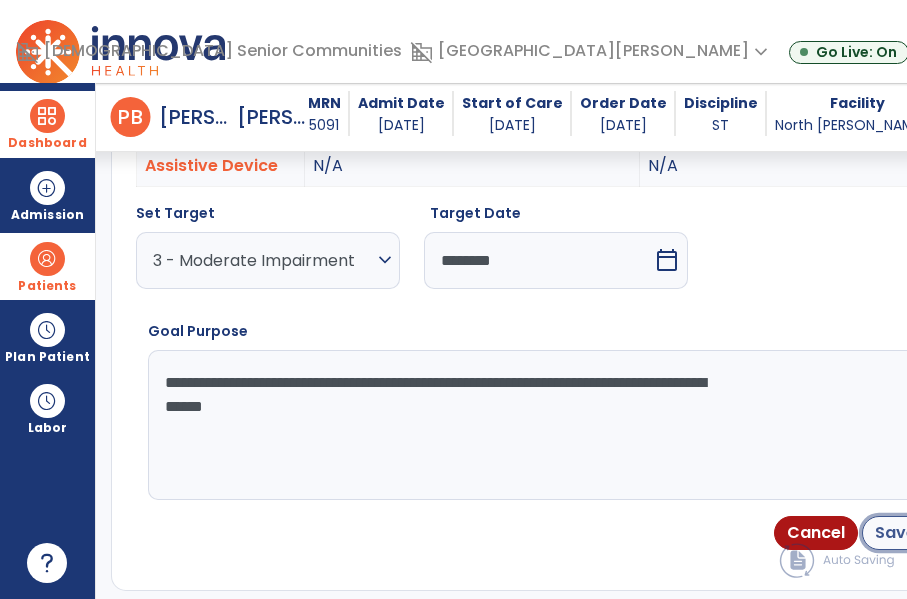 click on "Save Goal" at bounding box center [917, 533] 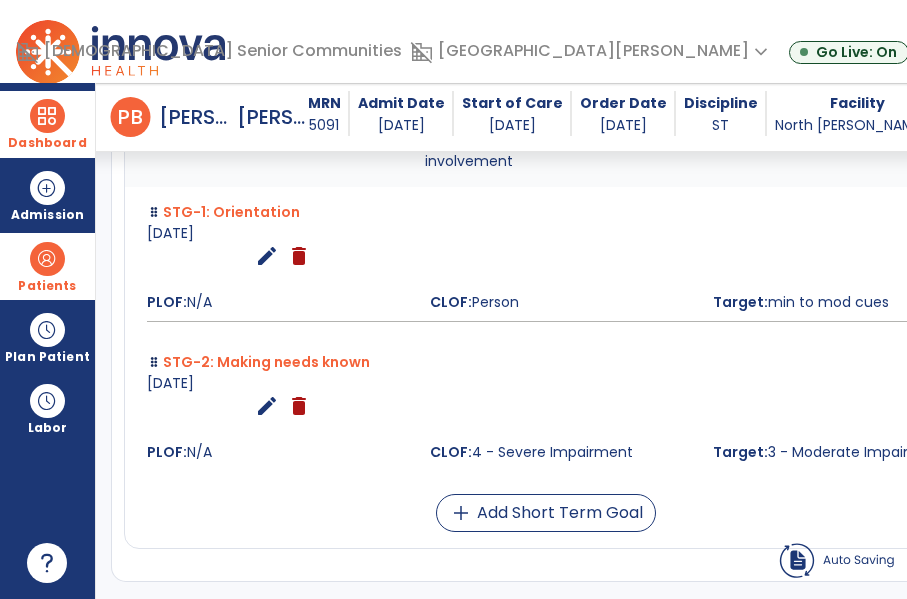 scroll, scrollTop: 843, scrollLeft: 0, axis: vertical 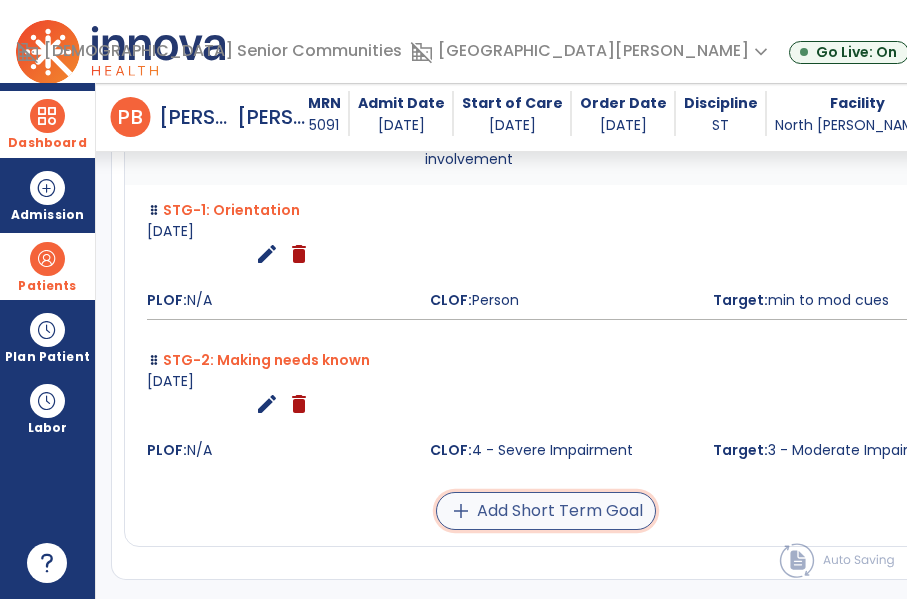 click on "add  Add Short Term Goal" at bounding box center (546, 511) 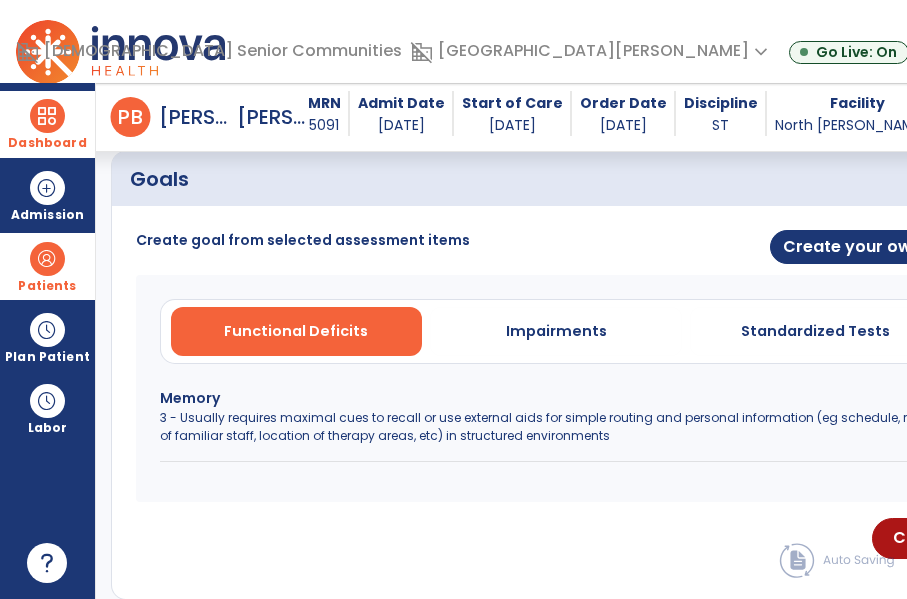 scroll, scrollTop: 628, scrollLeft: 0, axis: vertical 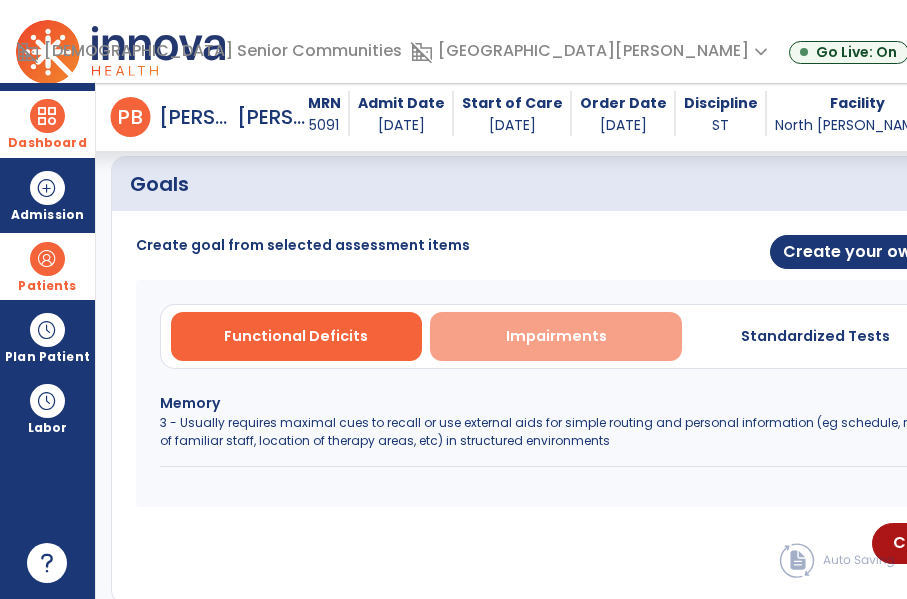click on "Impairments" at bounding box center [556, 336] 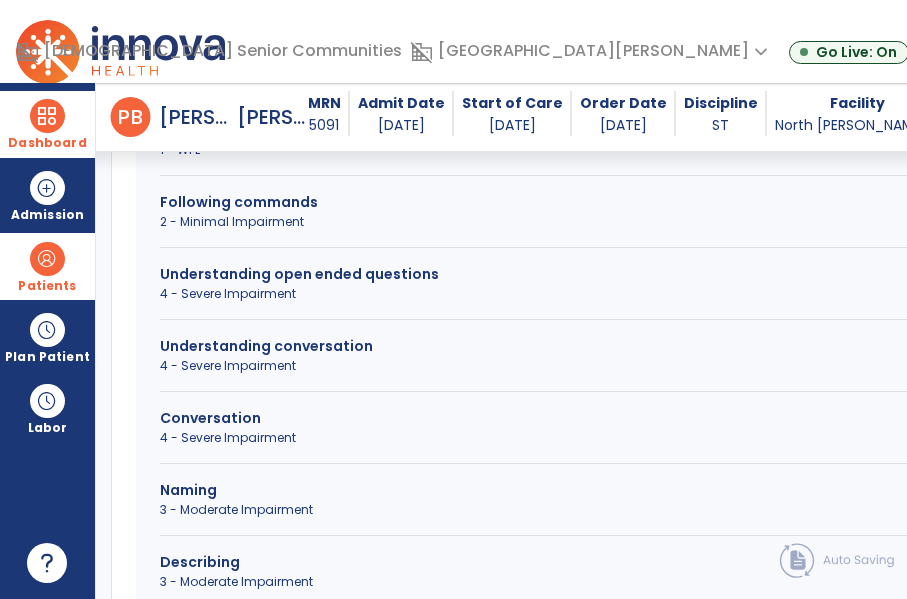 scroll, scrollTop: 902, scrollLeft: 0, axis: vertical 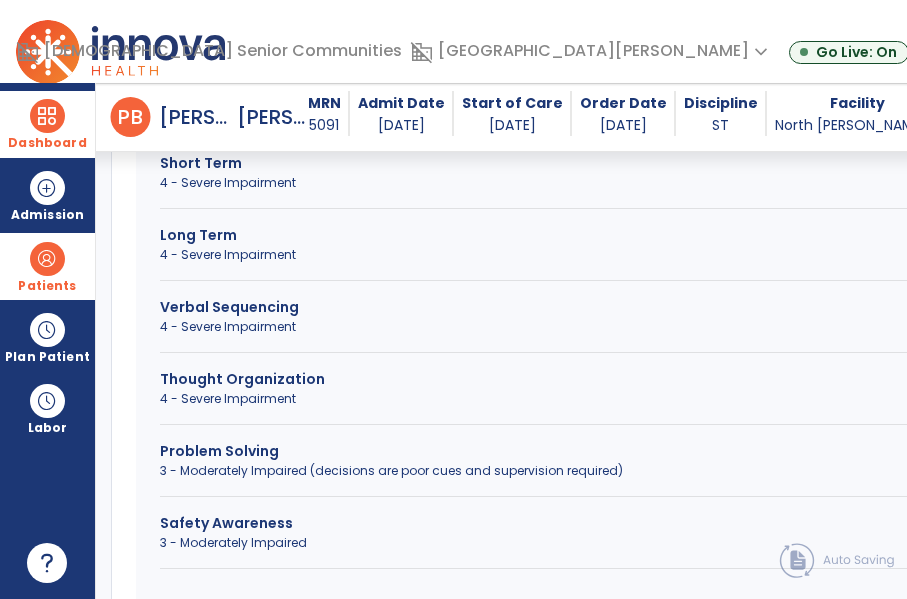 click on "3 - Moderately Impaired (decisions are poor cues and supervision required)" at bounding box center [556, 471] 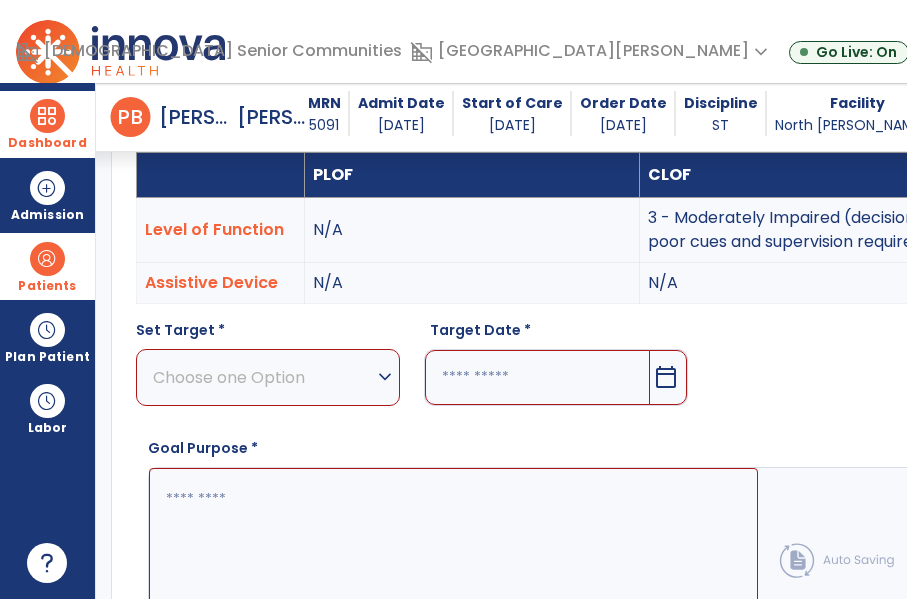 scroll, scrollTop: 746, scrollLeft: 0, axis: vertical 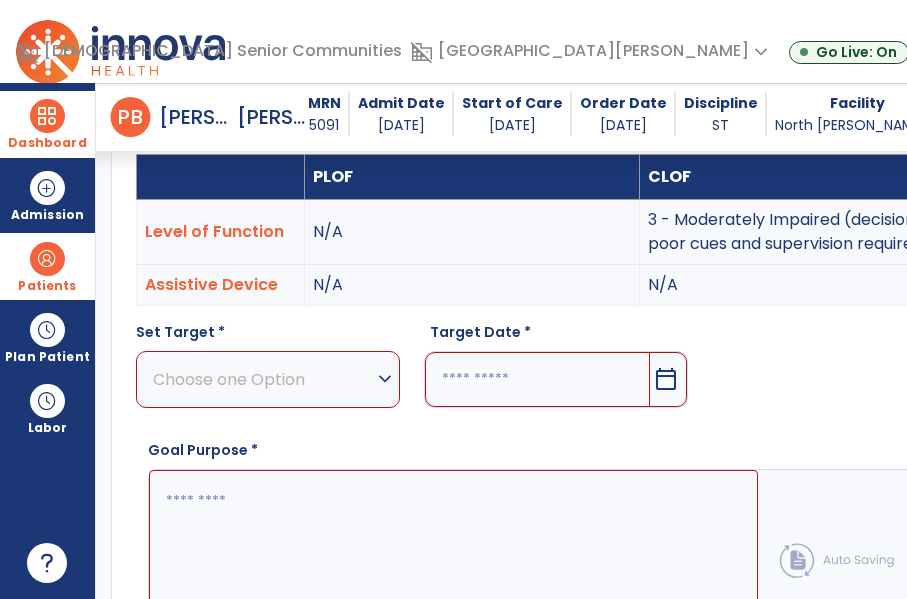 click on "Choose one Option" at bounding box center [263, 379] 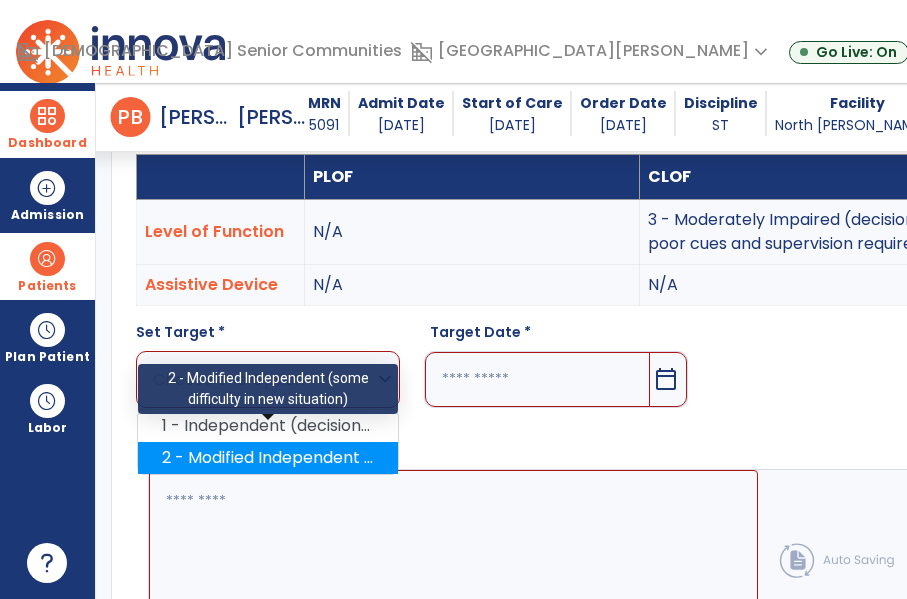 click on "2 - Modified Independent (some difficulty in new situation)" at bounding box center (268, 458) 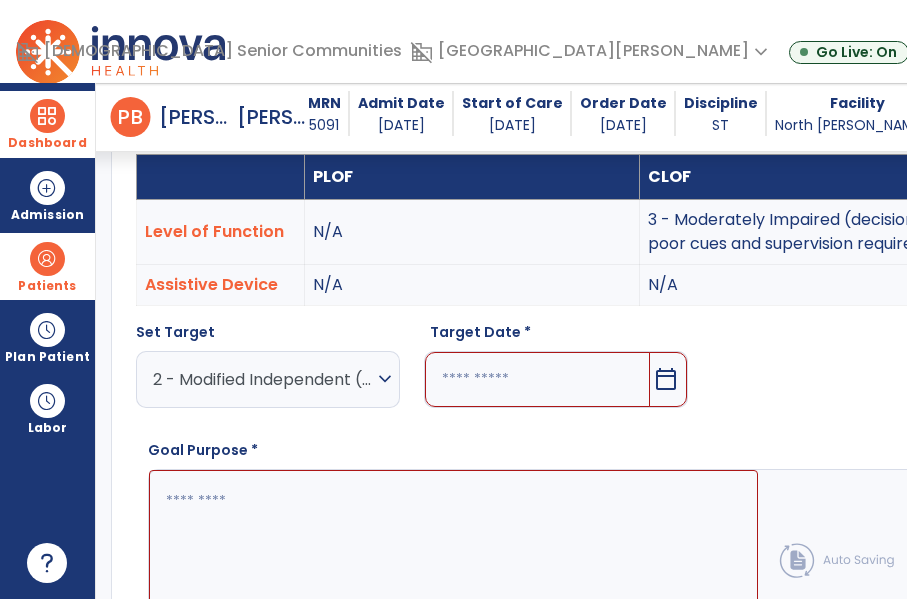 click at bounding box center [537, 379] 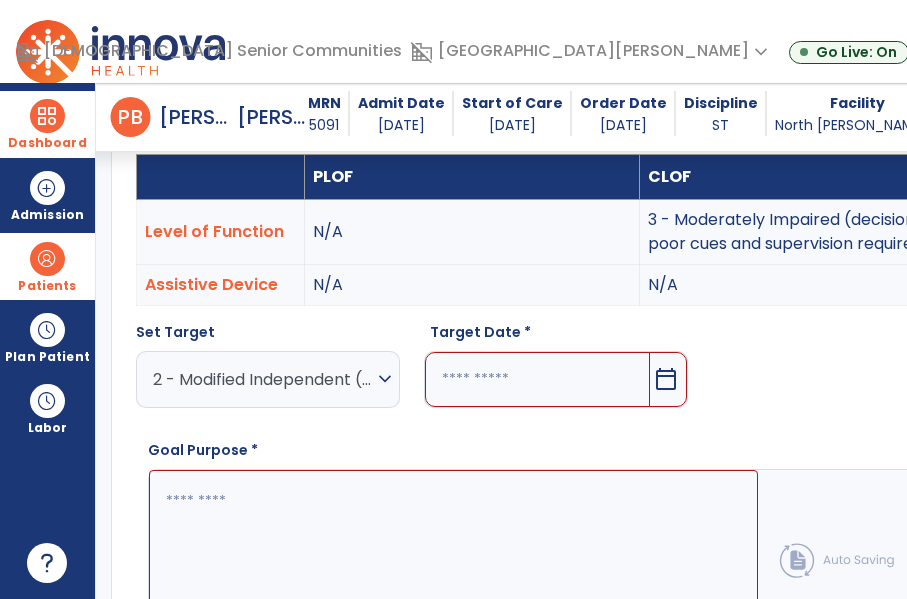 scroll, scrollTop: 757, scrollLeft: 0, axis: vertical 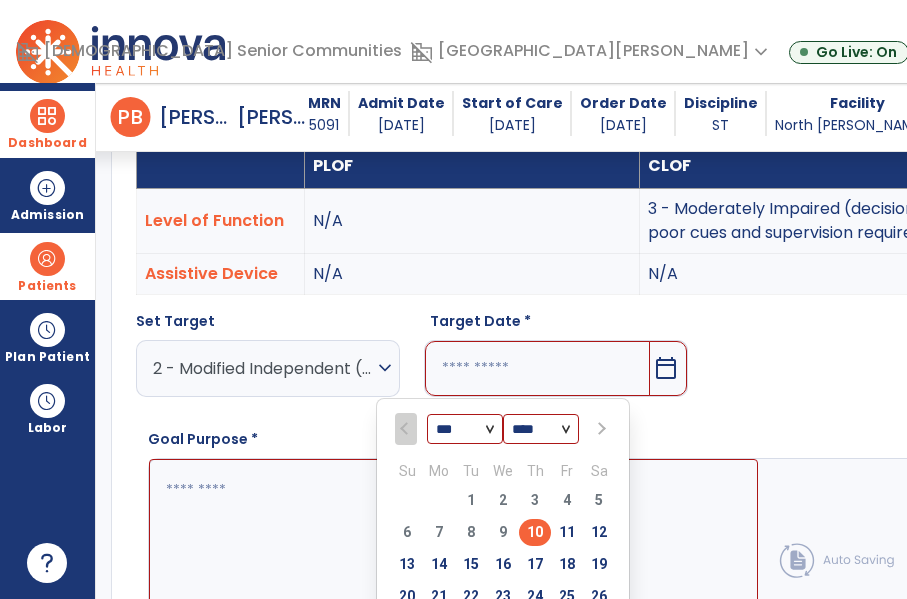 click at bounding box center (600, 429) 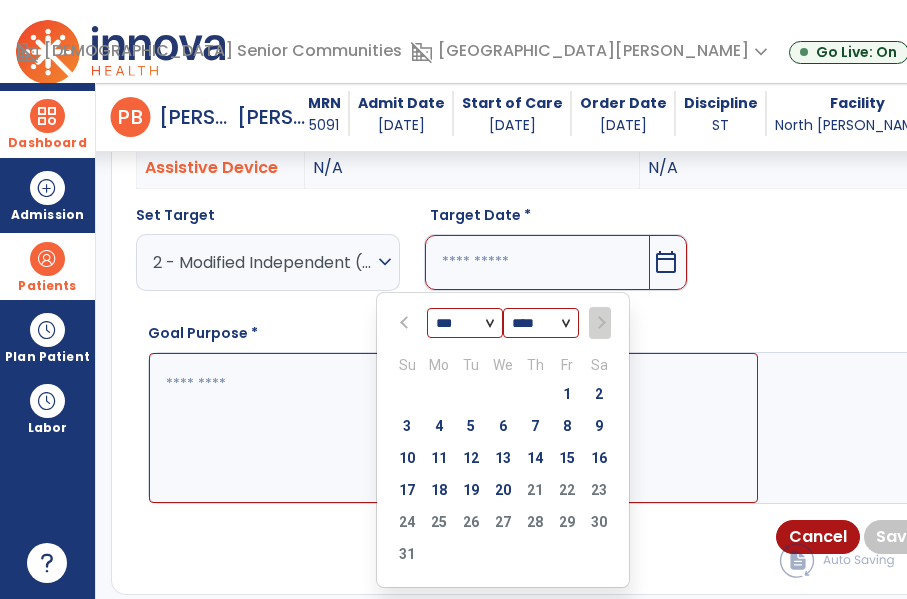 scroll, scrollTop: 853, scrollLeft: 0, axis: vertical 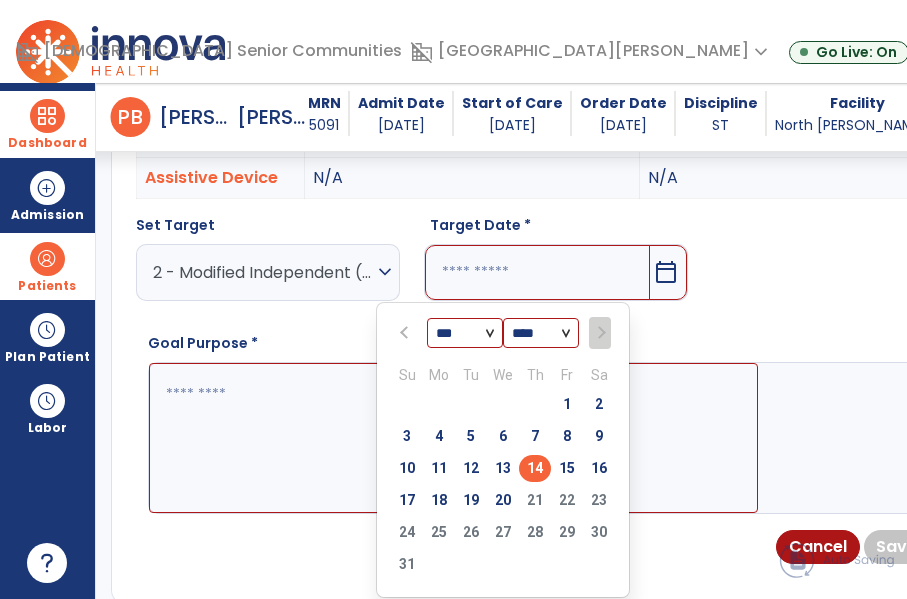 click on "14" at bounding box center (535, 468) 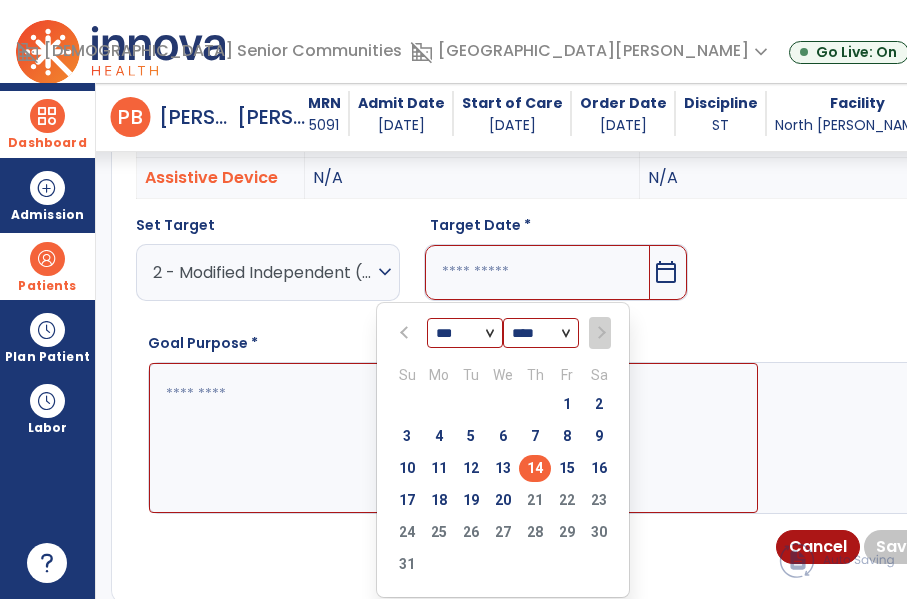 type on "*********" 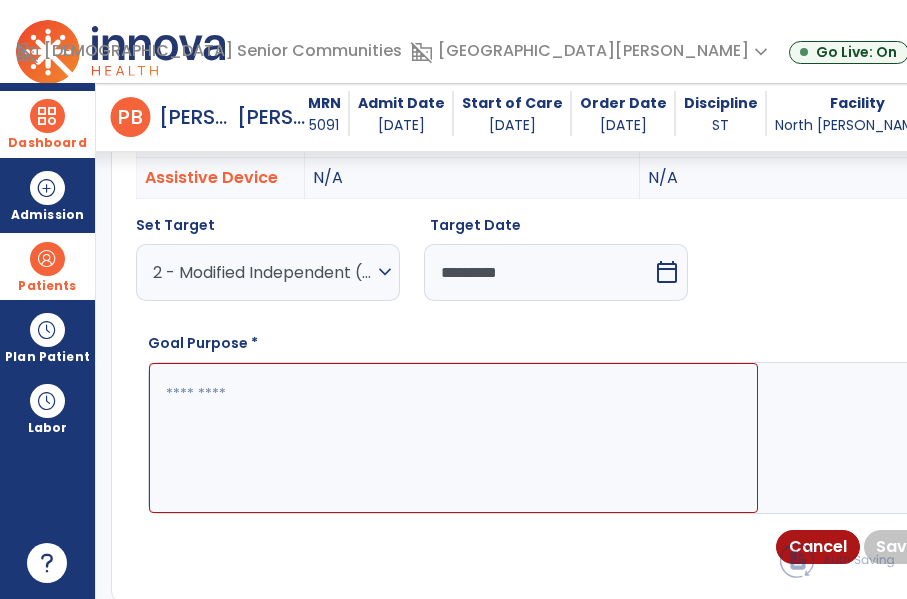 click at bounding box center (453, 438) 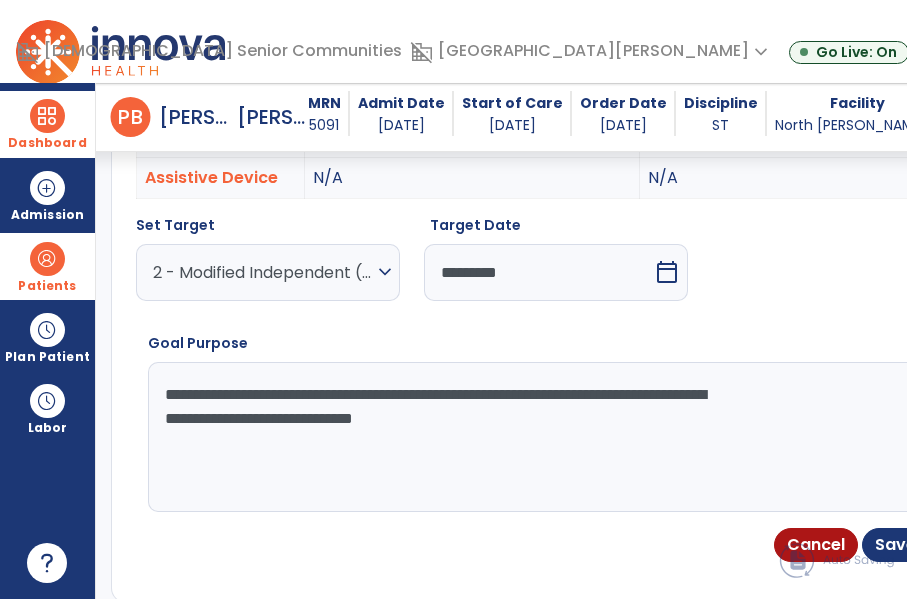 type on "**********" 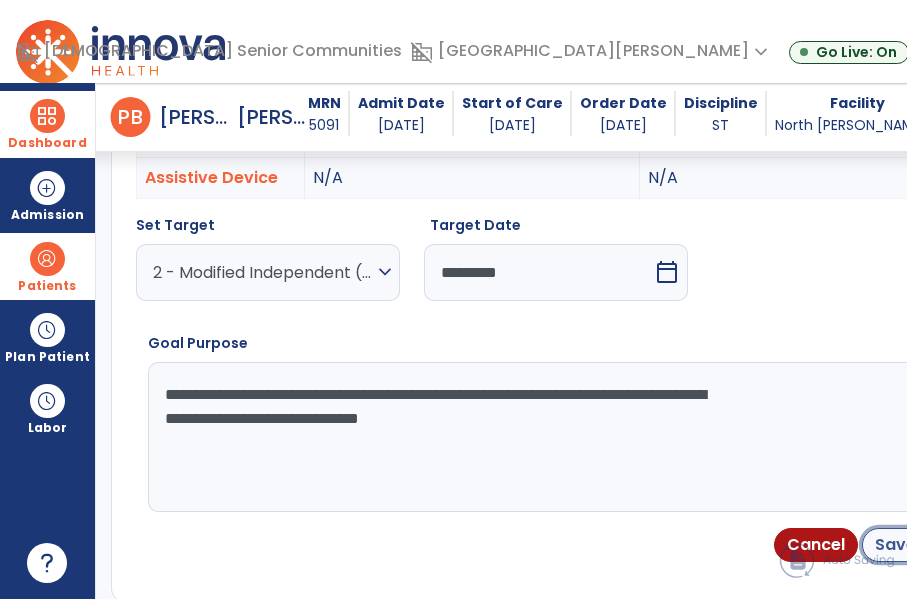 click on "Save Goal" at bounding box center [917, 545] 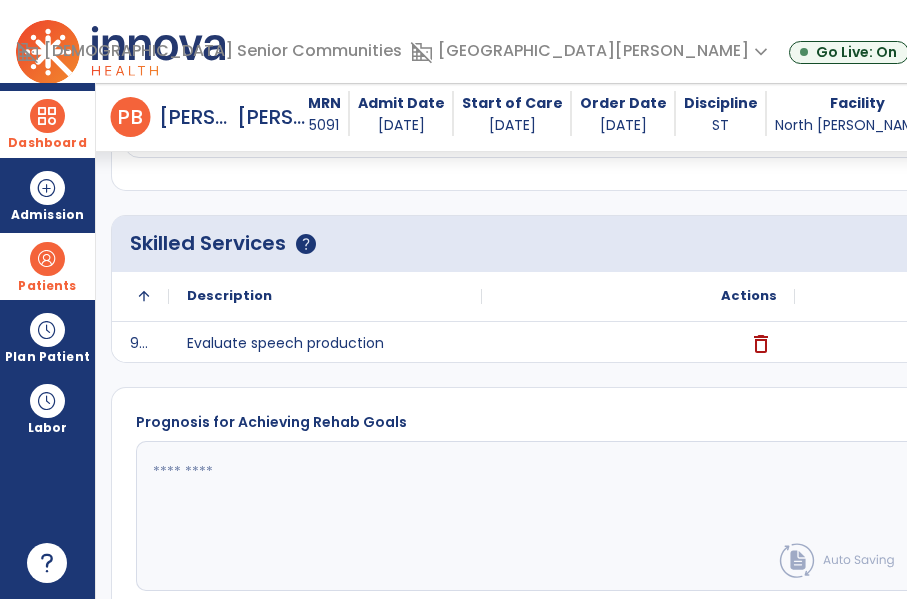 scroll, scrollTop: 1423, scrollLeft: 0, axis: vertical 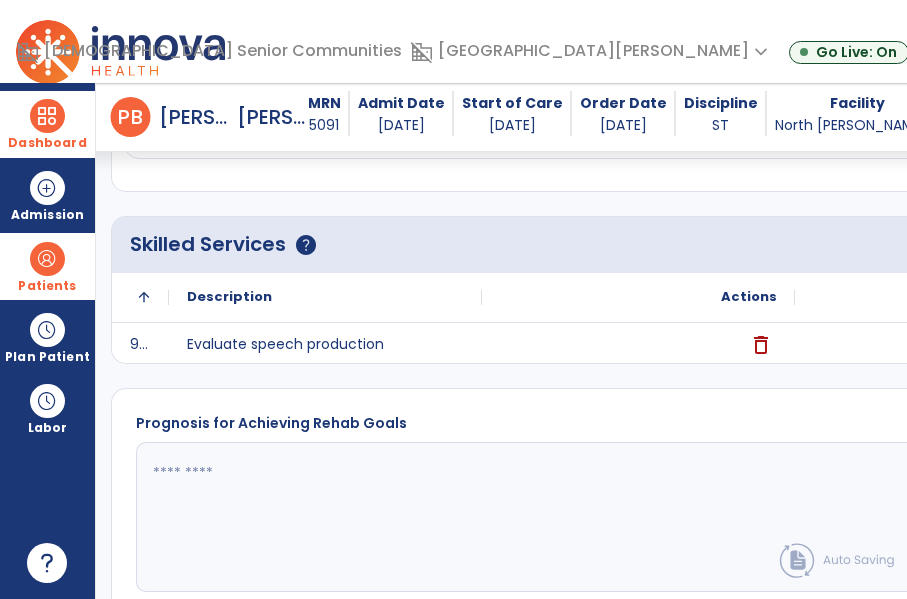 click on "add" 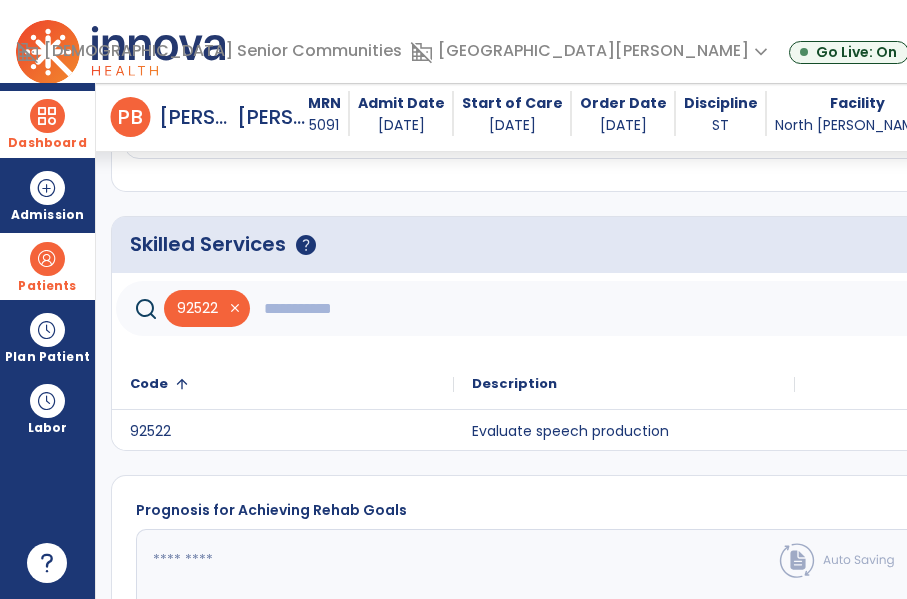 click 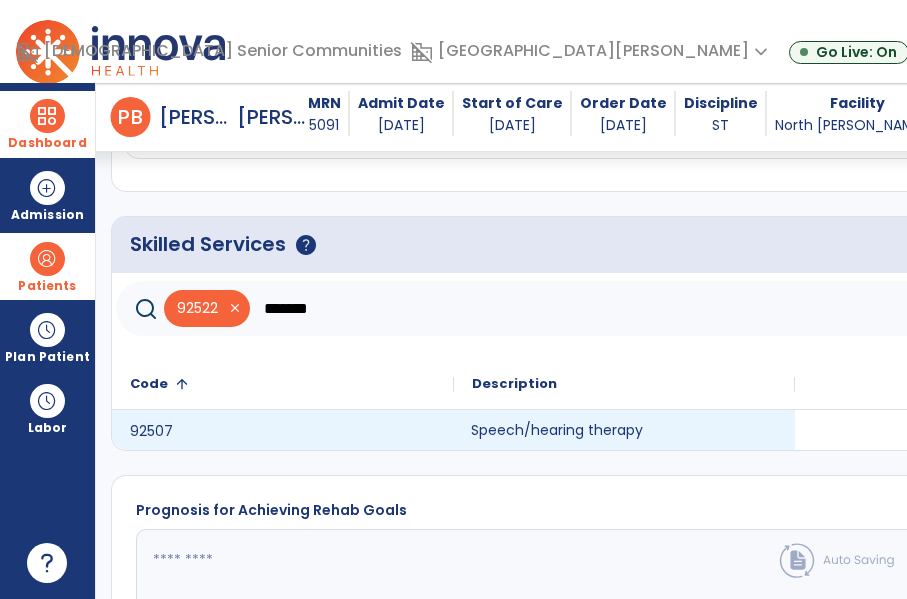 click on "Speech/hearing therapy" 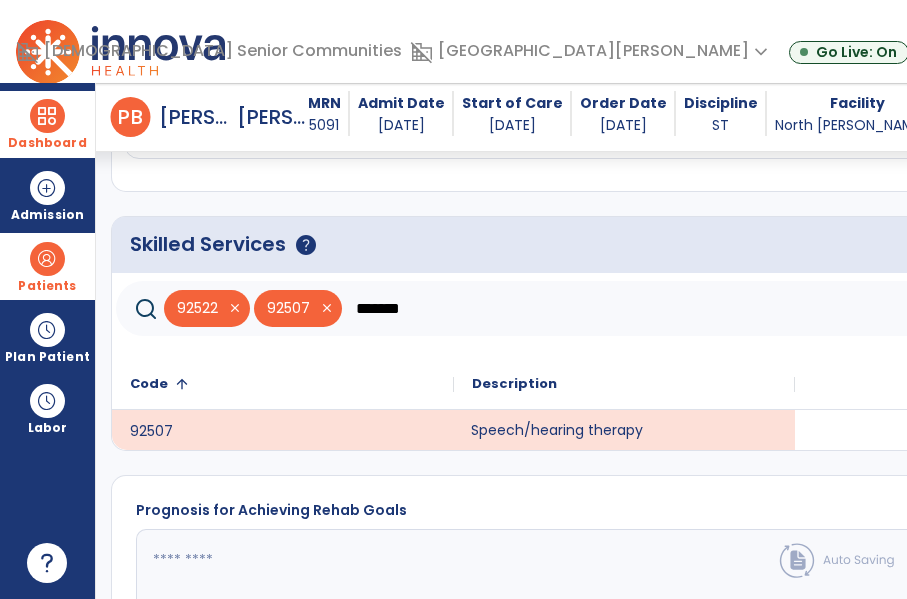 click on "*******" 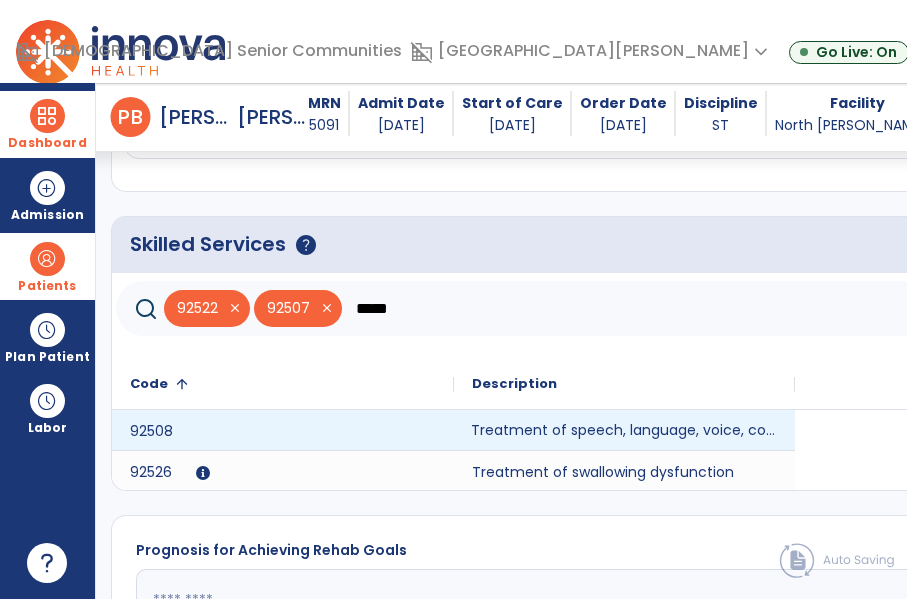 type on "*****" 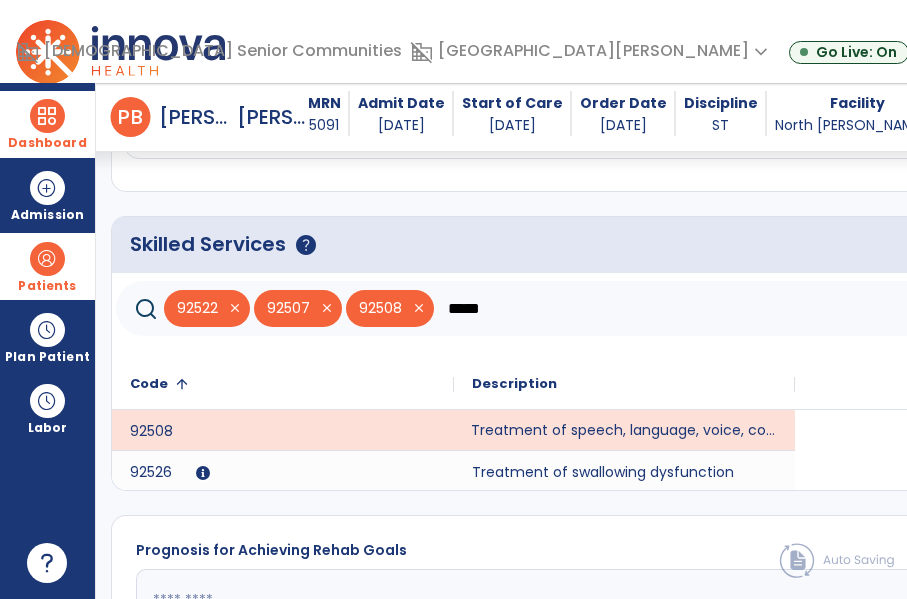 click on "save" 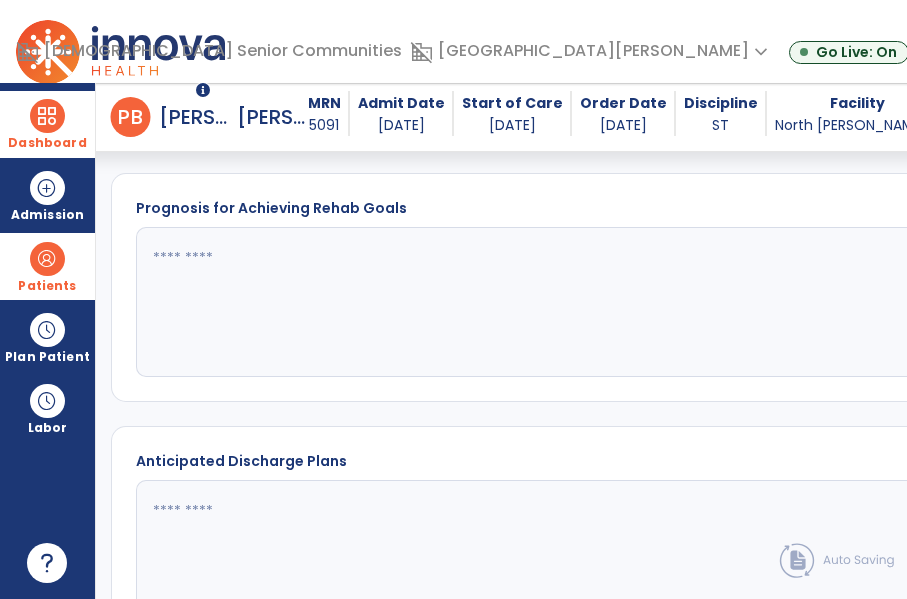 scroll, scrollTop: 1710, scrollLeft: 0, axis: vertical 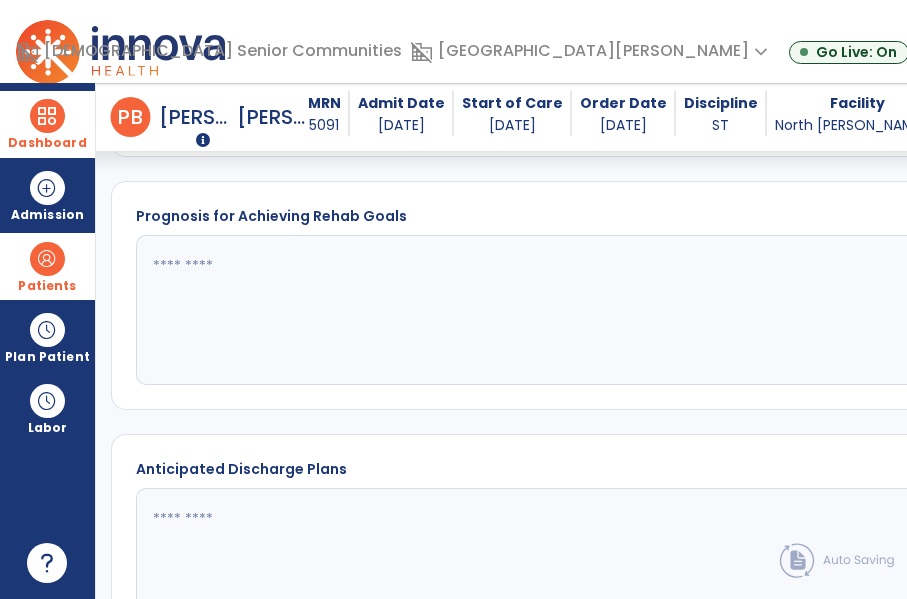 click 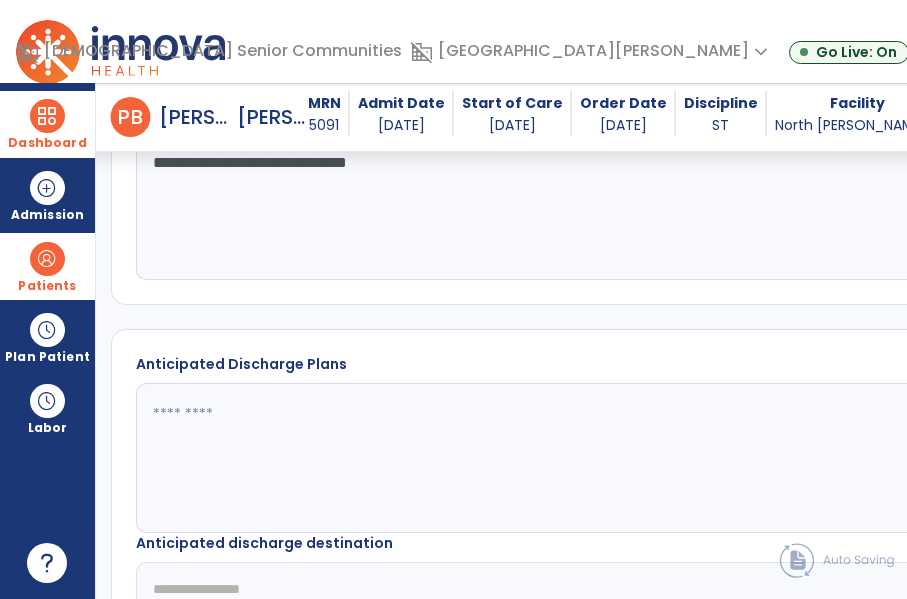 scroll, scrollTop: 1782, scrollLeft: 0, axis: vertical 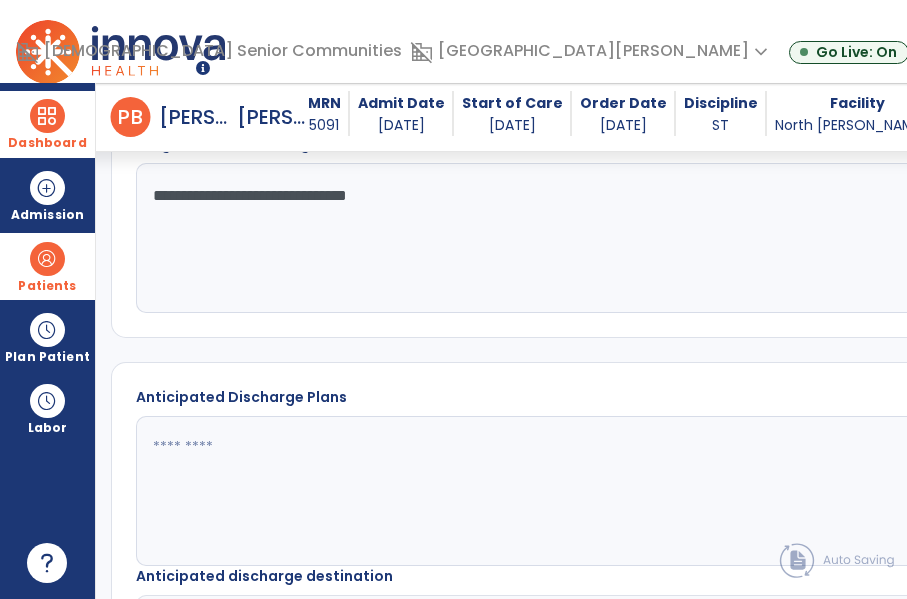 type on "**********" 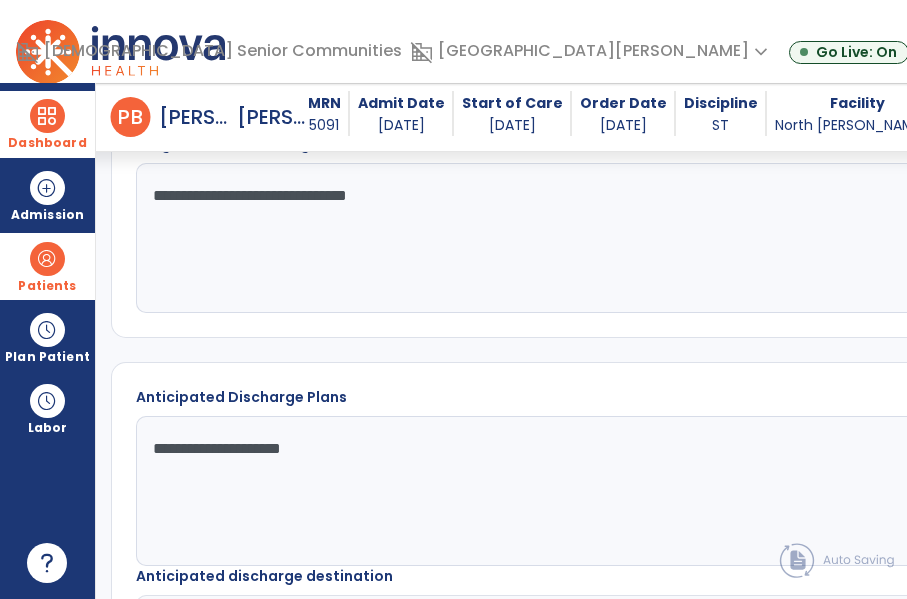 scroll, scrollTop: 1996, scrollLeft: 0, axis: vertical 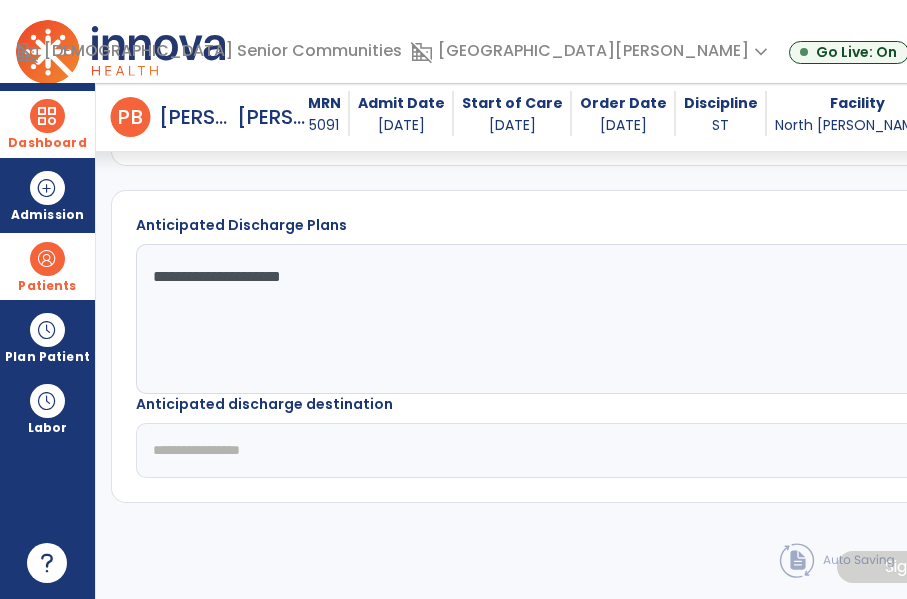 type on "**********" 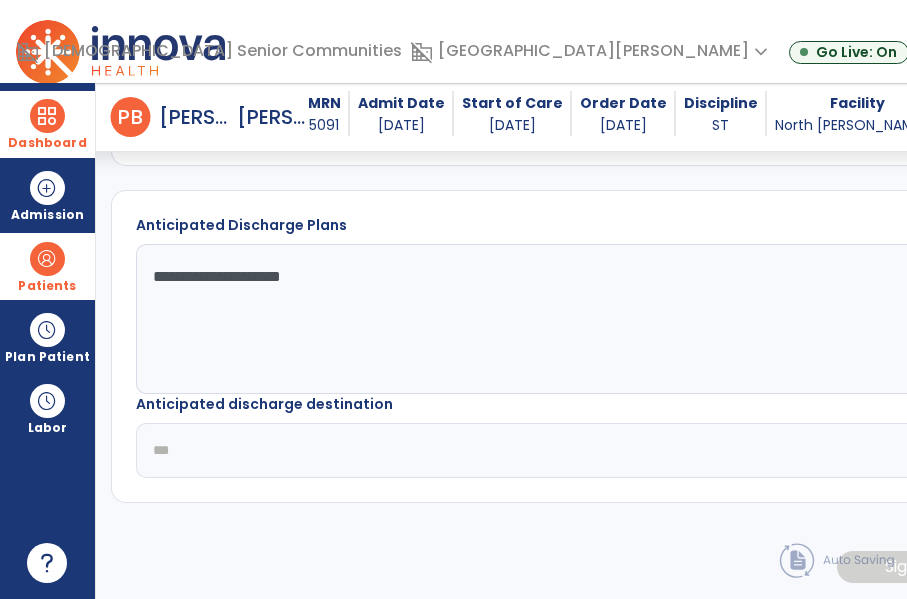 click on "**********" 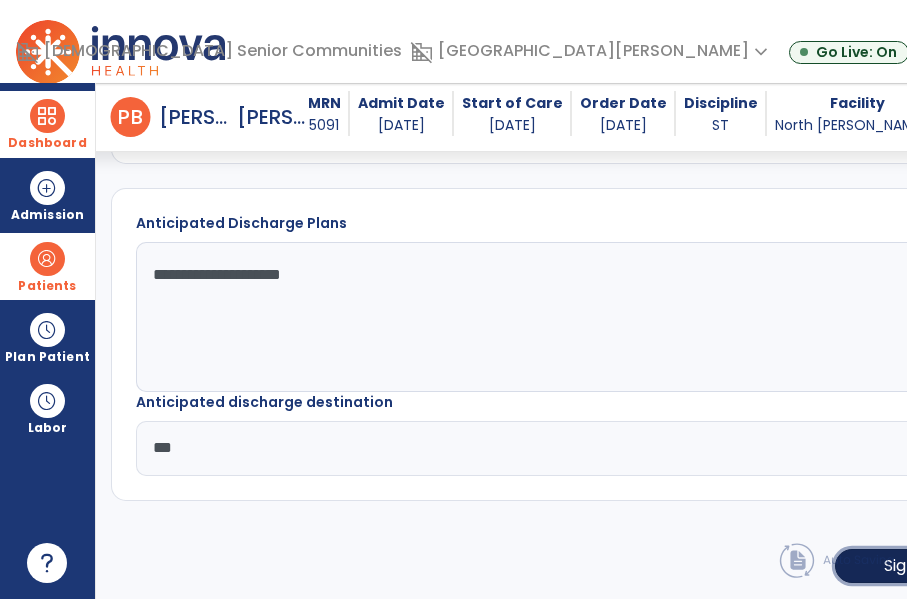 click on "Sign Doc" 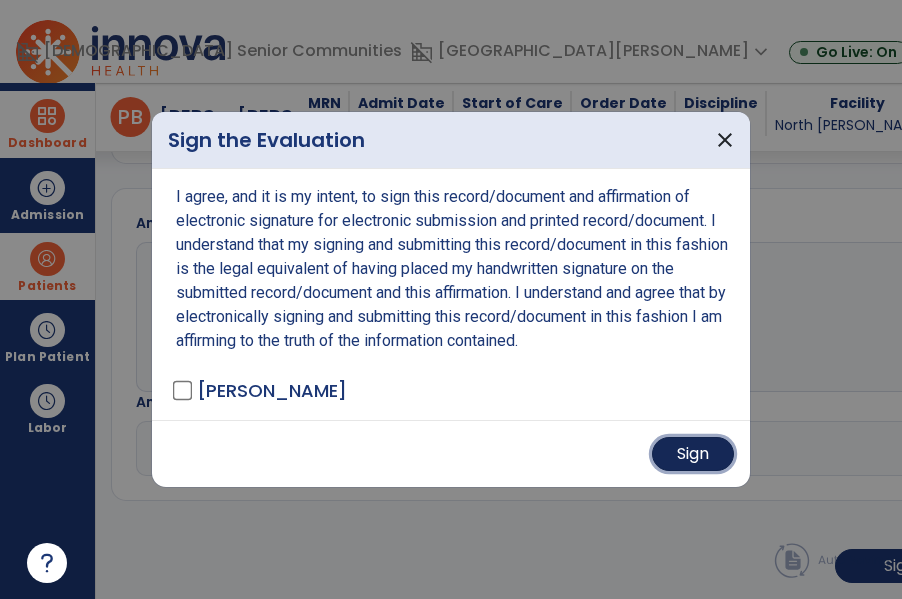 click on "Sign" at bounding box center (693, 454) 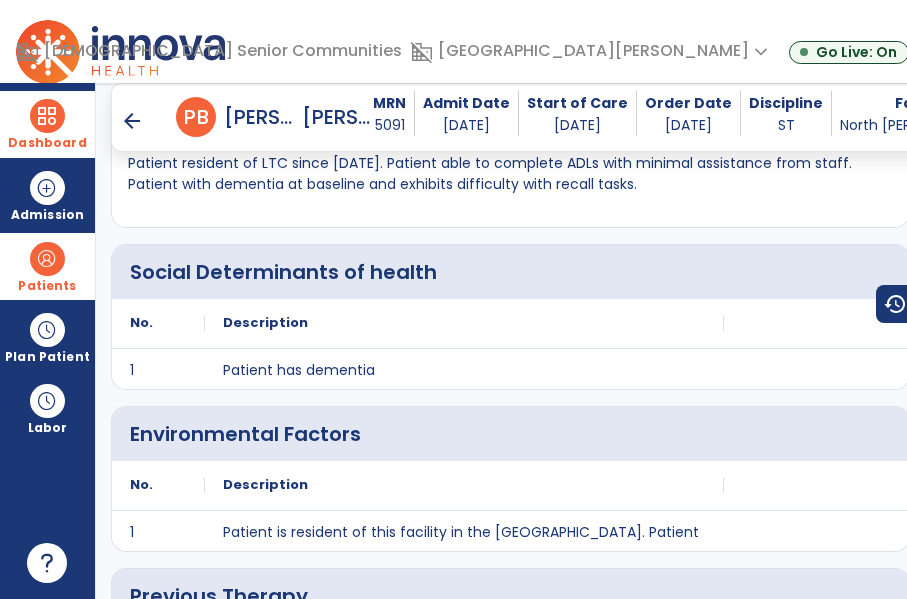 click on "Dashboard" at bounding box center [47, 143] 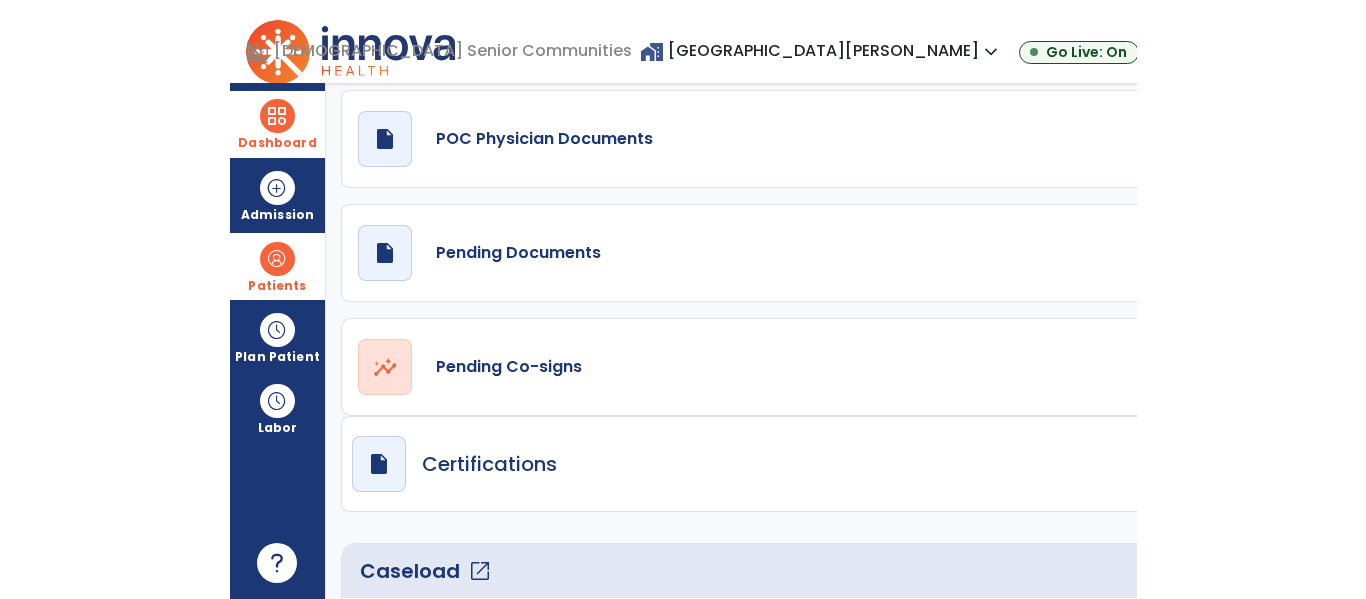scroll, scrollTop: 0, scrollLeft: 0, axis: both 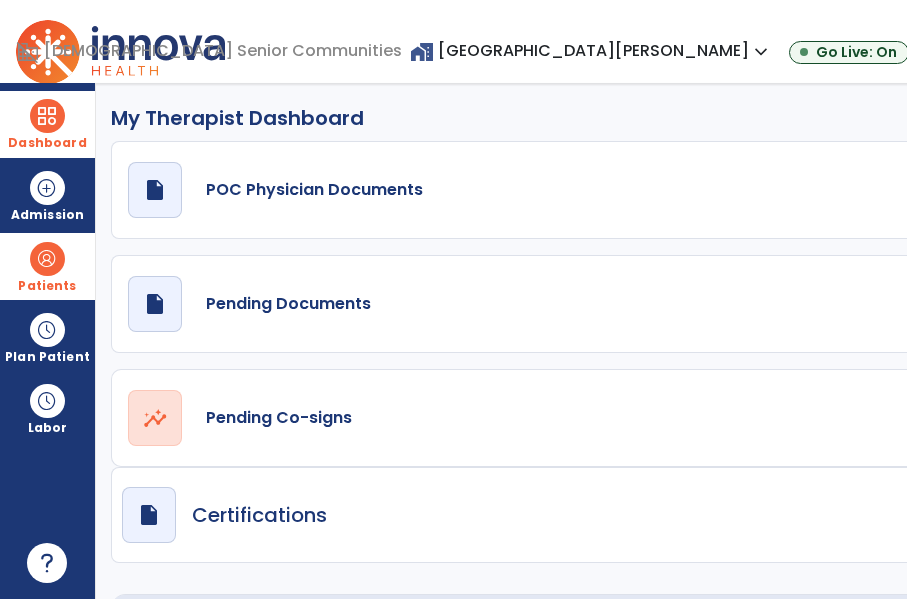 click on "Total" 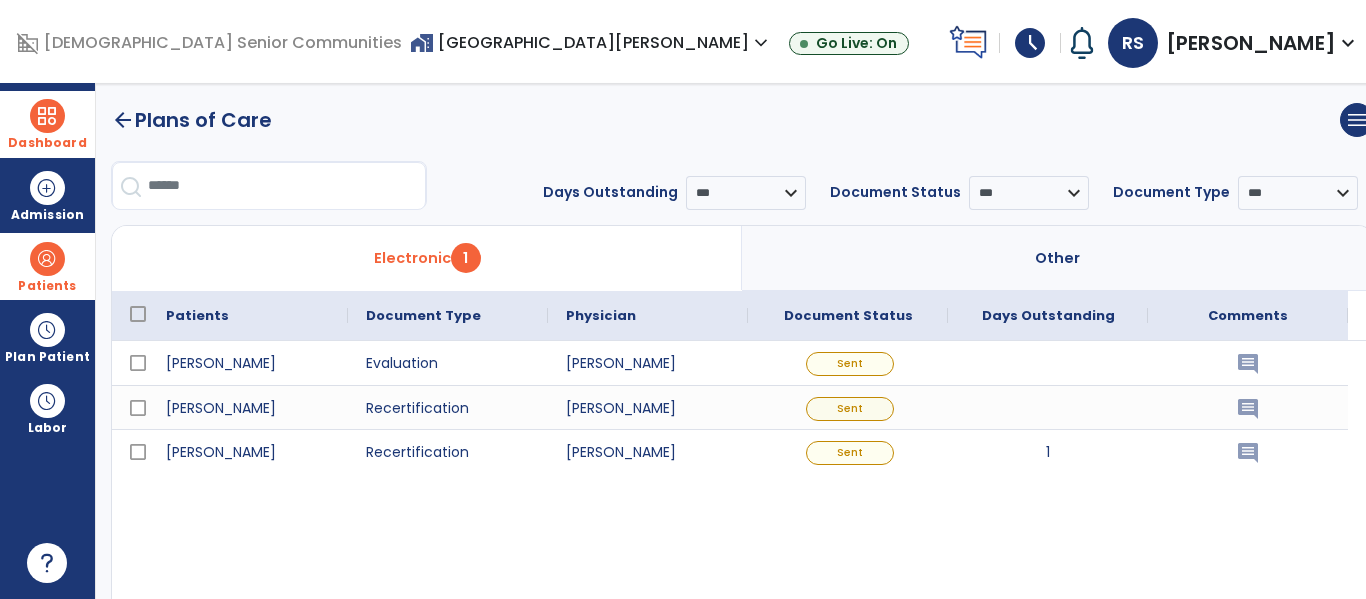 click at bounding box center [47, 116] 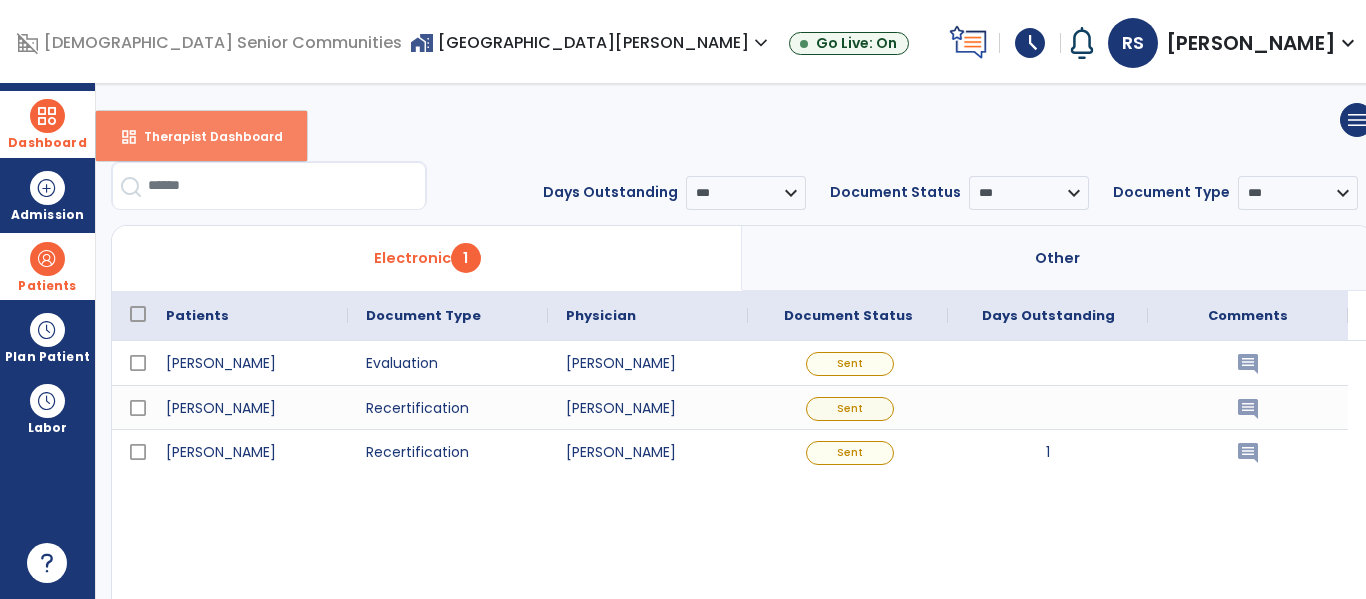 click on "dashboard" at bounding box center (129, 137) 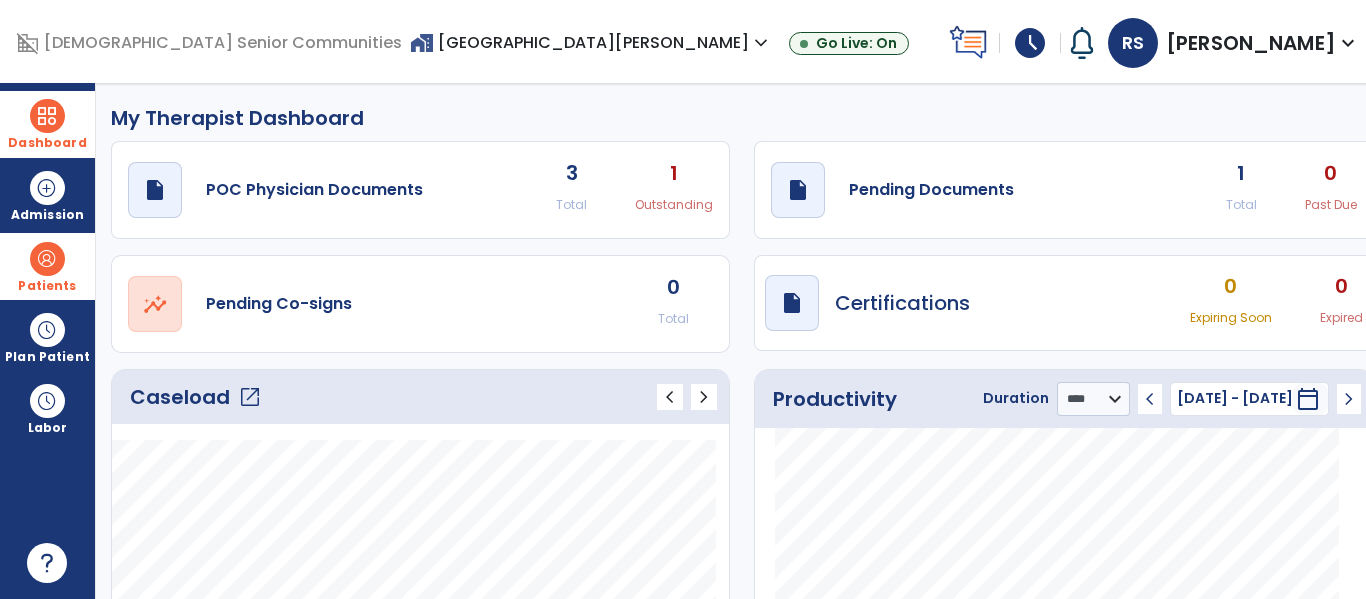 click on "draft   open_in_new  Pending Documents 1 Total 0 Past Due" 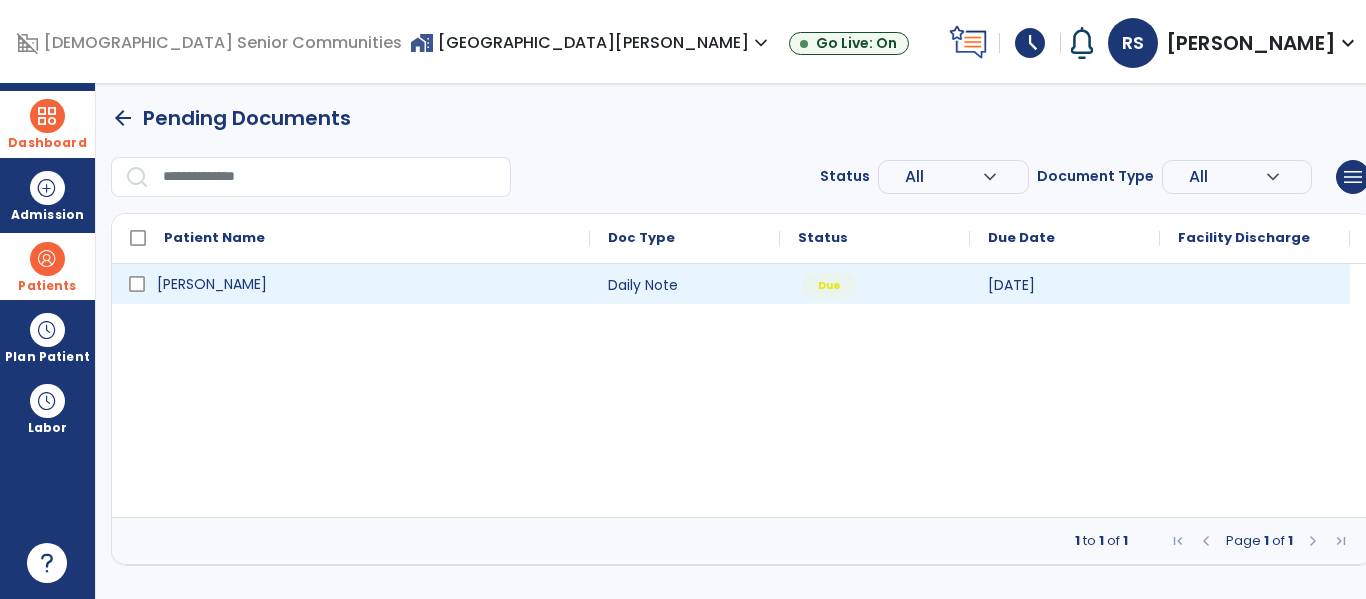 click on "[PERSON_NAME]" at bounding box center (365, 284) 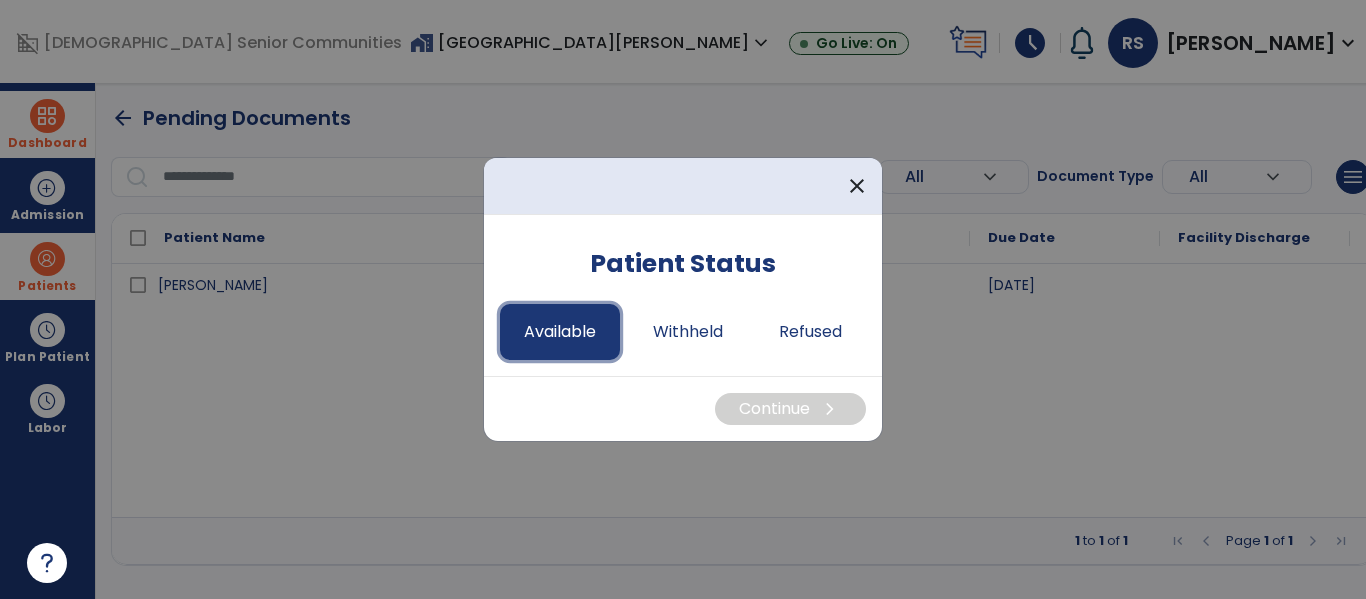 click on "Available" at bounding box center [560, 332] 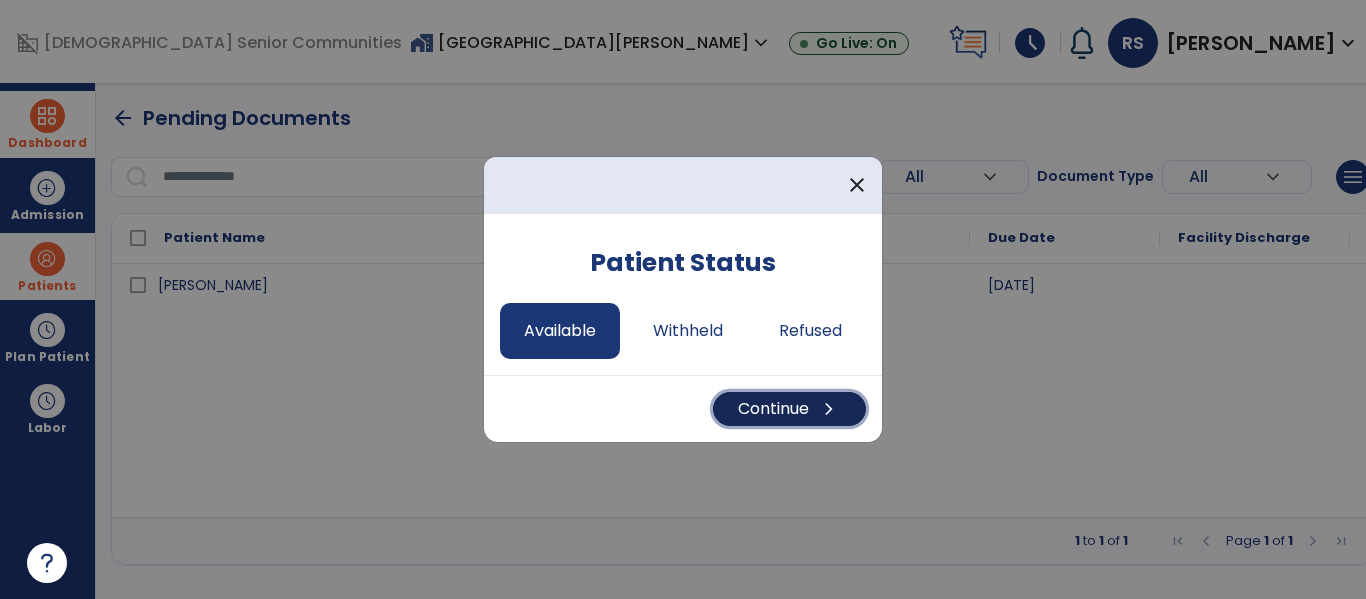 click on "Continue   chevron_right" at bounding box center [789, 409] 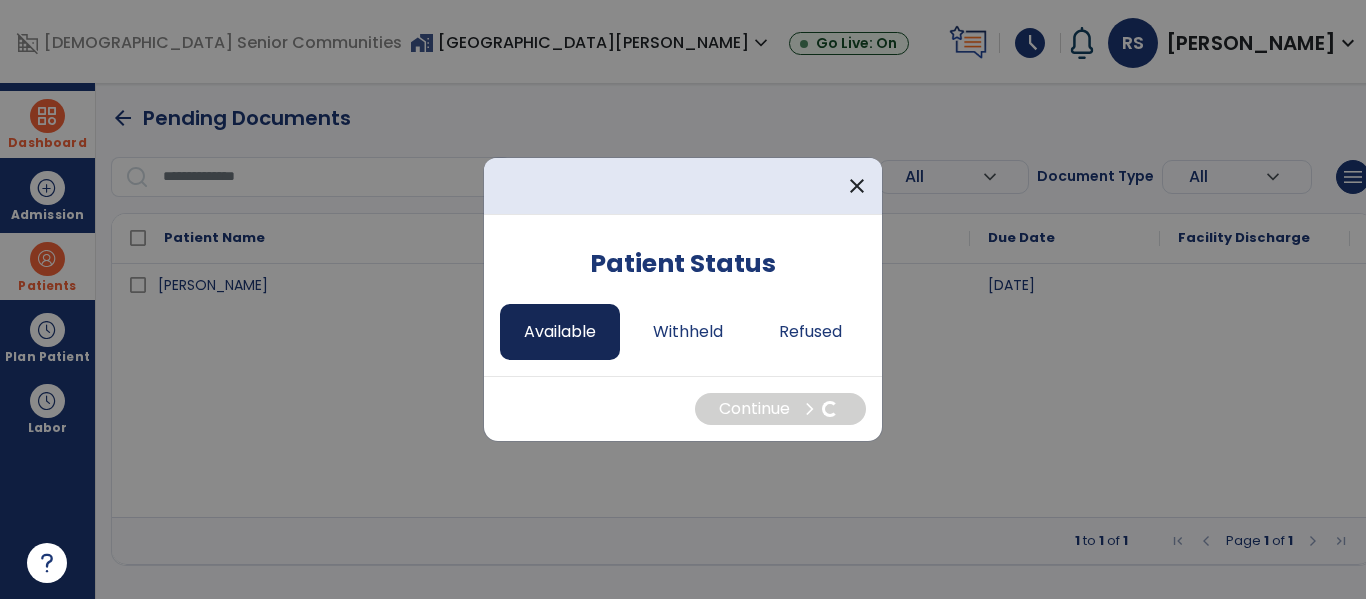 select on "*" 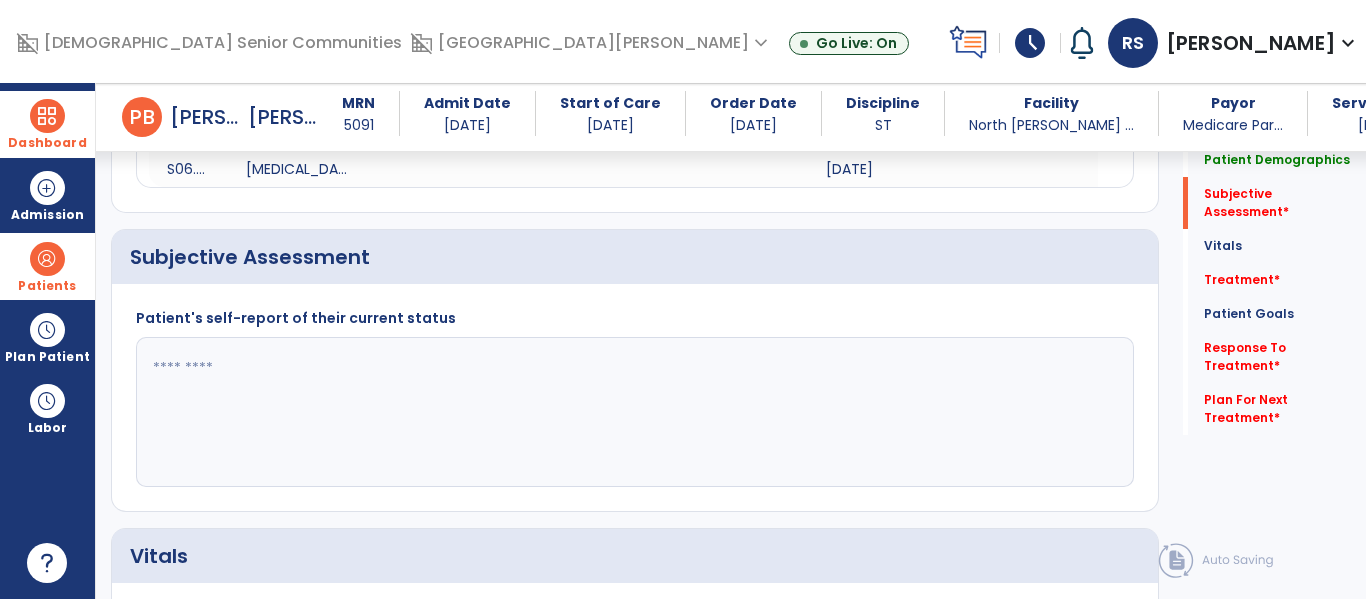 scroll, scrollTop: 364, scrollLeft: 0, axis: vertical 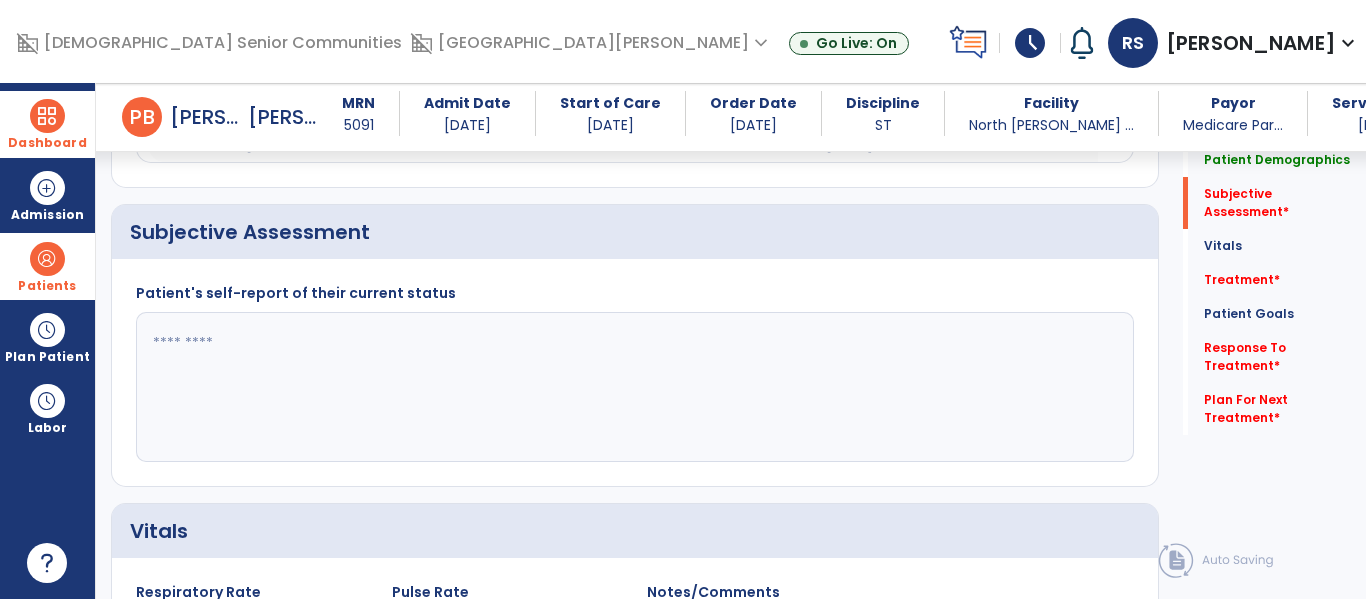 click 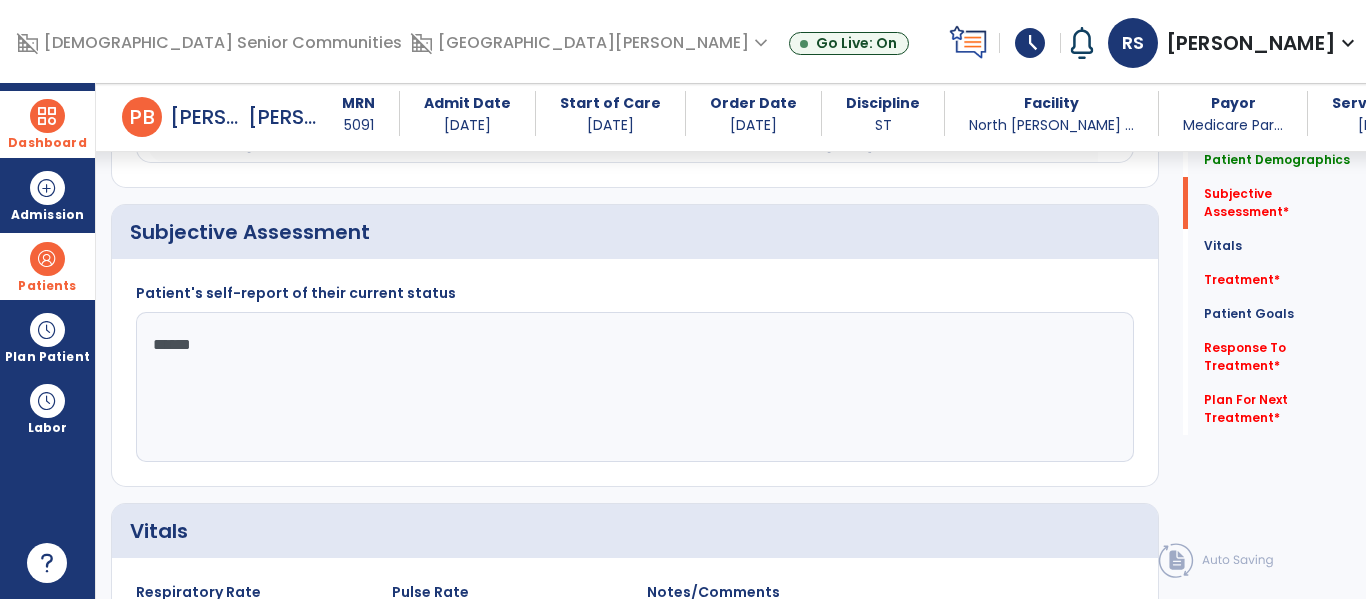 type on "*******" 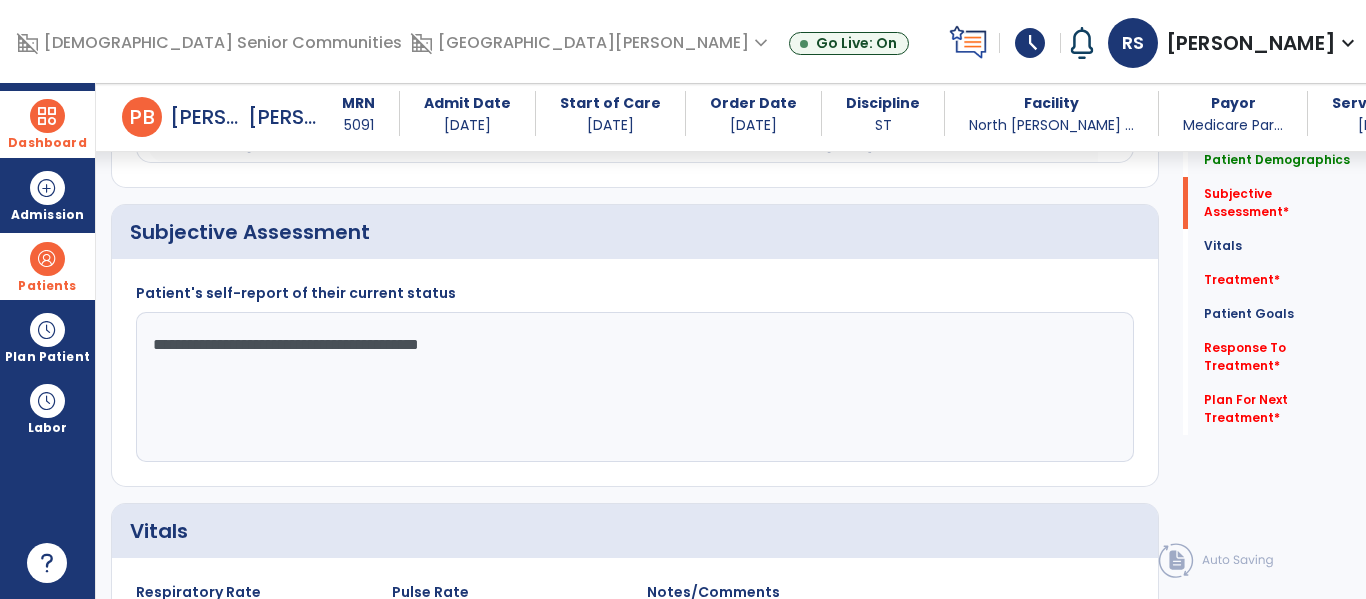type on "**********" 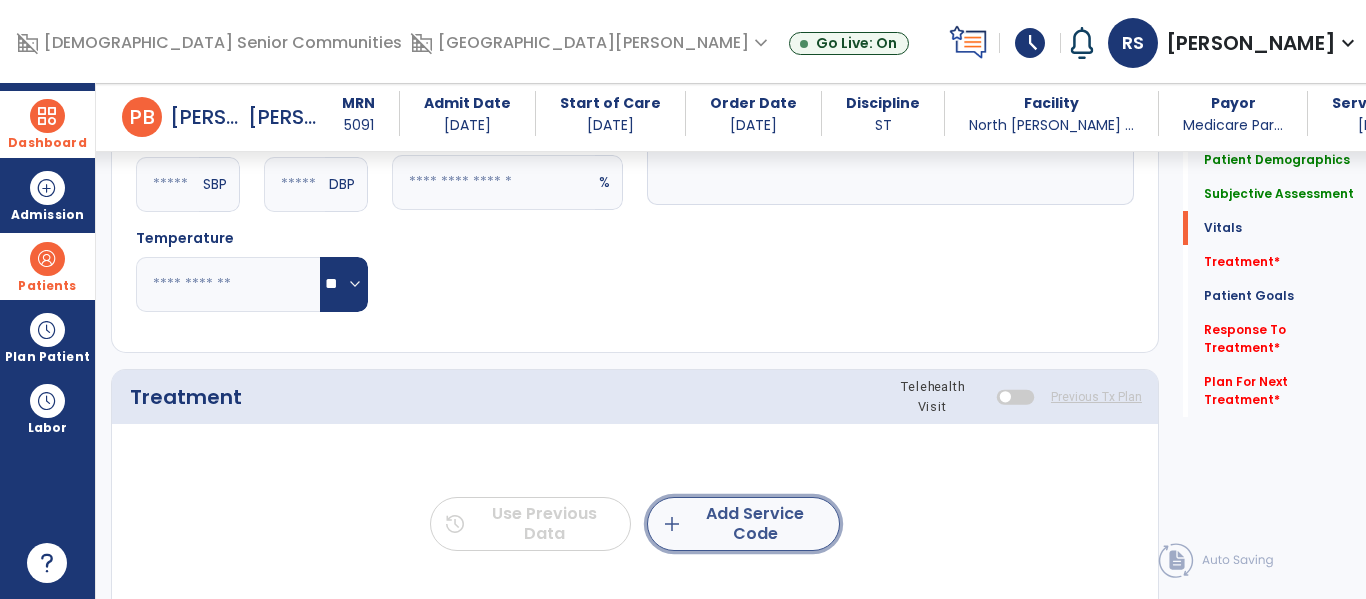 click on "add  Add Service Code" 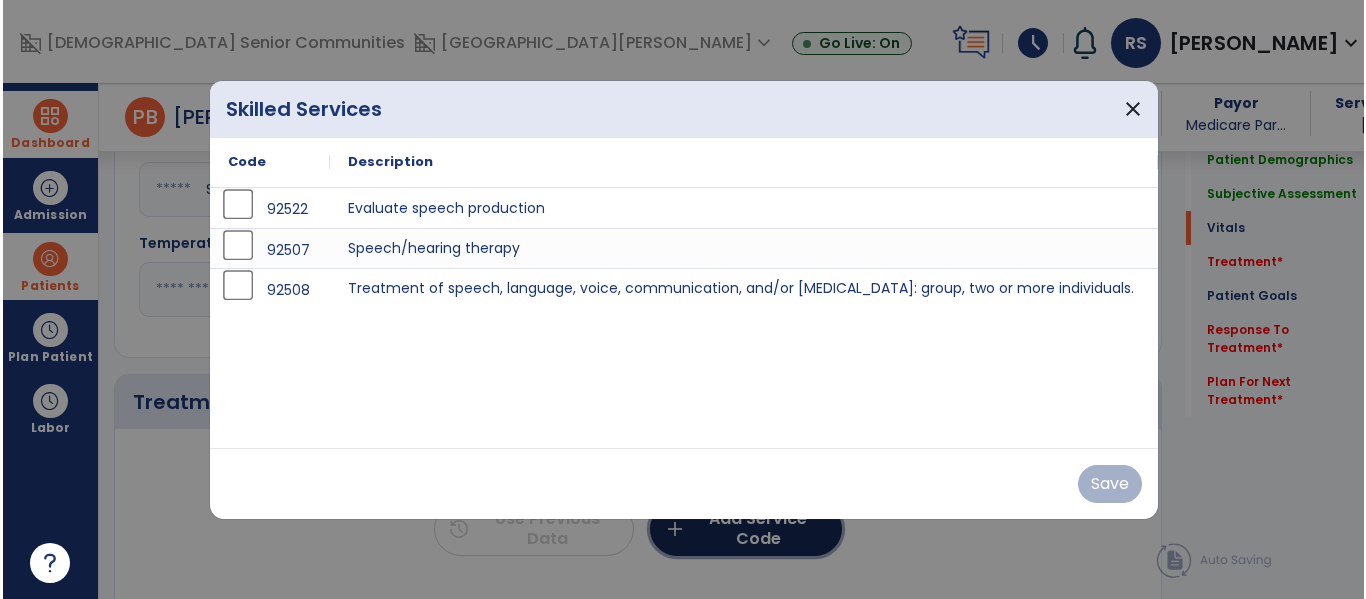 scroll, scrollTop: 920, scrollLeft: 0, axis: vertical 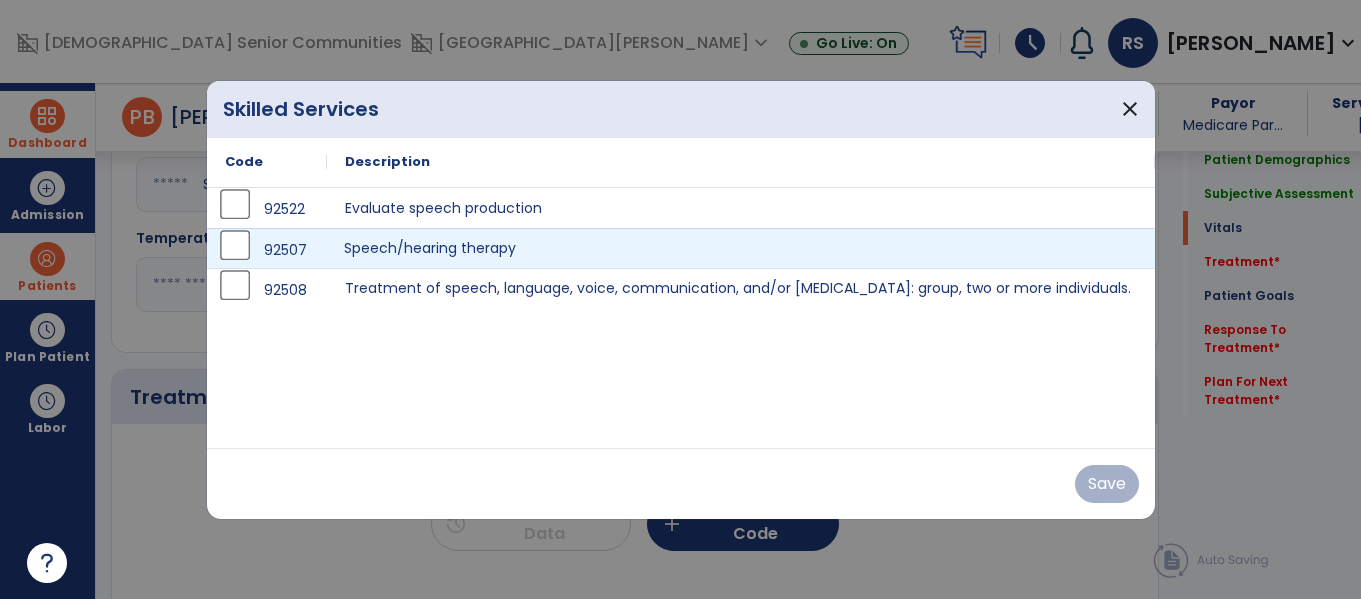 click on "Speech/hearing therapy" at bounding box center (741, 248) 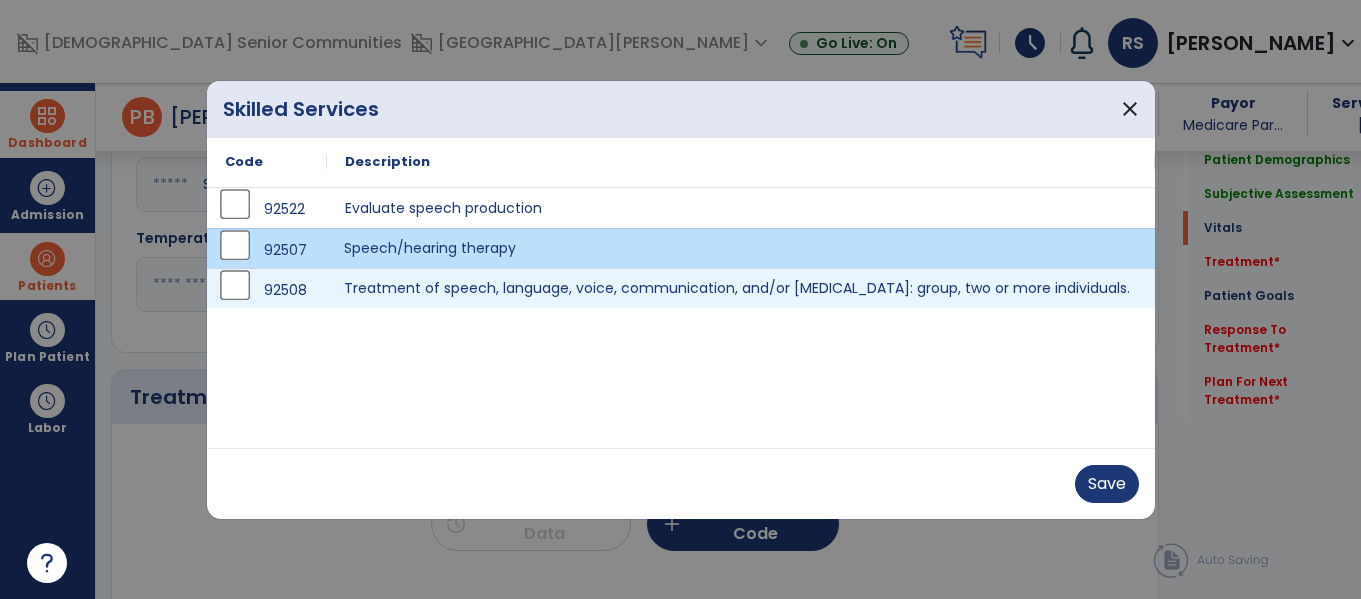 click on "Treatment of speech, language, voice, communication, and/or [MEDICAL_DATA]: group, two or more individuals." at bounding box center (741, 288) 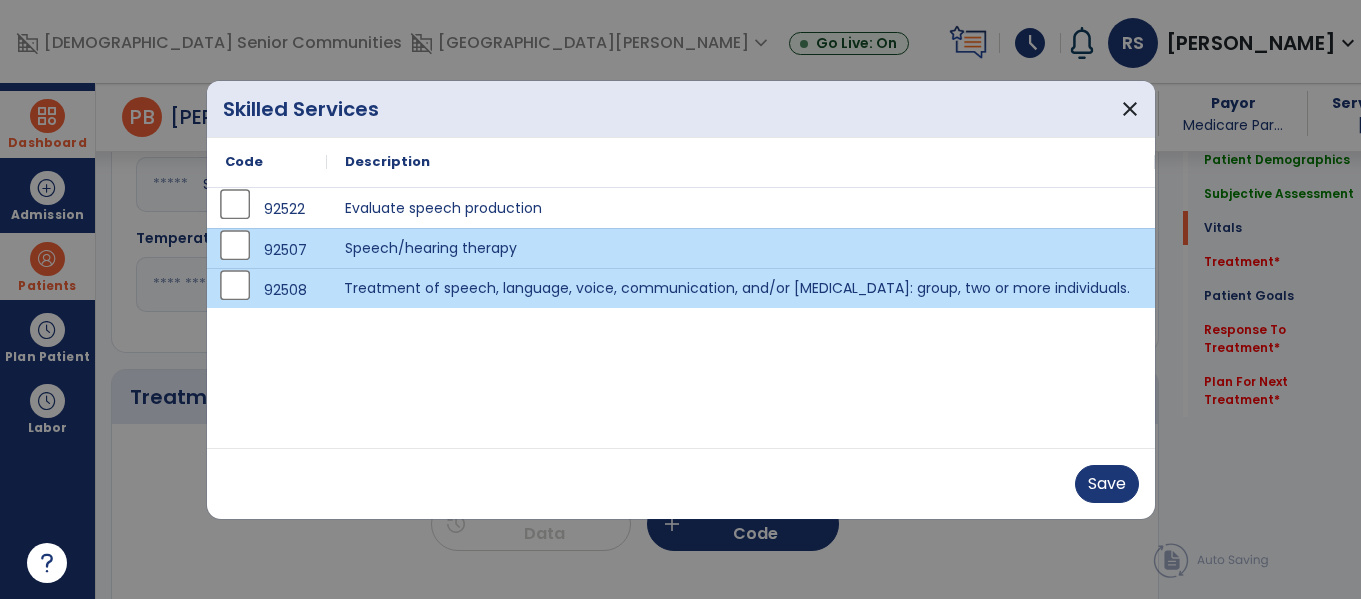 click on "Treatment of speech, language, voice, communication, and/or [MEDICAL_DATA]: group, two or more individuals." at bounding box center [741, 288] 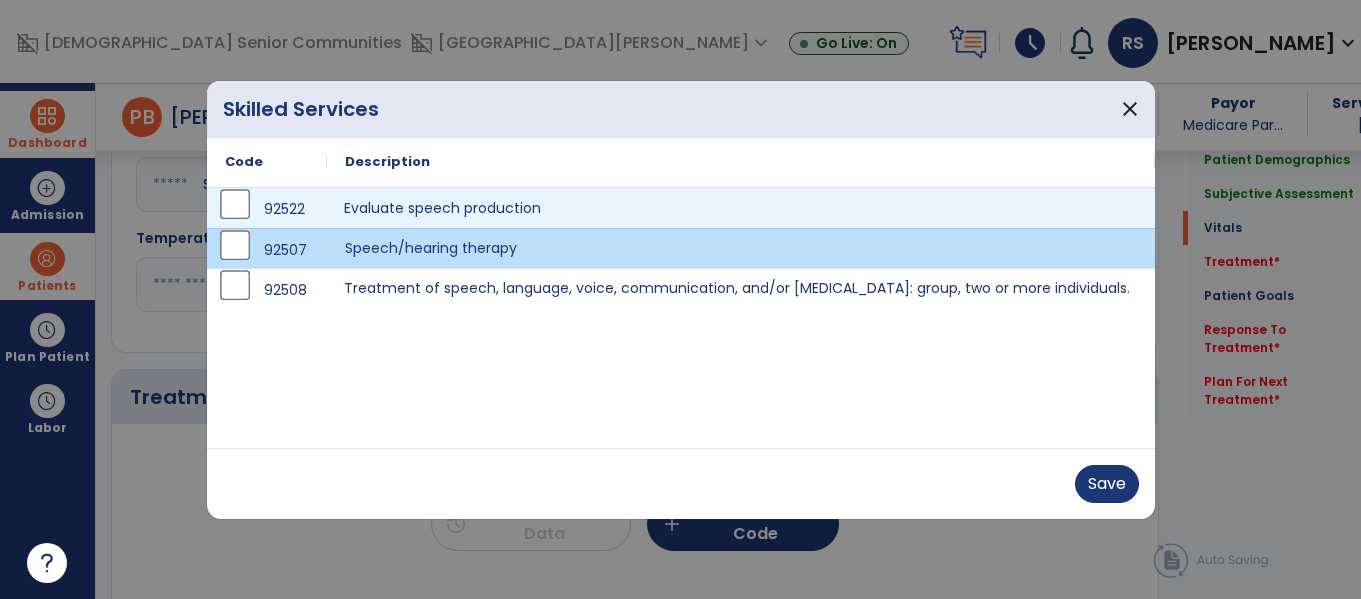 click on "Evaluate speech production" at bounding box center [741, 208] 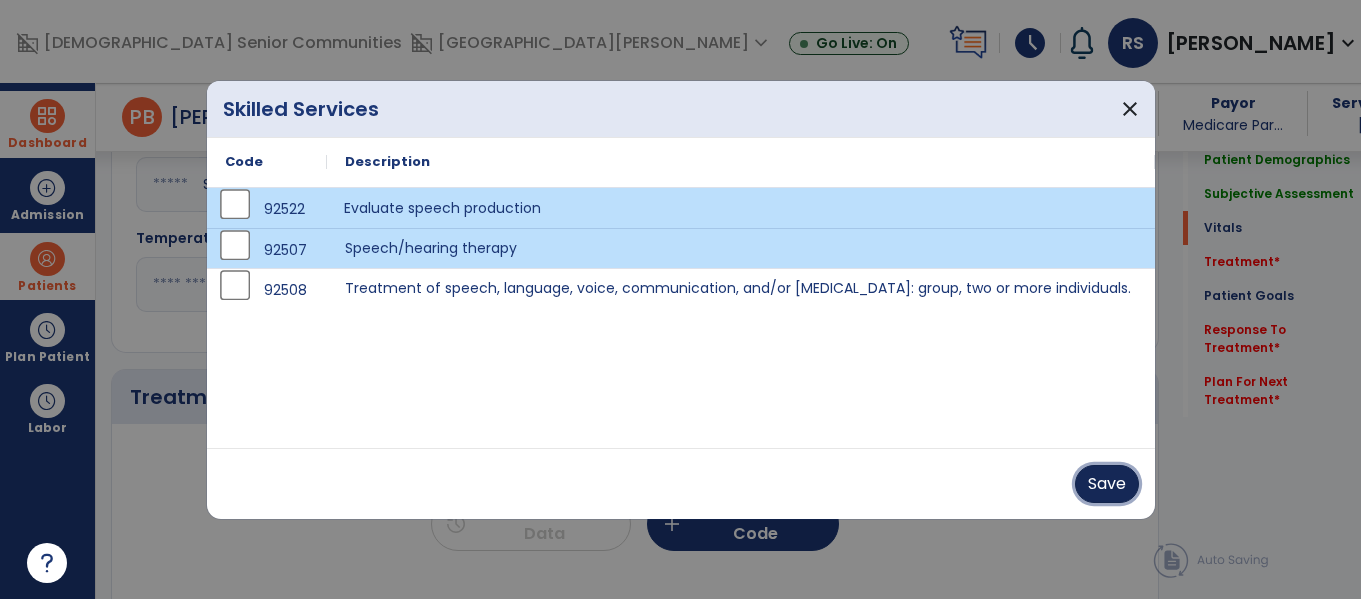 click on "Save" at bounding box center (1107, 484) 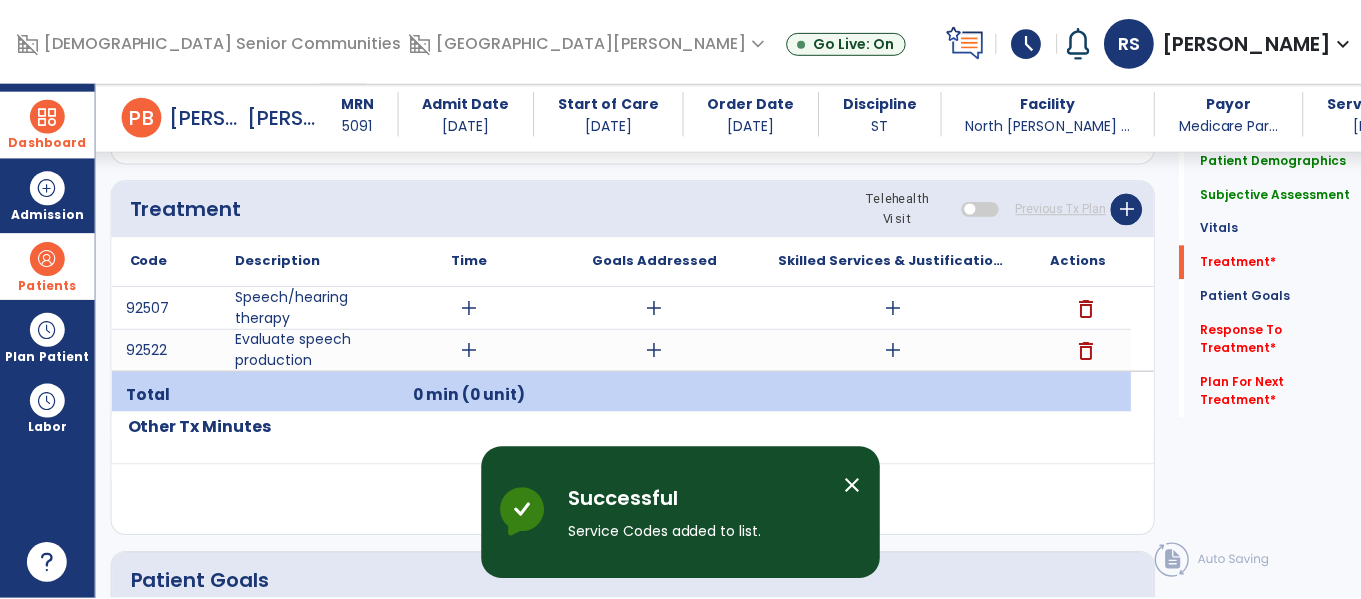 scroll, scrollTop: 1129, scrollLeft: 0, axis: vertical 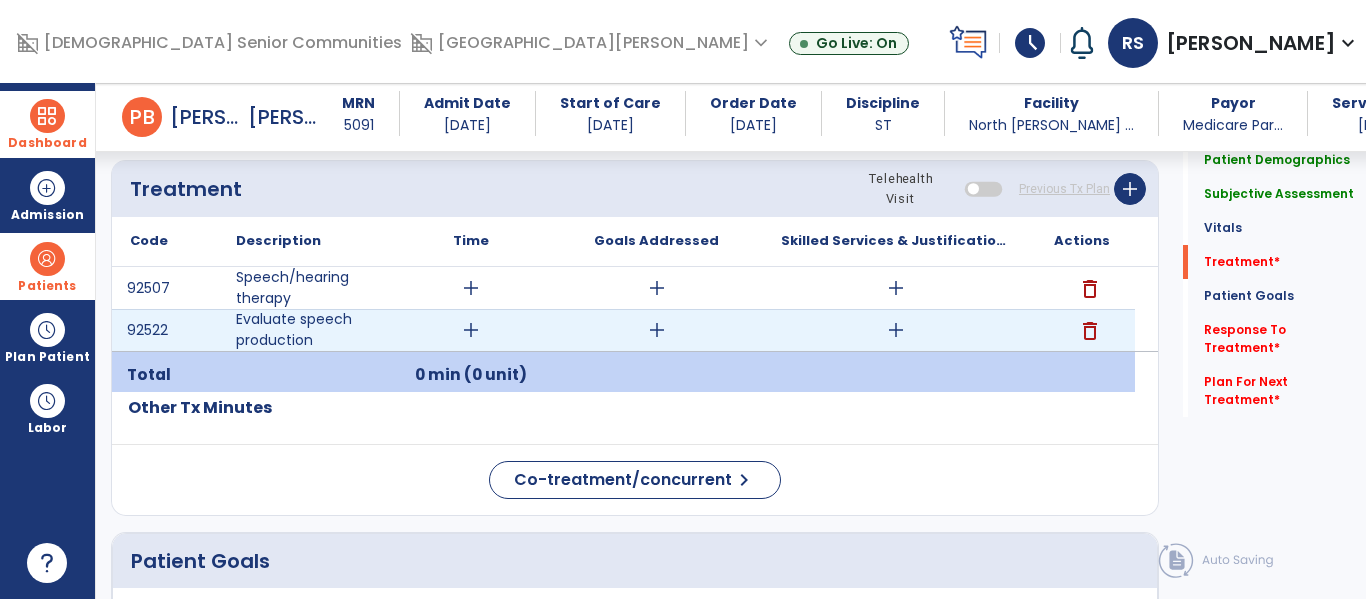 click on "add" at bounding box center (896, 330) 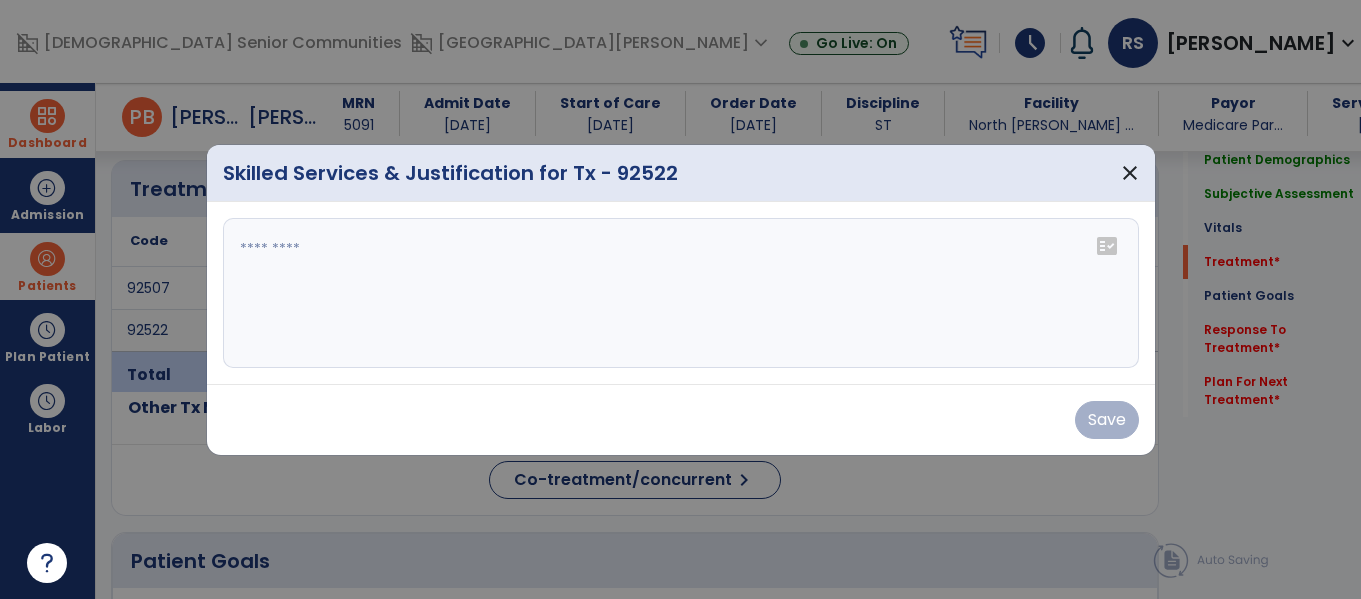 scroll, scrollTop: 1129, scrollLeft: 0, axis: vertical 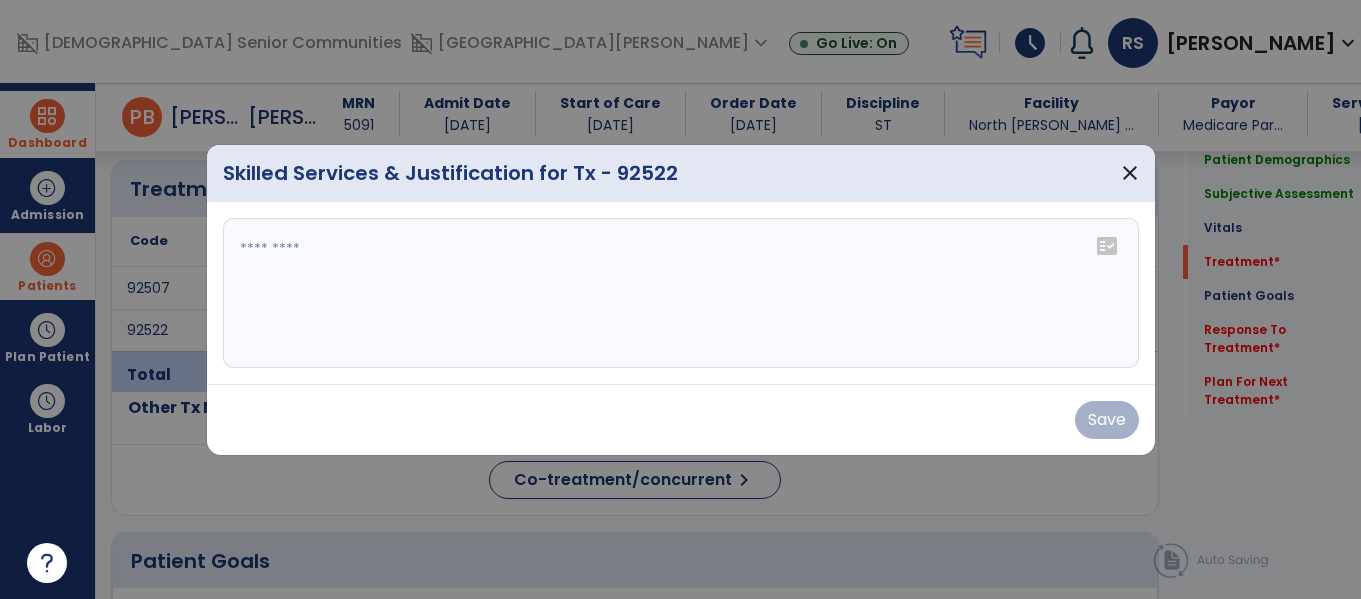 click at bounding box center [681, 293] 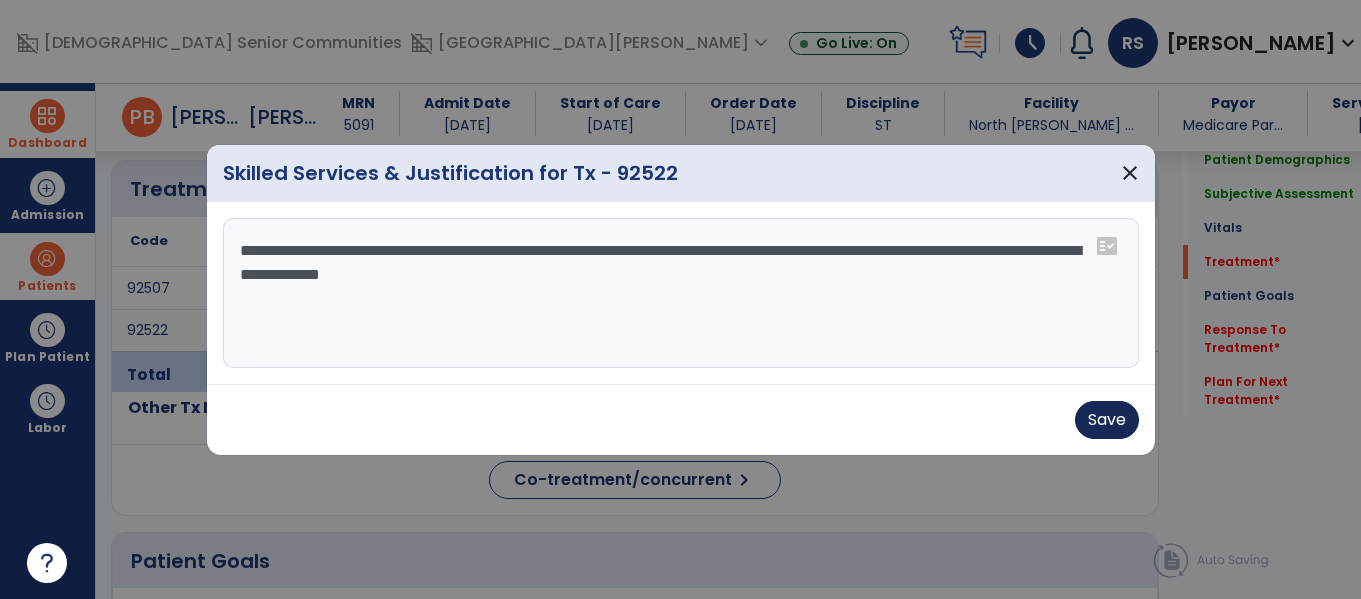 type on "**********" 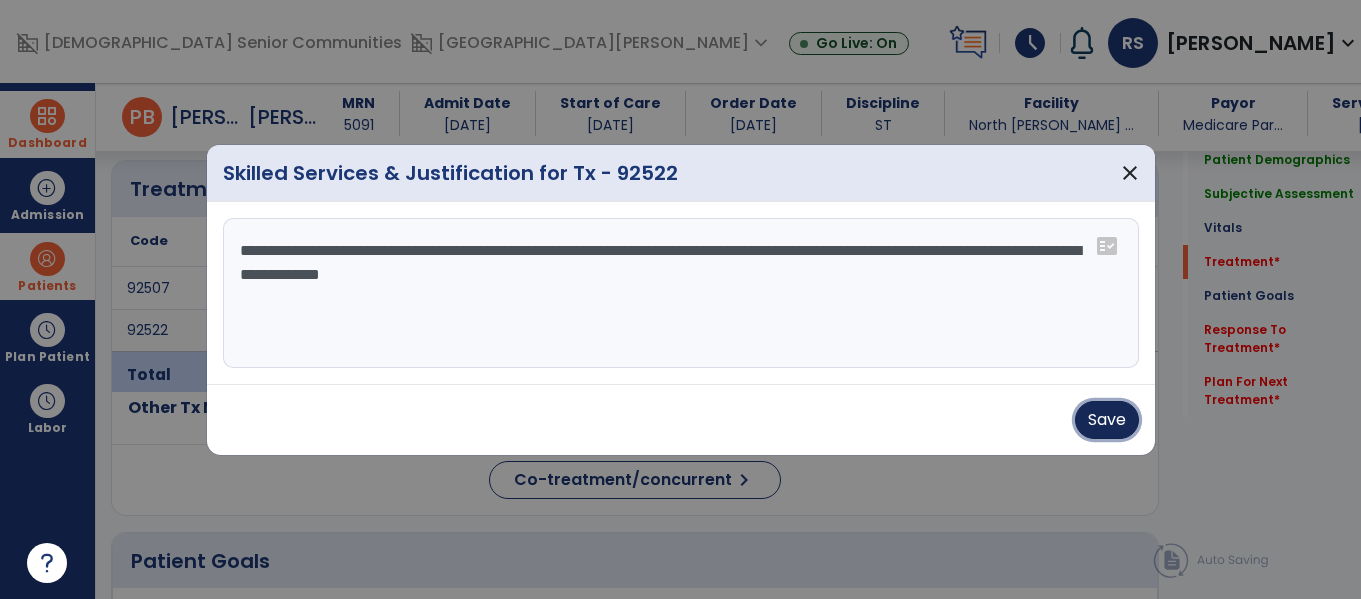 click on "Save" at bounding box center (1107, 420) 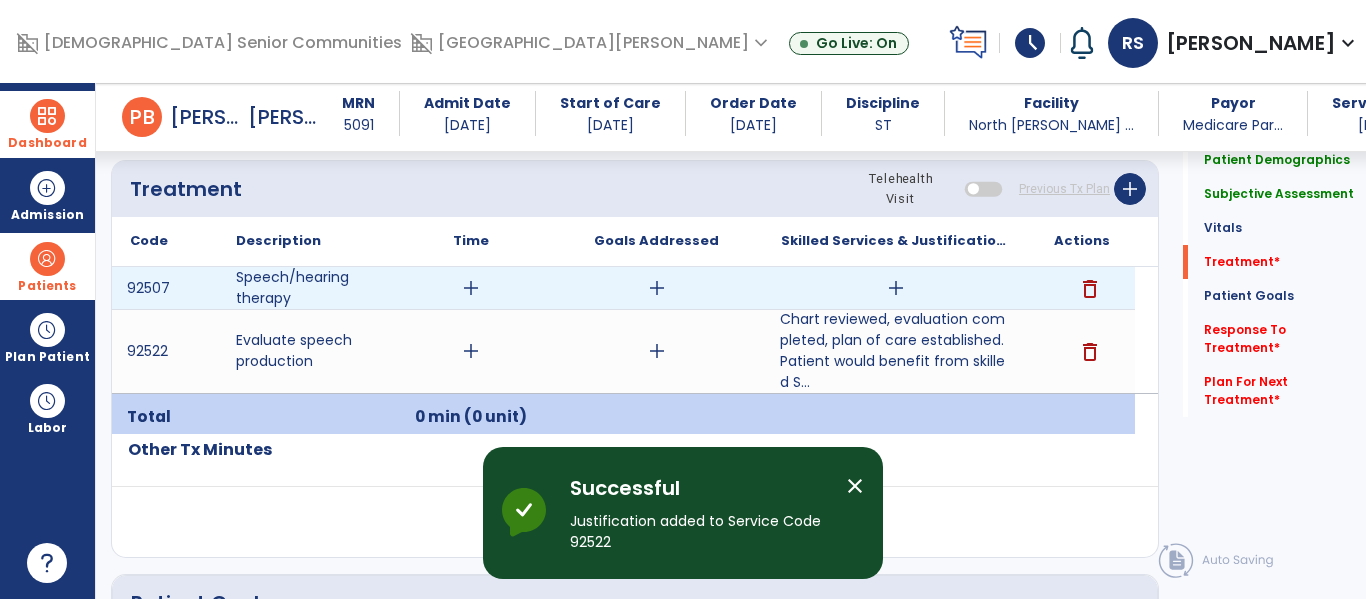 click on "add" at bounding box center [896, 288] 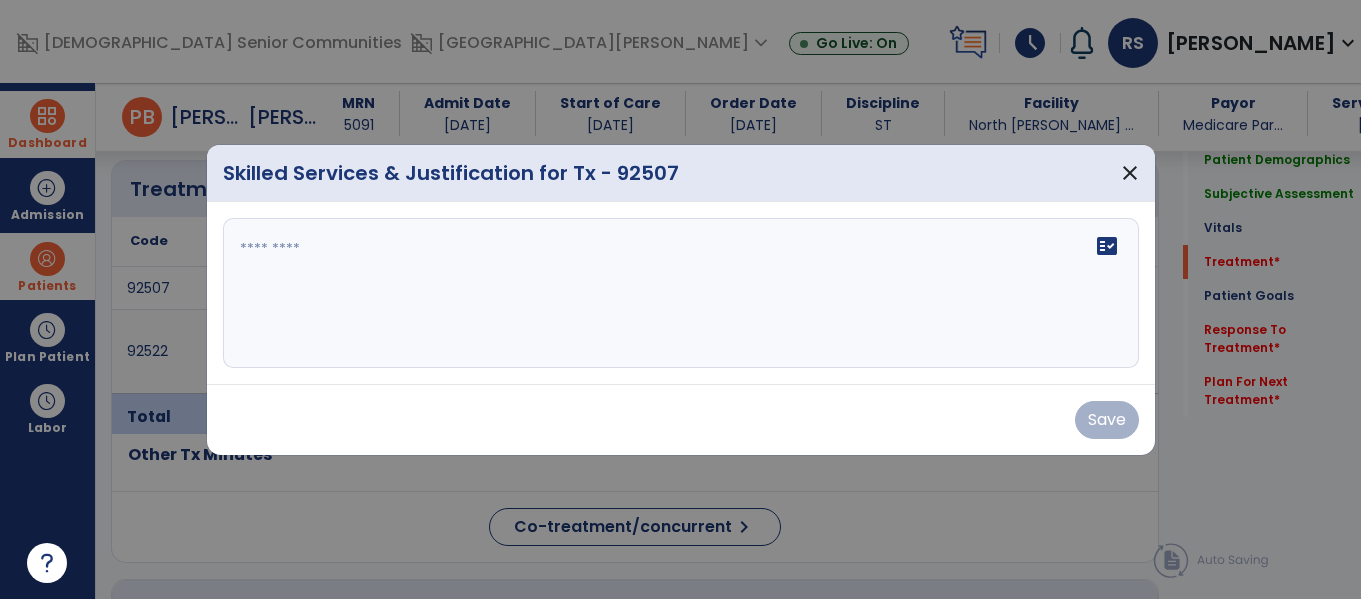 scroll, scrollTop: 1129, scrollLeft: 0, axis: vertical 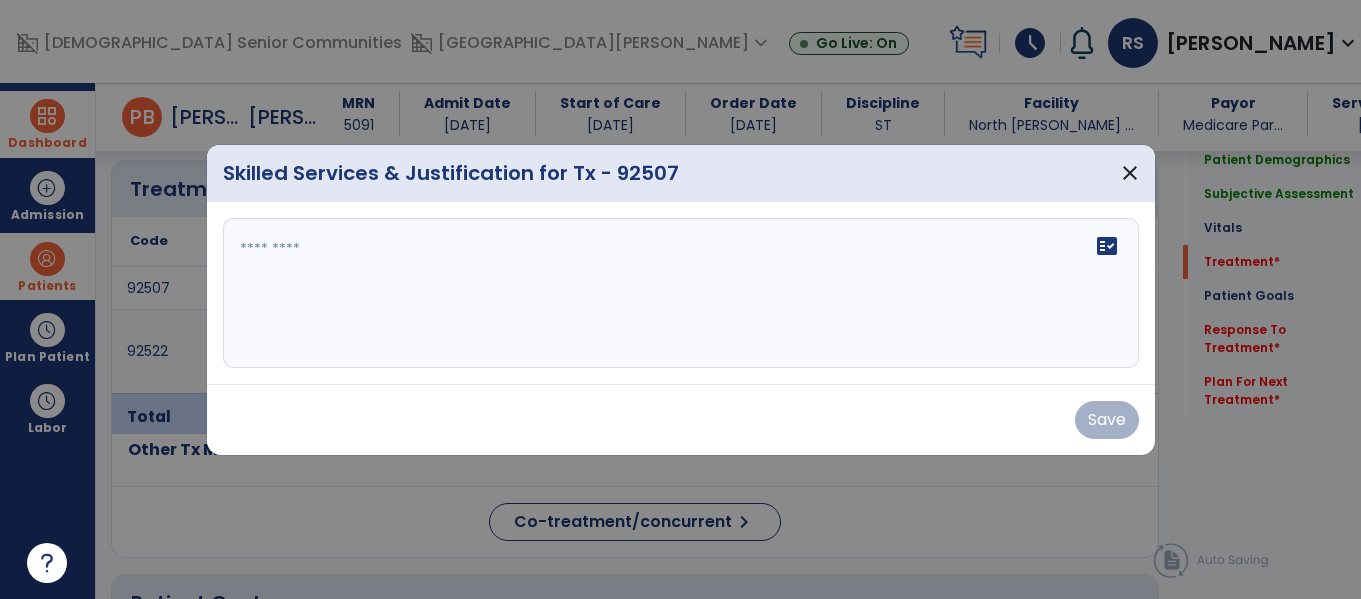 click on "fact_check" at bounding box center (681, 293) 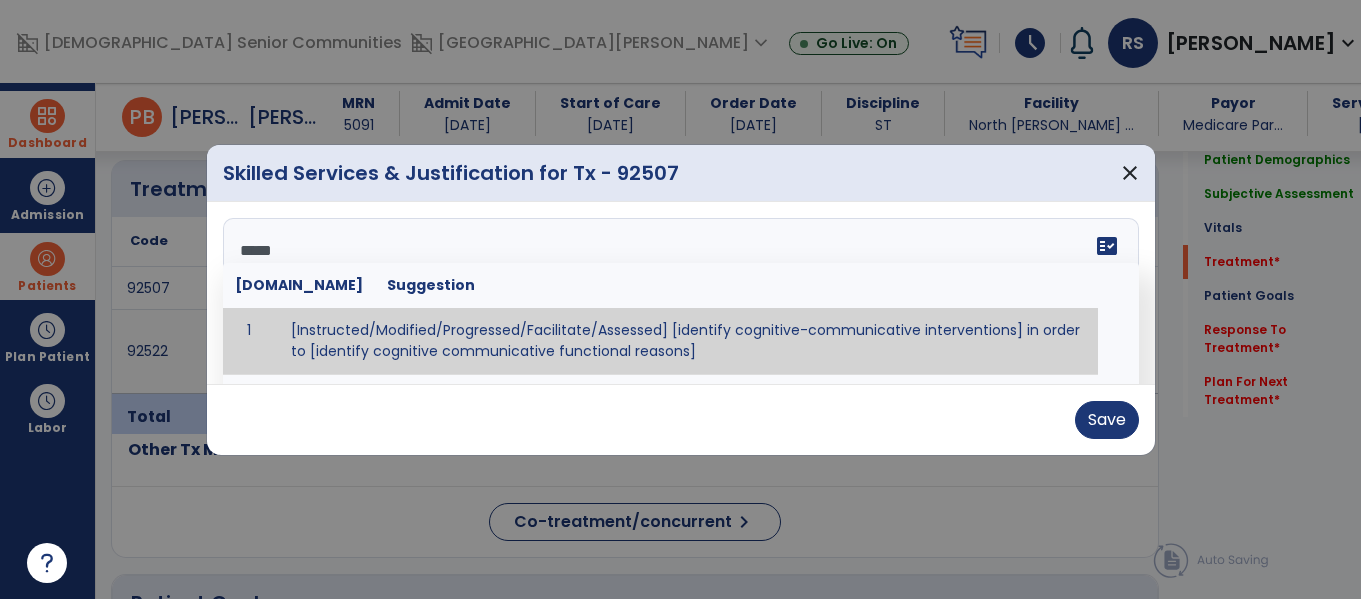 type on "******" 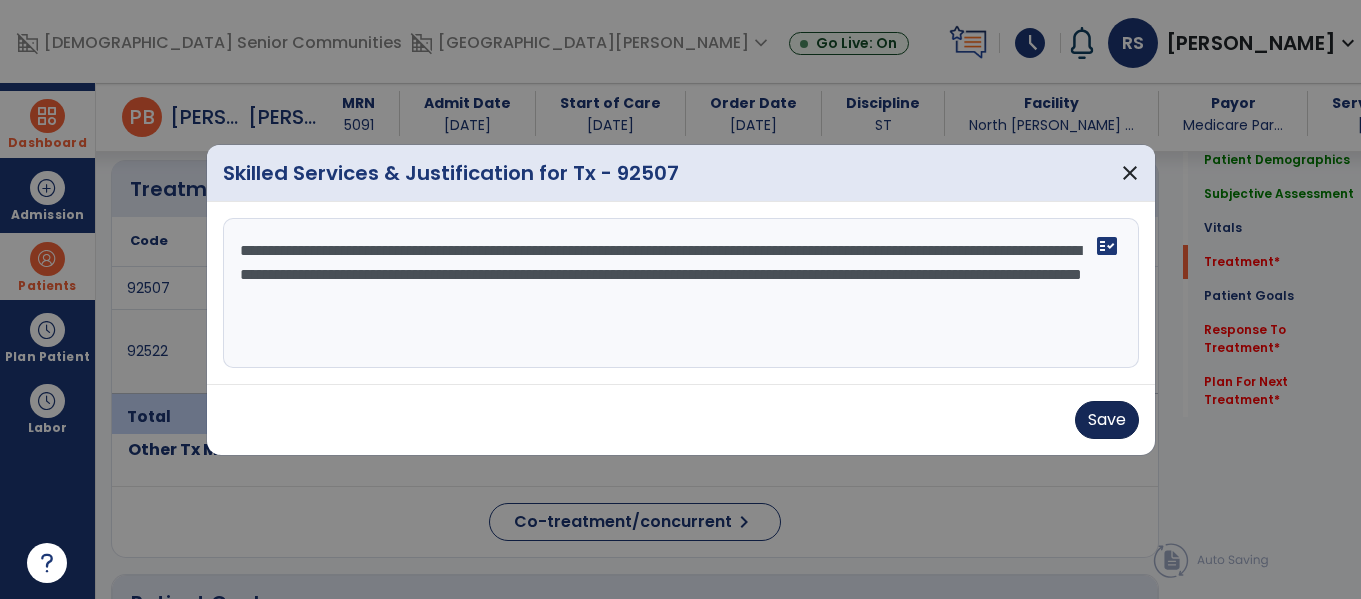 type on "**********" 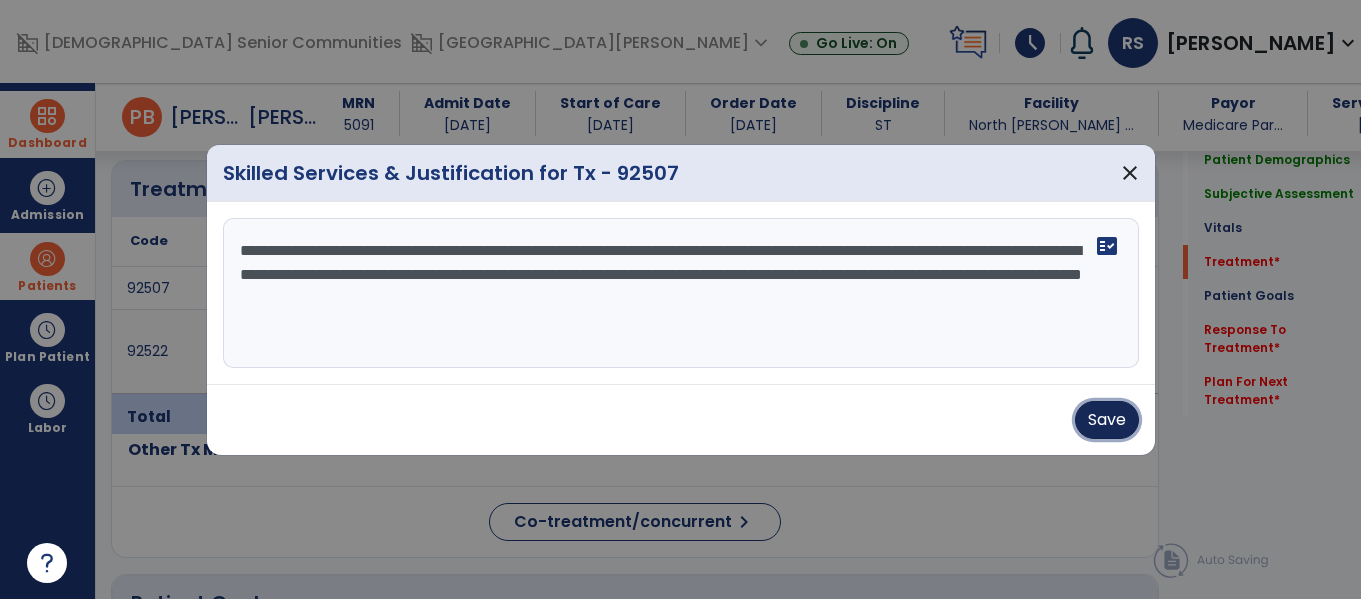 click on "Save" at bounding box center (1107, 420) 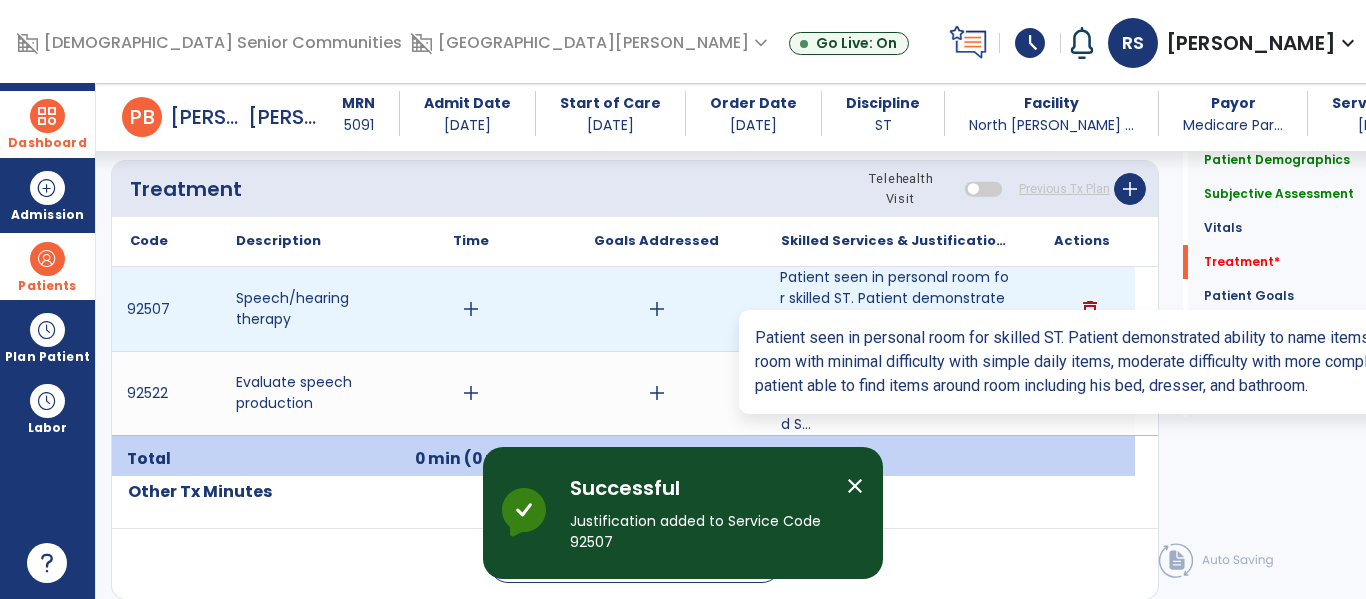 click on "Patient seen in personal room for skilled ST. Patient demonstrated ability to name items throughout ..." at bounding box center [896, 309] 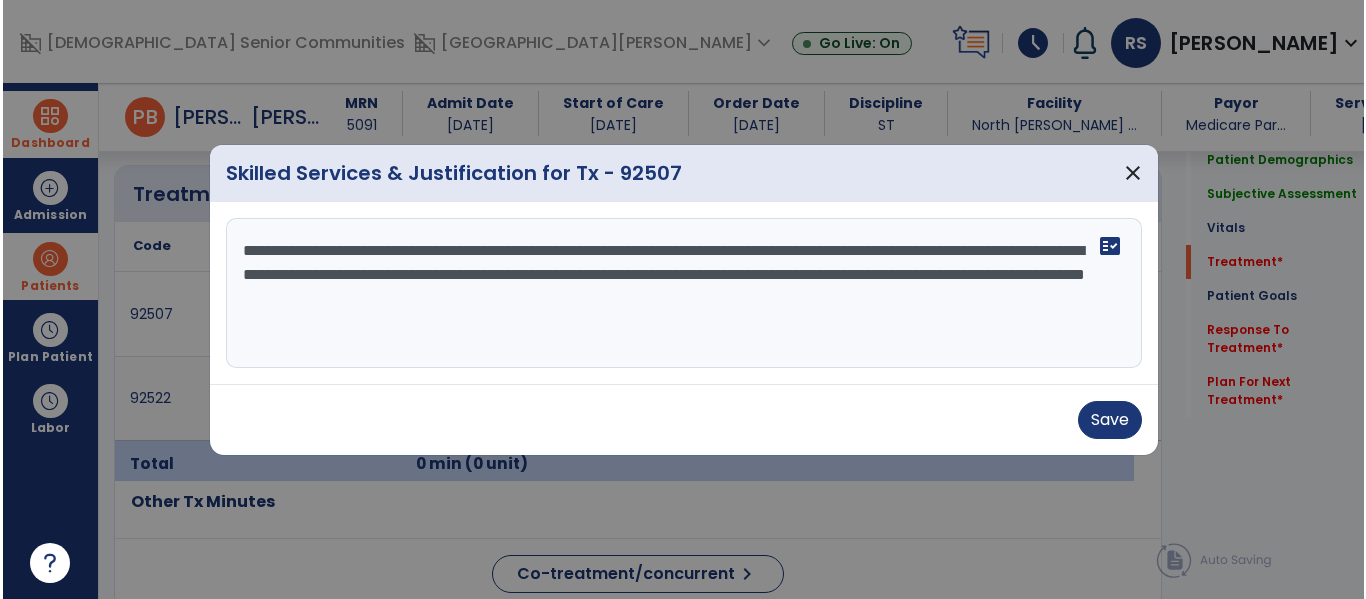scroll, scrollTop: 1129, scrollLeft: 0, axis: vertical 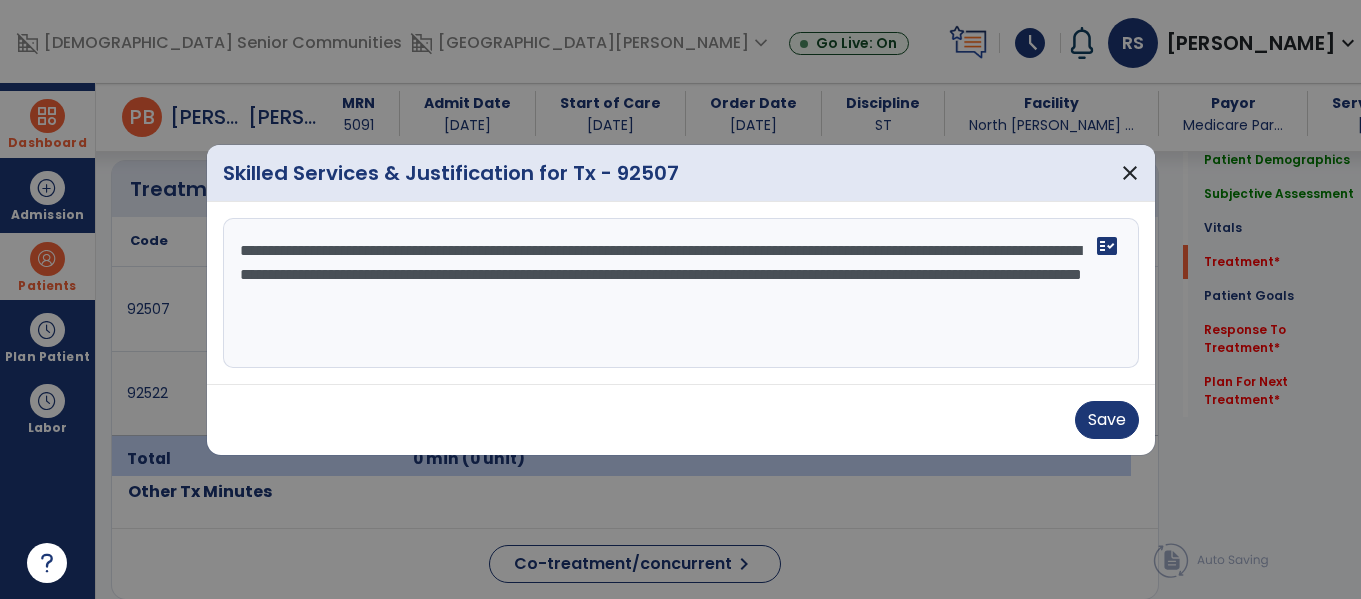 click on "**********" at bounding box center [681, 293] 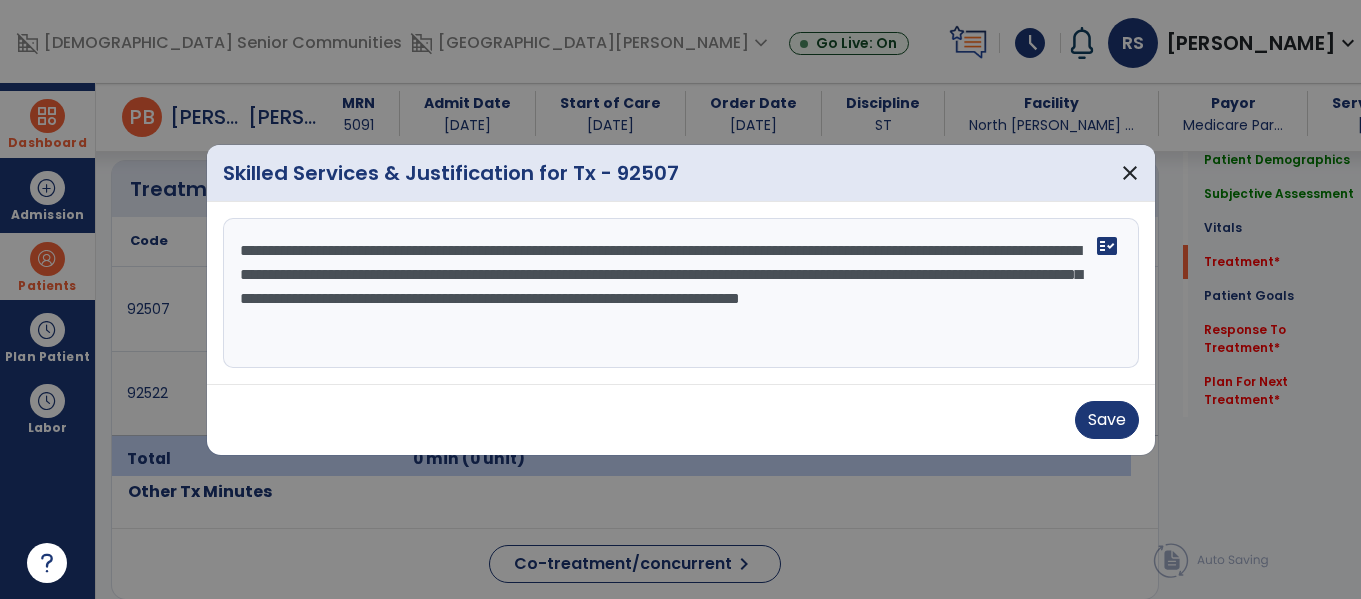 type on "**********" 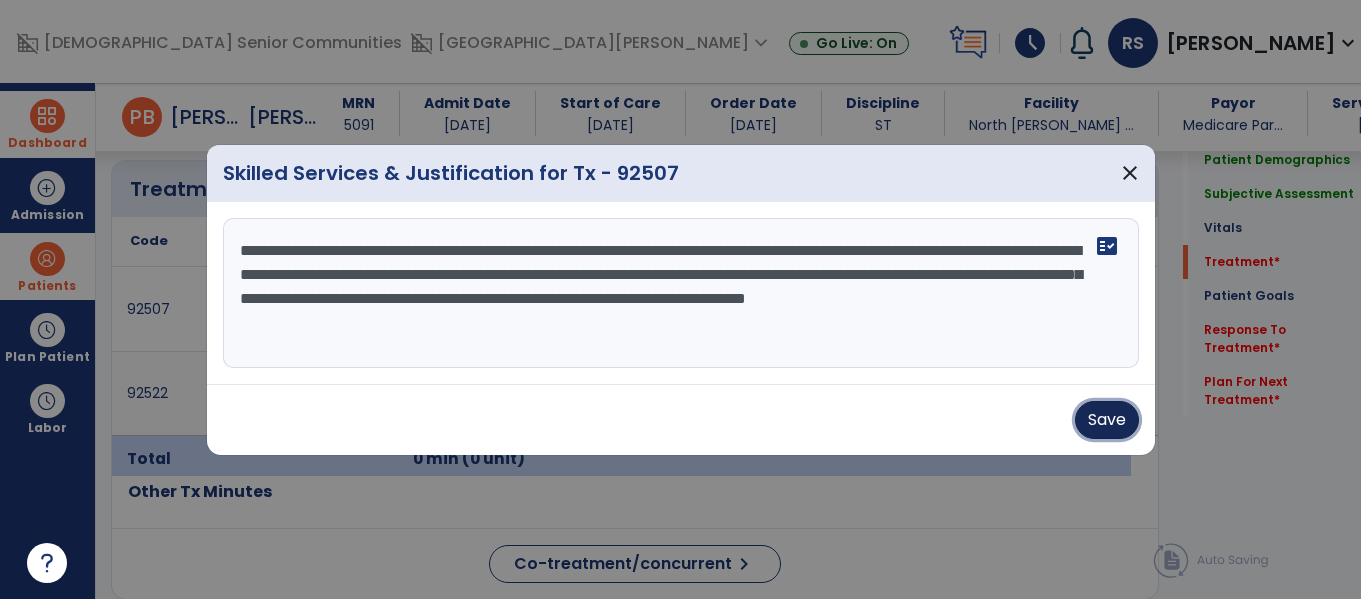 click on "Save" at bounding box center (1107, 420) 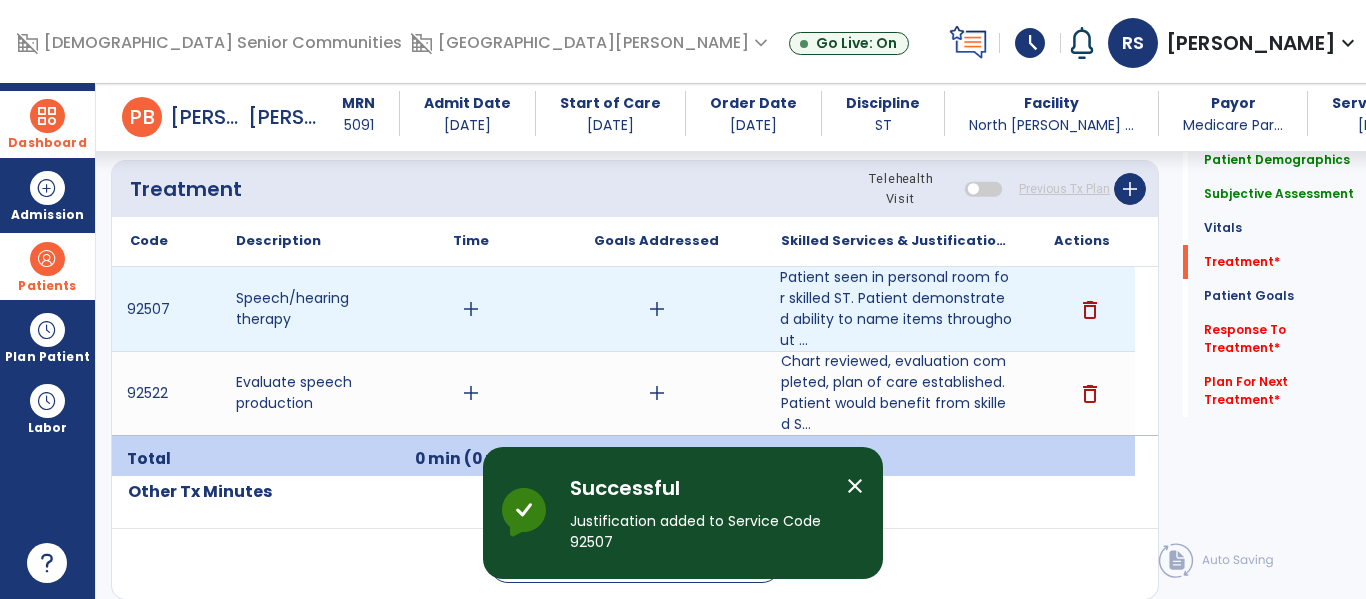 click on "add" at bounding box center [471, 309] 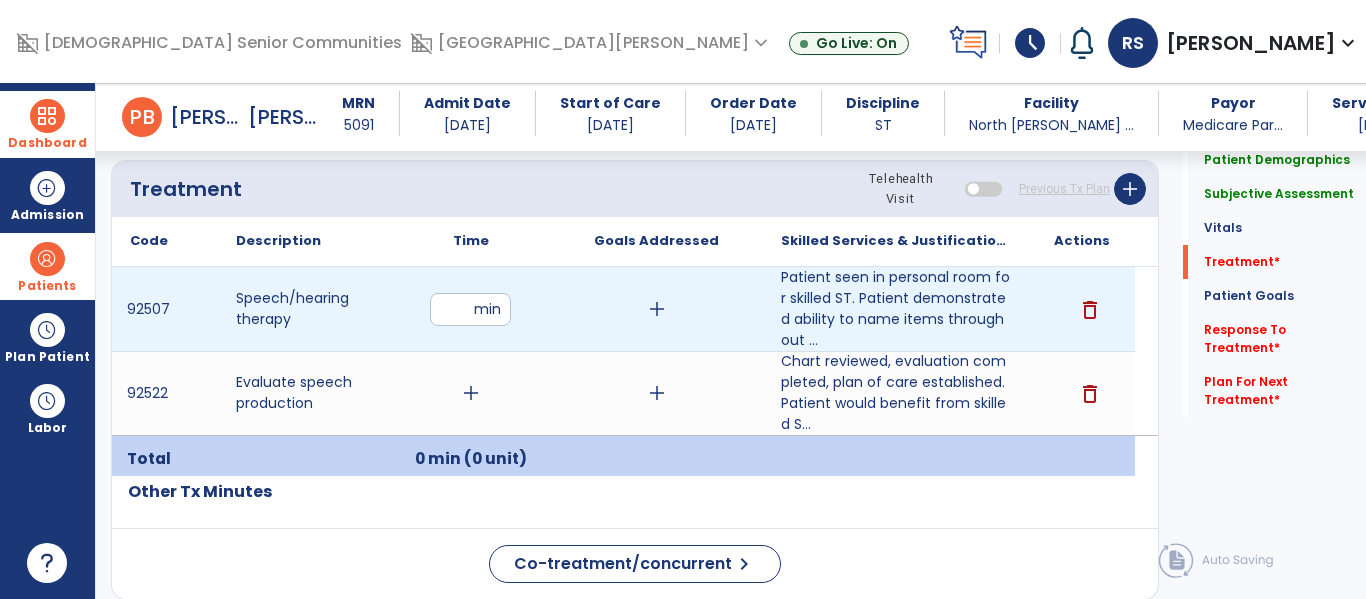 type on "**" 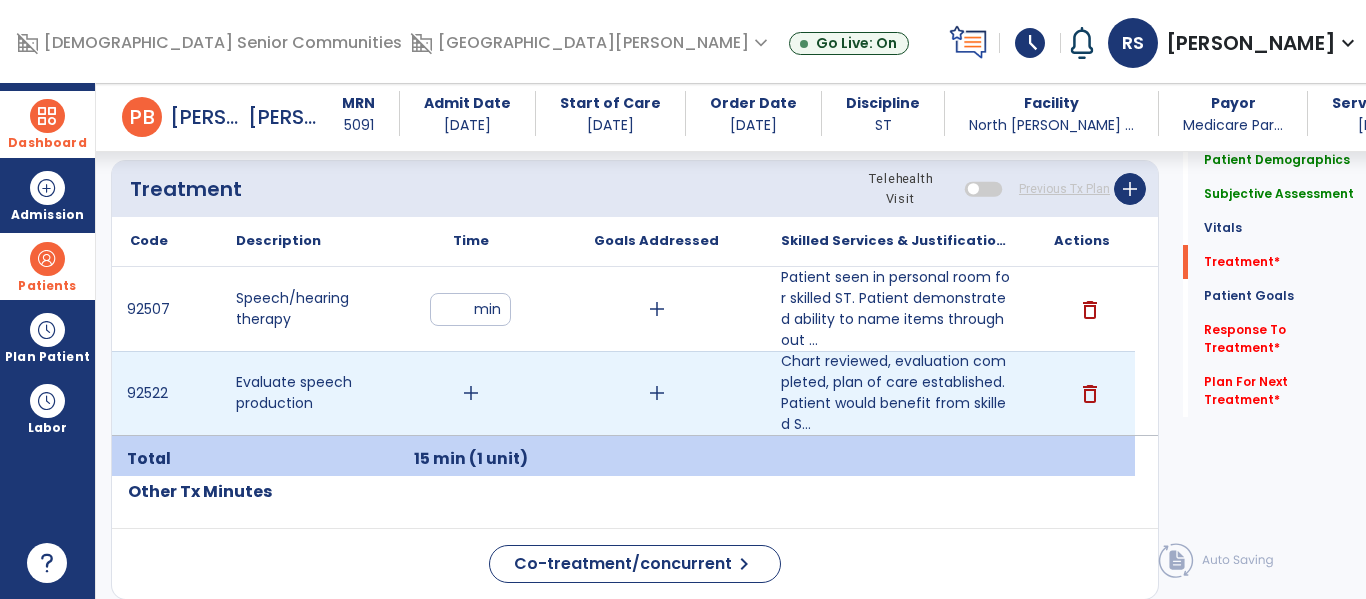 click on "add" at bounding box center (471, 393) 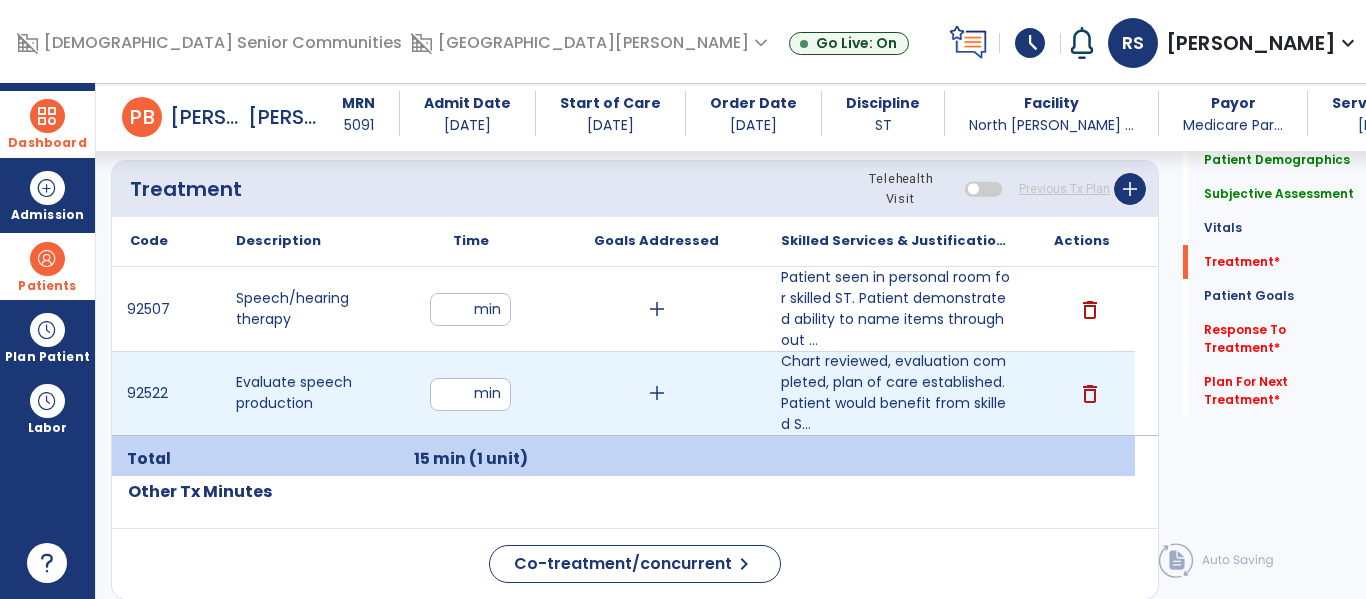 type on "**" 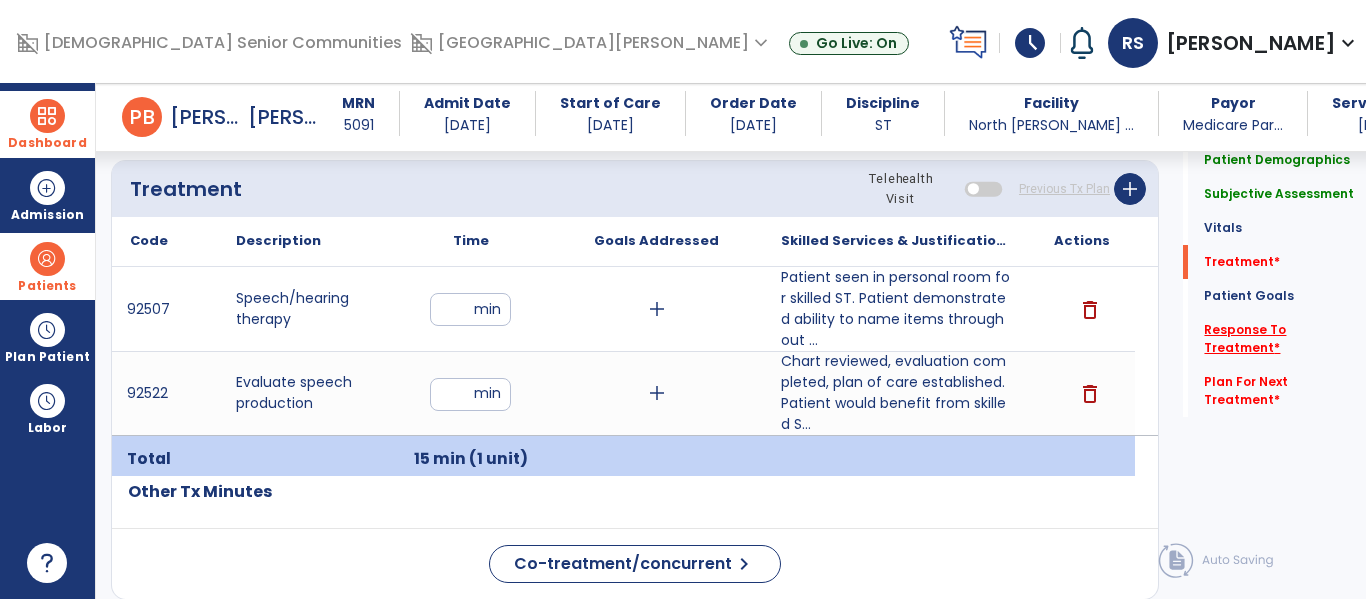click on "Response To Treatment   *" 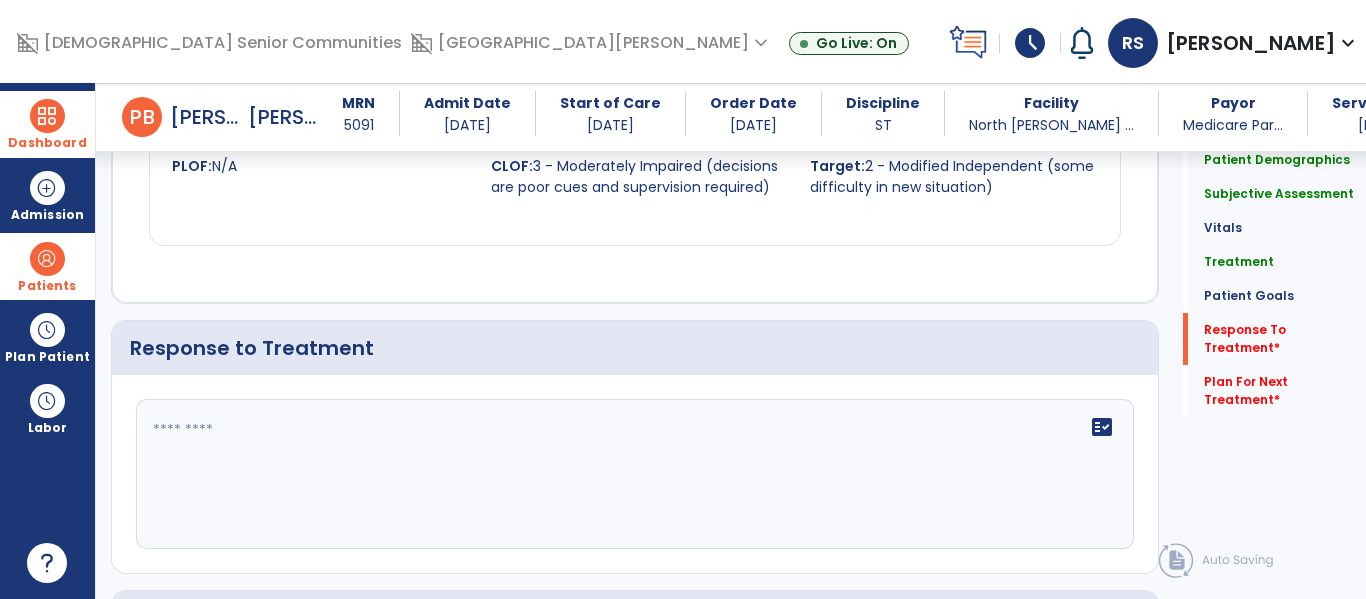 click 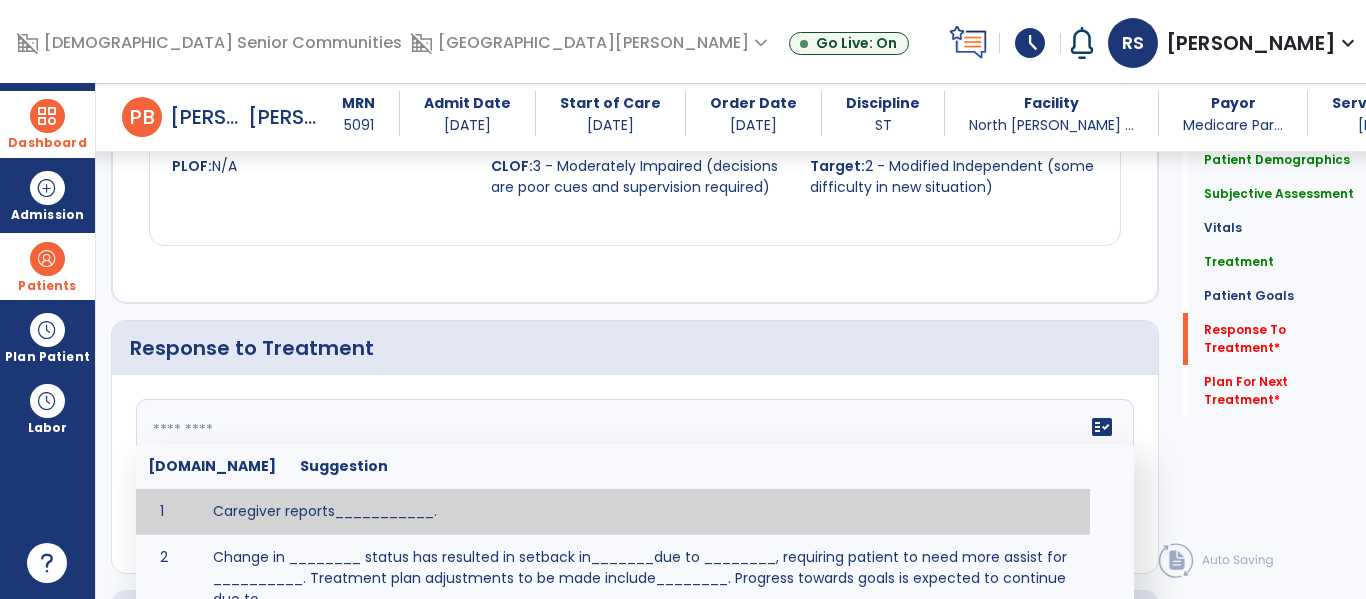 scroll, scrollTop: 2263, scrollLeft: 0, axis: vertical 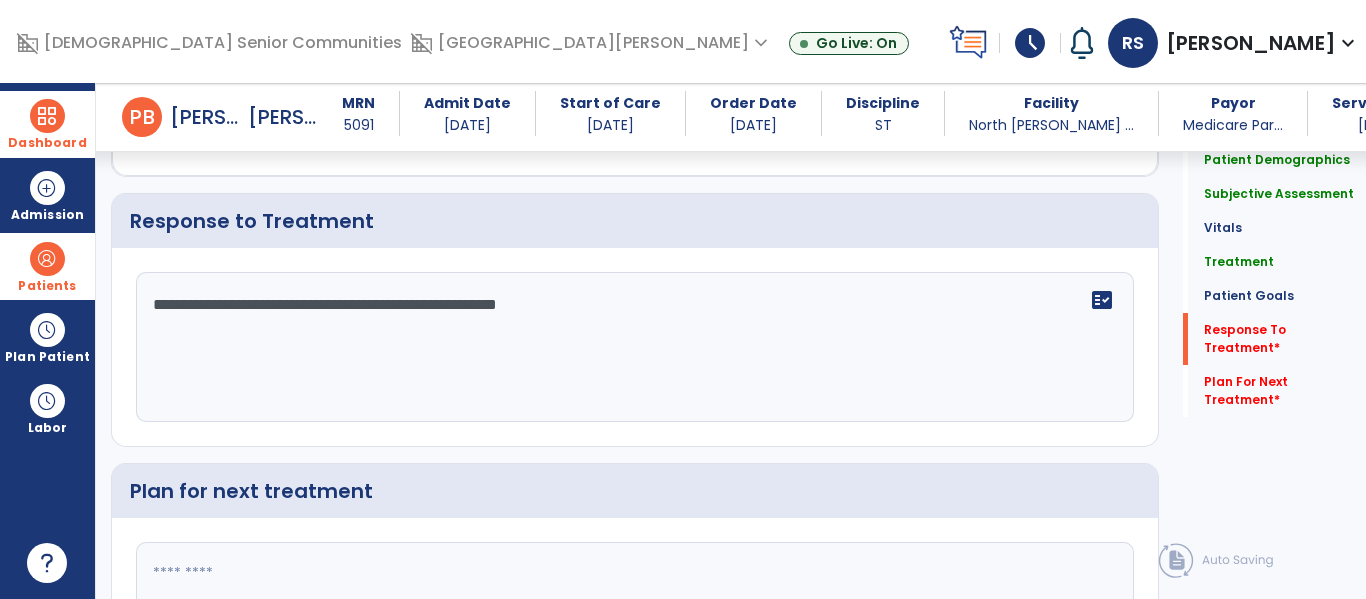 type on "**********" 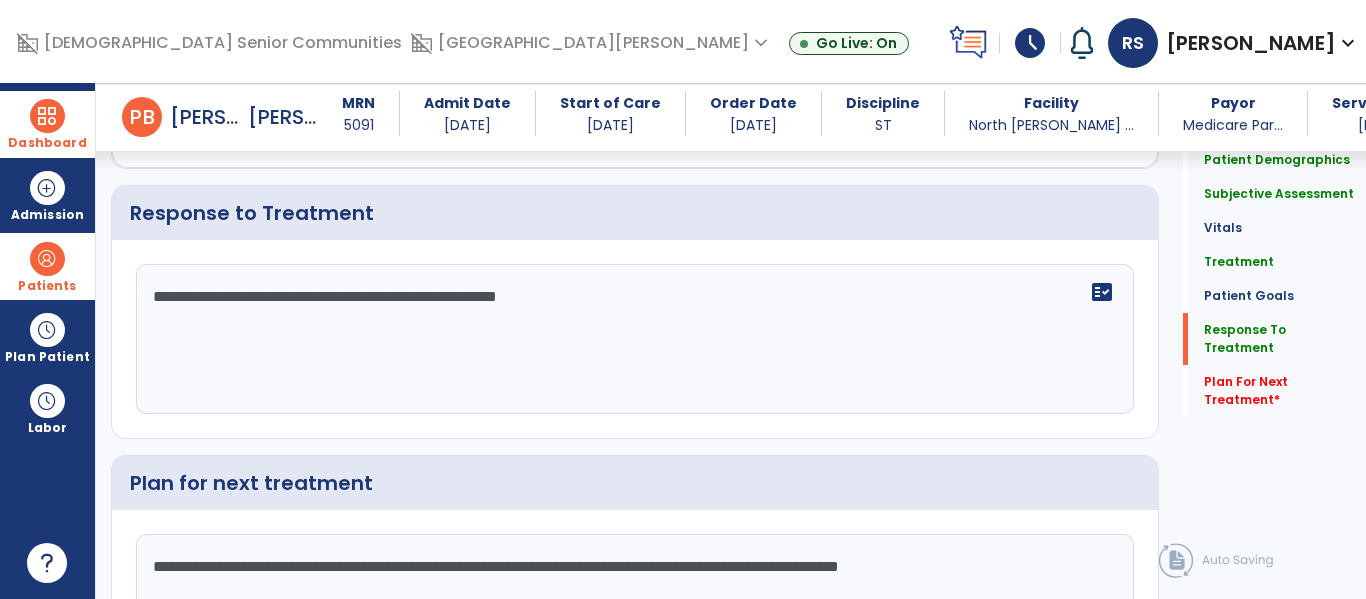 scroll, scrollTop: 2295, scrollLeft: 0, axis: vertical 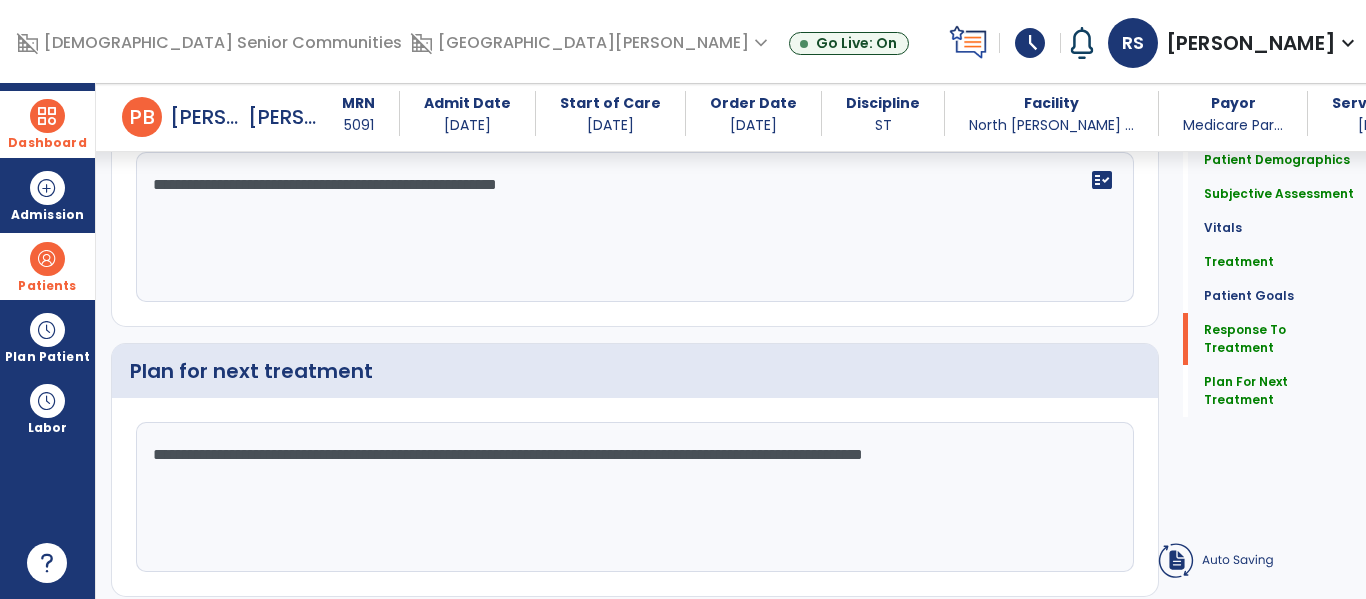 type on "**********" 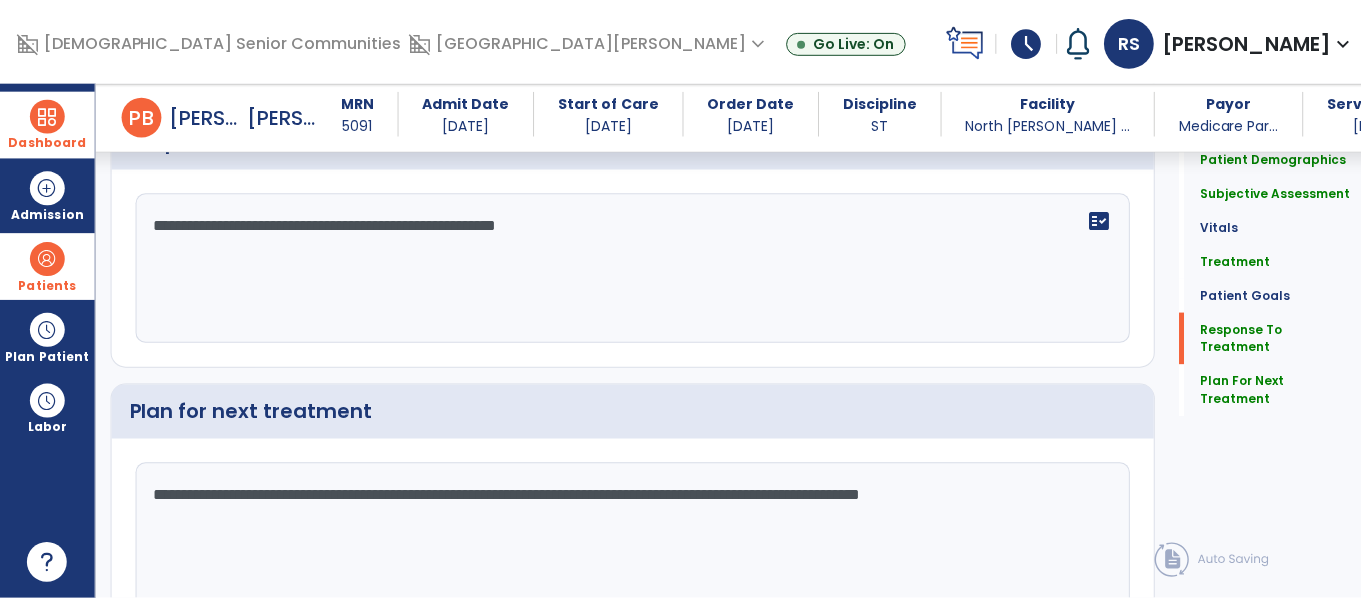 scroll, scrollTop: 2458, scrollLeft: 0, axis: vertical 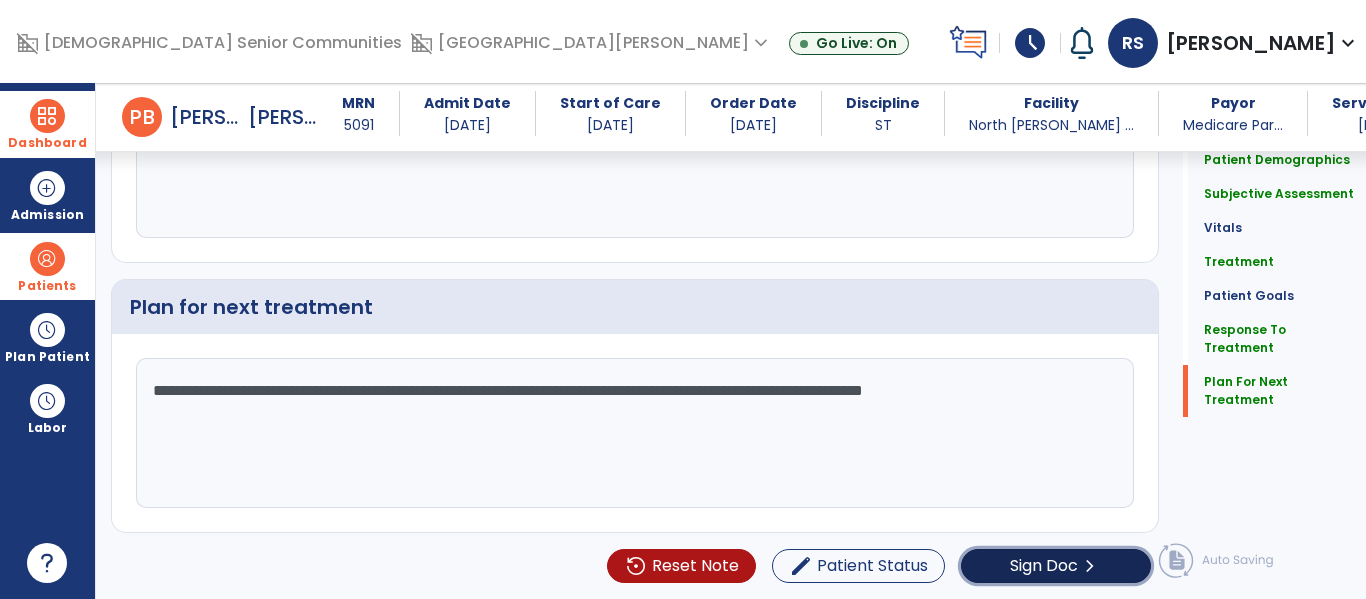 click on "Sign Doc" 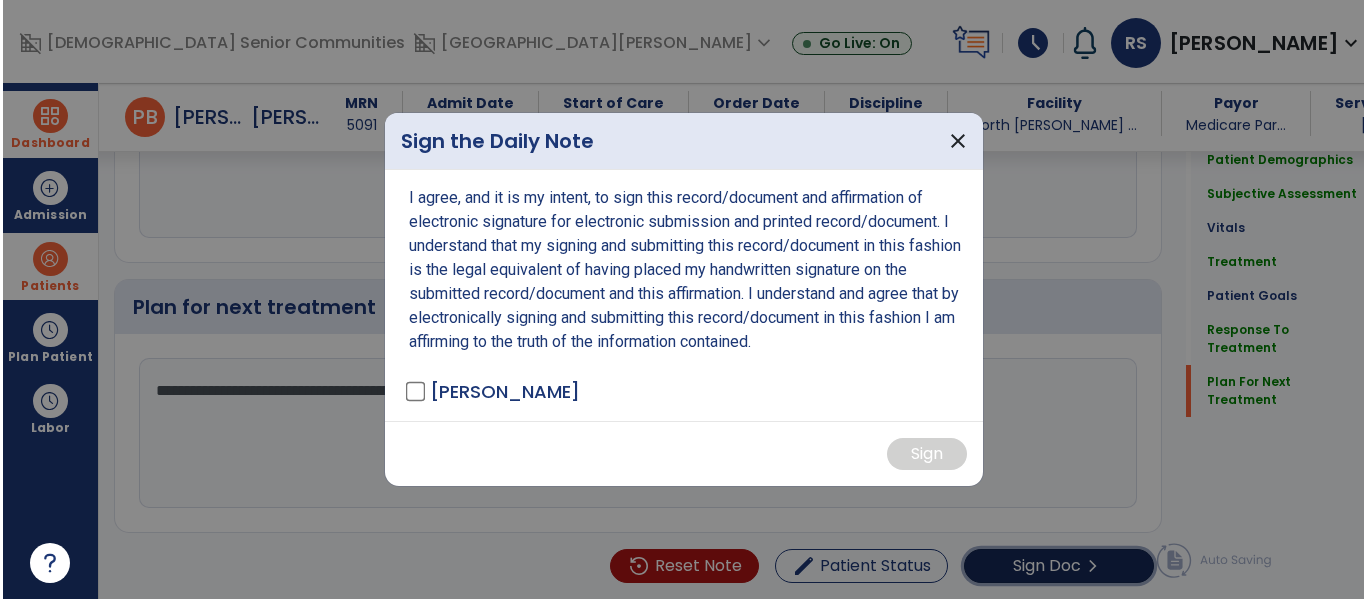 scroll, scrollTop: 2458, scrollLeft: 0, axis: vertical 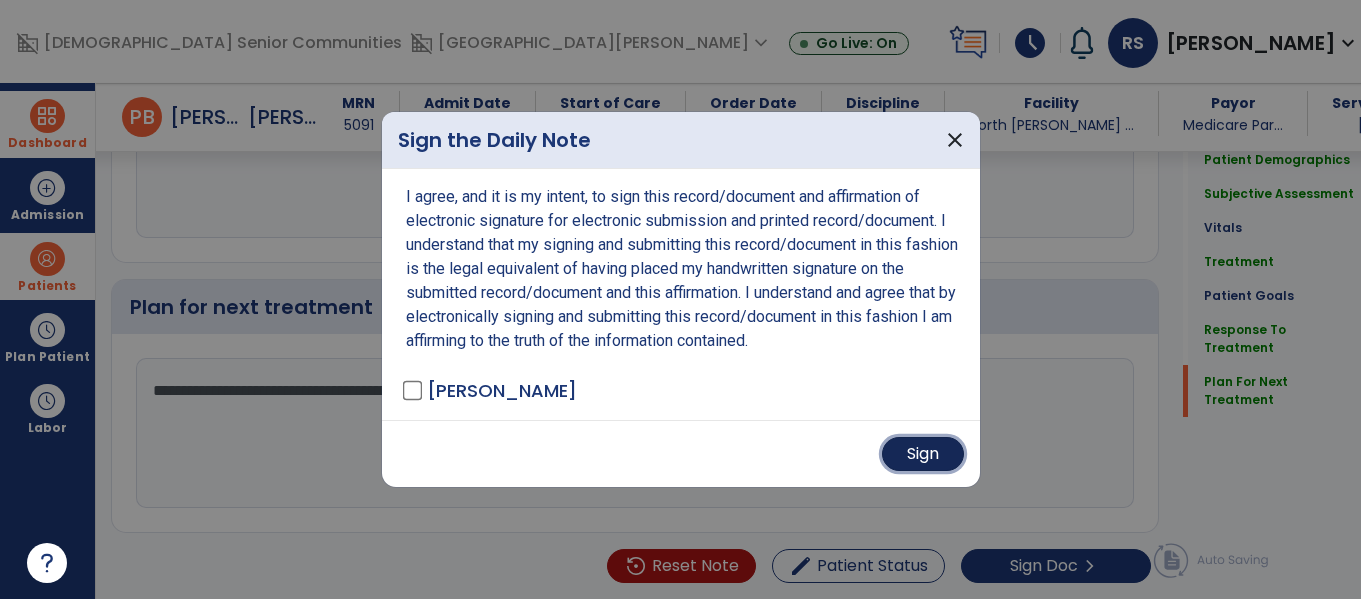 click on "Sign" at bounding box center (923, 454) 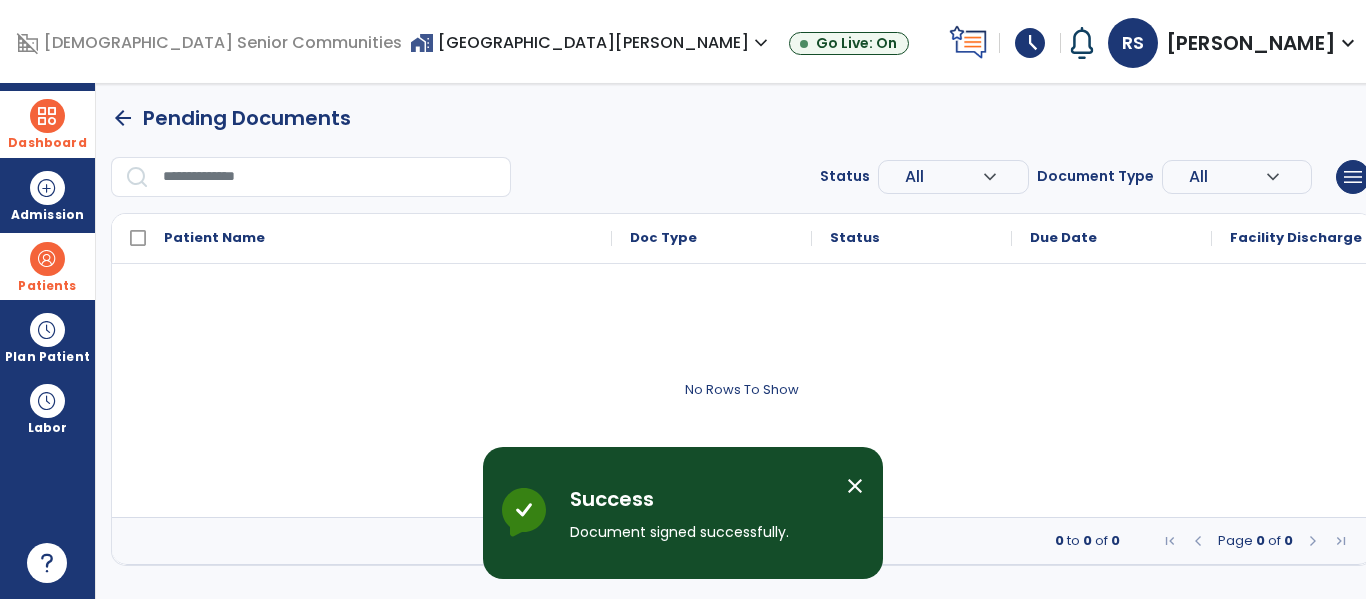 scroll, scrollTop: 0, scrollLeft: 0, axis: both 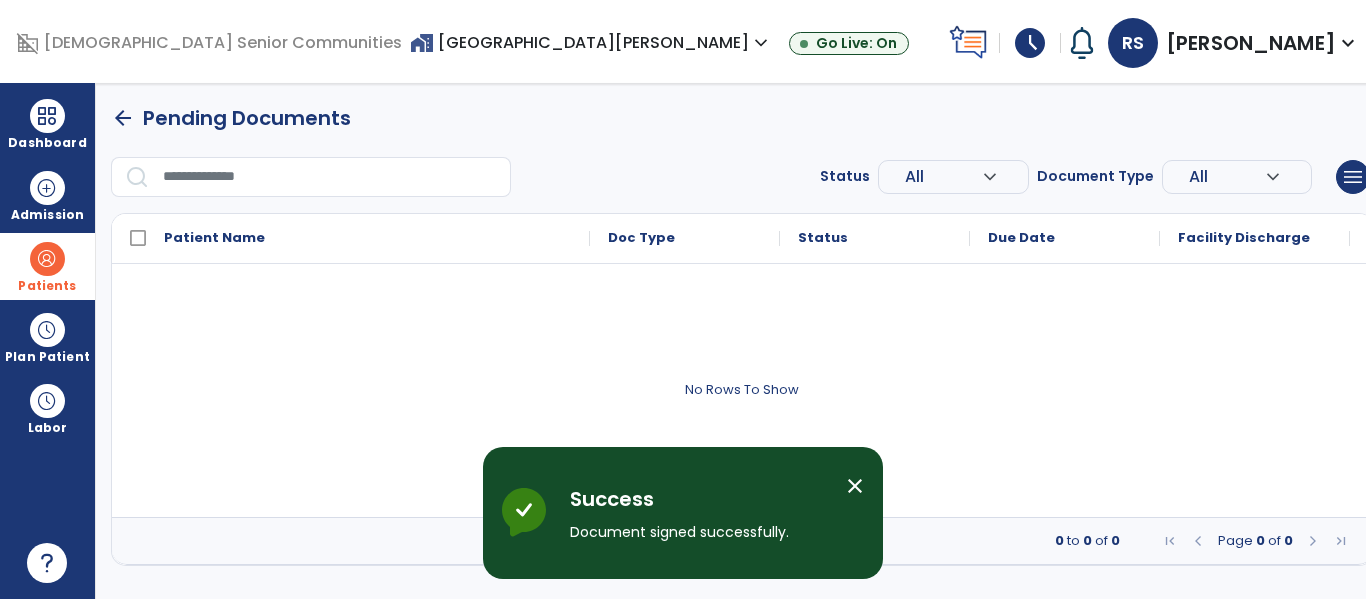 click at bounding box center [47, 259] 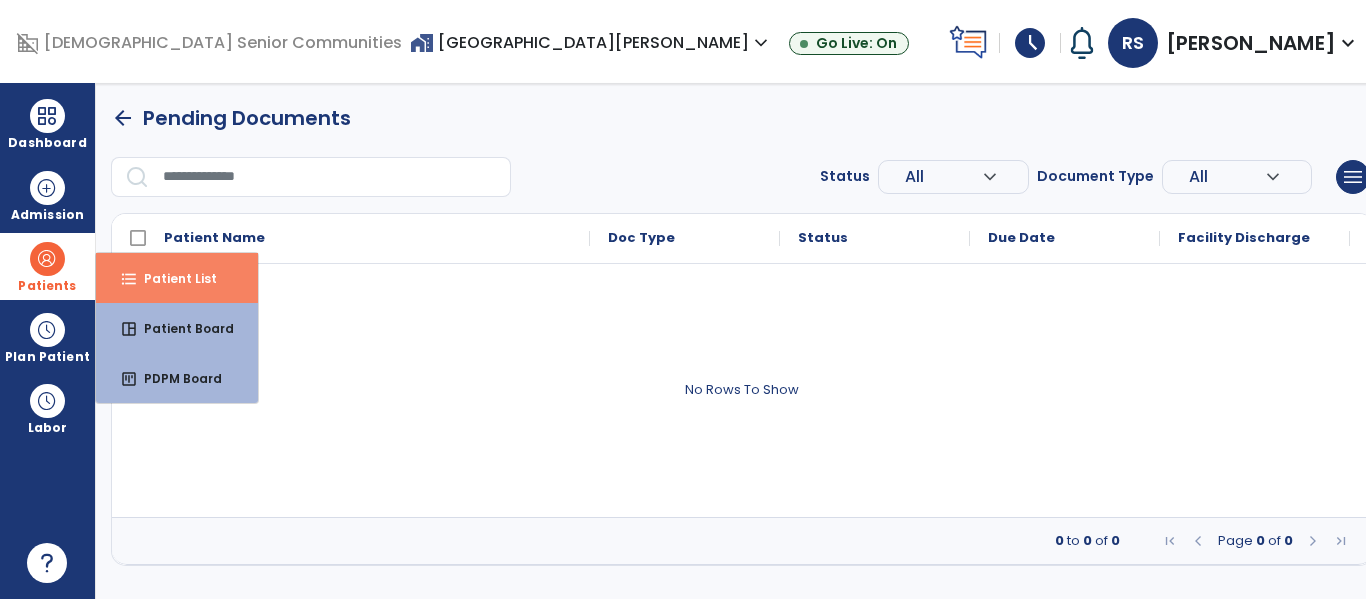 click on "format_list_bulleted" at bounding box center (129, 279) 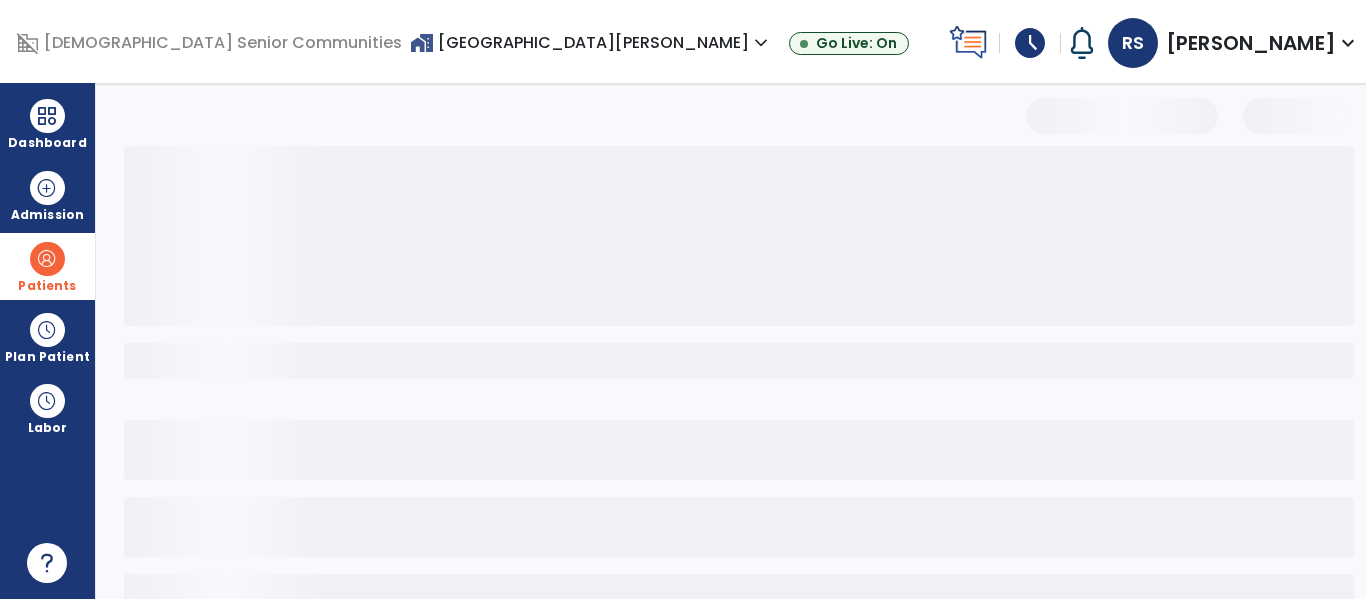 select on "***" 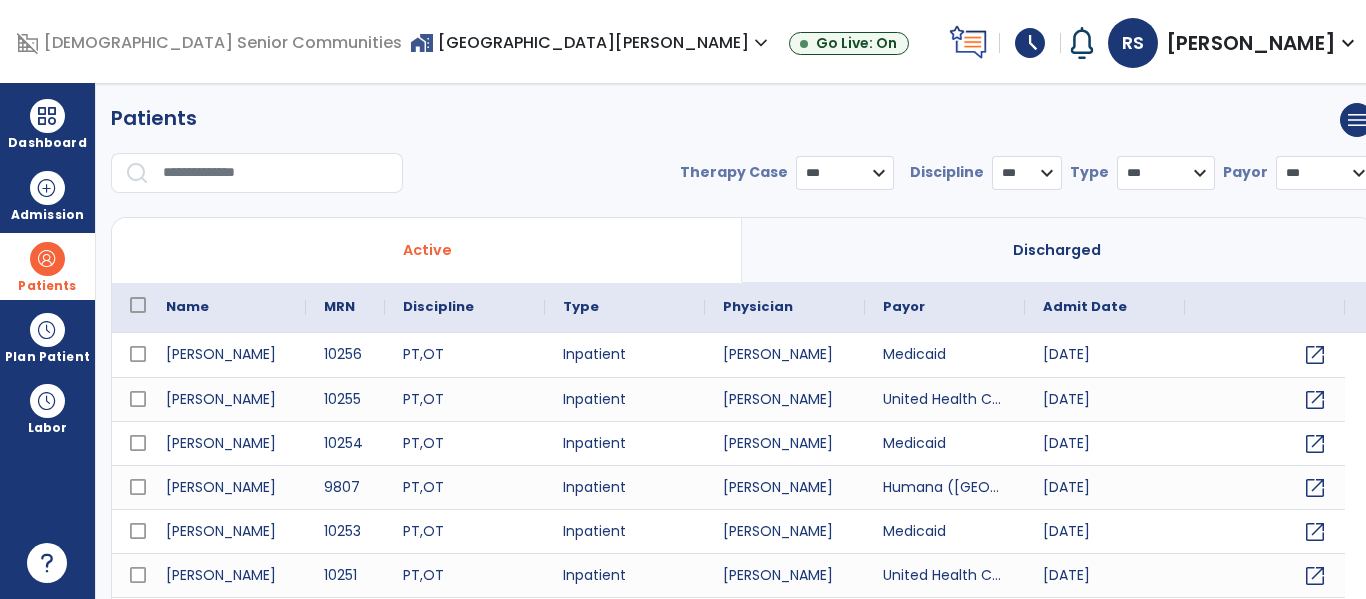 click at bounding box center [276, 173] 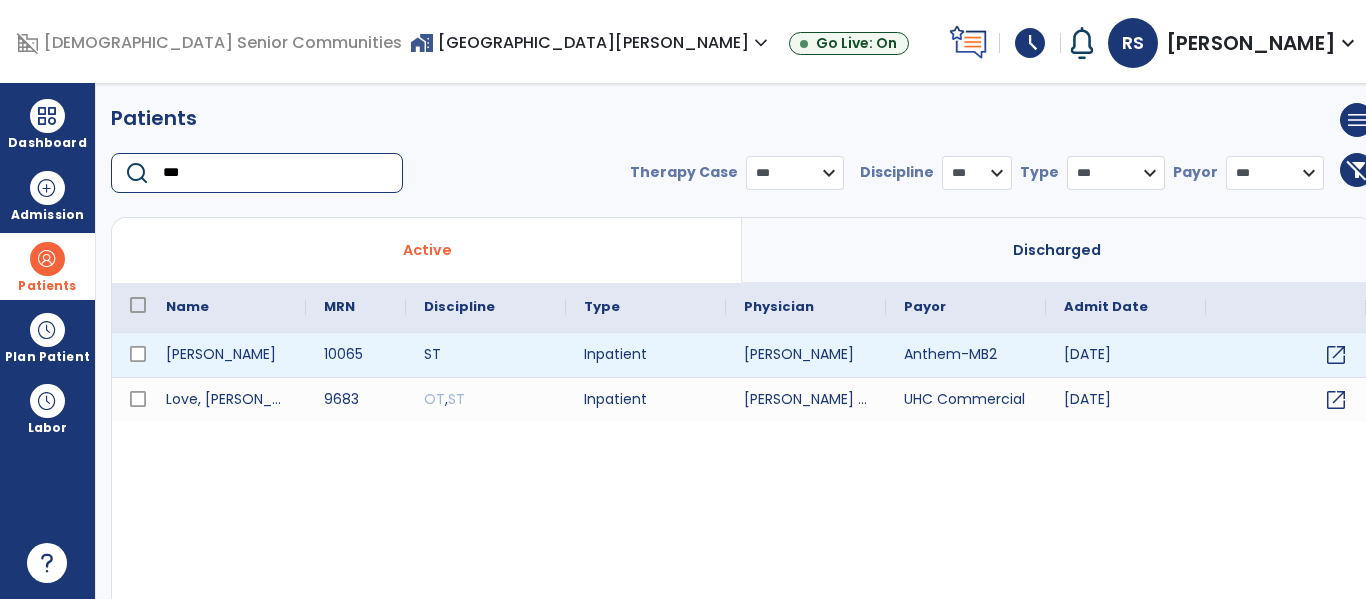 type on "***" 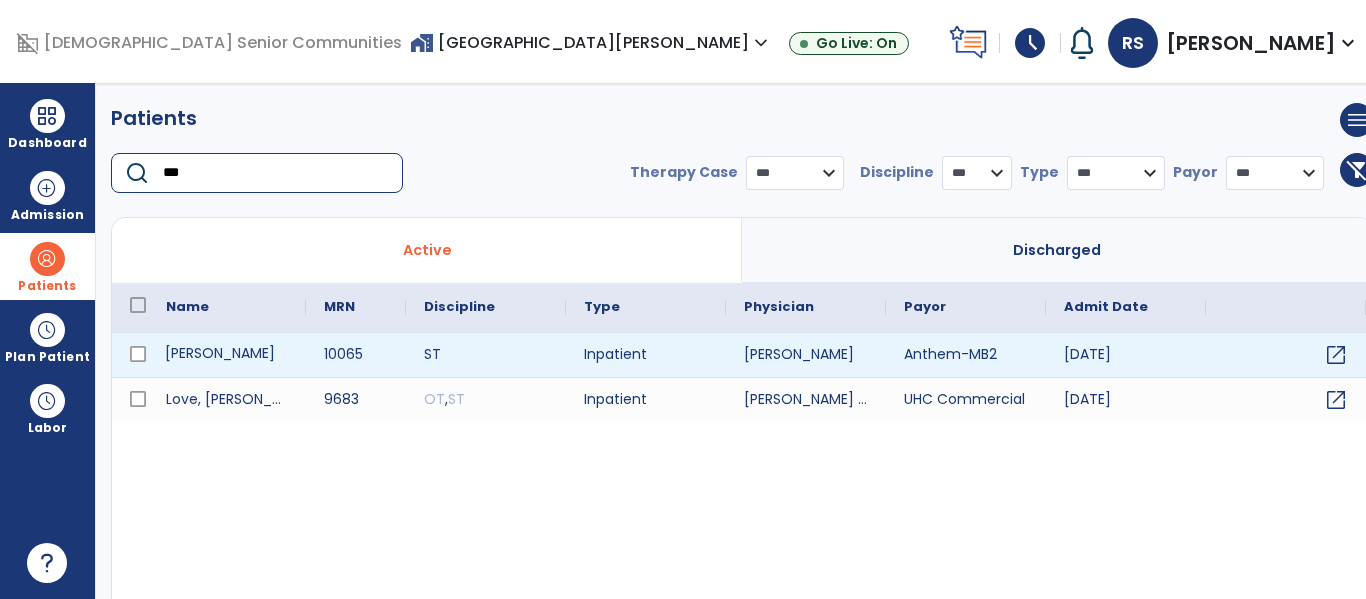 click on "[PERSON_NAME]" at bounding box center (227, 355) 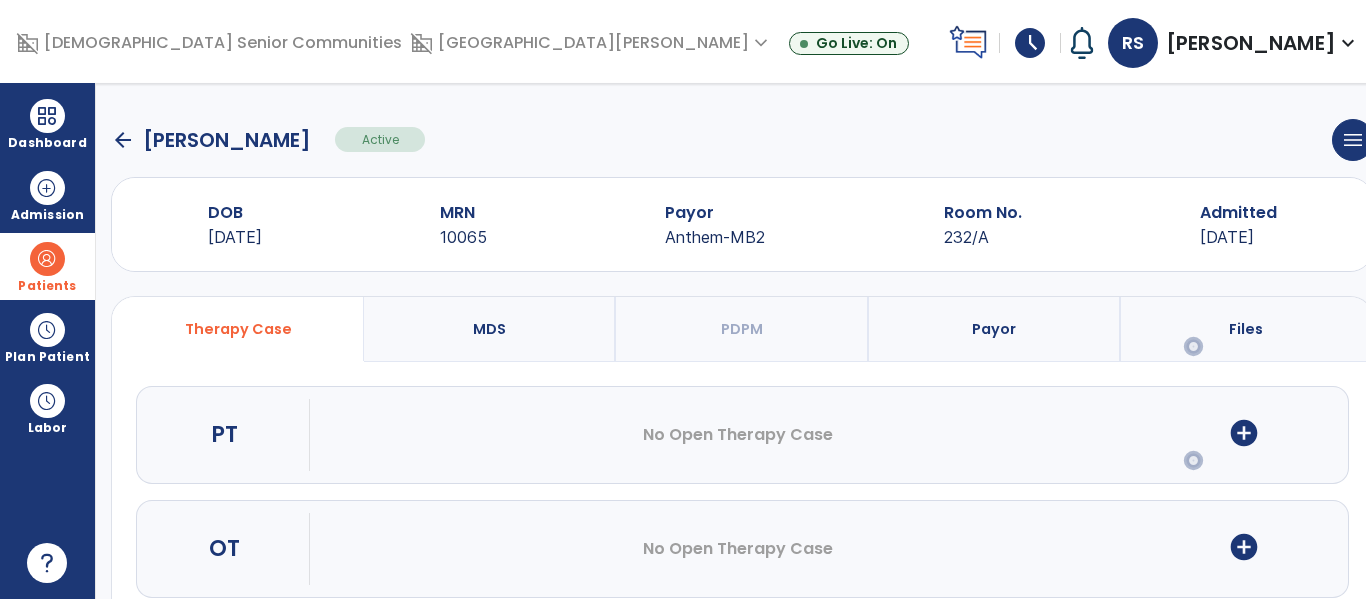 scroll, scrollTop: 207, scrollLeft: 0, axis: vertical 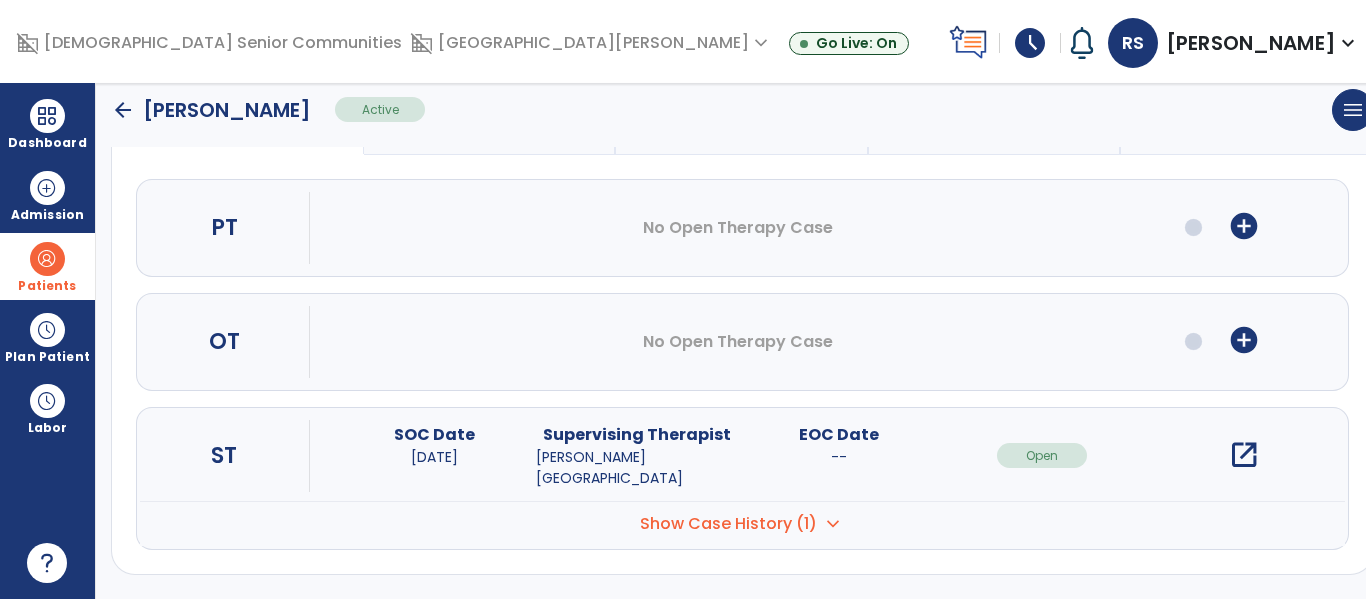 click on "open_in_new" at bounding box center (1244, 456) 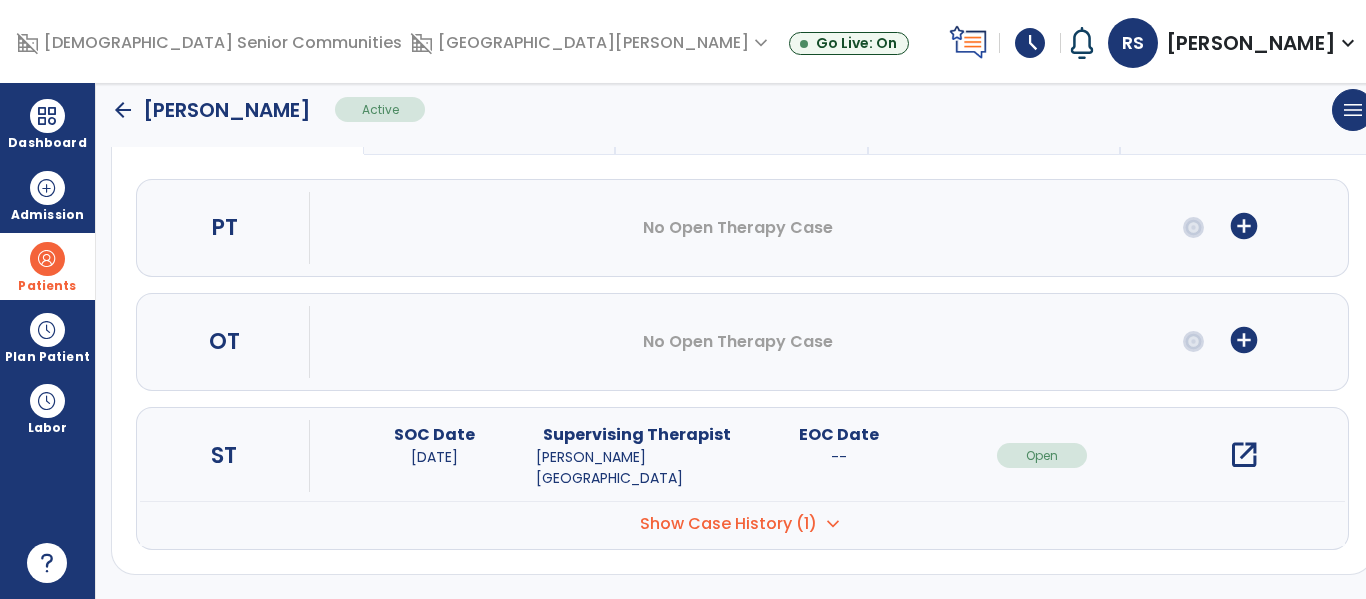 click on "open_in_new" at bounding box center [1244, 455] 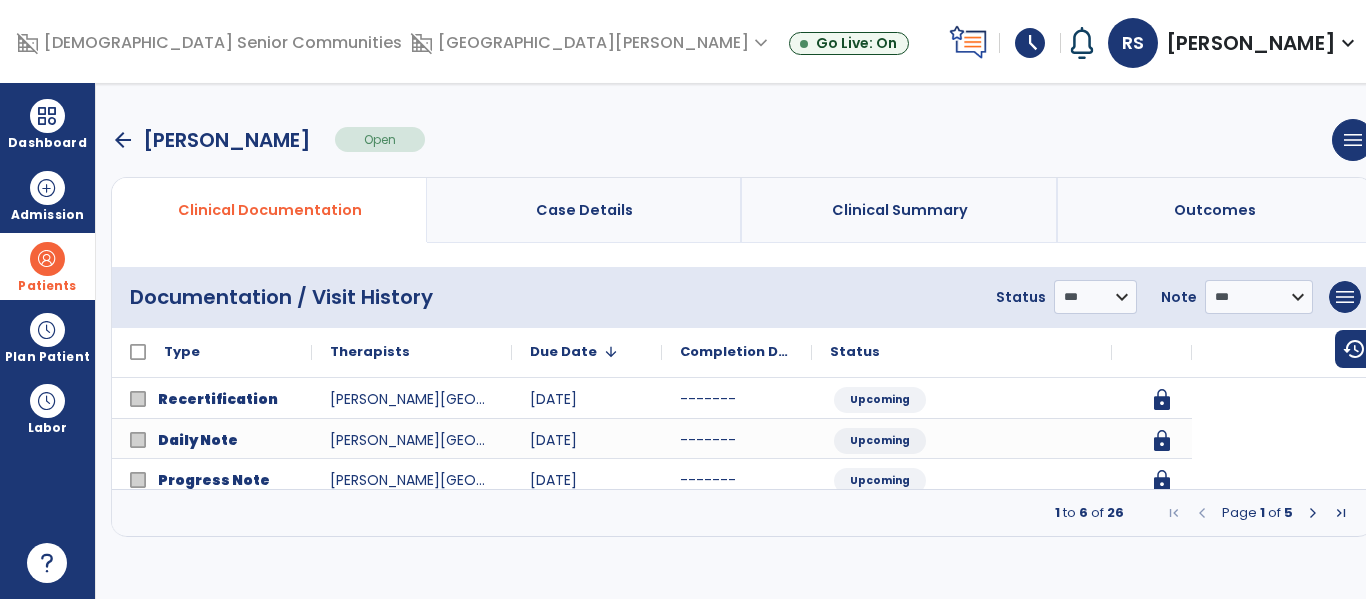 scroll, scrollTop: 0, scrollLeft: 0, axis: both 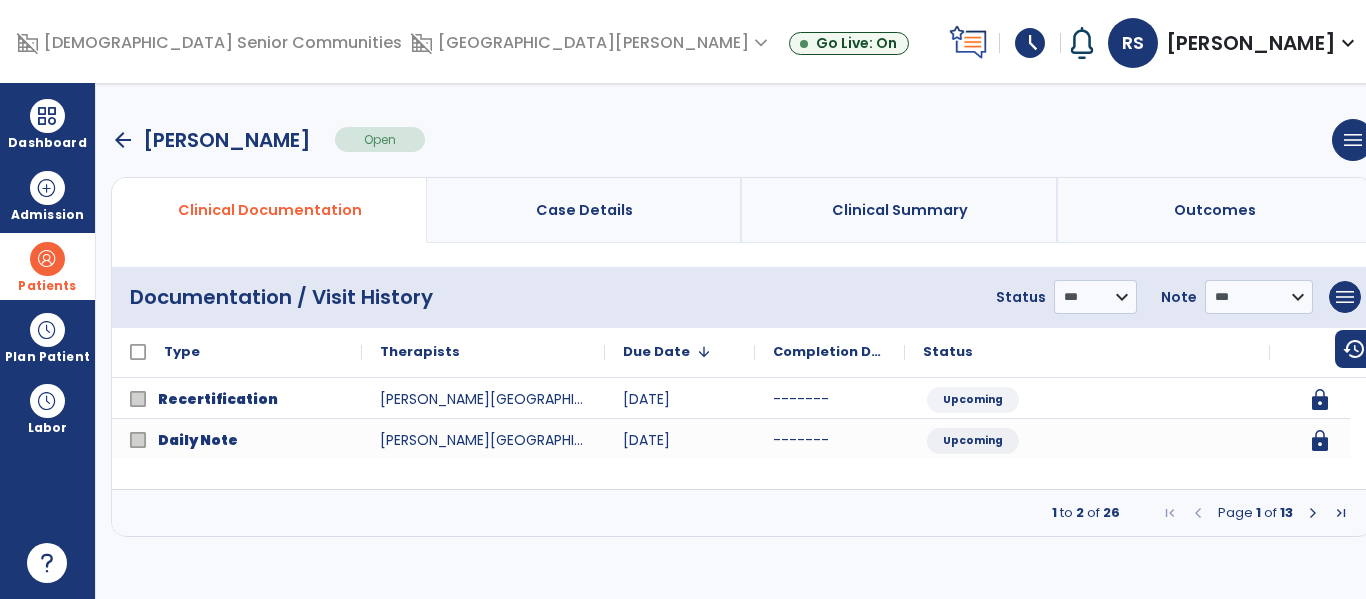 click on "Page
1
of
13" at bounding box center [1255, 513] 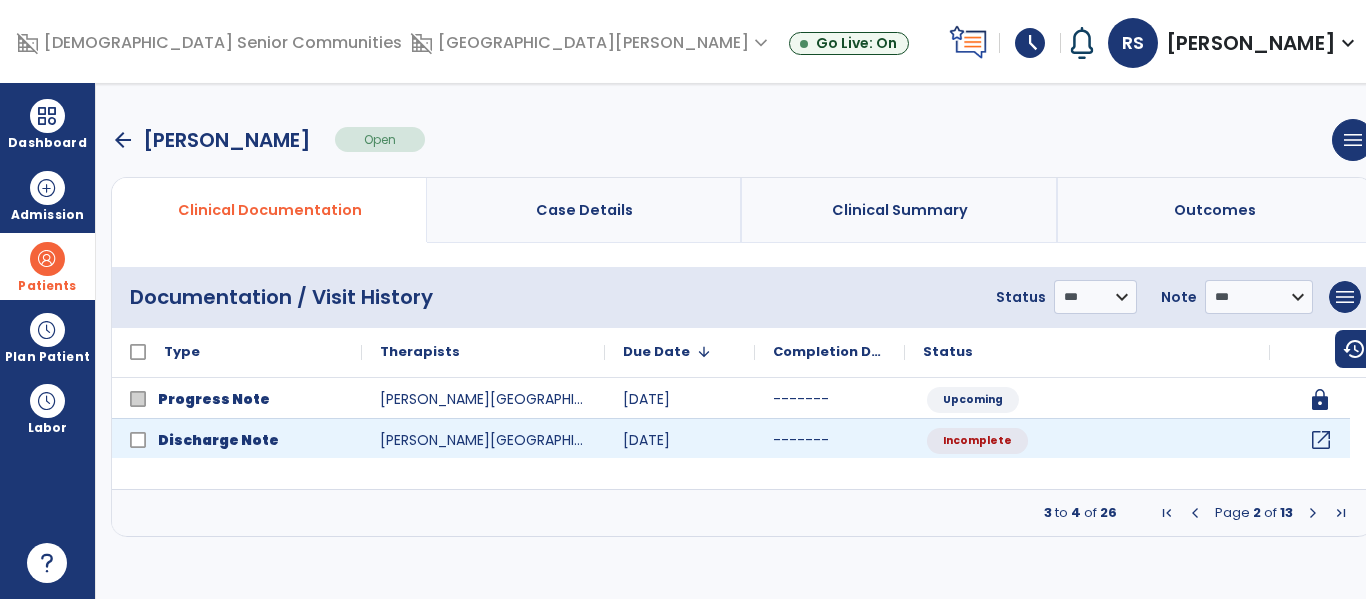 click on "open_in_new" 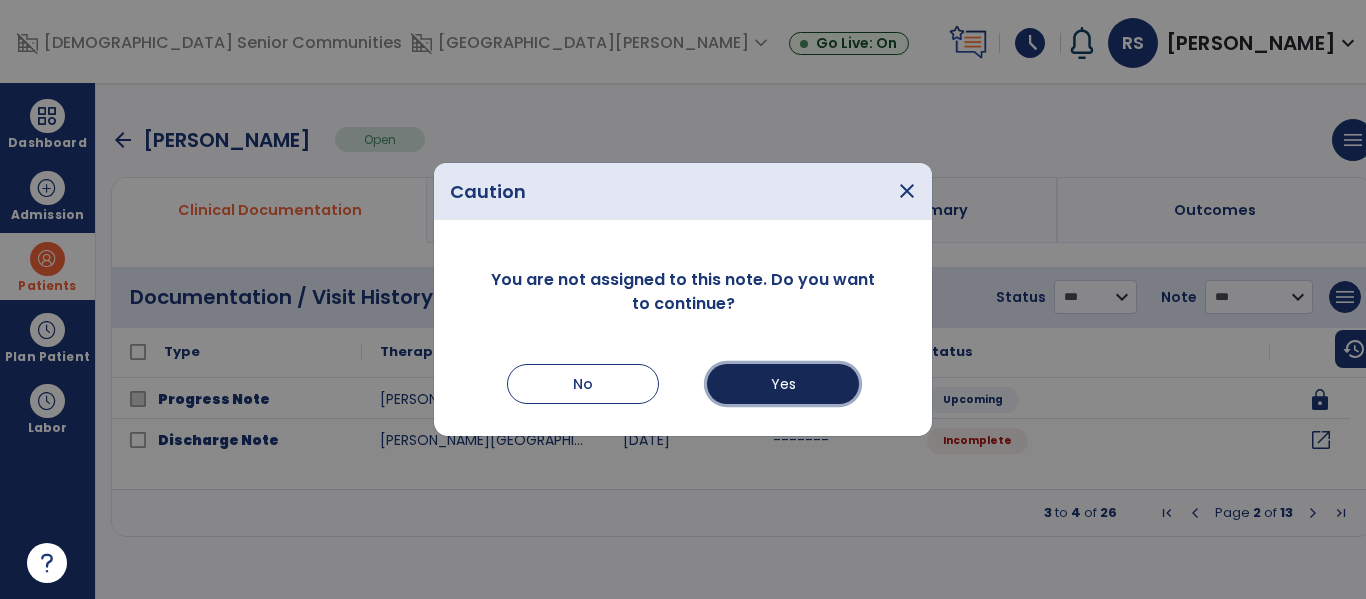 click on "Yes" at bounding box center (783, 384) 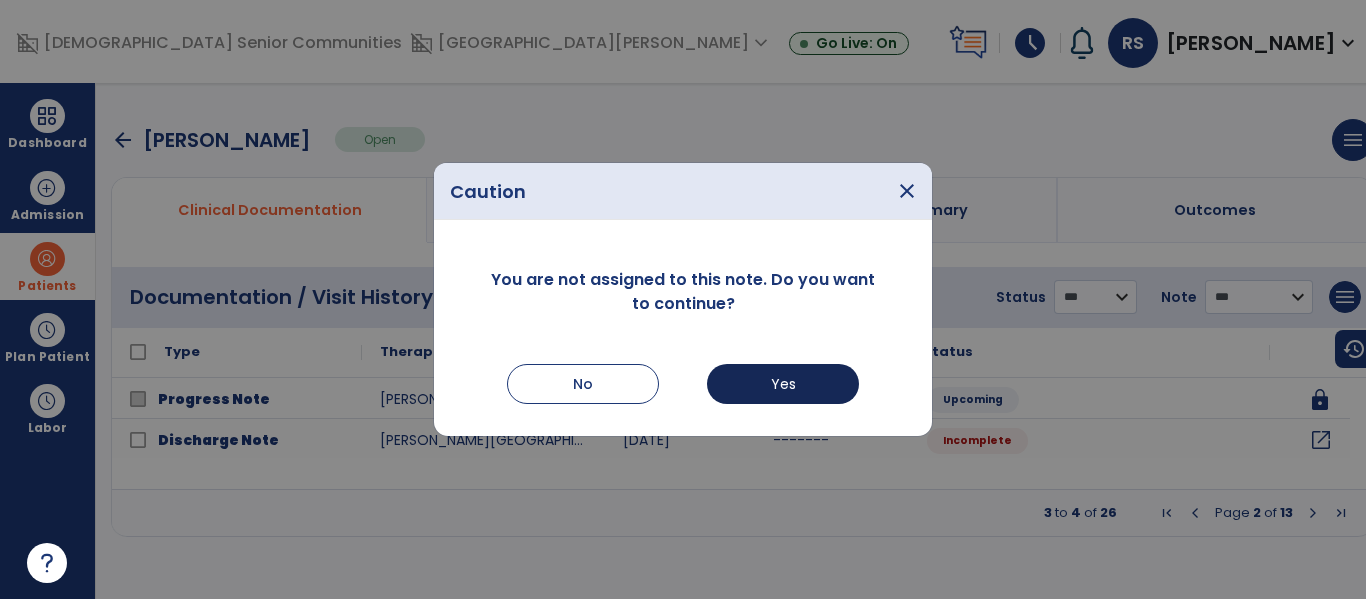 select on "***" 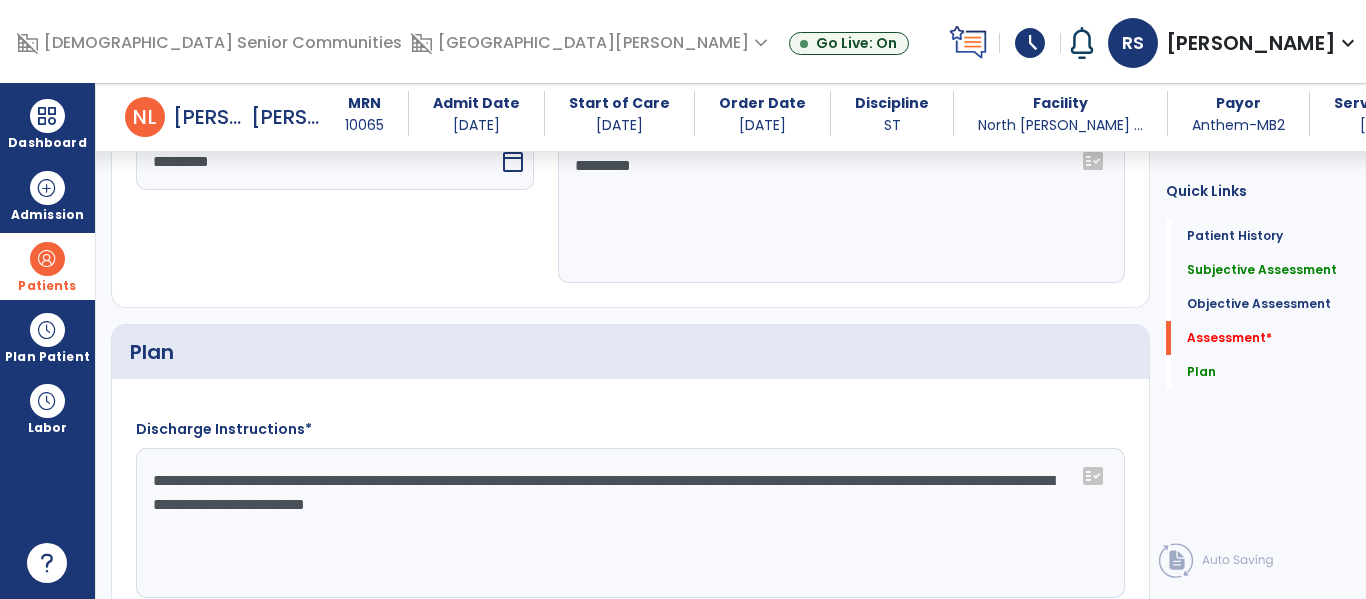 scroll, scrollTop: 2248, scrollLeft: 0, axis: vertical 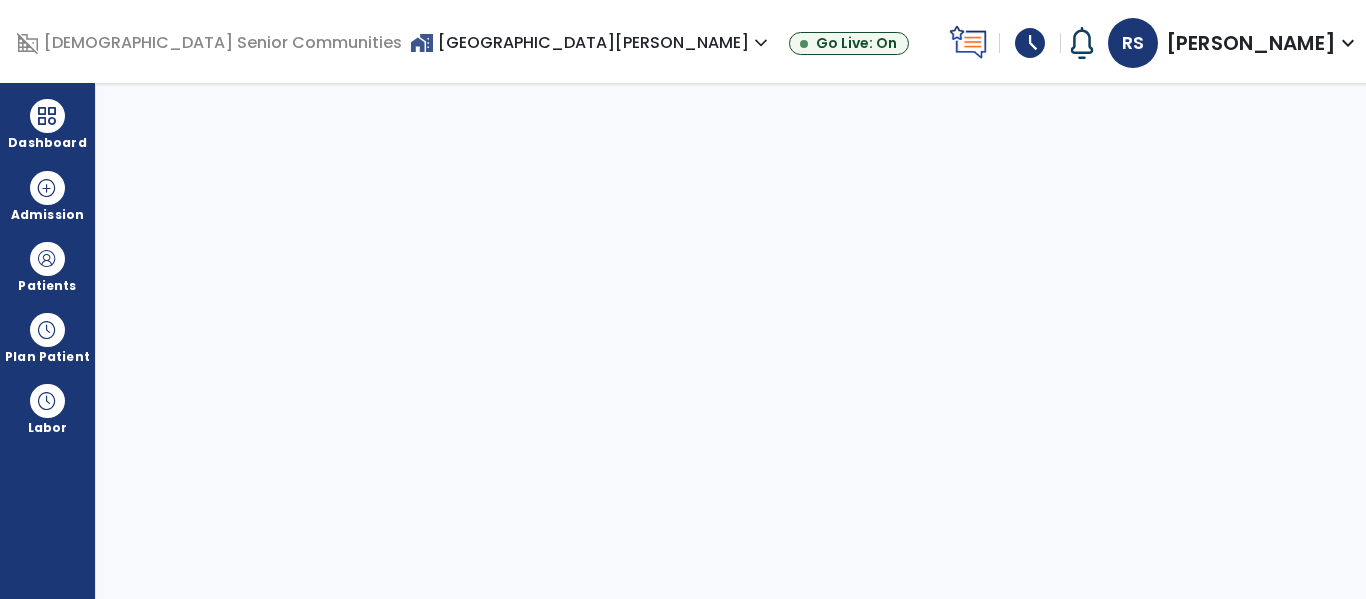 select on "****" 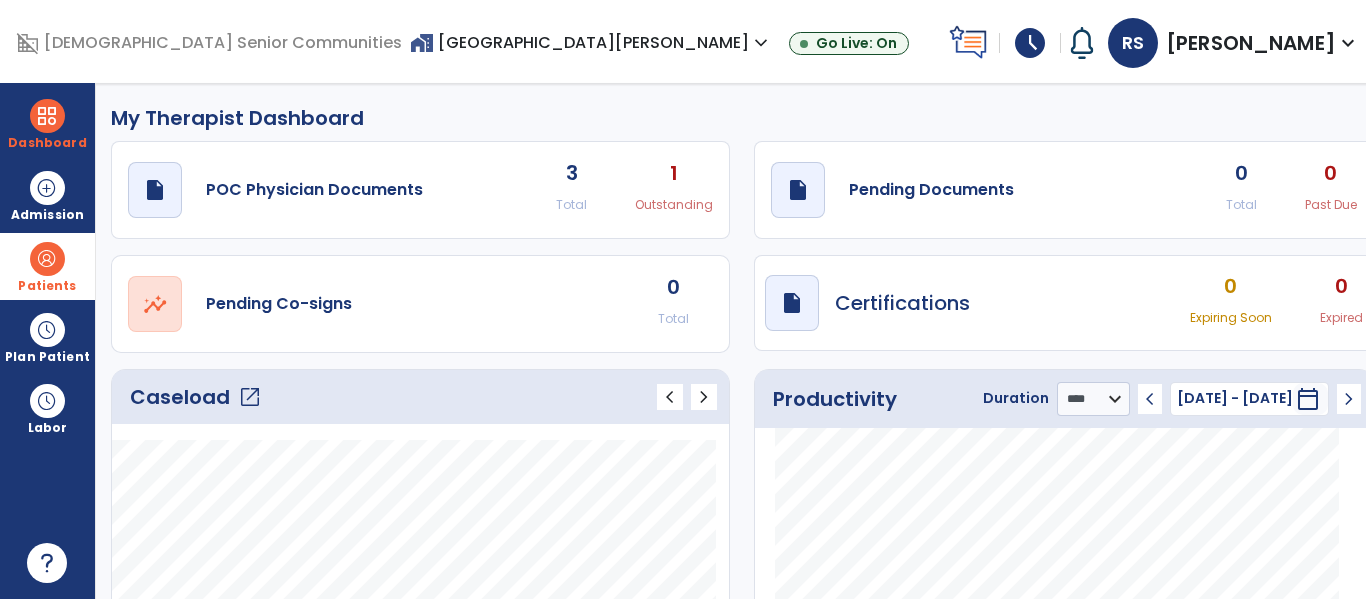 click at bounding box center (47, 259) 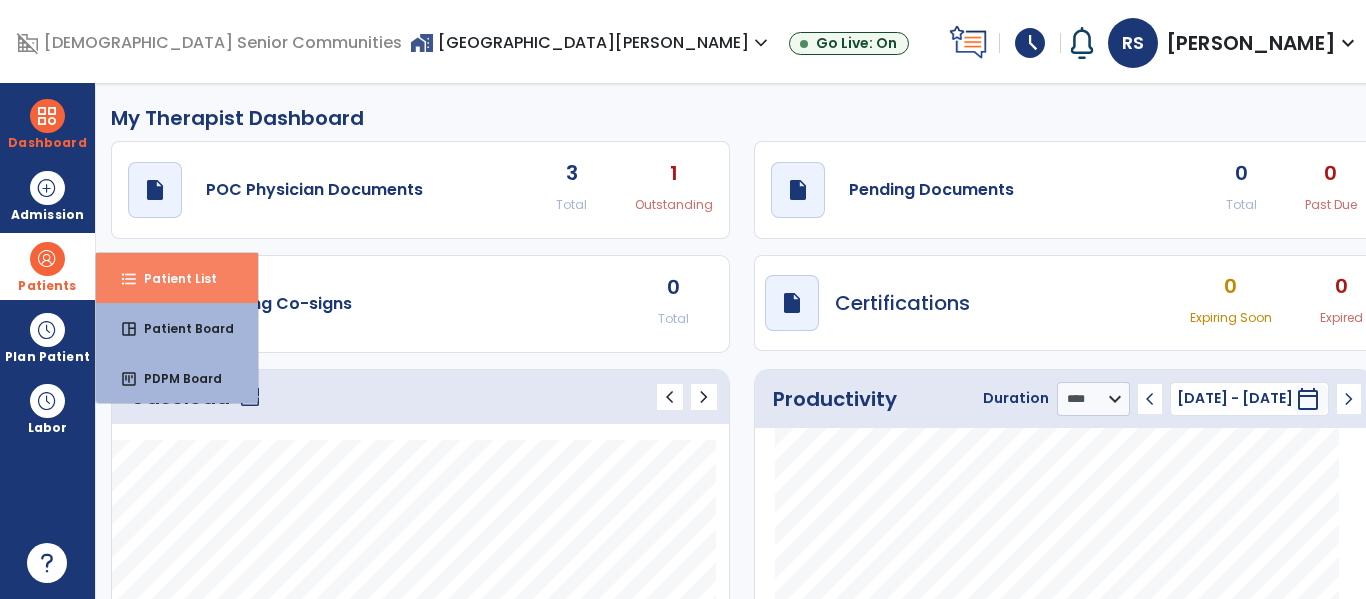 click on "format_list_bulleted" at bounding box center [129, 279] 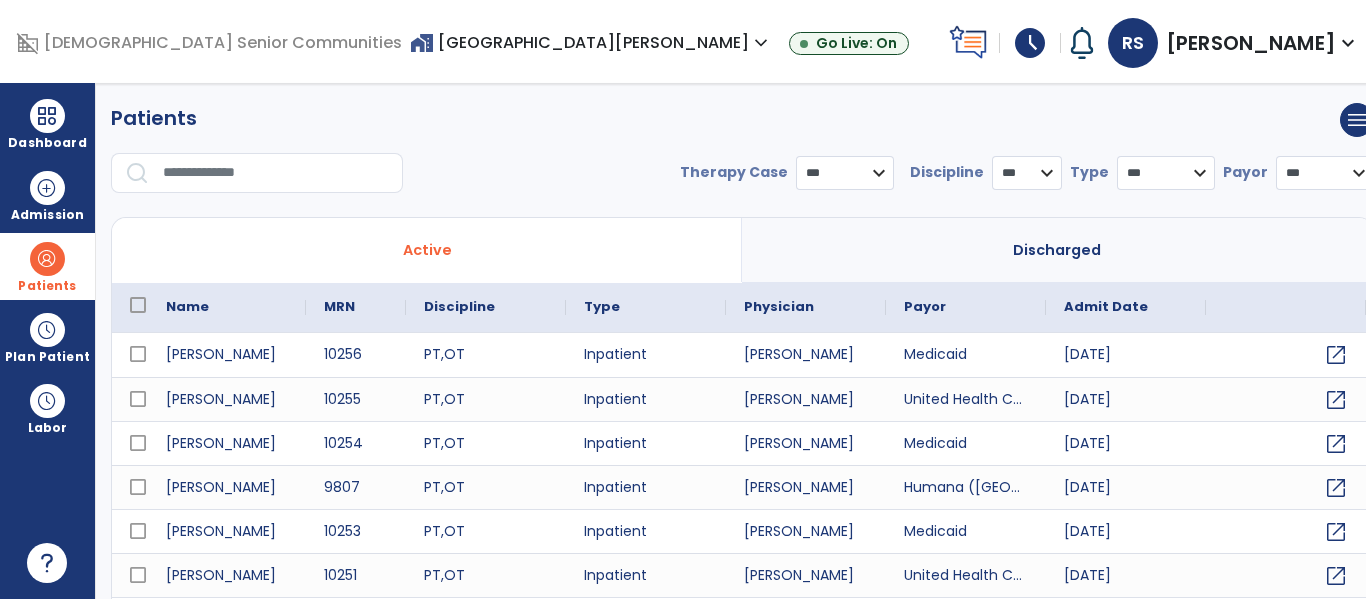 select on "***" 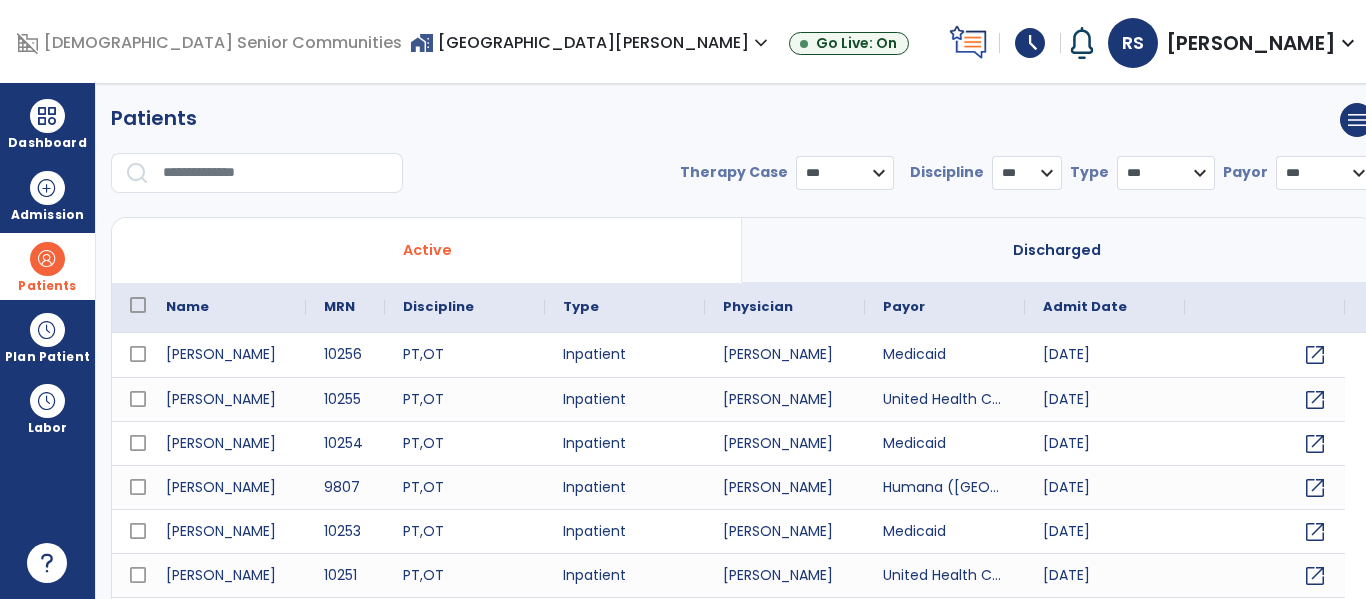 click at bounding box center (276, 173) 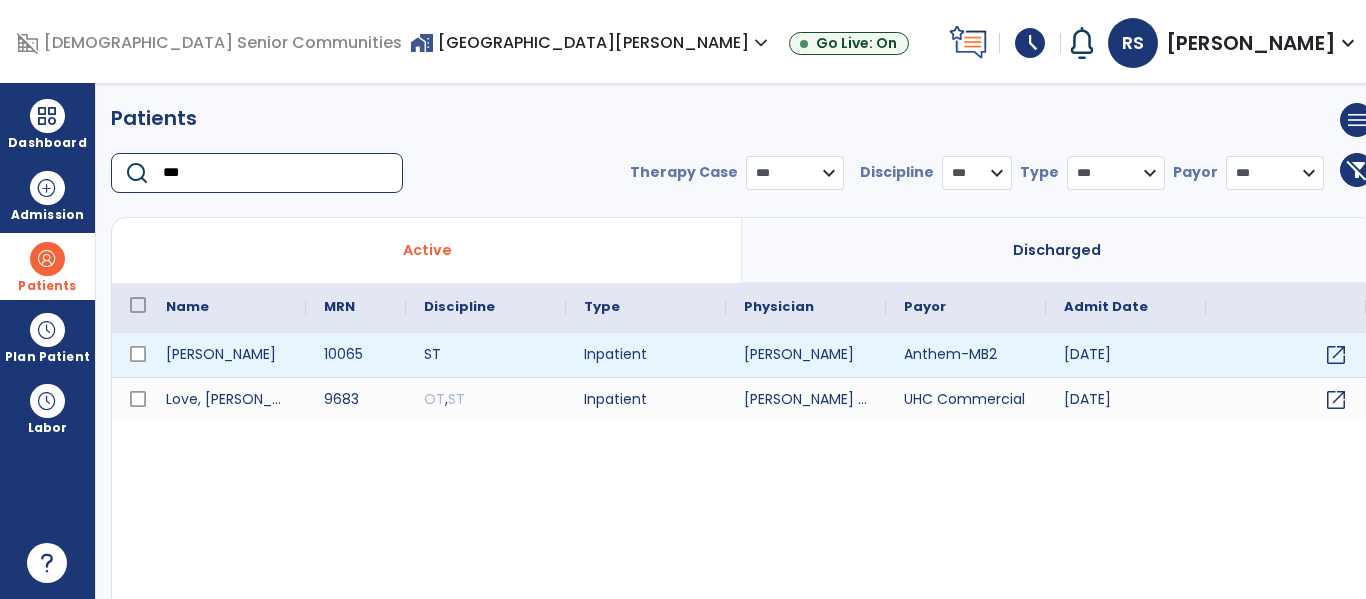 type on "***" 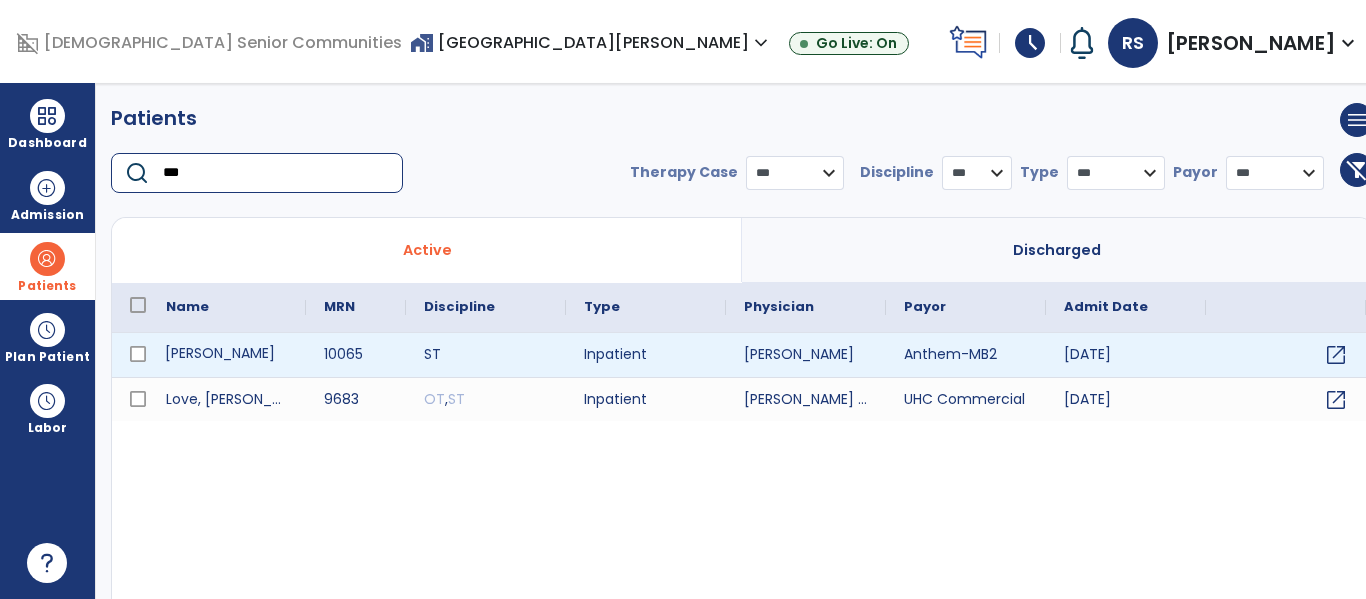 click on "[PERSON_NAME]" at bounding box center (227, 355) 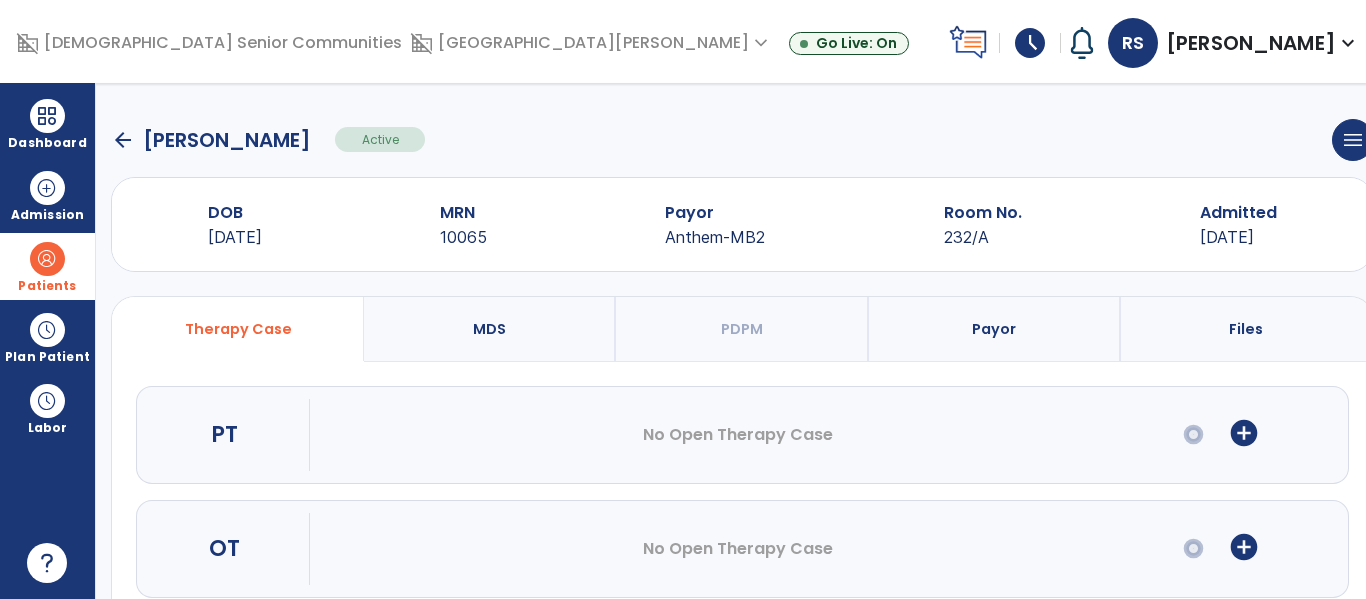 scroll, scrollTop: 207, scrollLeft: 0, axis: vertical 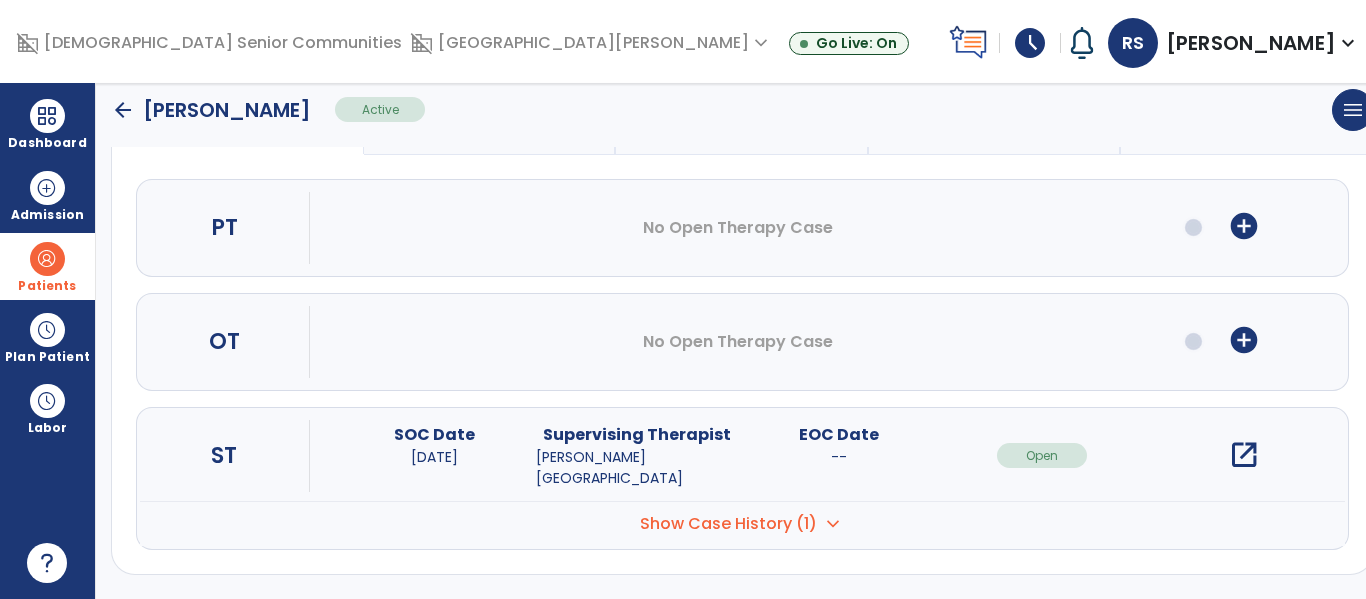 click on "open_in_new" at bounding box center (1244, 455) 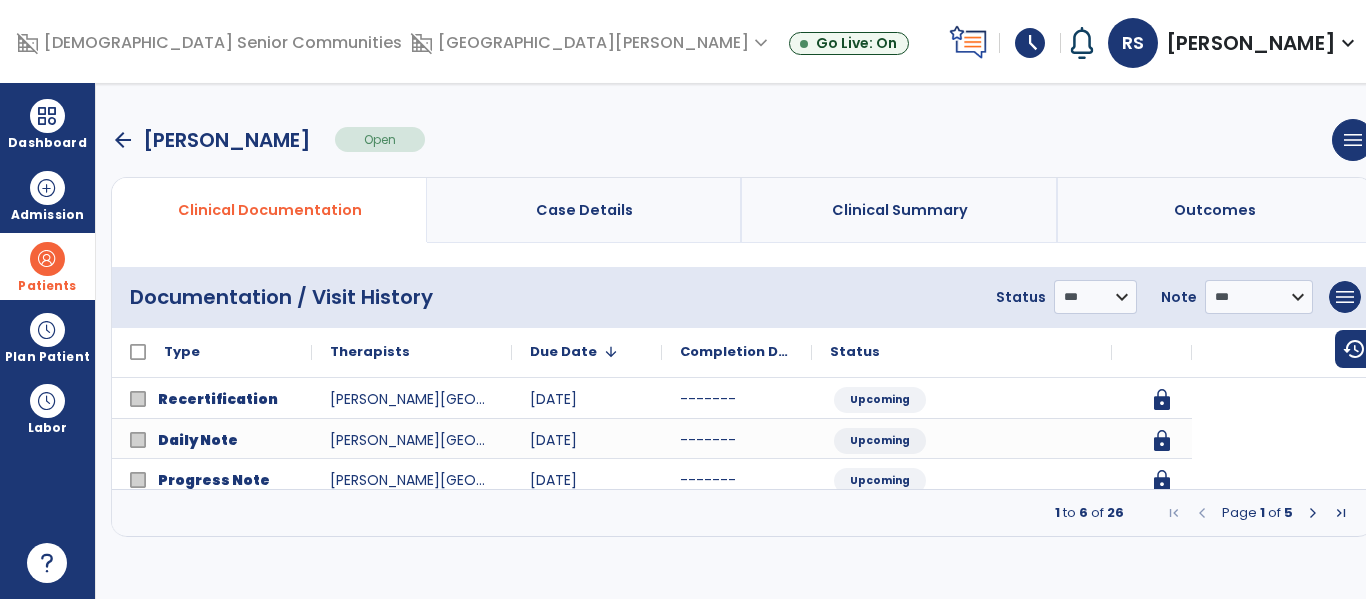 scroll, scrollTop: 0, scrollLeft: 0, axis: both 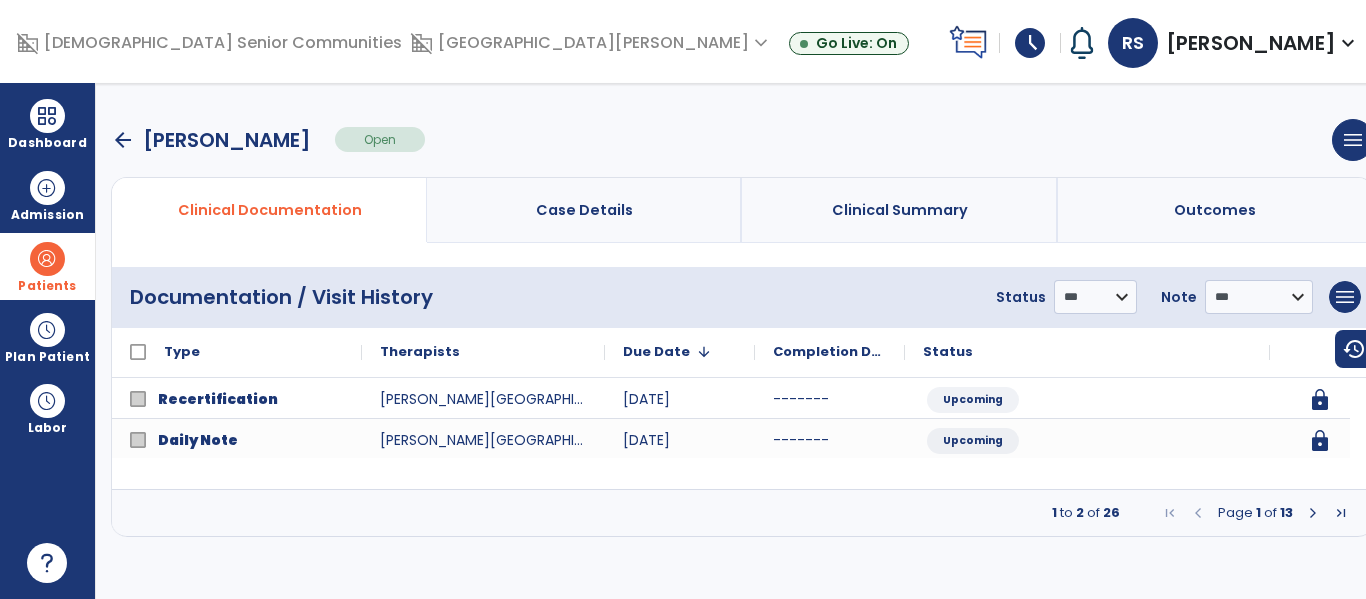click at bounding box center [1313, 513] 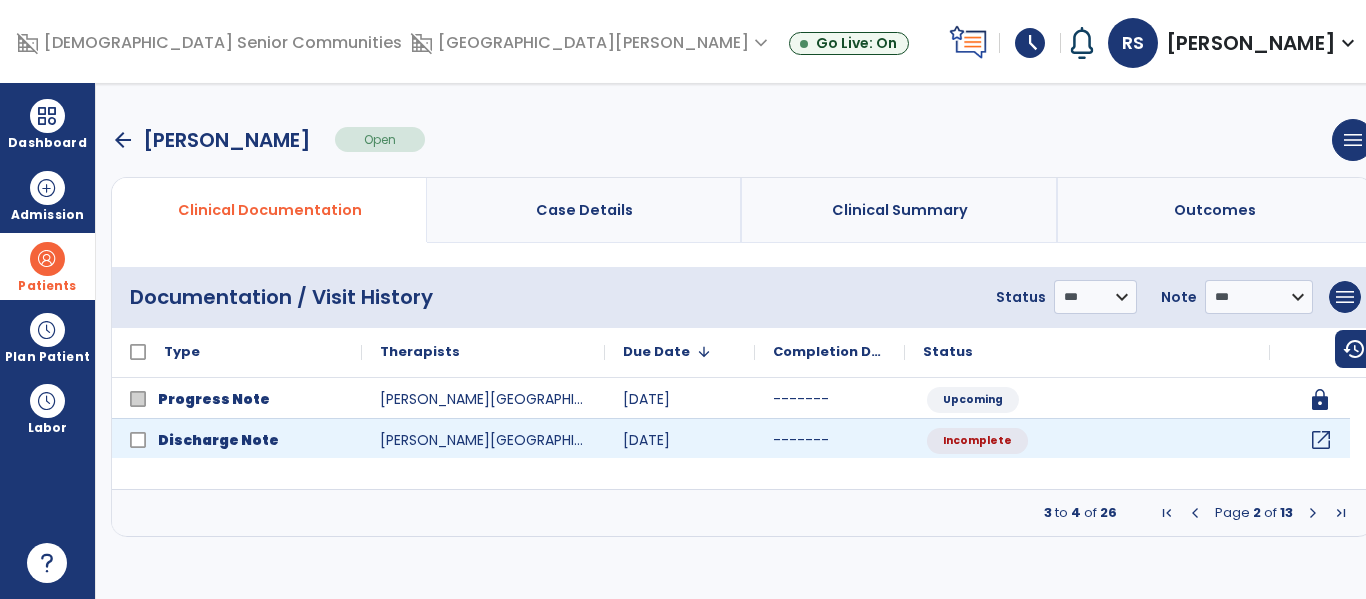 click on "open_in_new" 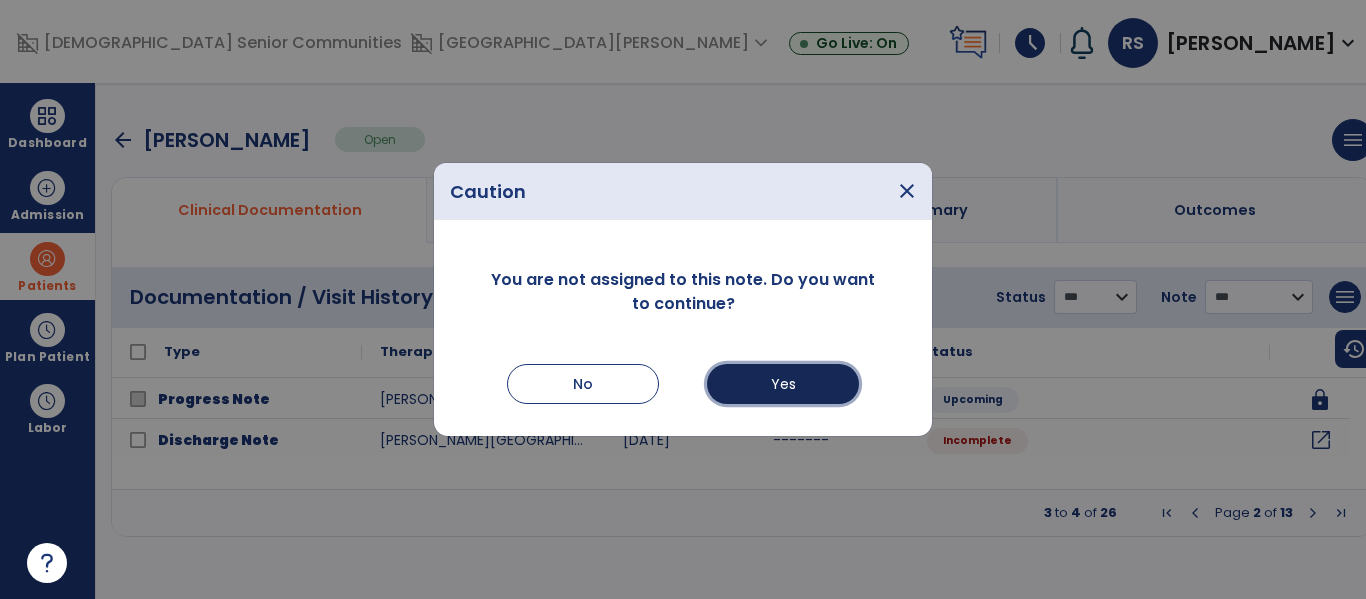 click on "Yes" at bounding box center [783, 384] 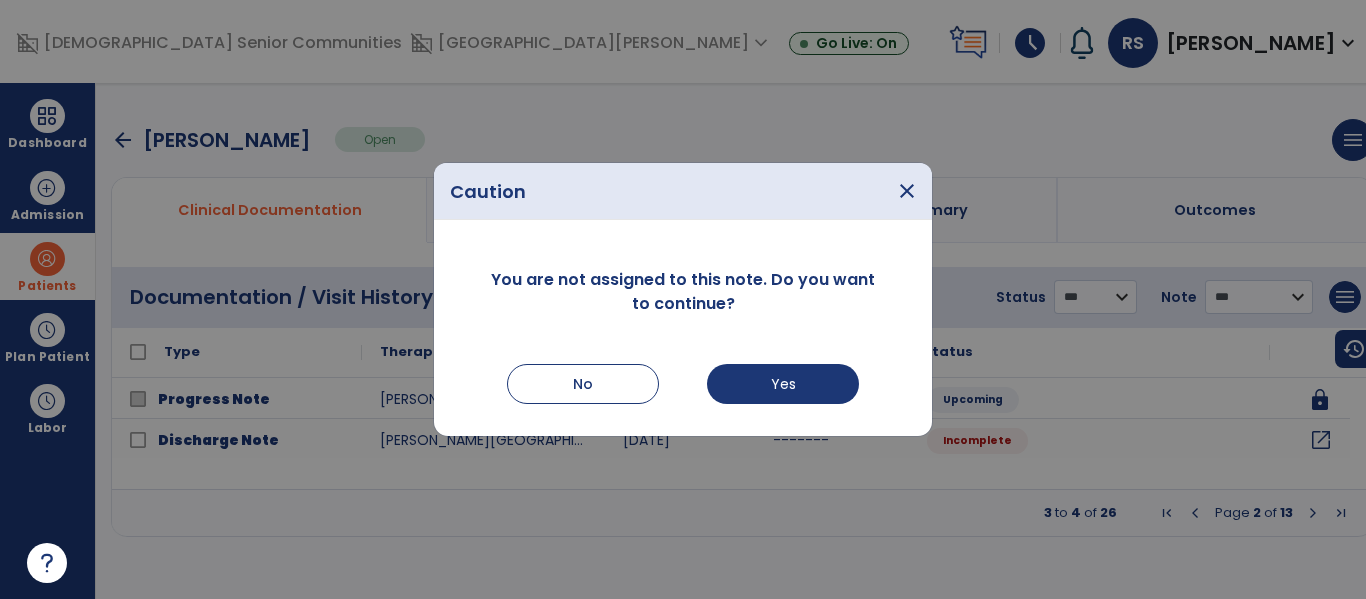 select on "***" 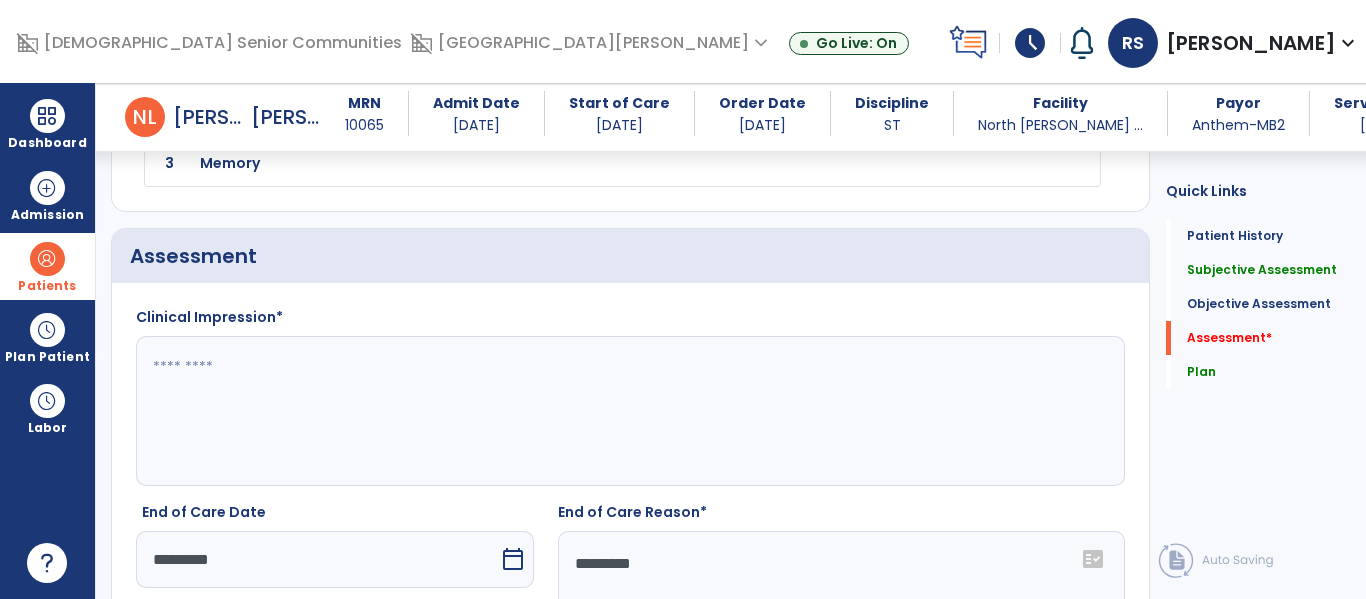 scroll, scrollTop: 1857, scrollLeft: 0, axis: vertical 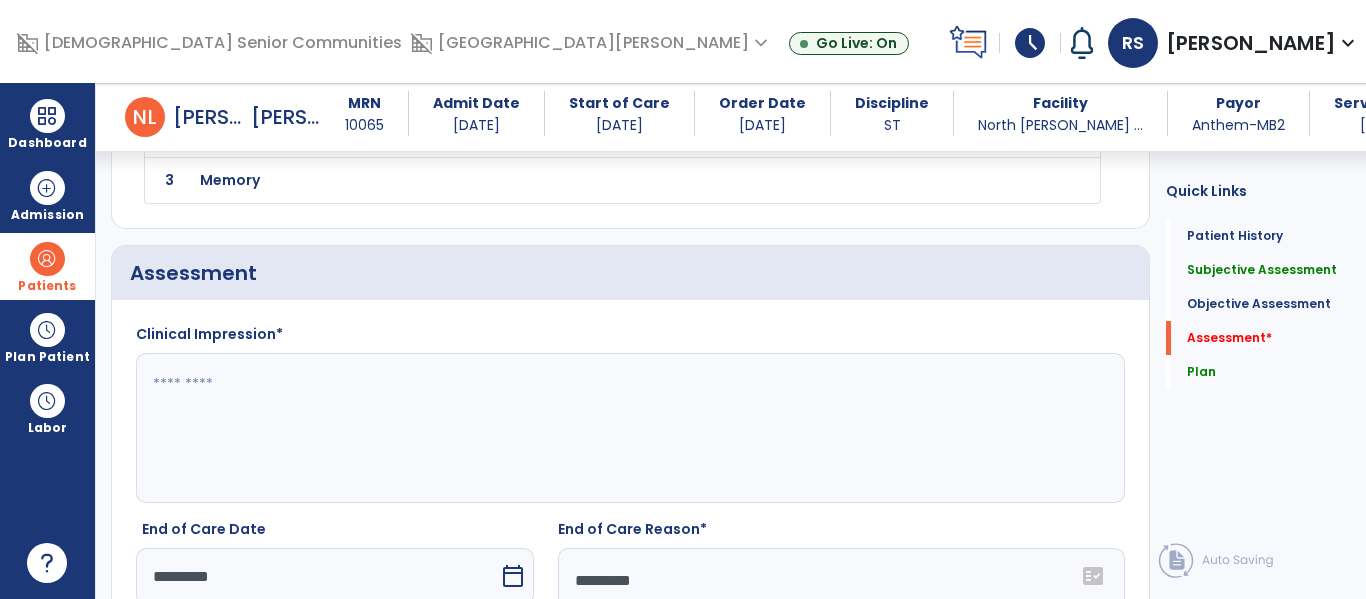 click 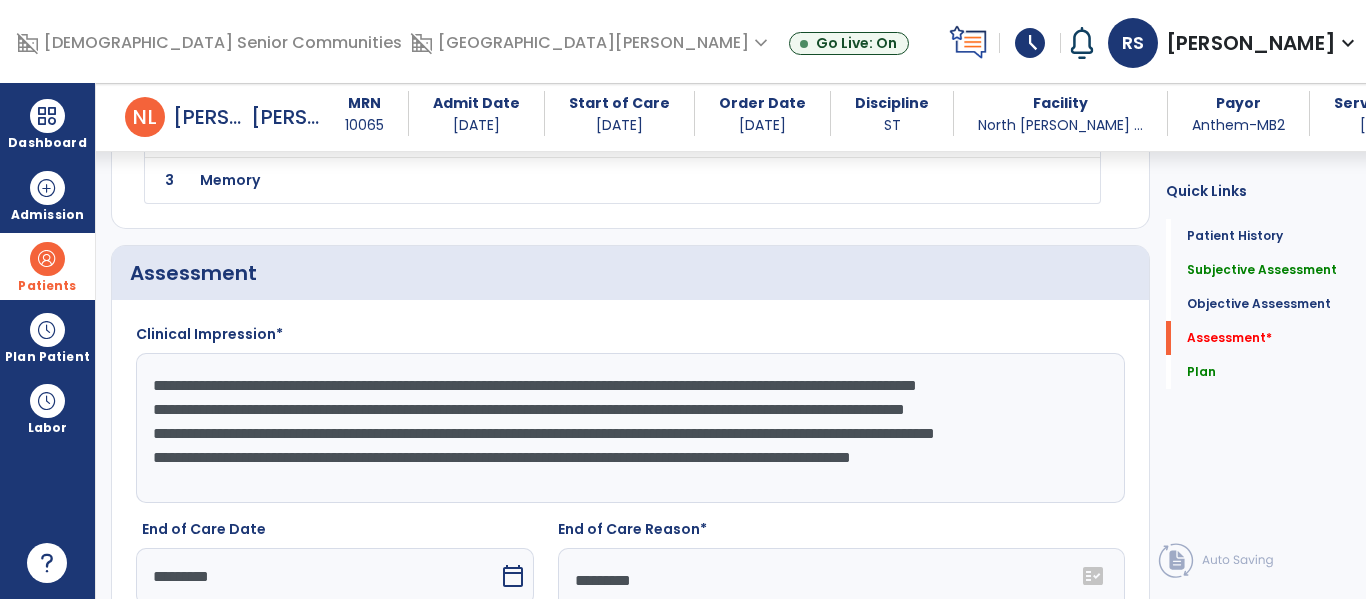 scroll, scrollTop: 63, scrollLeft: 0, axis: vertical 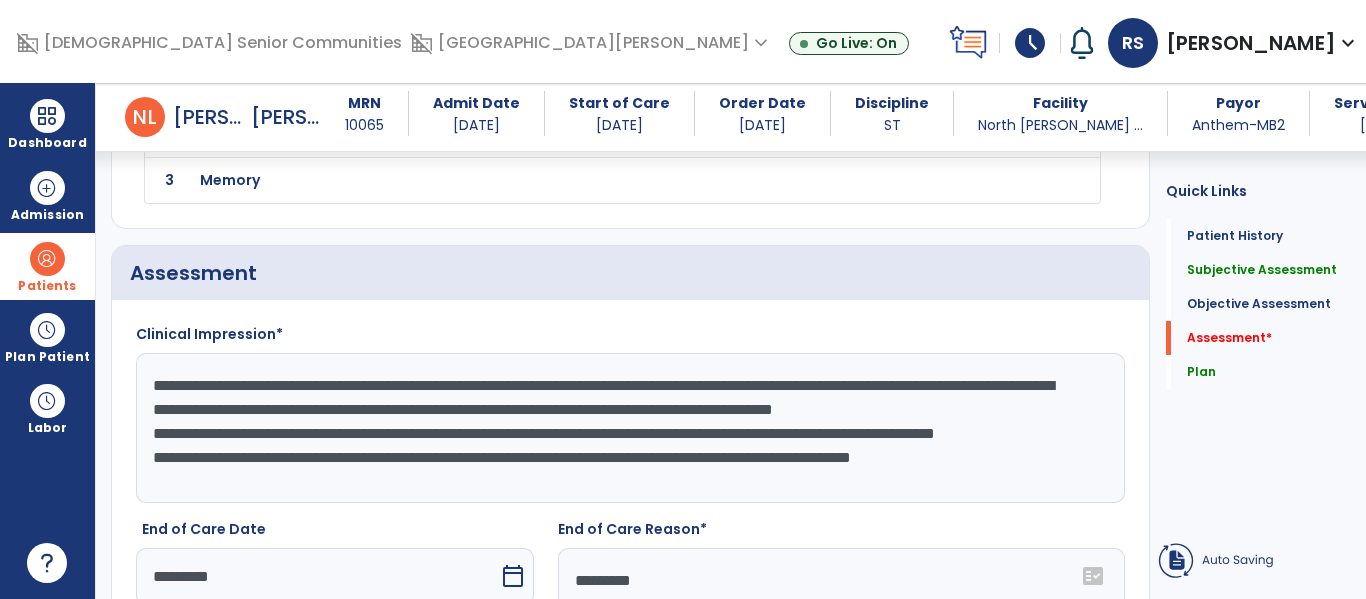 click on "**********" 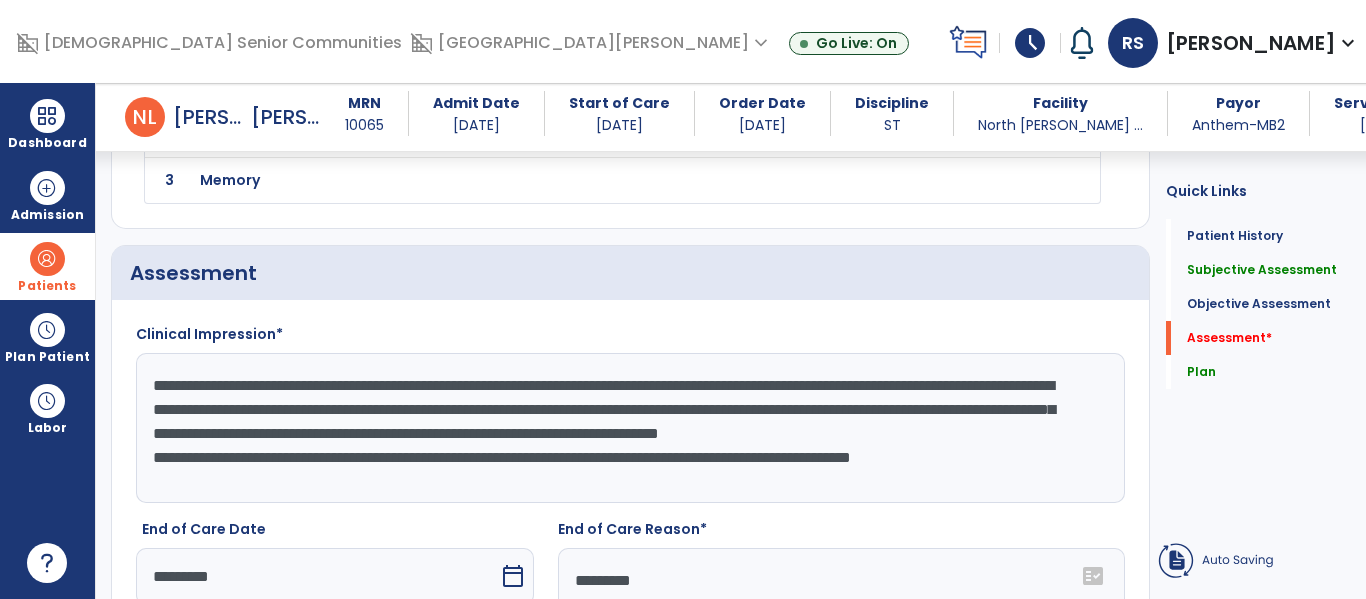 click on "**********" 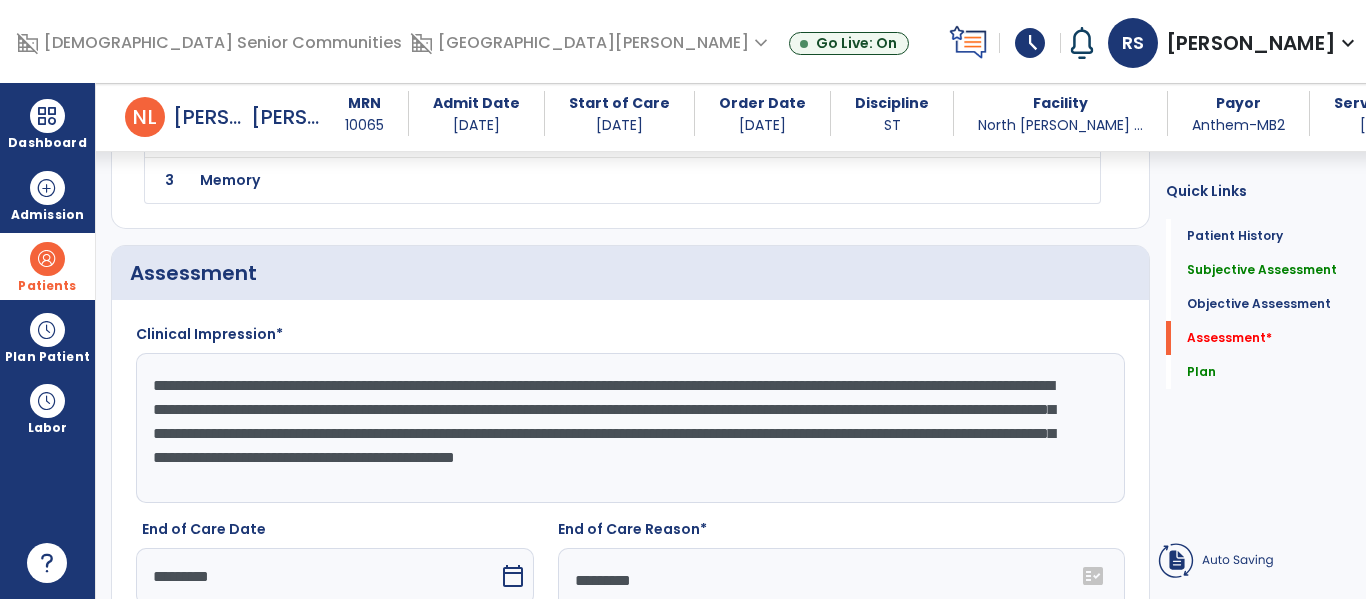 scroll, scrollTop: 0, scrollLeft: 0, axis: both 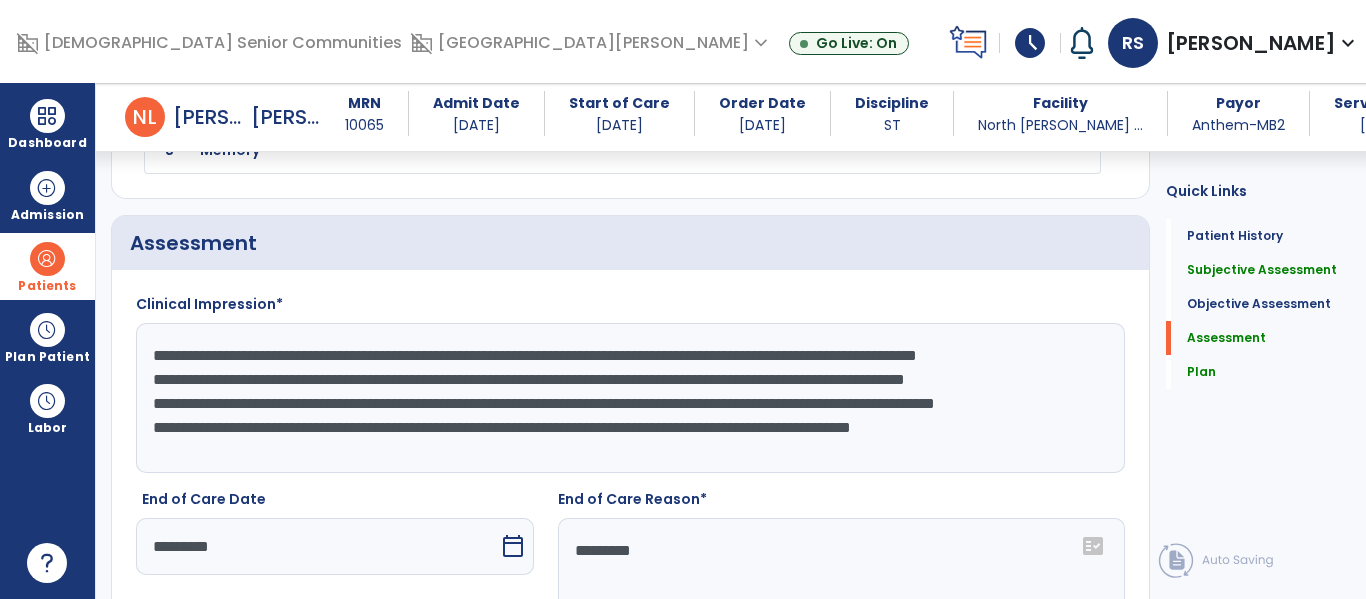 click on "**********" 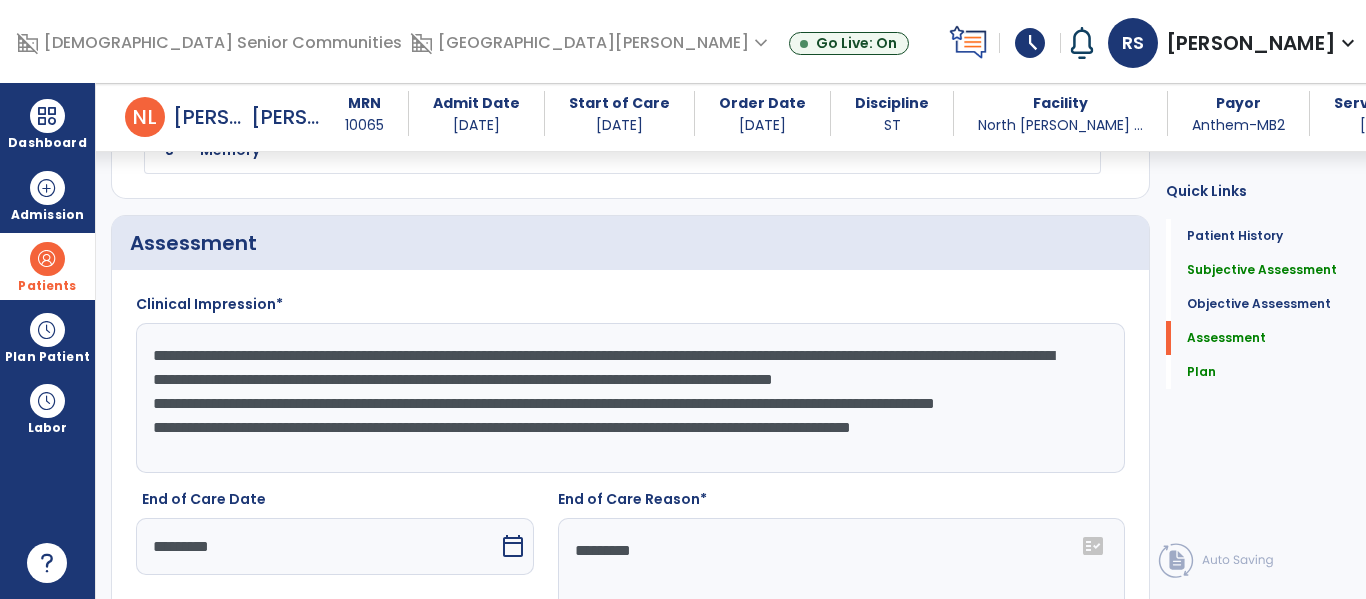 click on "**********" 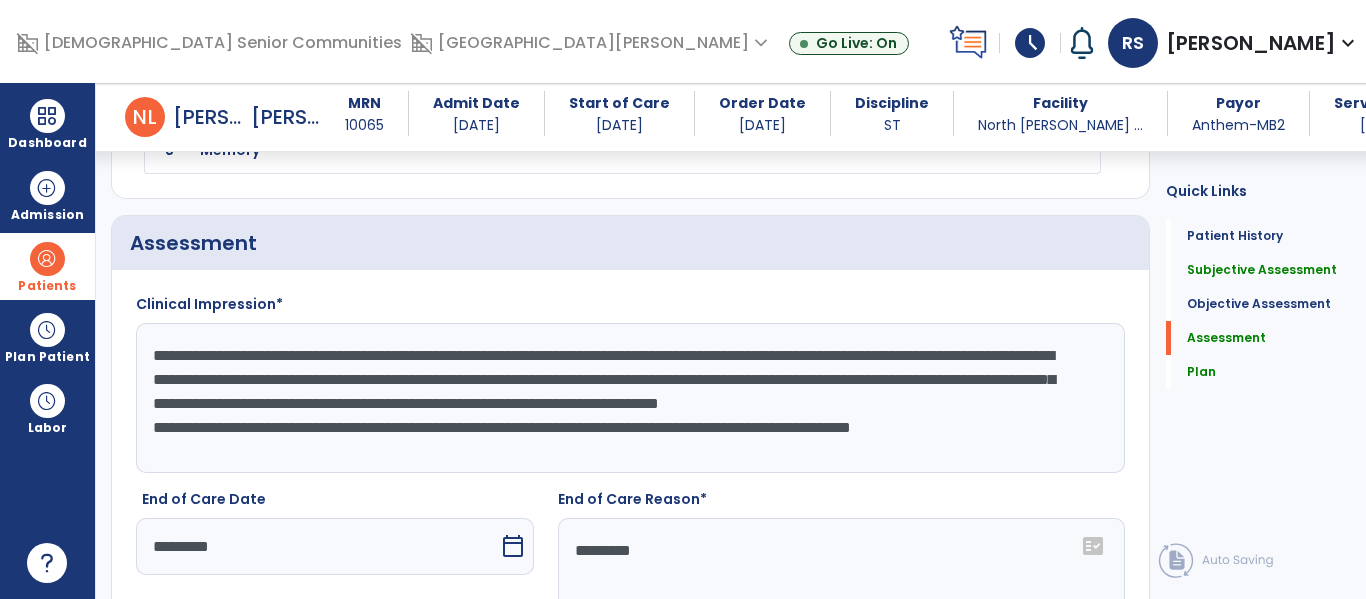 scroll, scrollTop: 22, scrollLeft: 0, axis: vertical 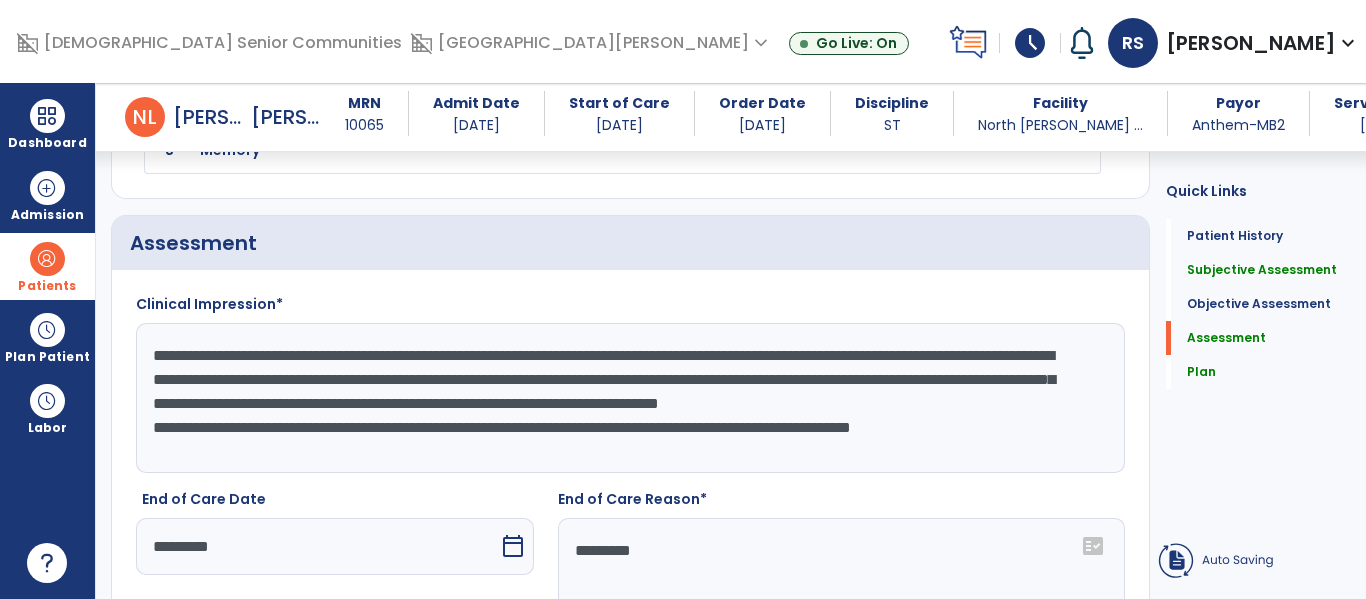 click on "**********" 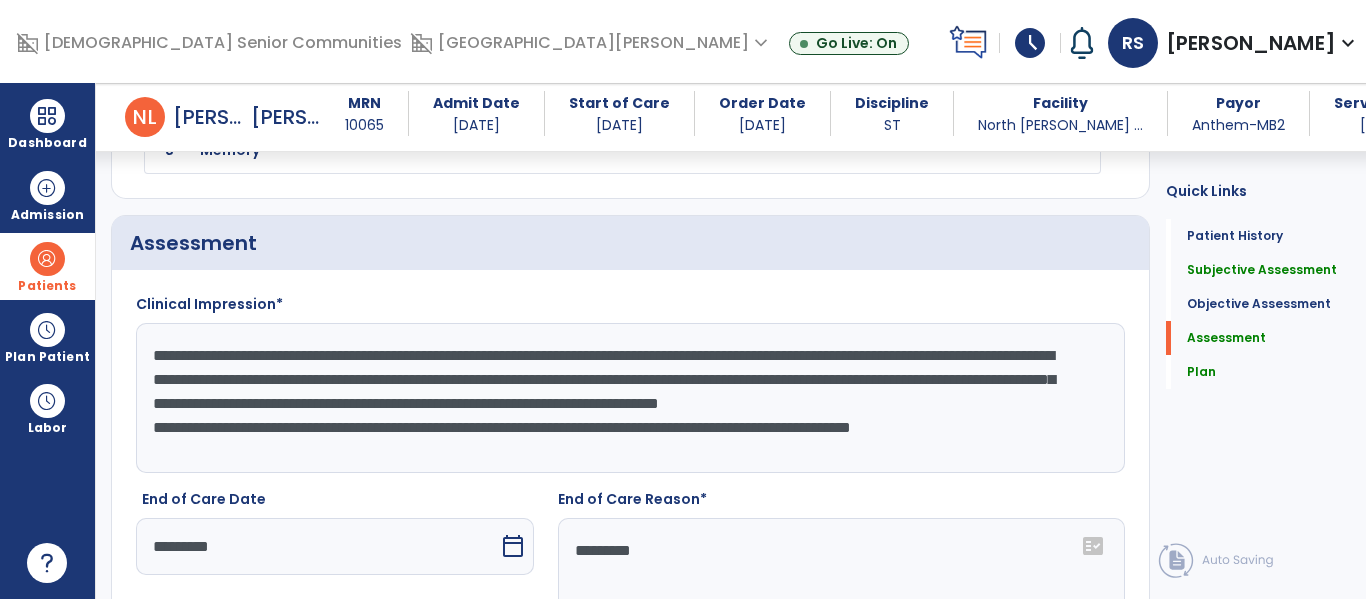 click on "**********" 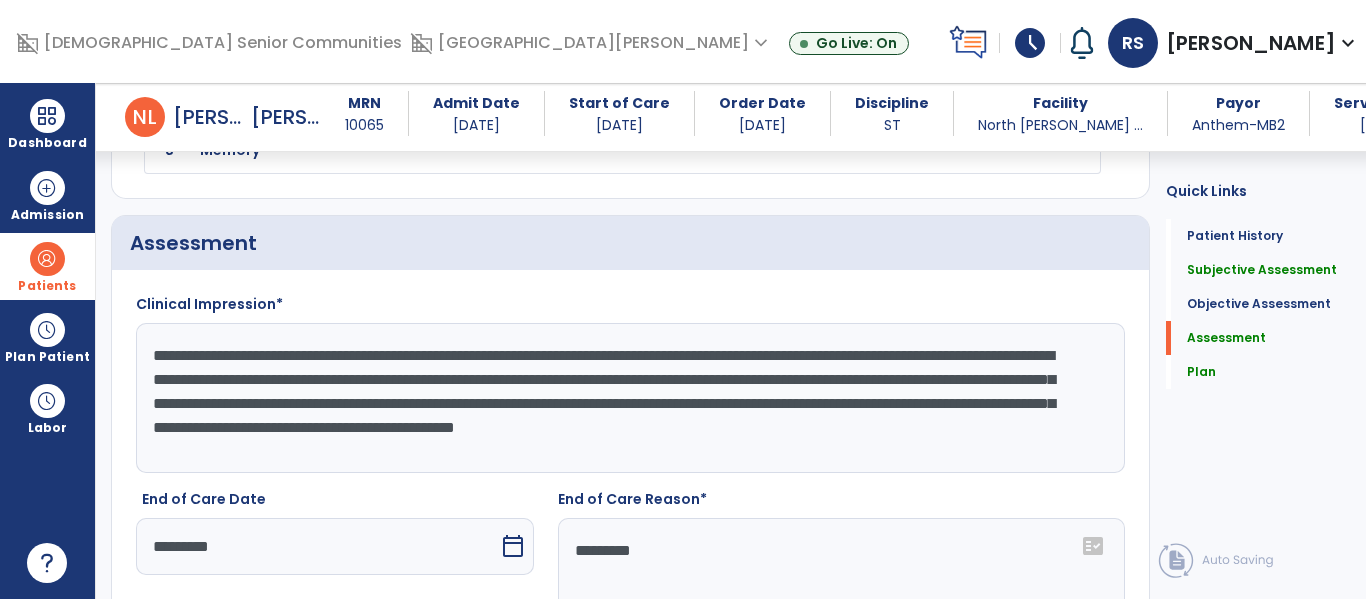 scroll, scrollTop: 0, scrollLeft: 0, axis: both 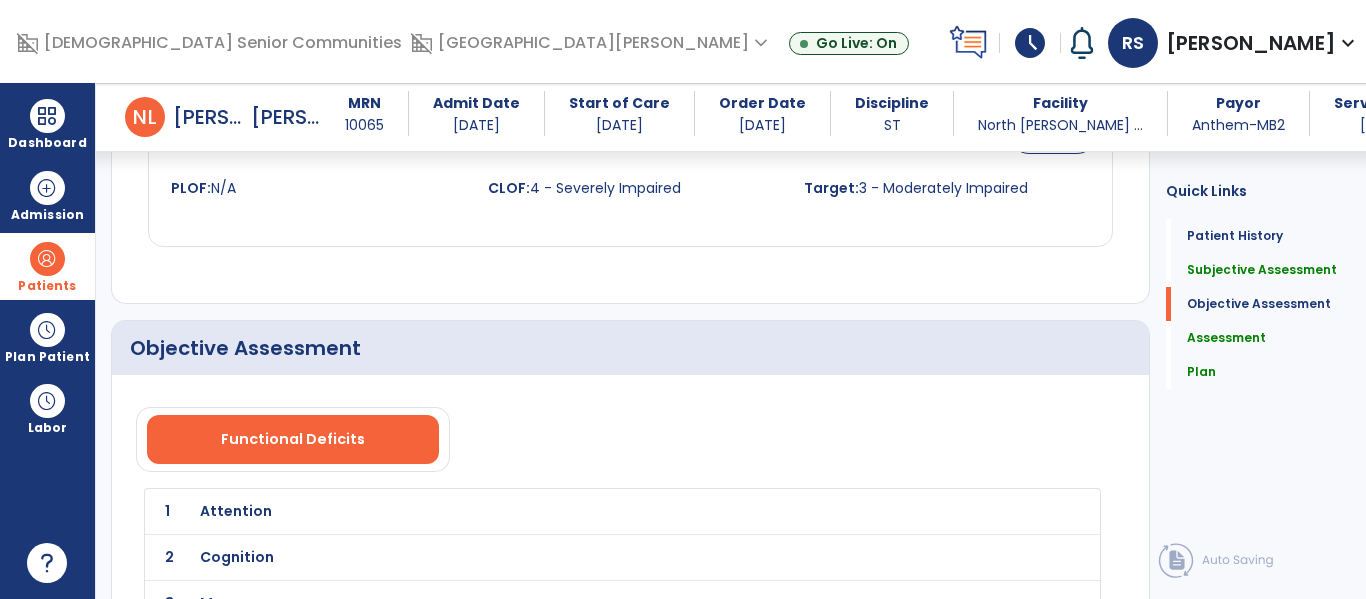 type on "**********" 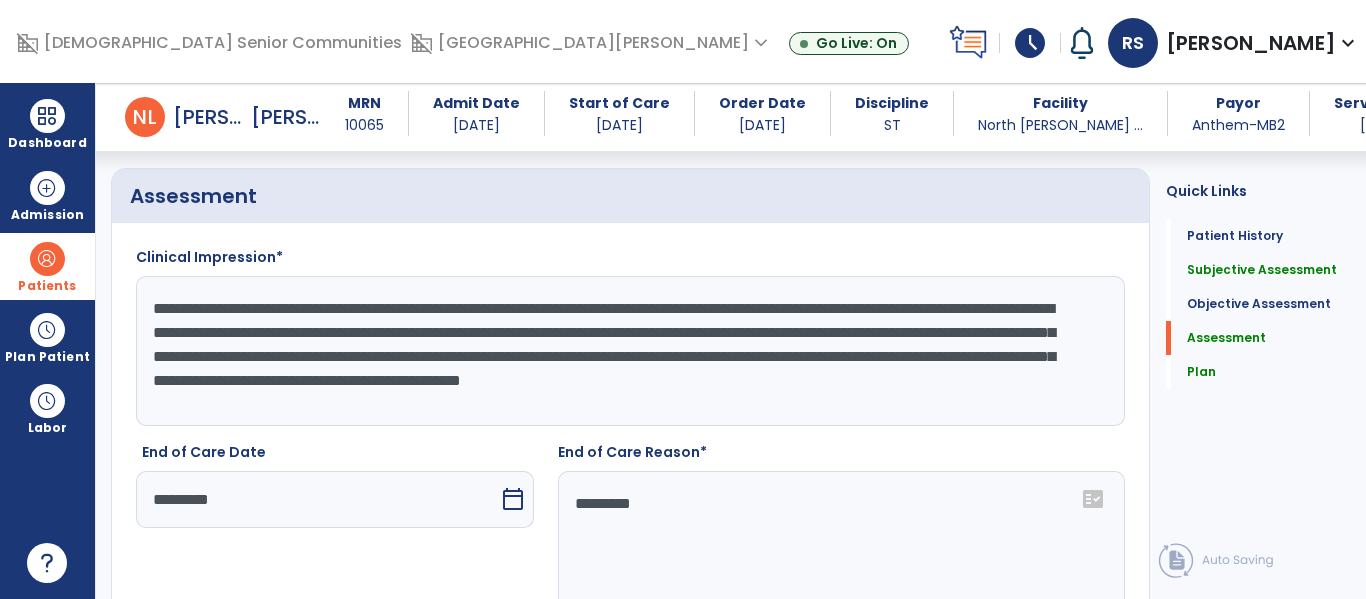 scroll, scrollTop: 1947, scrollLeft: 0, axis: vertical 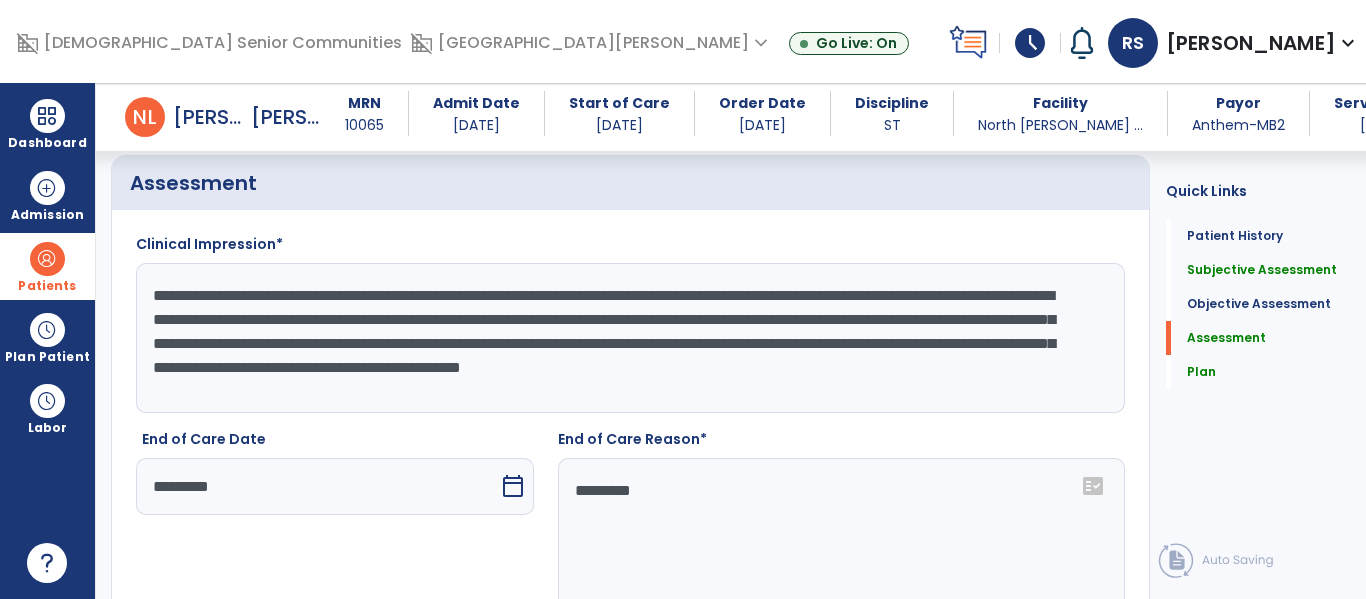 drag, startPoint x: 675, startPoint y: 394, endPoint x: 142, endPoint y: 295, distance: 542.1162 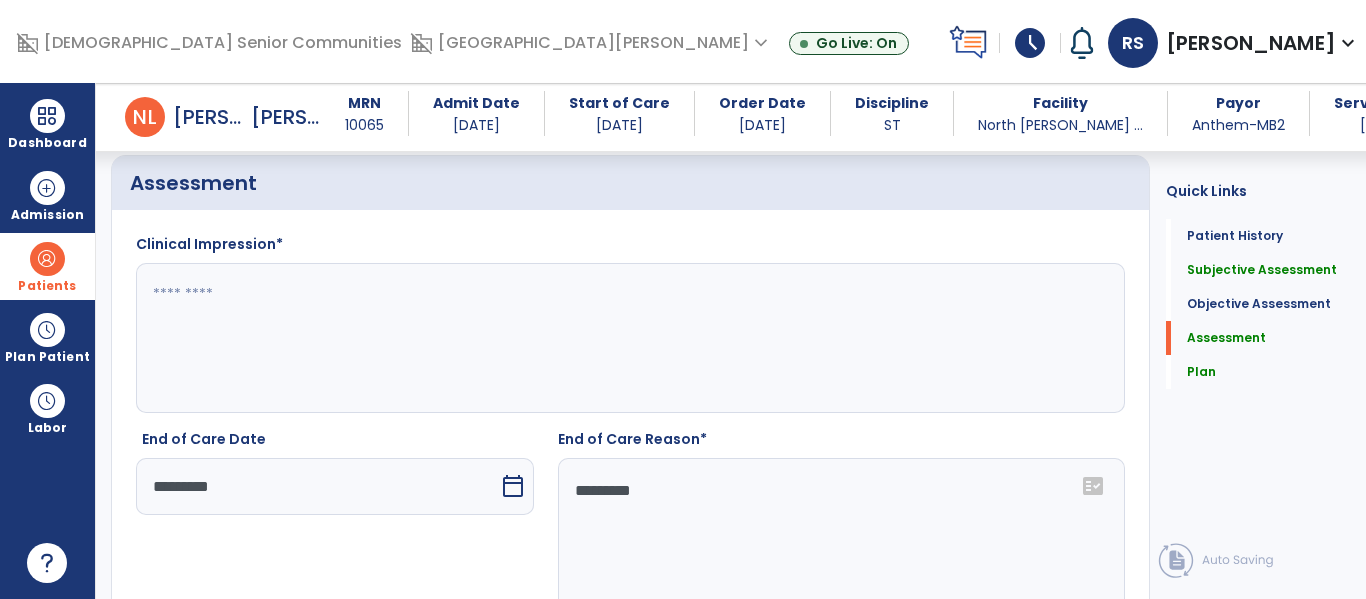 paste on "**********" 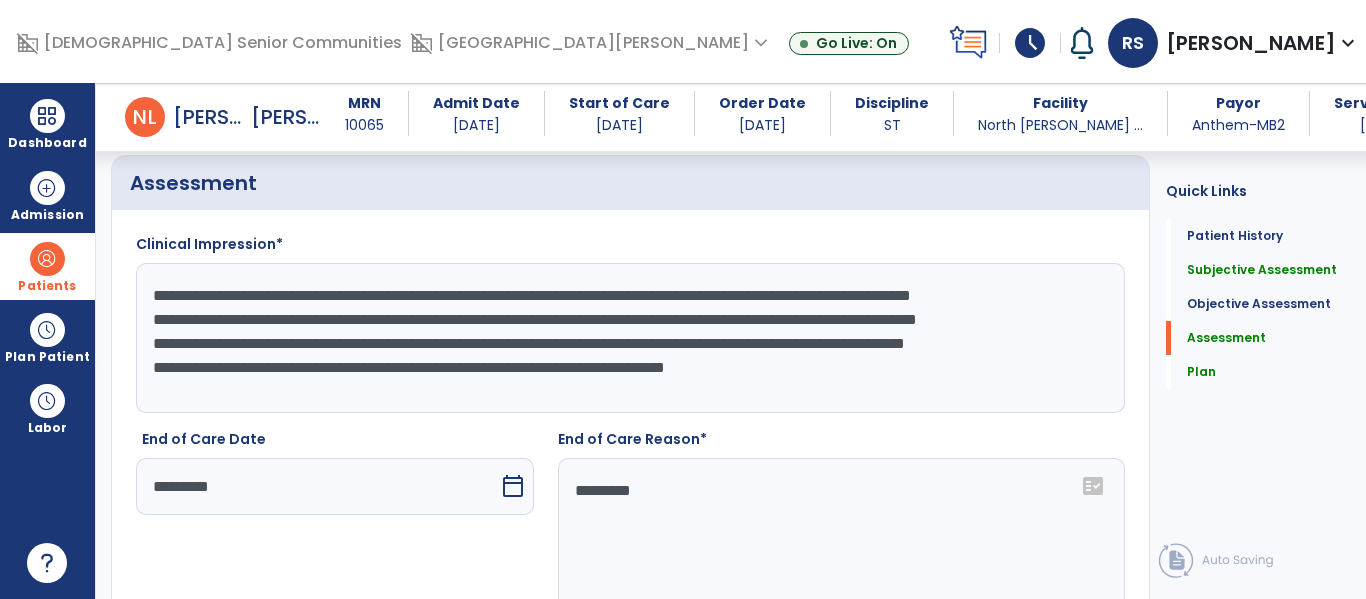 scroll, scrollTop: 39, scrollLeft: 0, axis: vertical 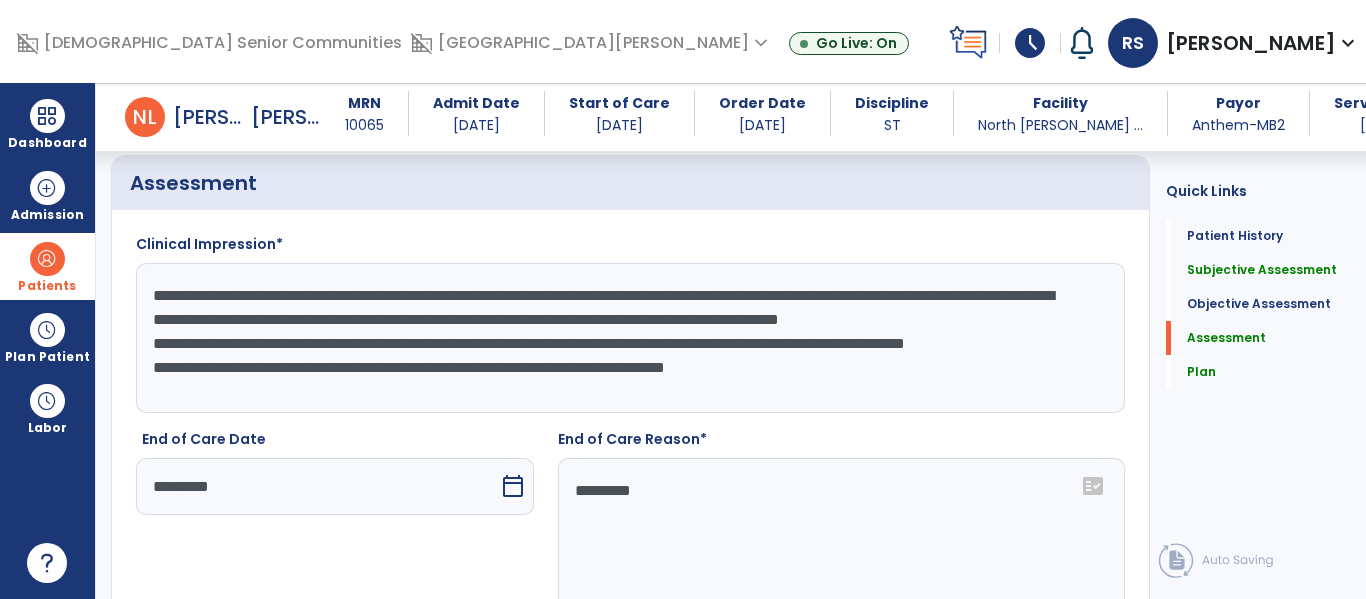 click on "**********" 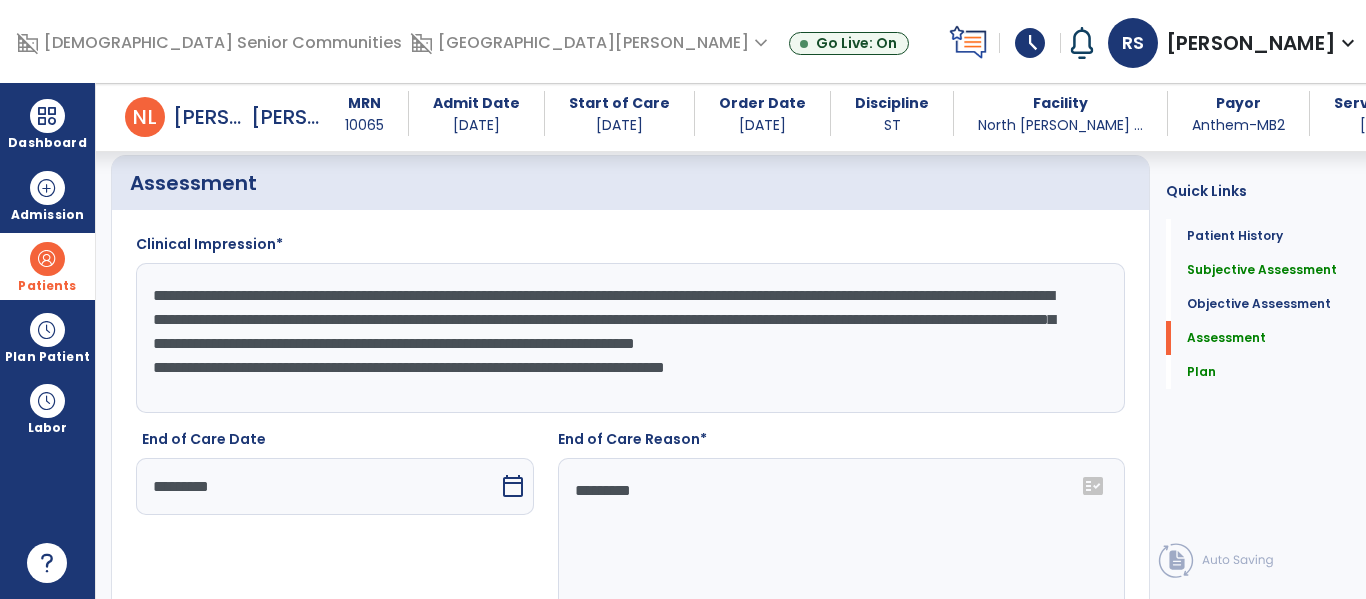 click on "**********" 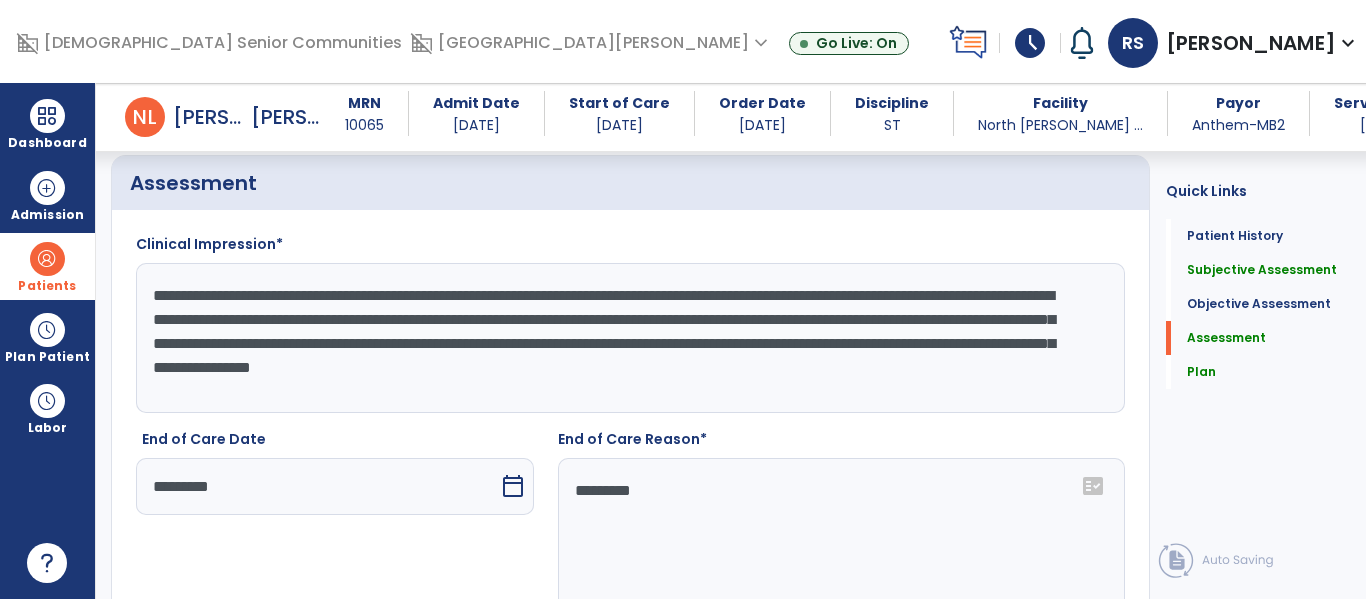 click on "**********" 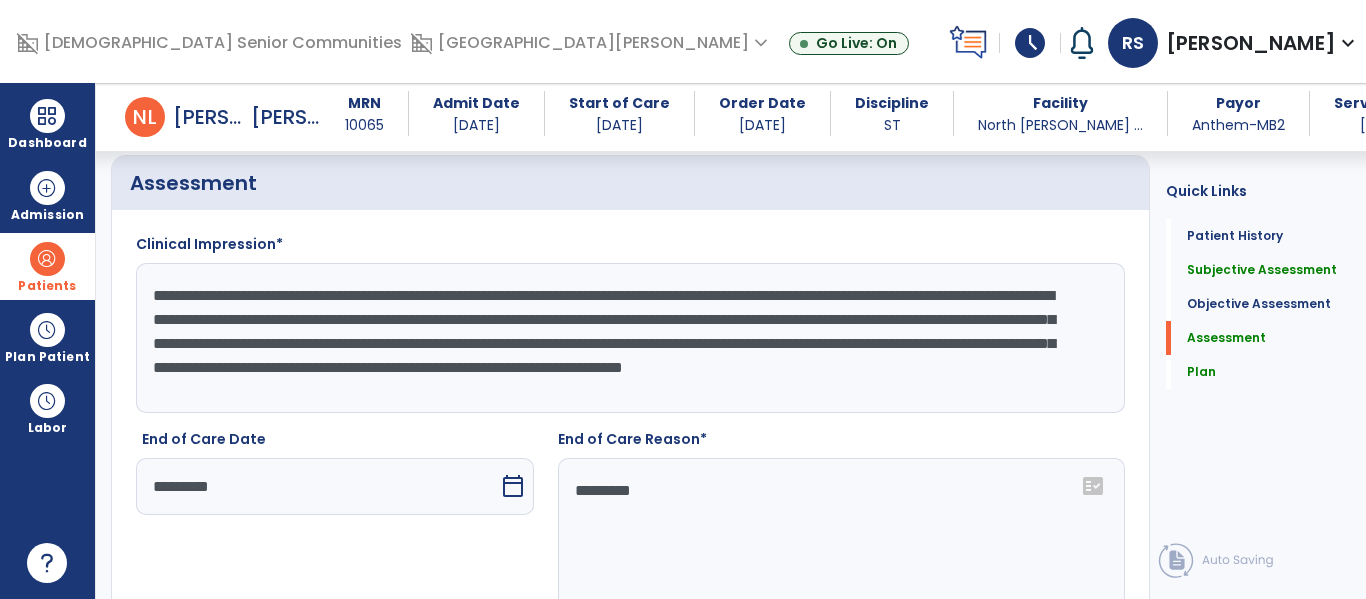 drag, startPoint x: 467, startPoint y: 319, endPoint x: 454, endPoint y: 346, distance: 29.966648 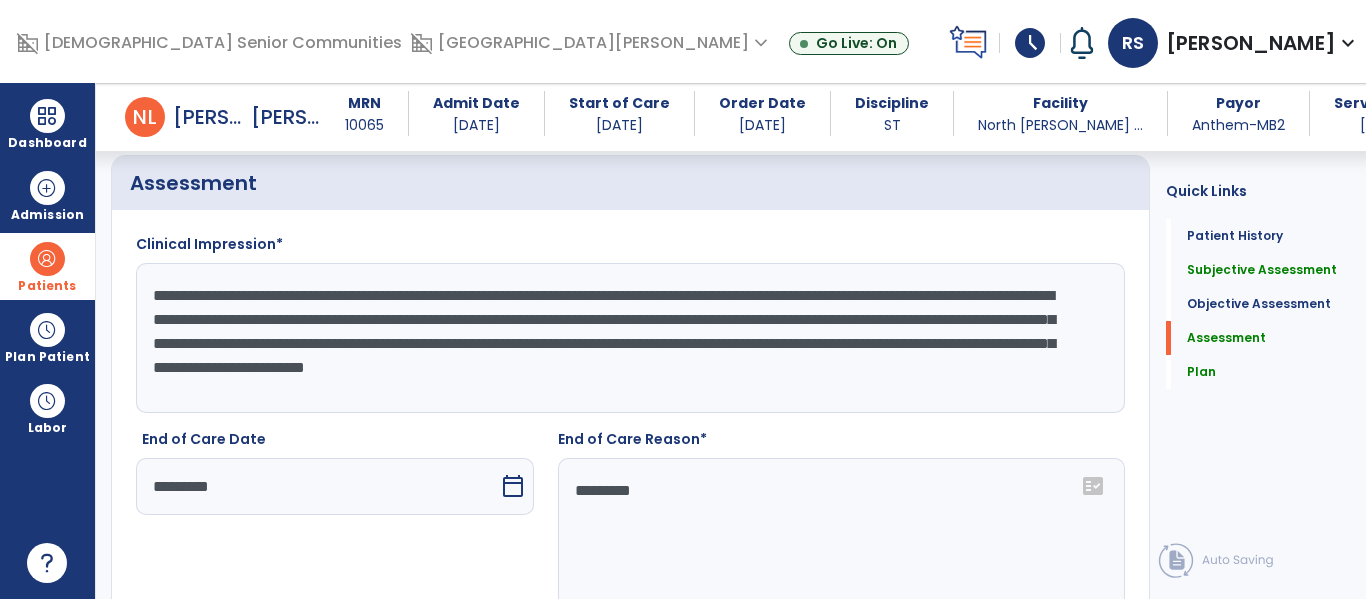 drag, startPoint x: 686, startPoint y: 347, endPoint x: 914, endPoint y: 321, distance: 229.47766 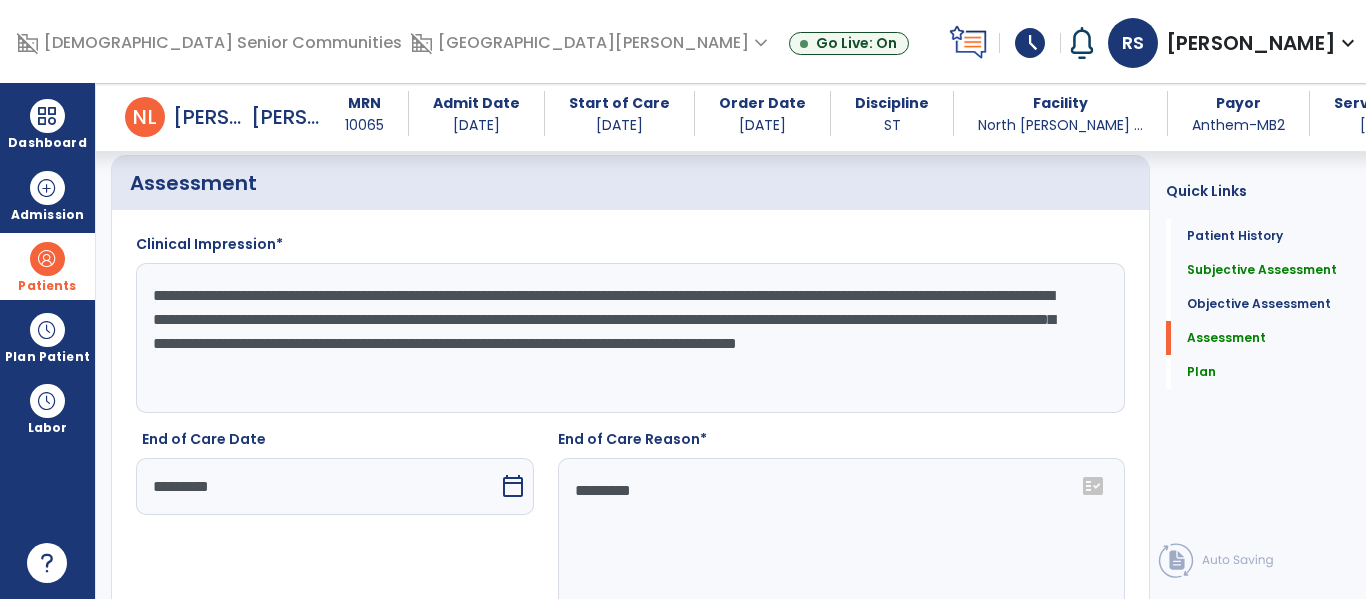 click on "**********" 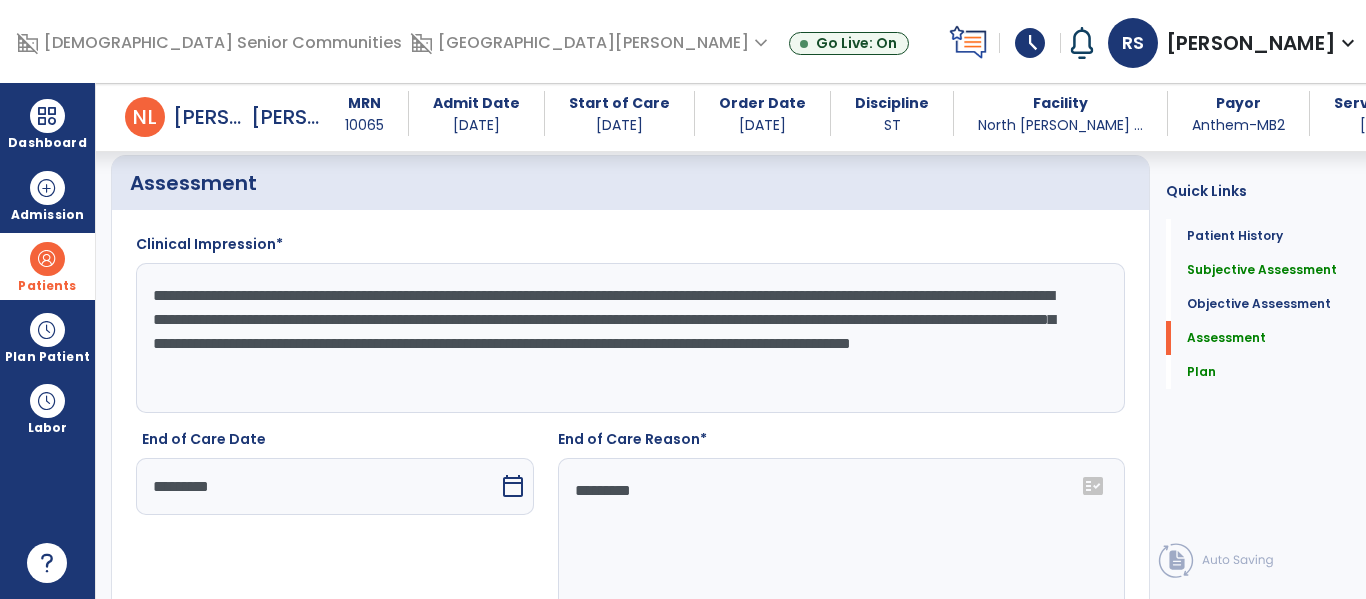 click on "**********" 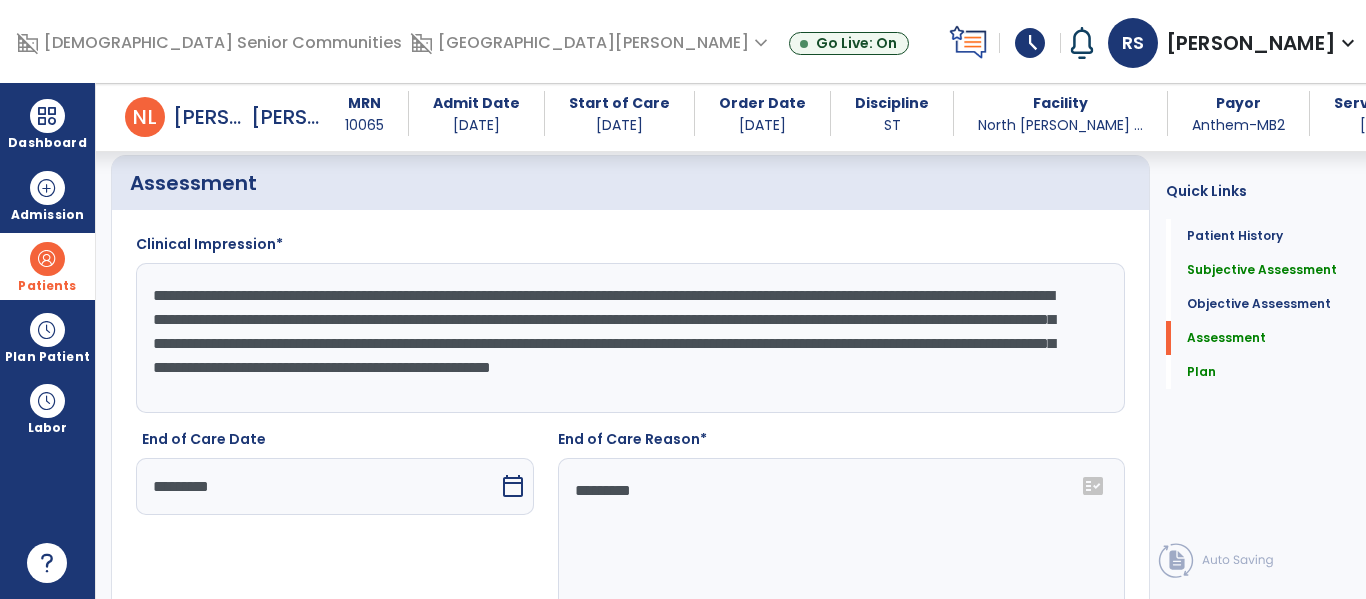 click on "**********" 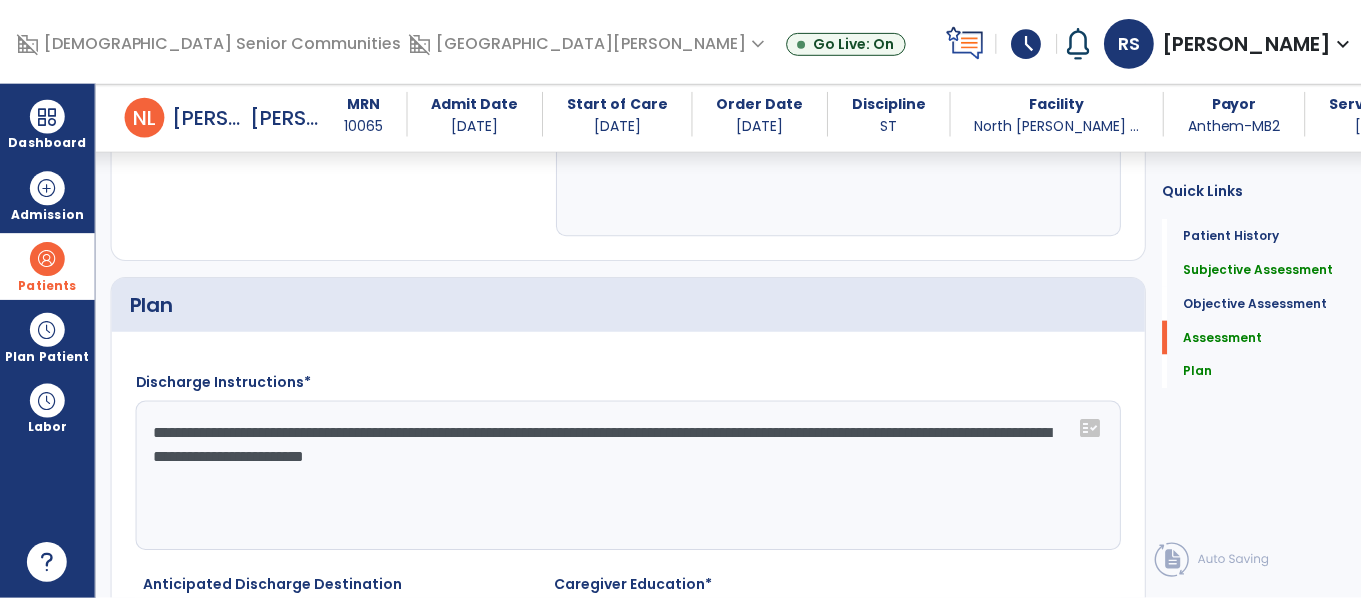 scroll, scrollTop: 2581, scrollLeft: 0, axis: vertical 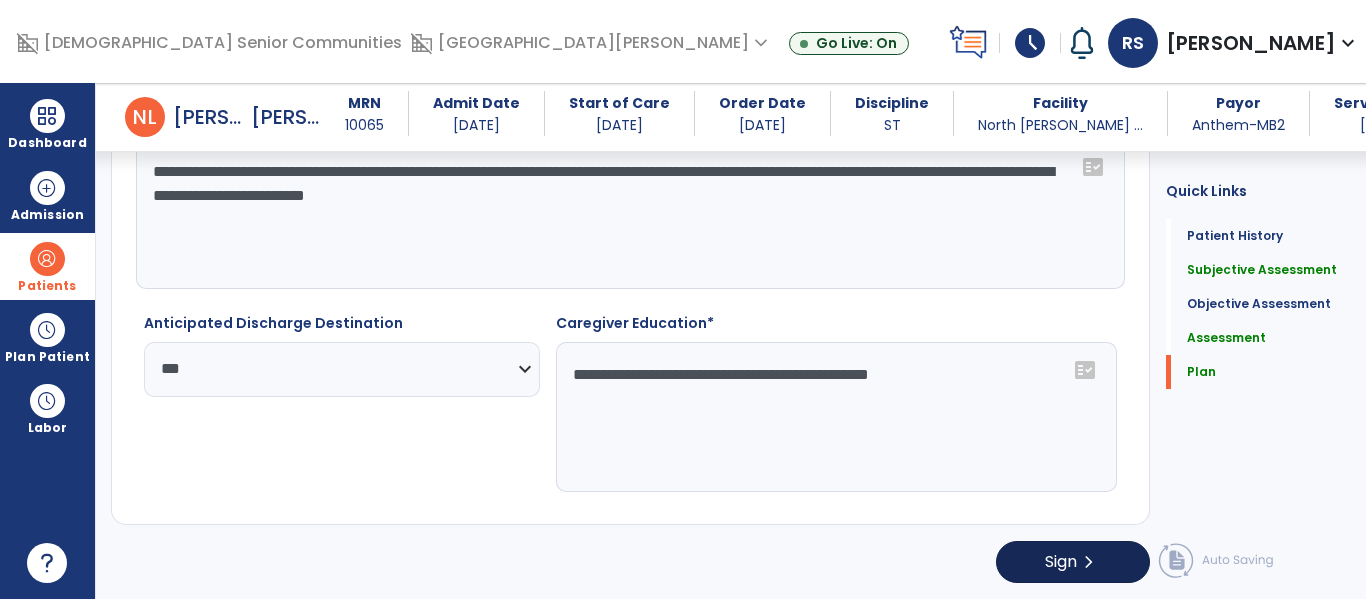 type on "**********" 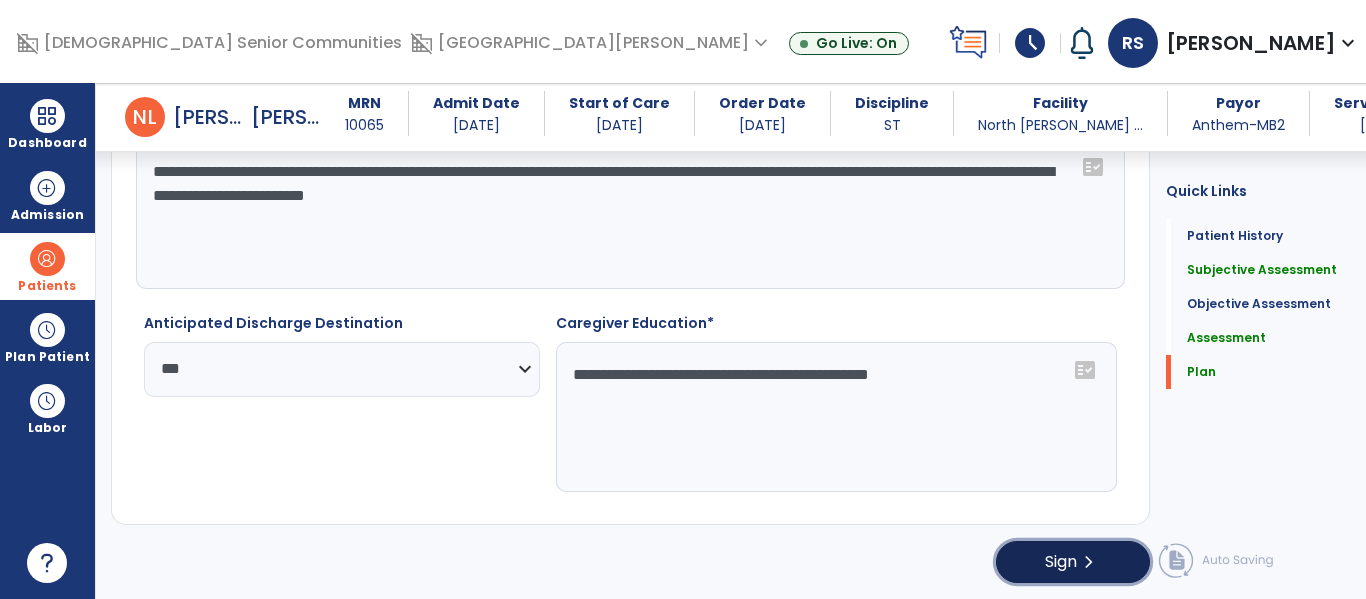 click on "Sign  chevron_right" 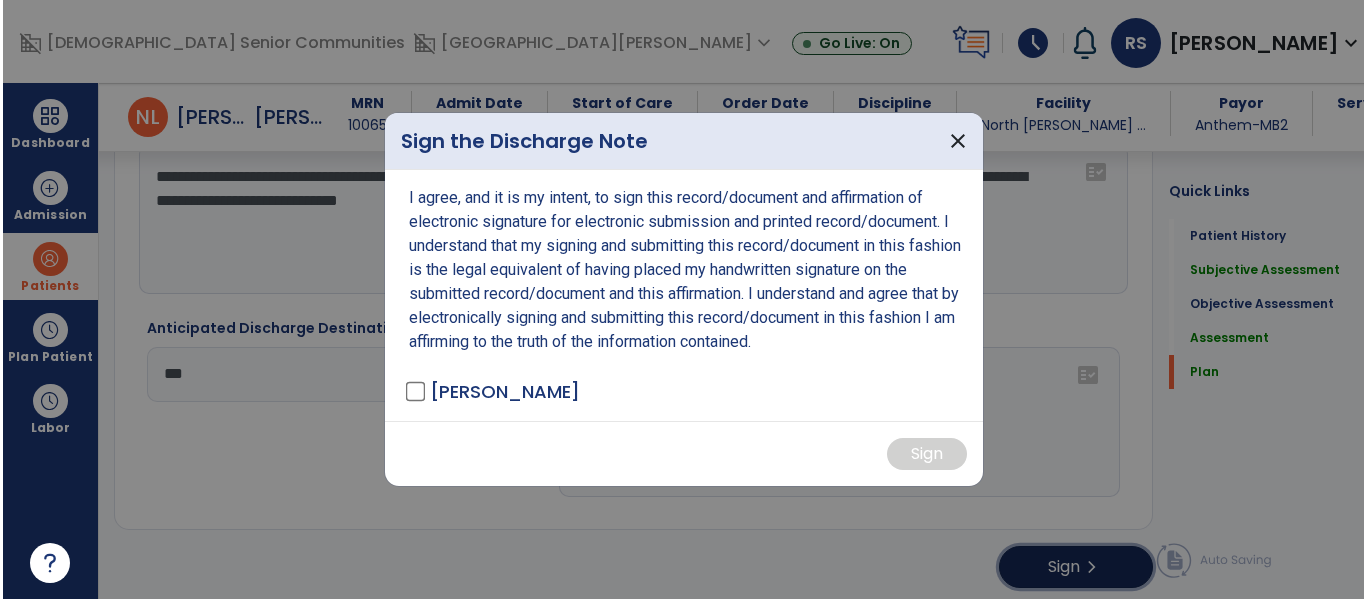 scroll, scrollTop: 2581, scrollLeft: 0, axis: vertical 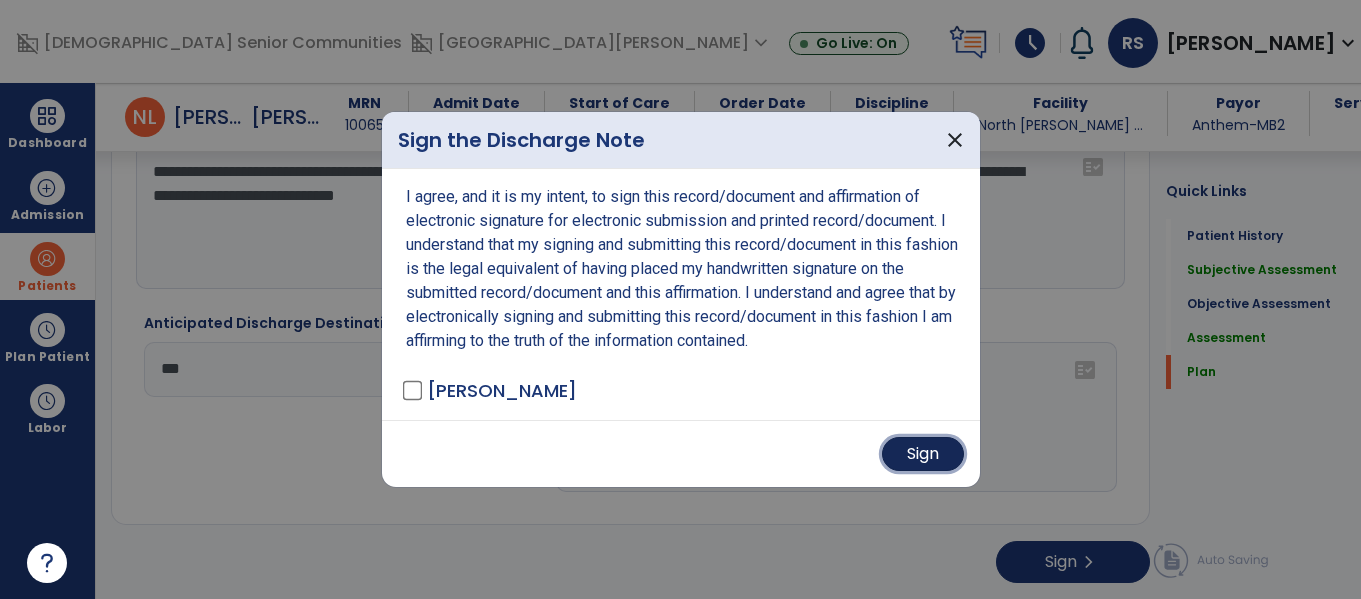click on "Sign" at bounding box center (923, 454) 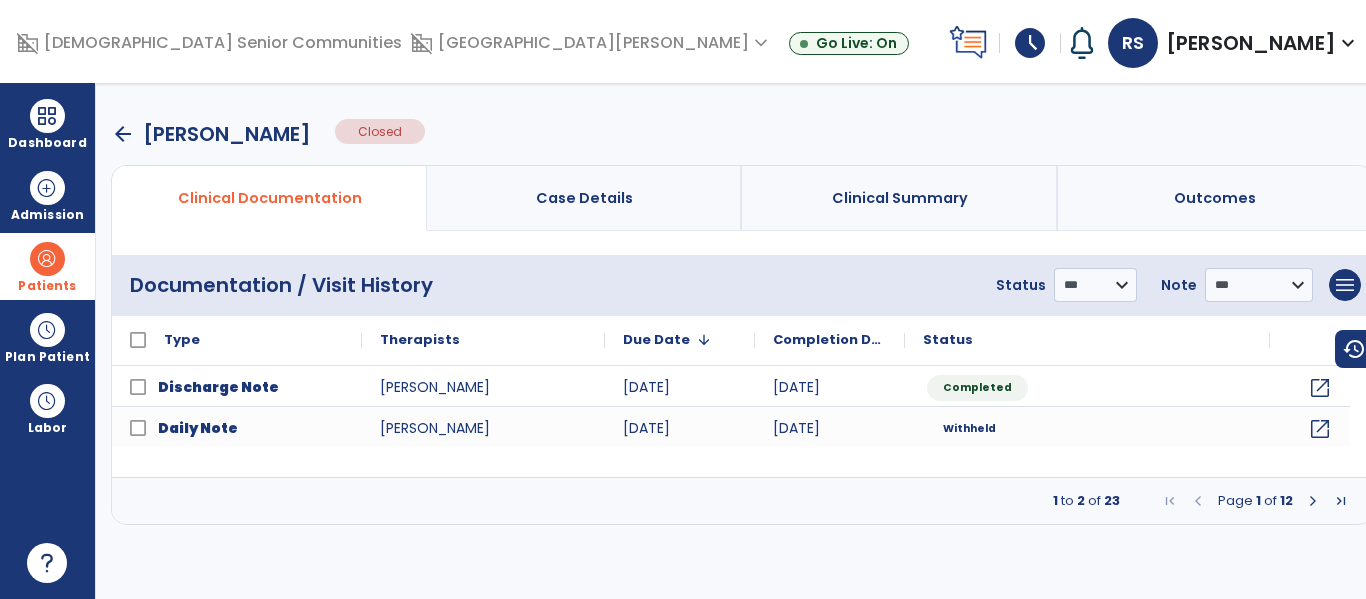 scroll, scrollTop: 0, scrollLeft: 0, axis: both 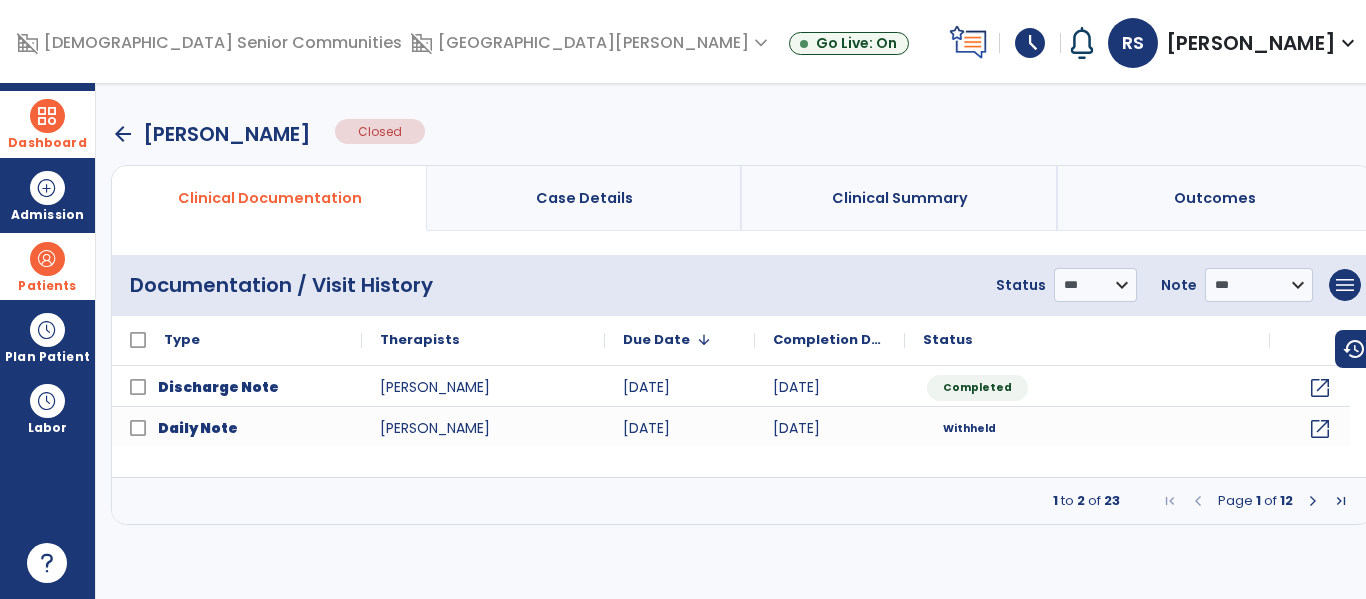 click on "Dashboard" at bounding box center [47, 124] 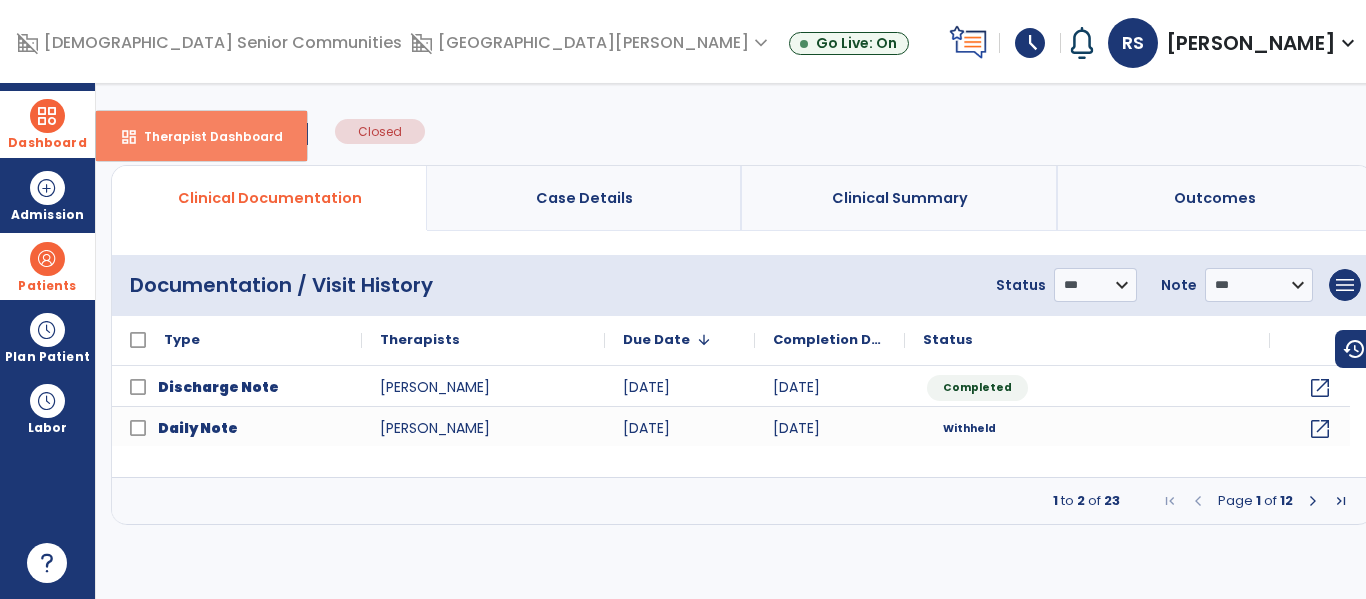 click on "dashboard  Therapist Dashboard" at bounding box center [201, 136] 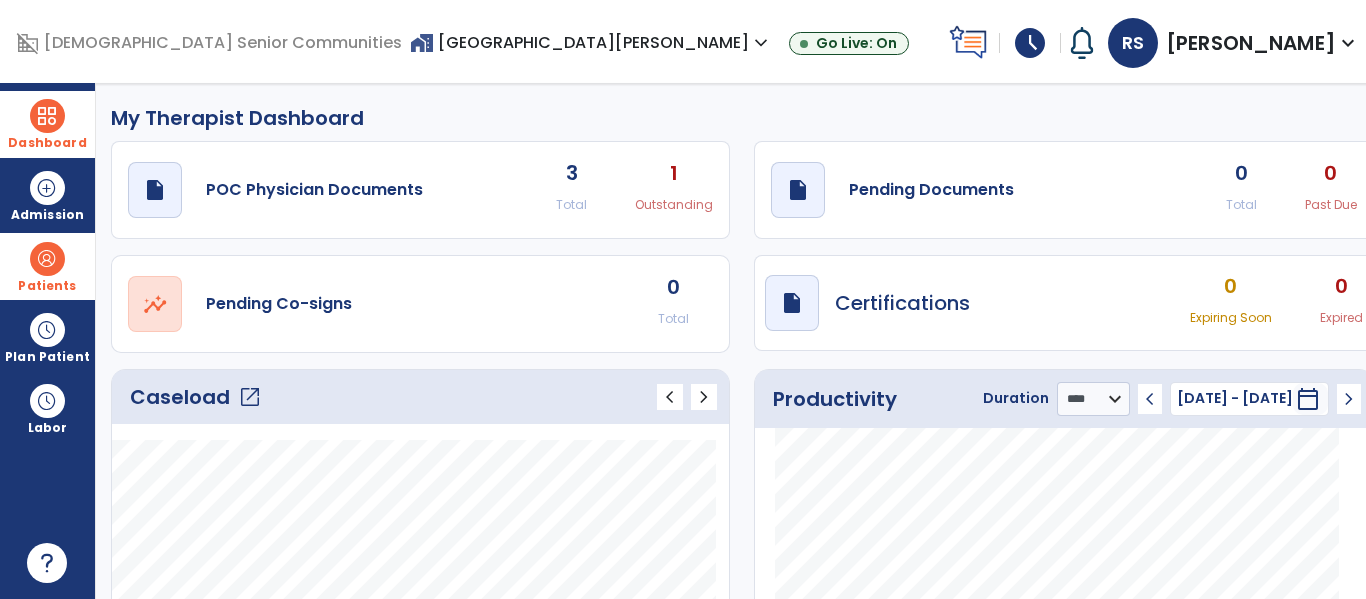 click on "RS   Swaim, Rachel   expand_more   home   Home   person   Profile   help   Help   logout   Log out" at bounding box center (1234, 43) 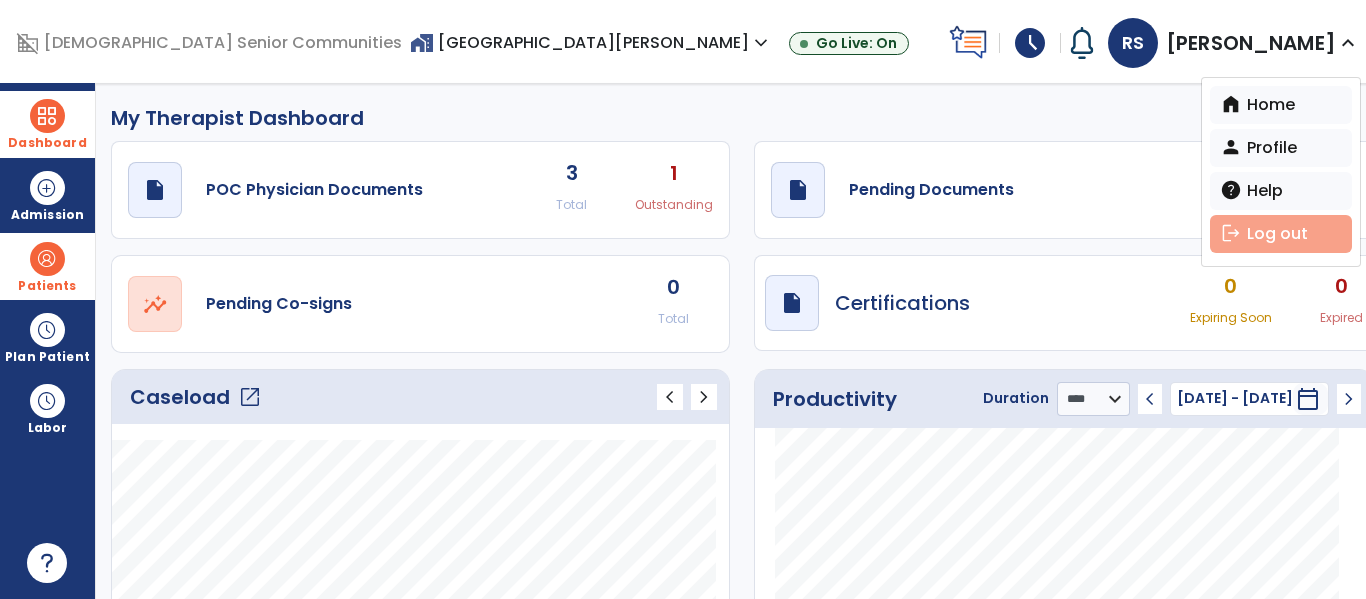 click on "logout   Log out" at bounding box center [1281, 234] 